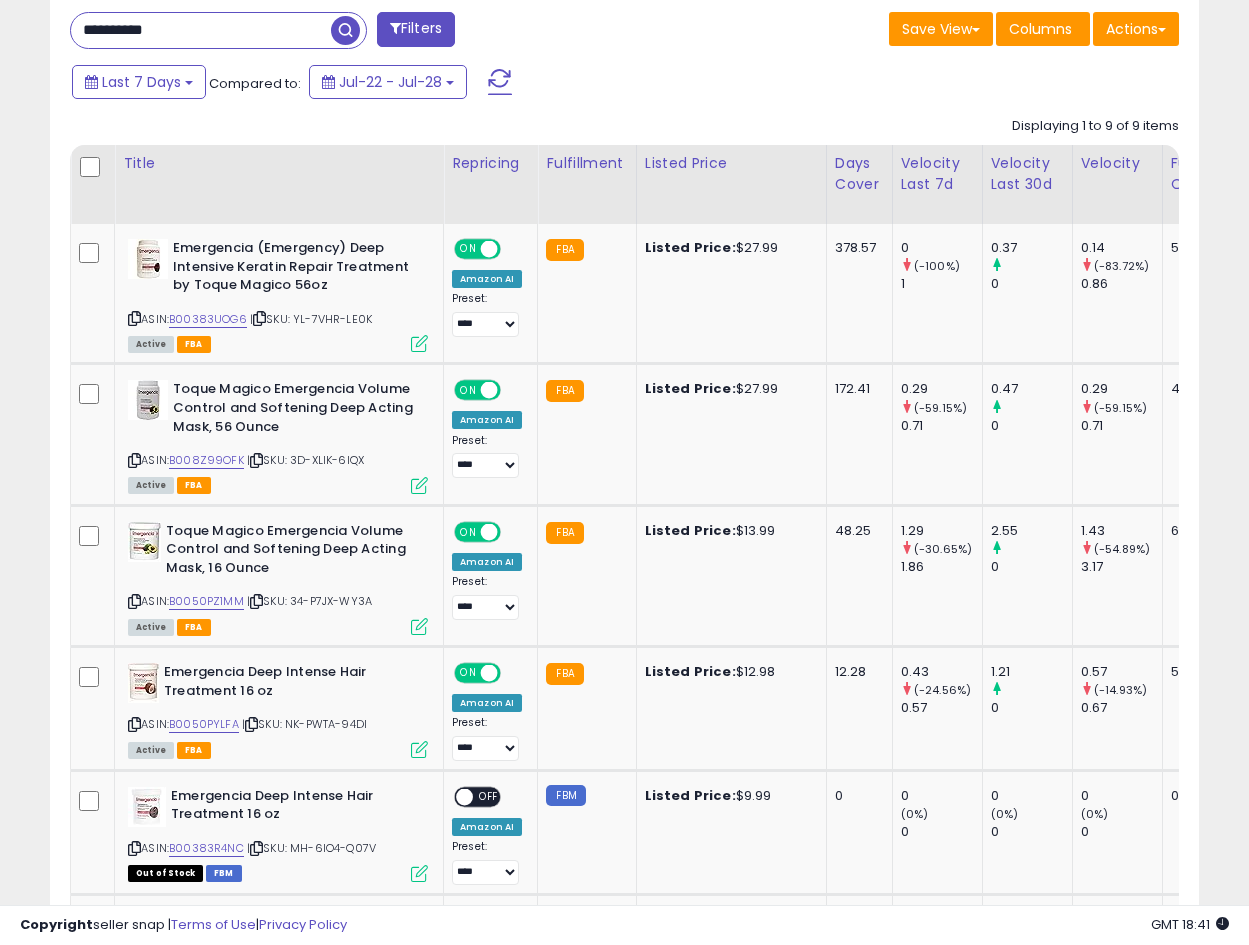 scroll, scrollTop: 826, scrollLeft: 0, axis: vertical 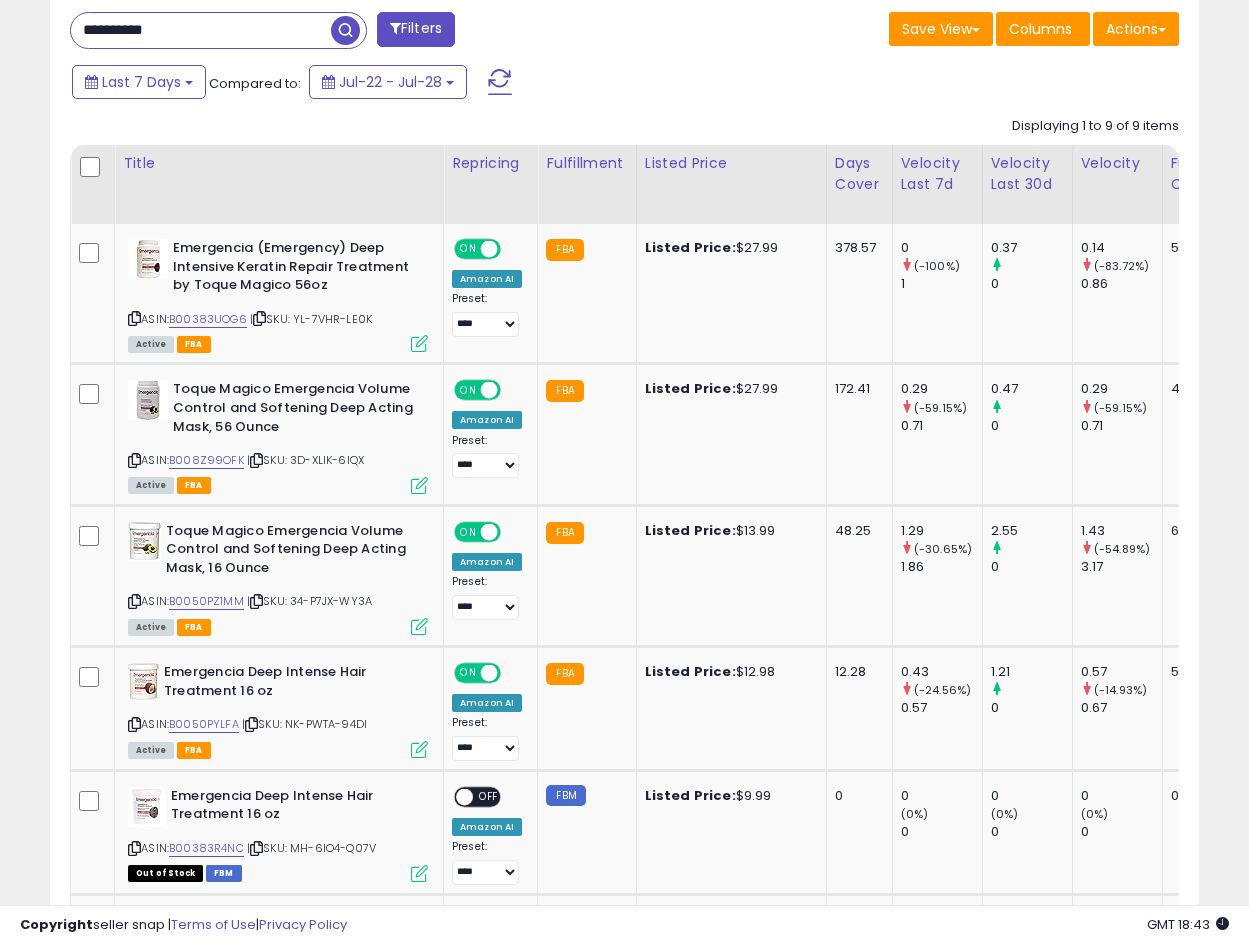 click on "**********" at bounding box center (201, 30) 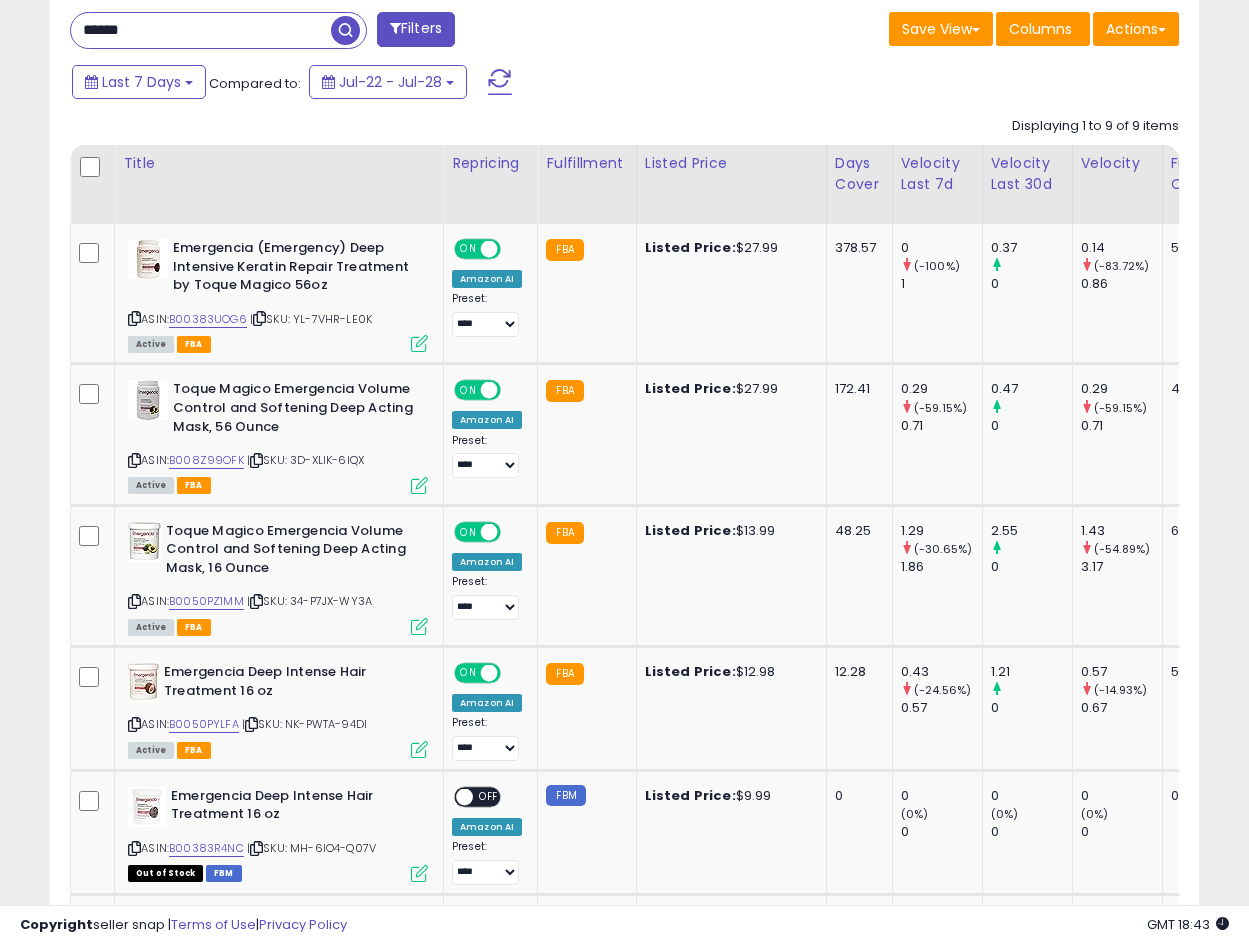 type on "******" 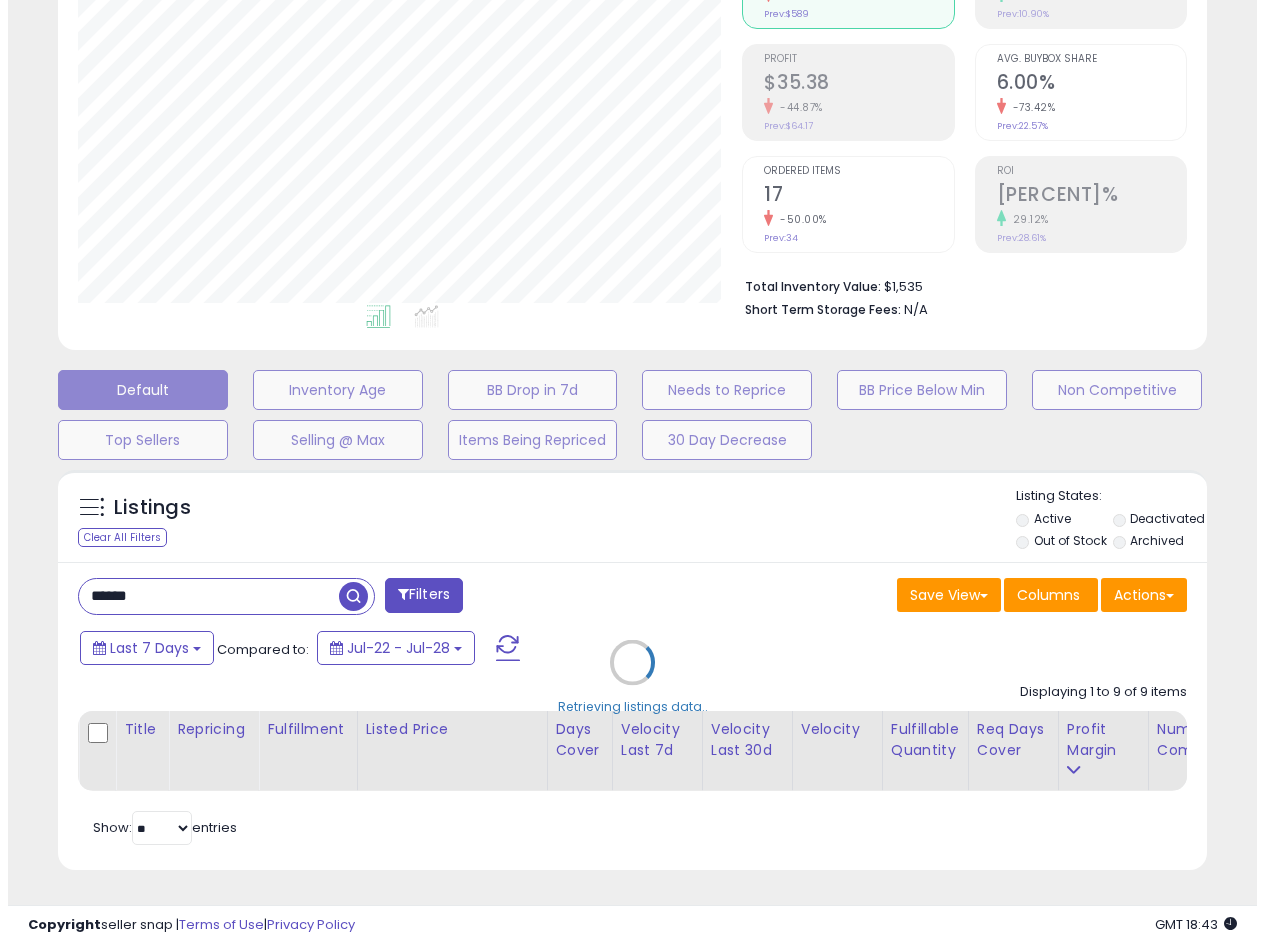scroll, scrollTop: 275, scrollLeft: 0, axis: vertical 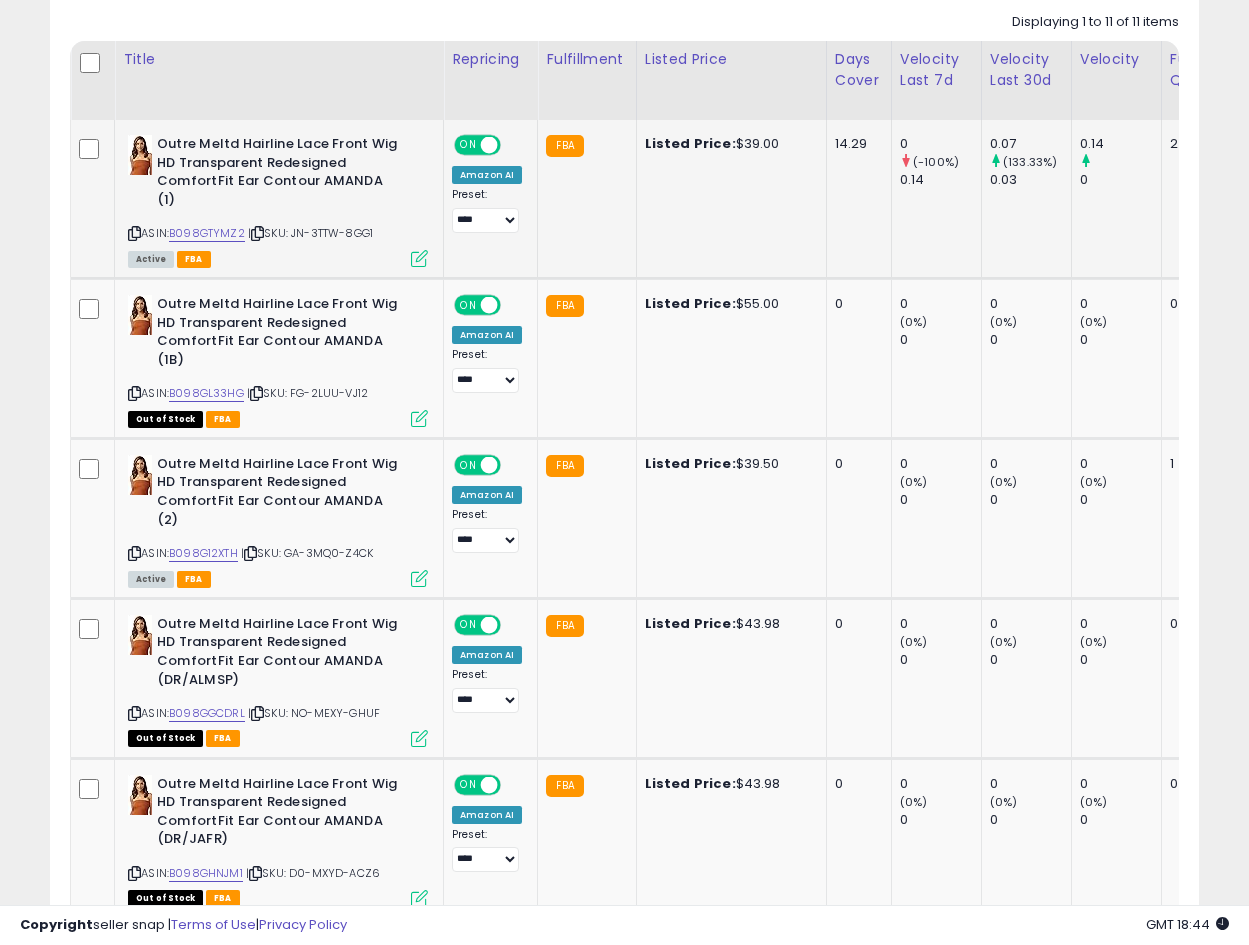click at bounding box center [134, 233] 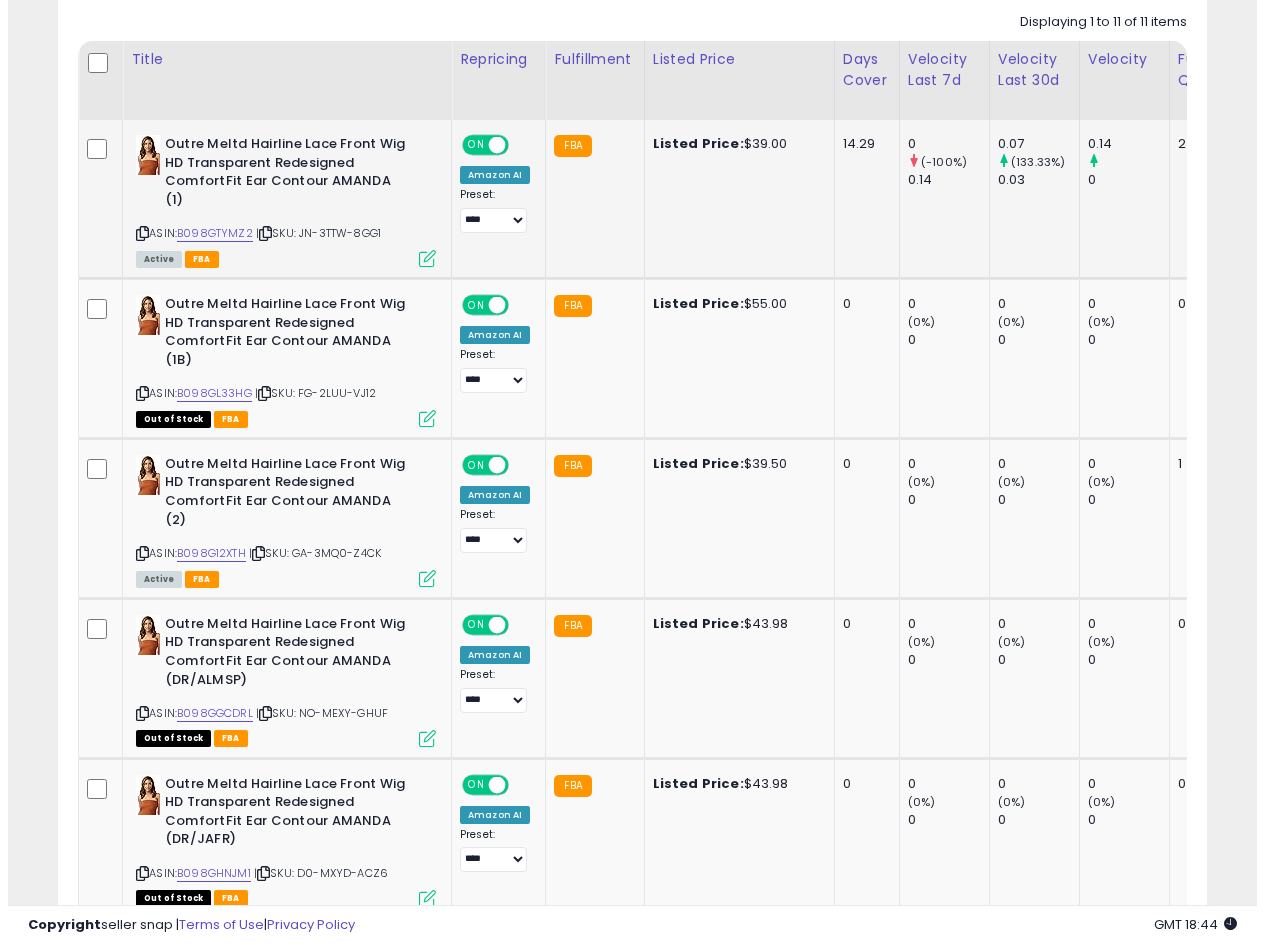 scroll, scrollTop: 999590, scrollLeft: 999327, axis: both 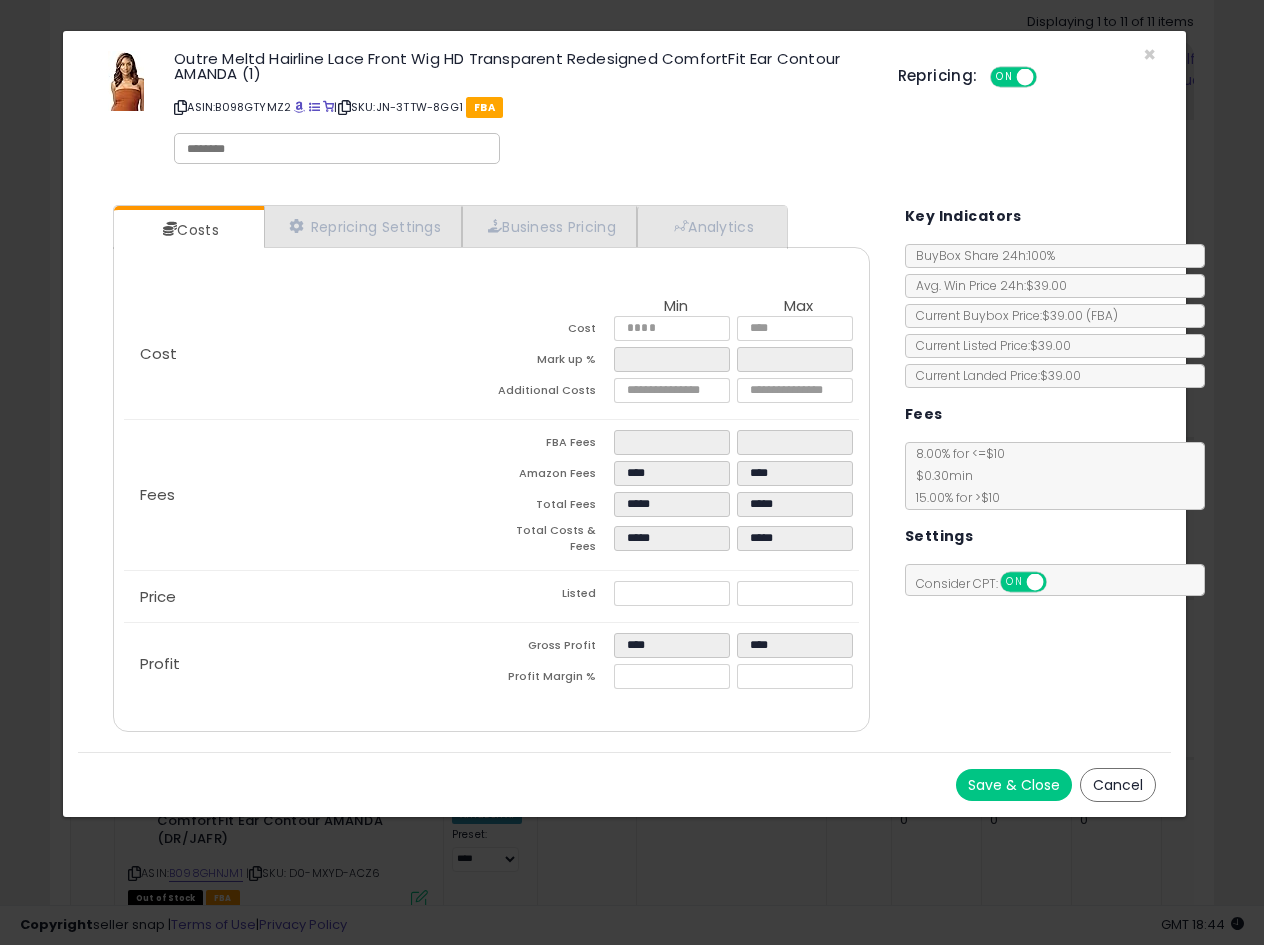 click on "Outre Meltd Hairline Lace Front Wig HD Transparent Redesigned ComfortFit Ear Contour AMANDA (1)" at bounding box center (520, 66) 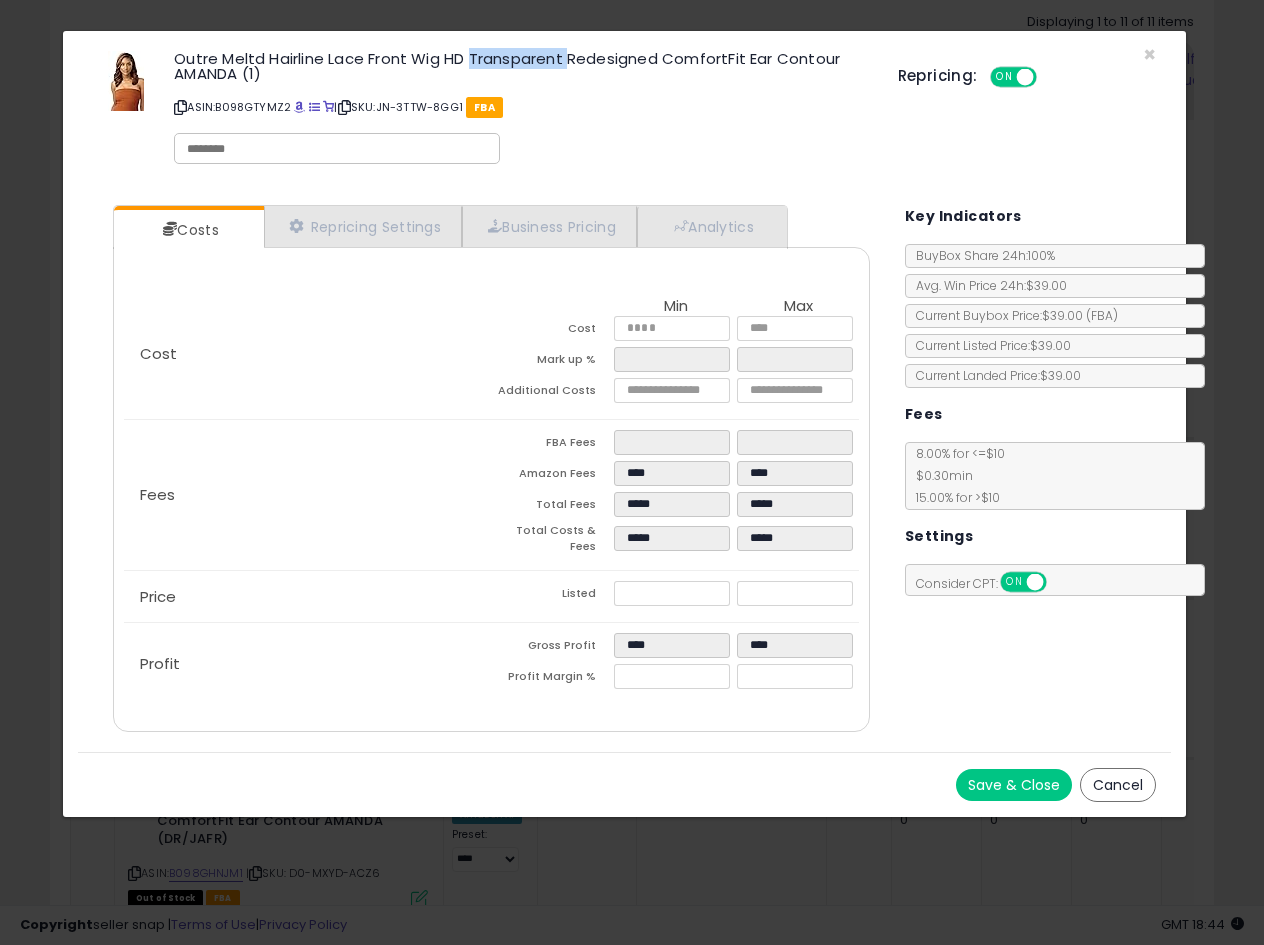 click on "Outre Meltd Hairline Lace Front Wig HD Transparent Redesigned ComfortFit Ear Contour AMANDA (1)" at bounding box center (520, 66) 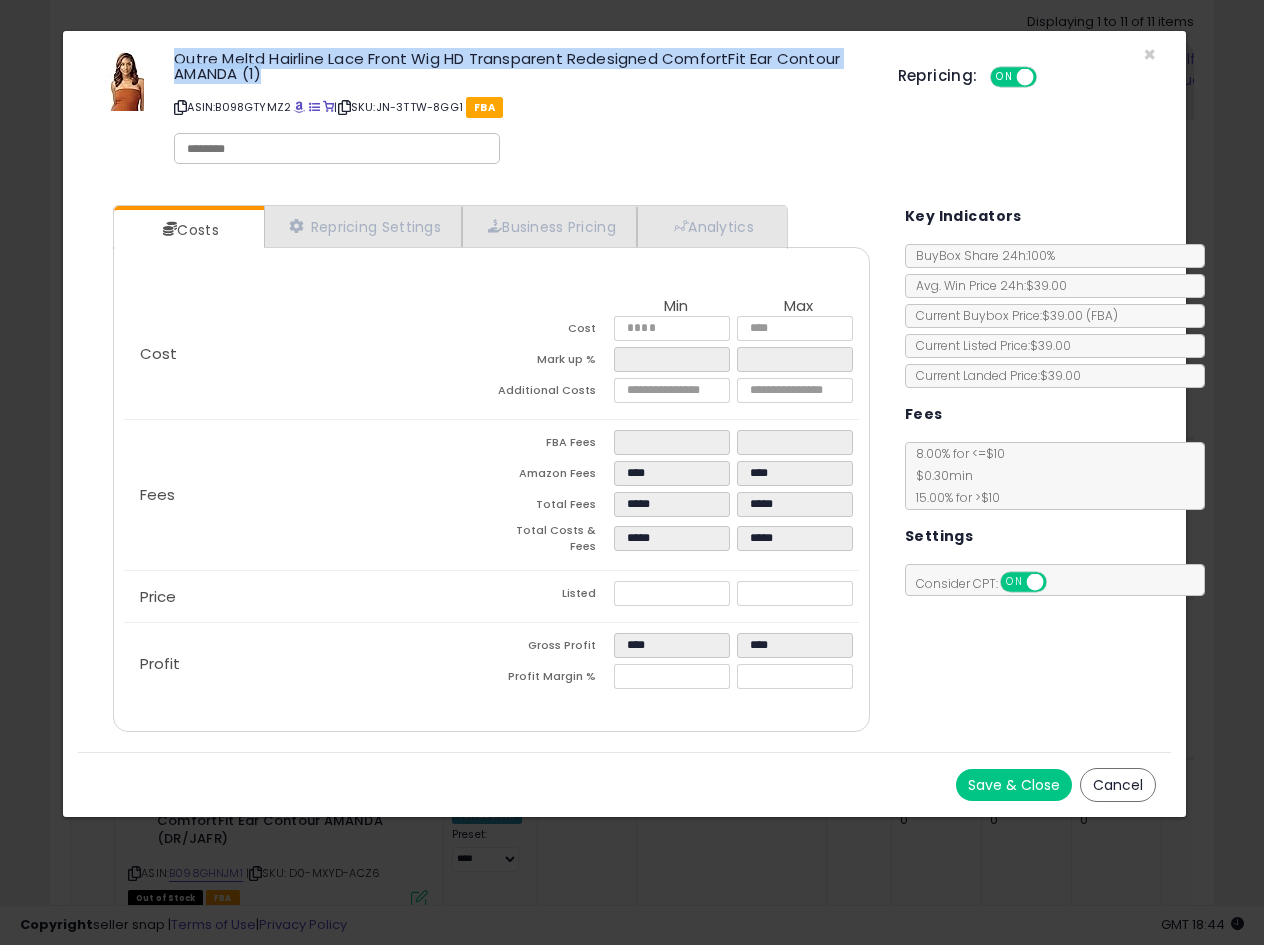 click on "Outre Meltd Hairline Lace Front Wig HD Transparent Redesigned ComfortFit Ear Contour AMANDA (1)" at bounding box center (520, 66) 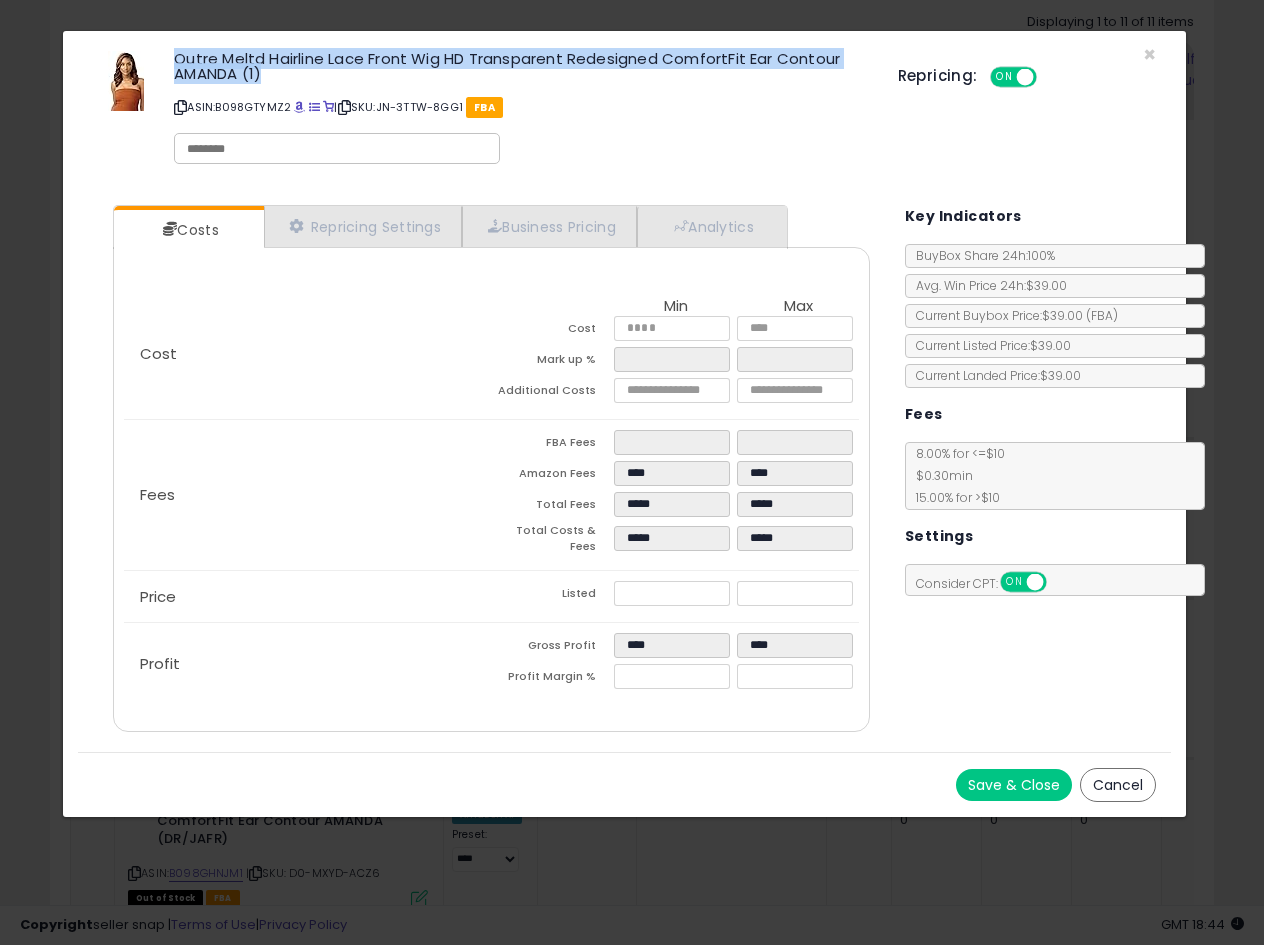 click on "Outre Meltd Hairline Lace Front Wig HD Transparent Redesigned ComfortFit Ear Contour AMANDA (1)" at bounding box center [520, 66] 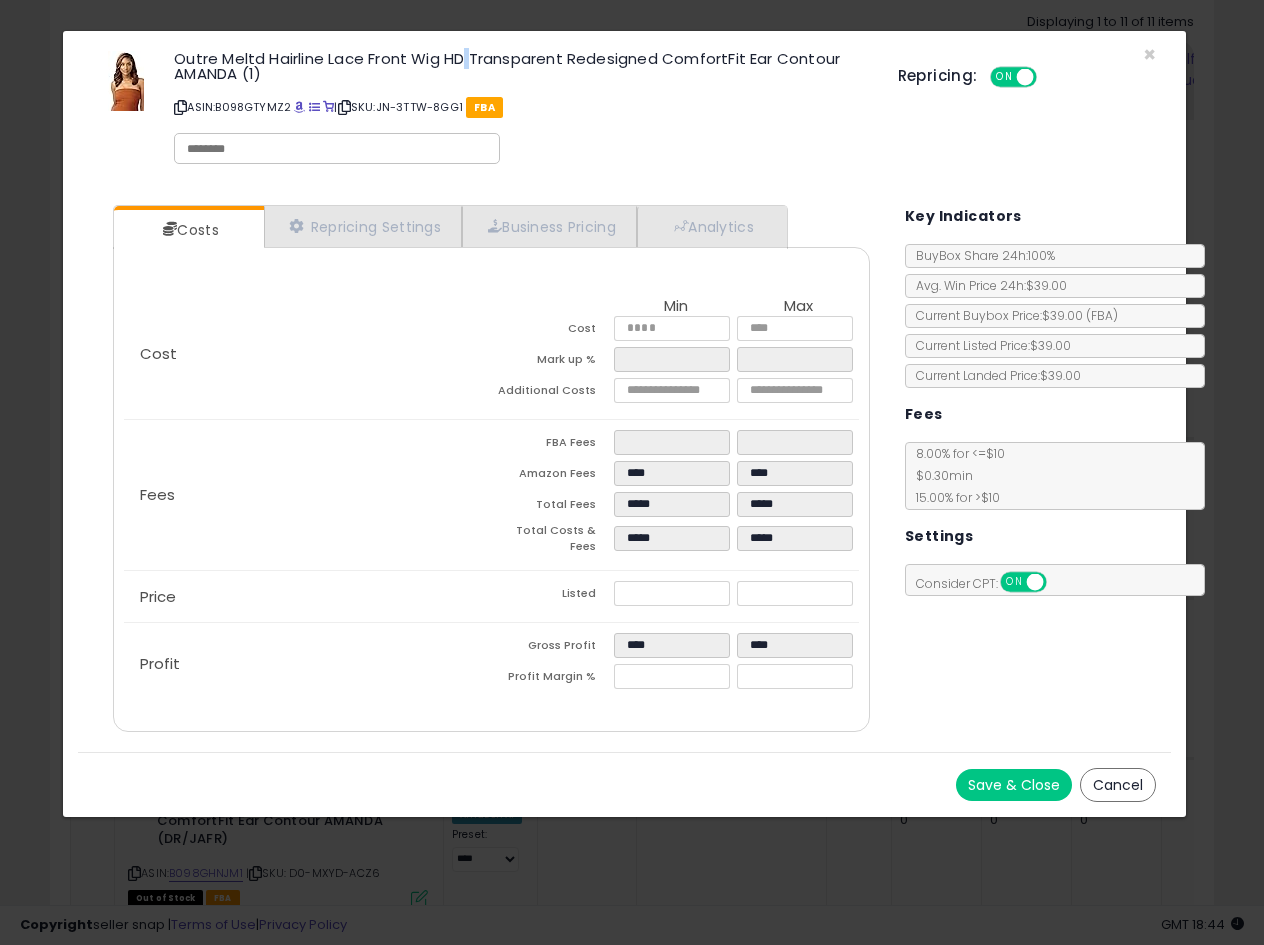 click on "Outre Meltd Hairline Lace Front Wig HD Transparent Redesigned ComfortFit Ear Contour AMANDA (1)" at bounding box center [520, 66] 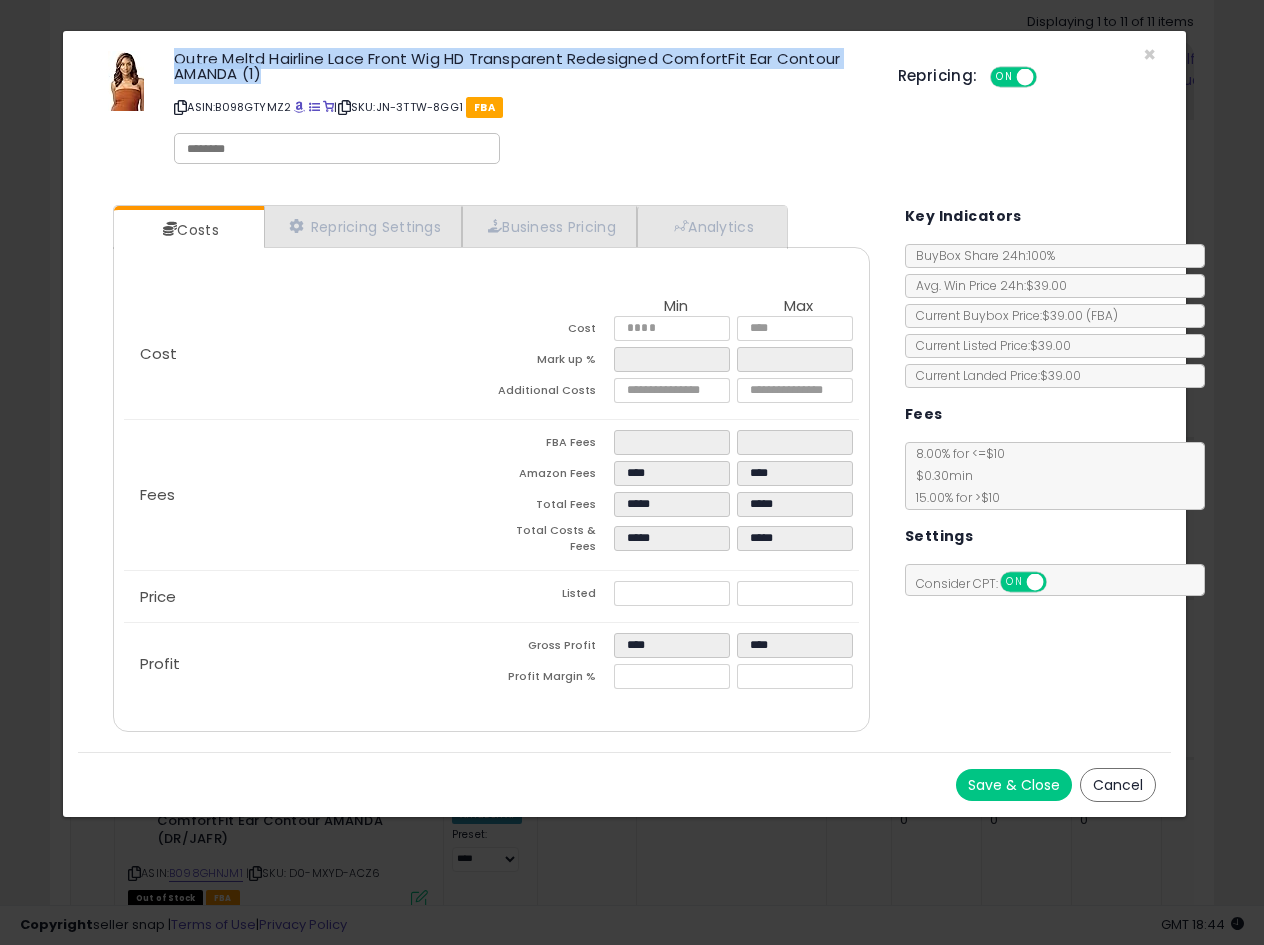 click on "Outre Meltd Hairline Lace Front Wig HD Transparent Redesigned ComfortFit Ear Contour AMANDA (1)" at bounding box center [520, 66] 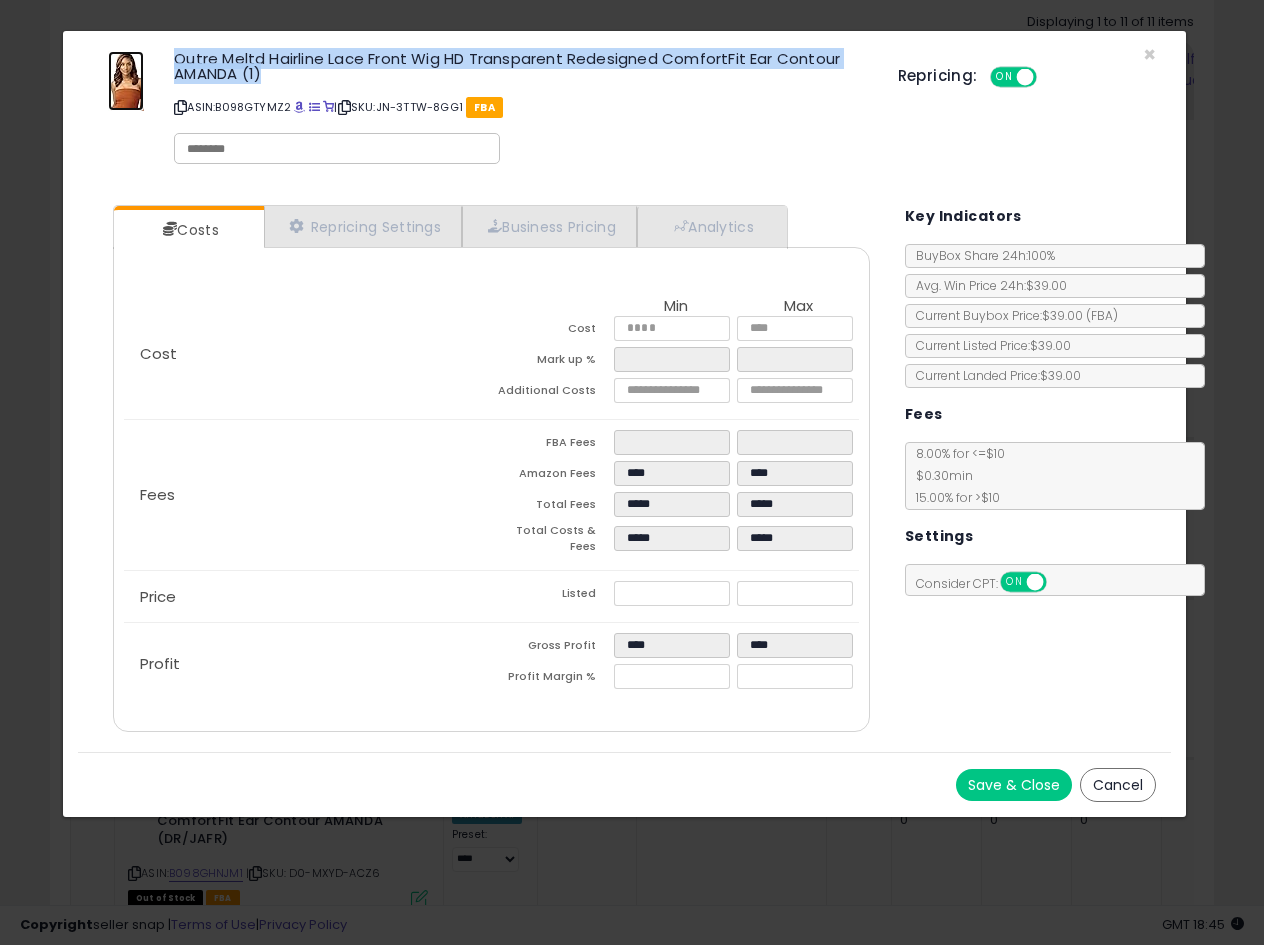 click at bounding box center (126, 81) 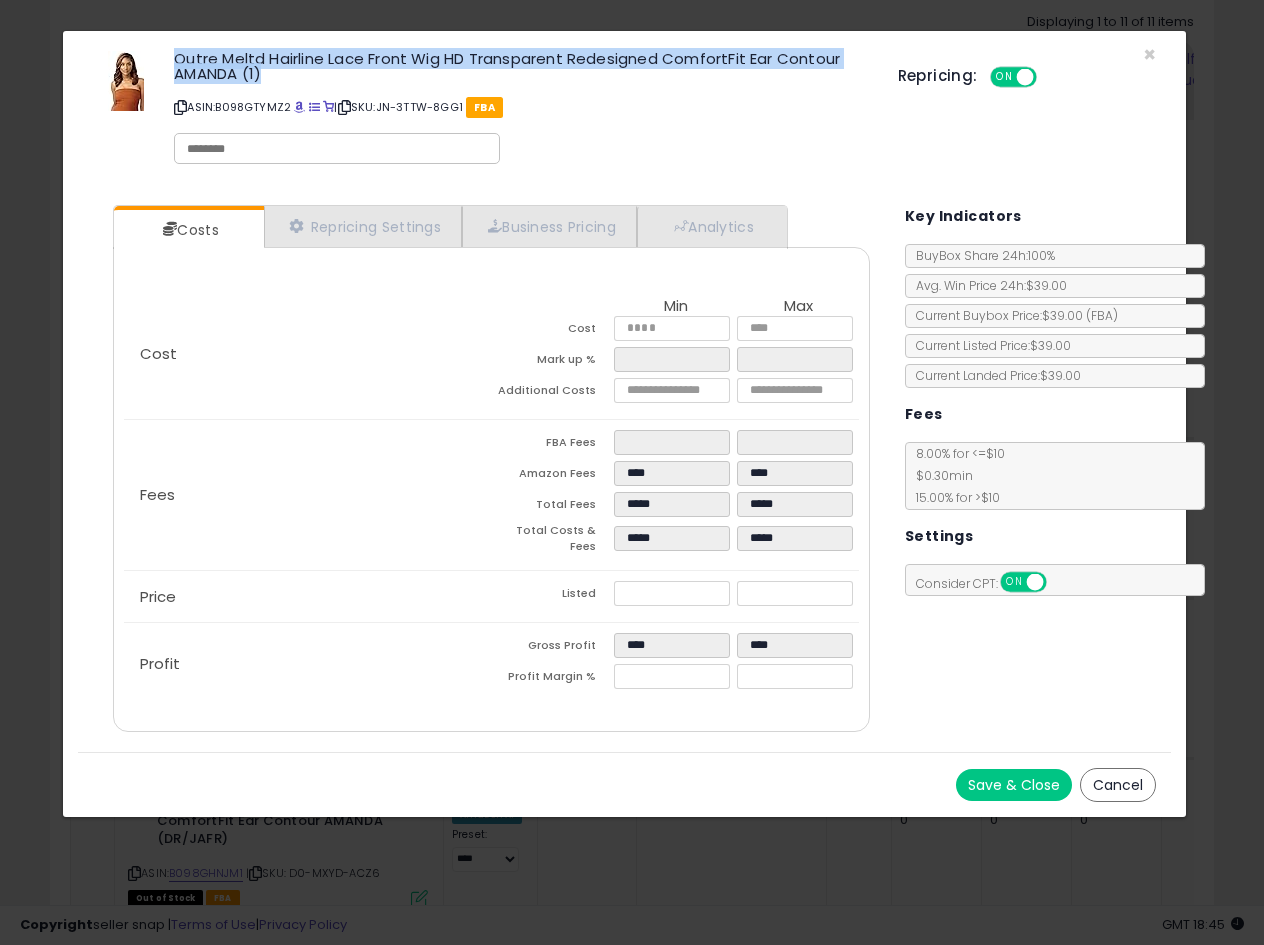 click on "Outre Meltd Hairline Lace Front Wig HD Transparent Redesigned ComfortFit Ear Contour AMANDA (1)
ASIN:  B098GTYMZ2
|
SKU:  JN-3TTW-8GG1
FBA
Repricing:
ON   OFF" at bounding box center [624, 110] 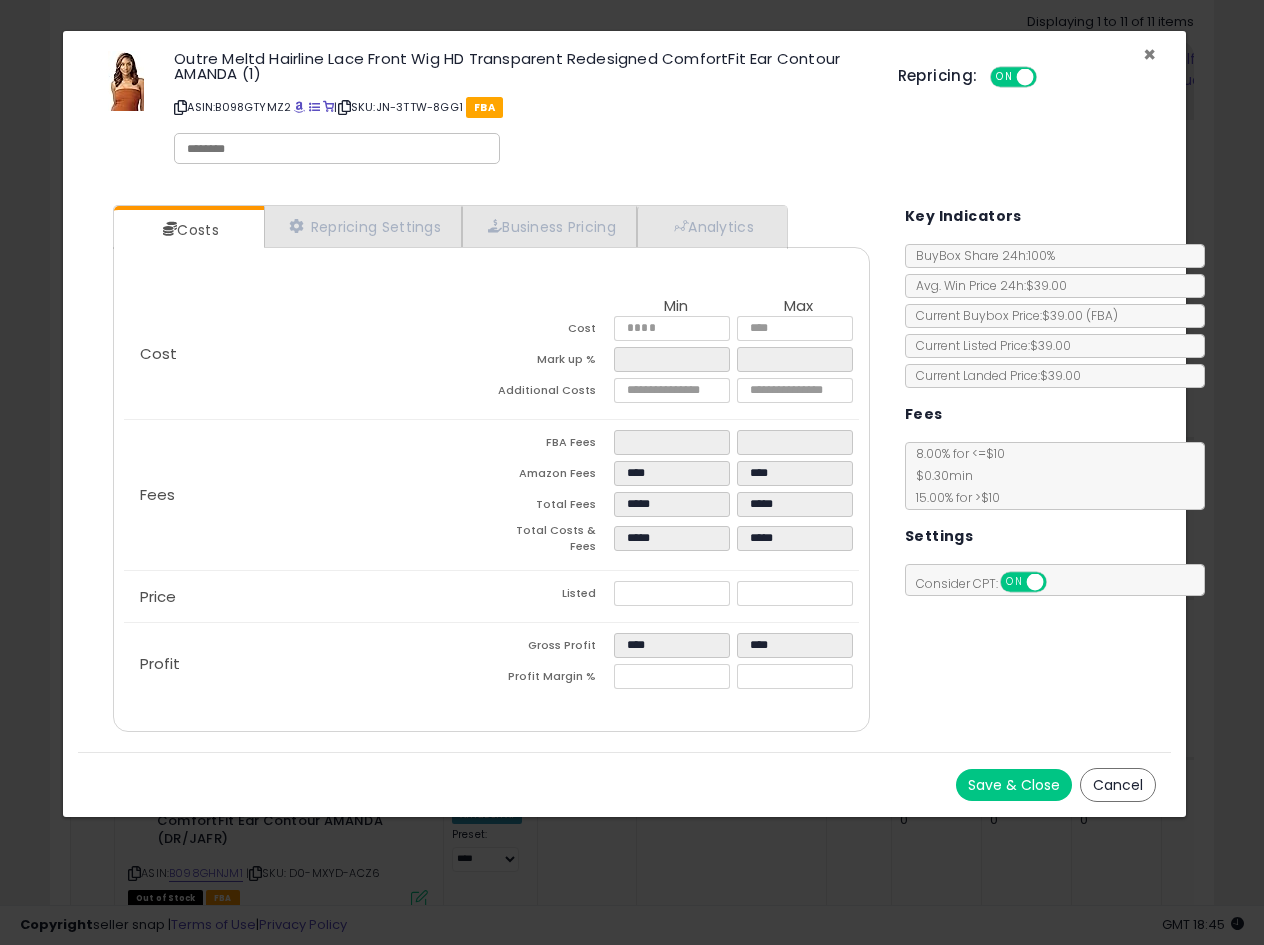 click on "×" at bounding box center [1149, 54] 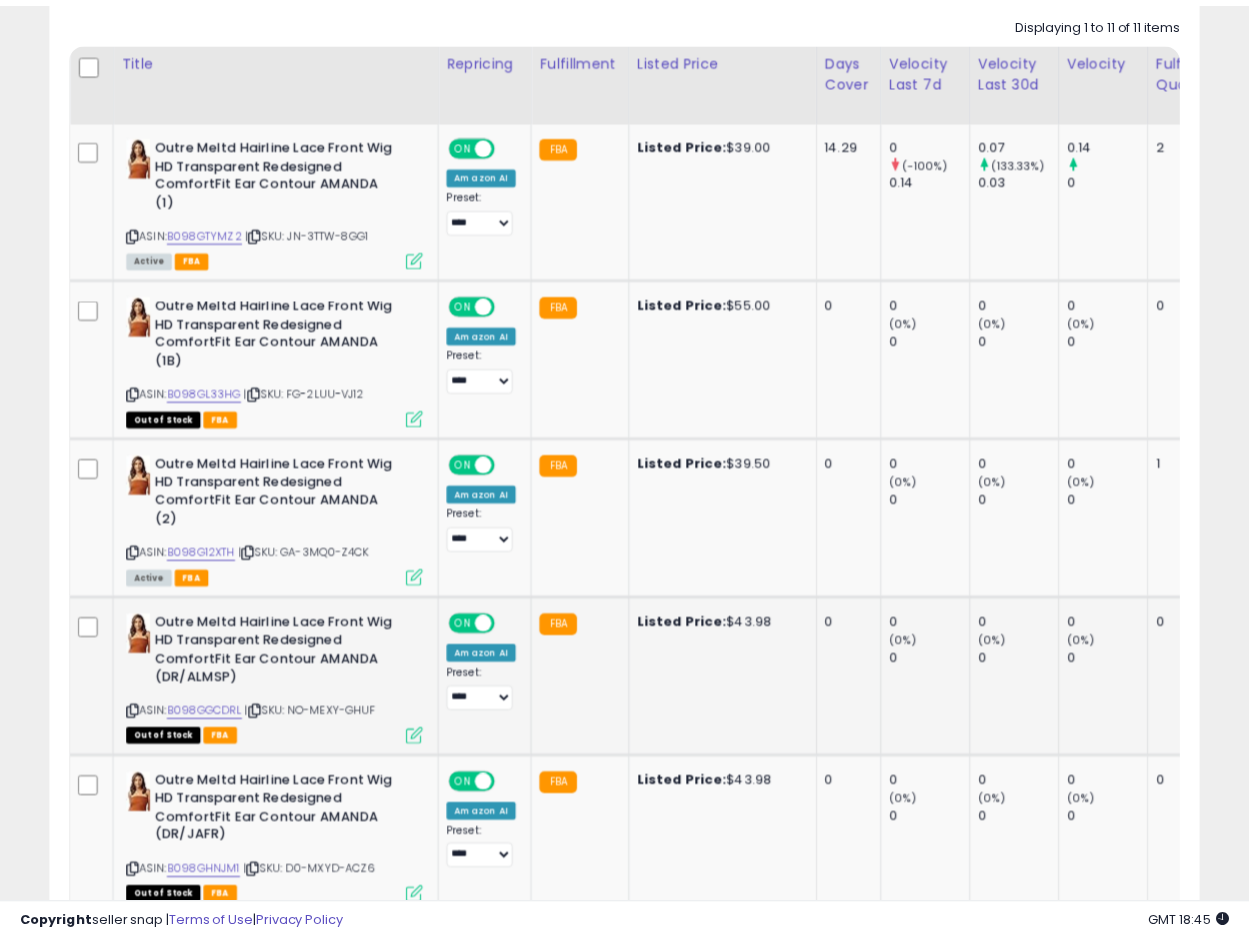 scroll, scrollTop: 410, scrollLeft: 665, axis: both 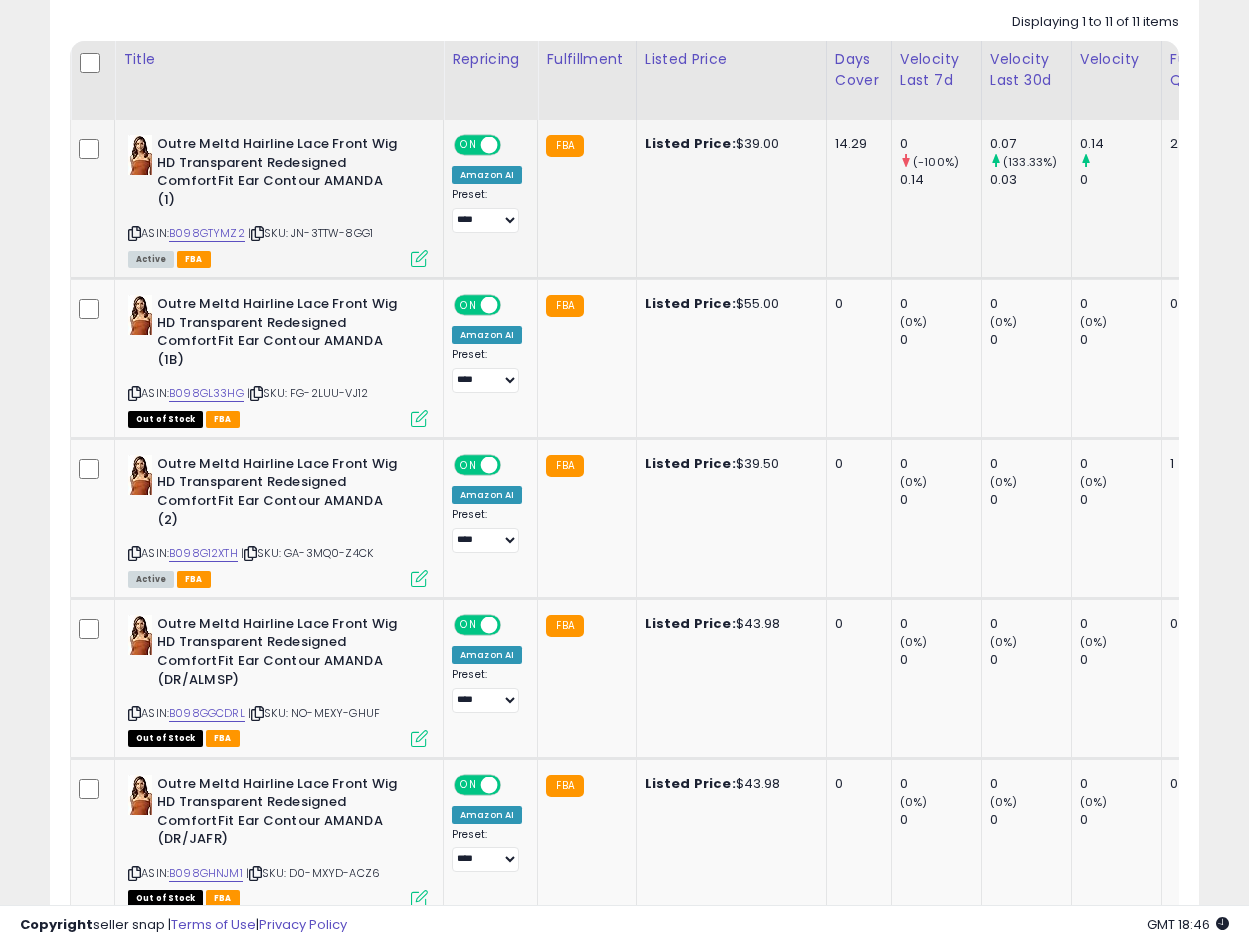 click at bounding box center (419, 258) 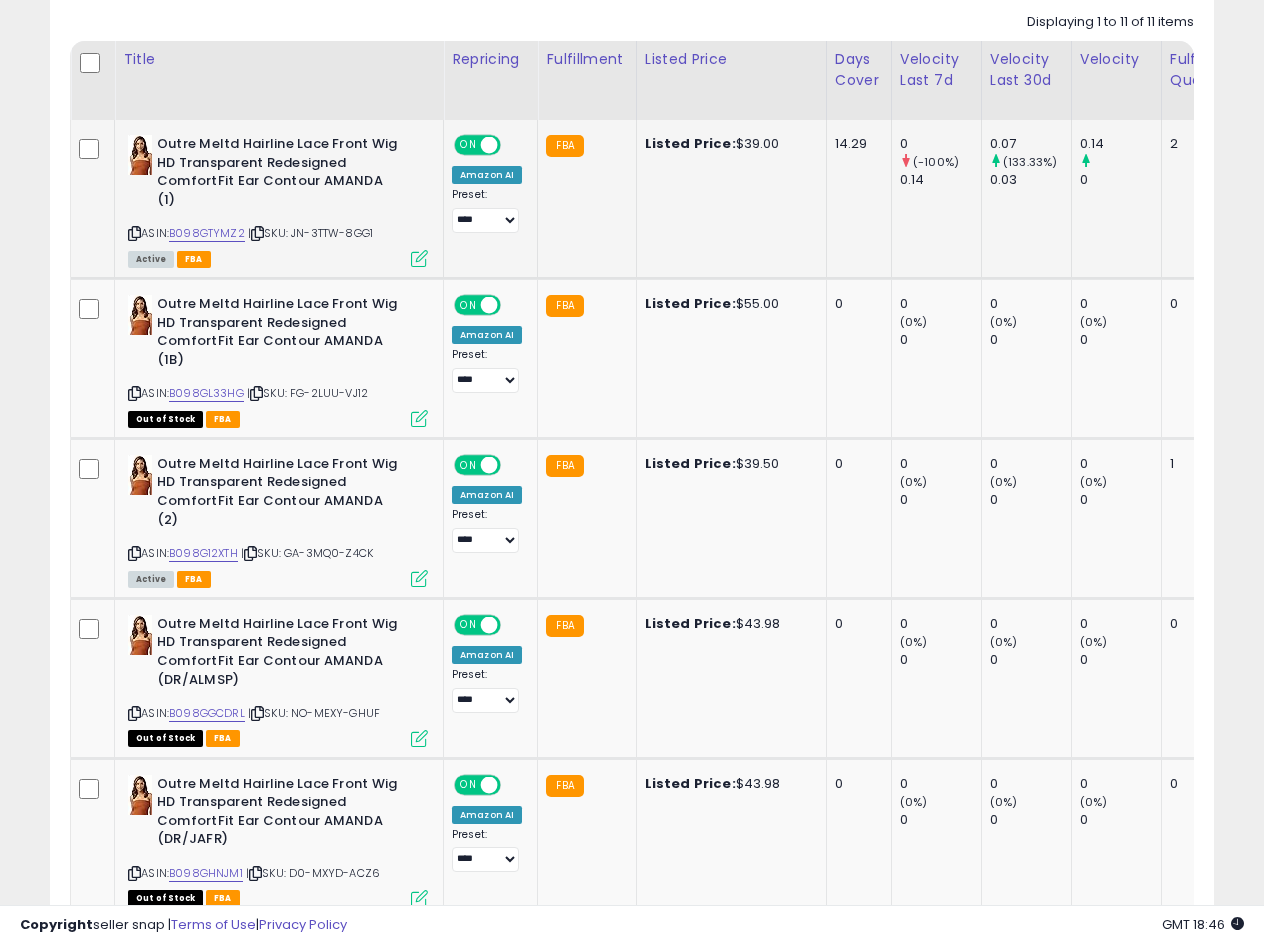 scroll, scrollTop: 999590, scrollLeft: 999327, axis: both 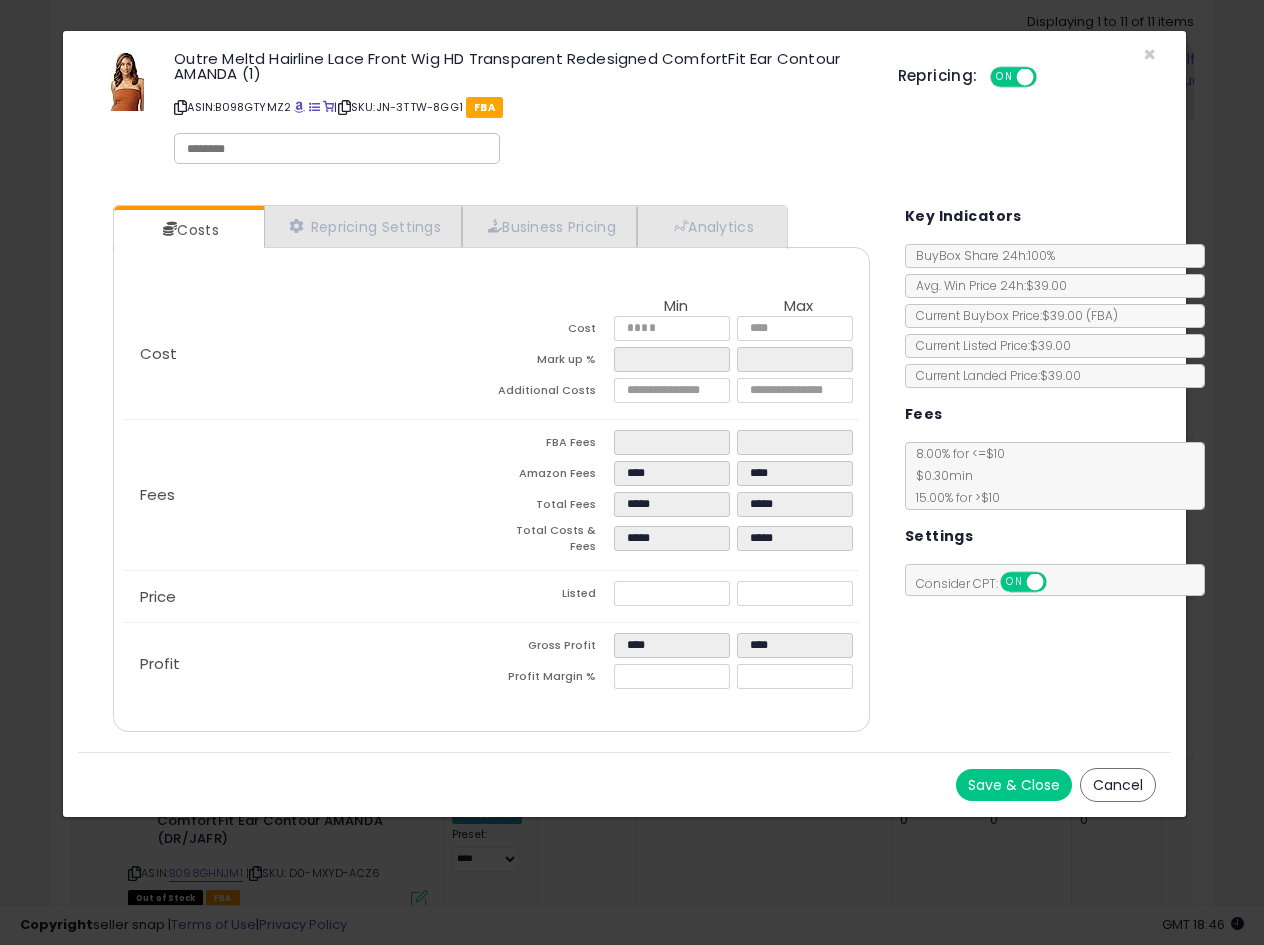click on "Outre Meltd Hairline Lace Front Wig HD Transparent Redesigned ComfortFit Ear Contour AMANDA (1)" at bounding box center (520, 66) 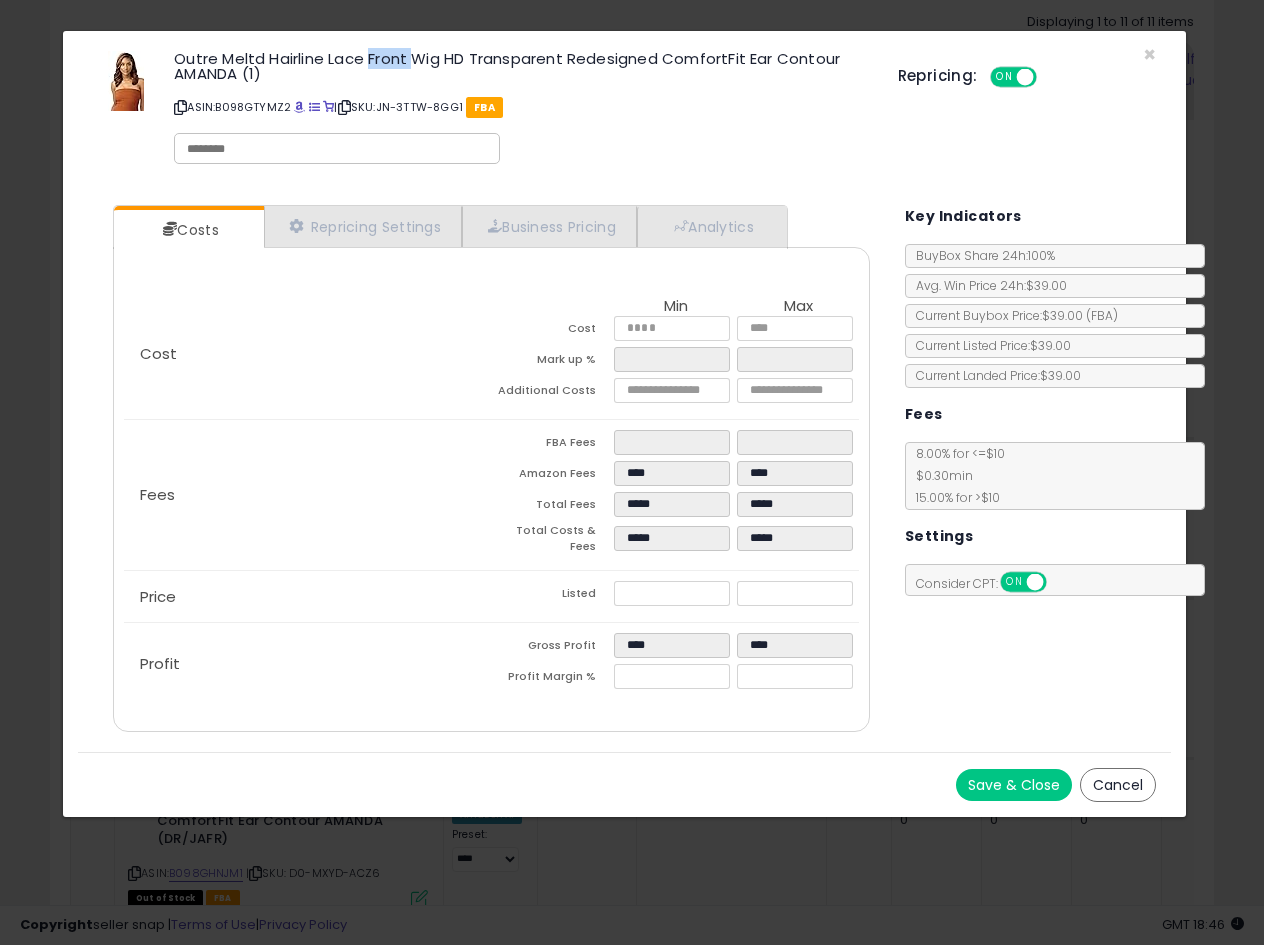 click on "Outre Meltd Hairline Lace Front Wig HD Transparent Redesigned ComfortFit Ear Contour AMANDA (1)" at bounding box center (520, 66) 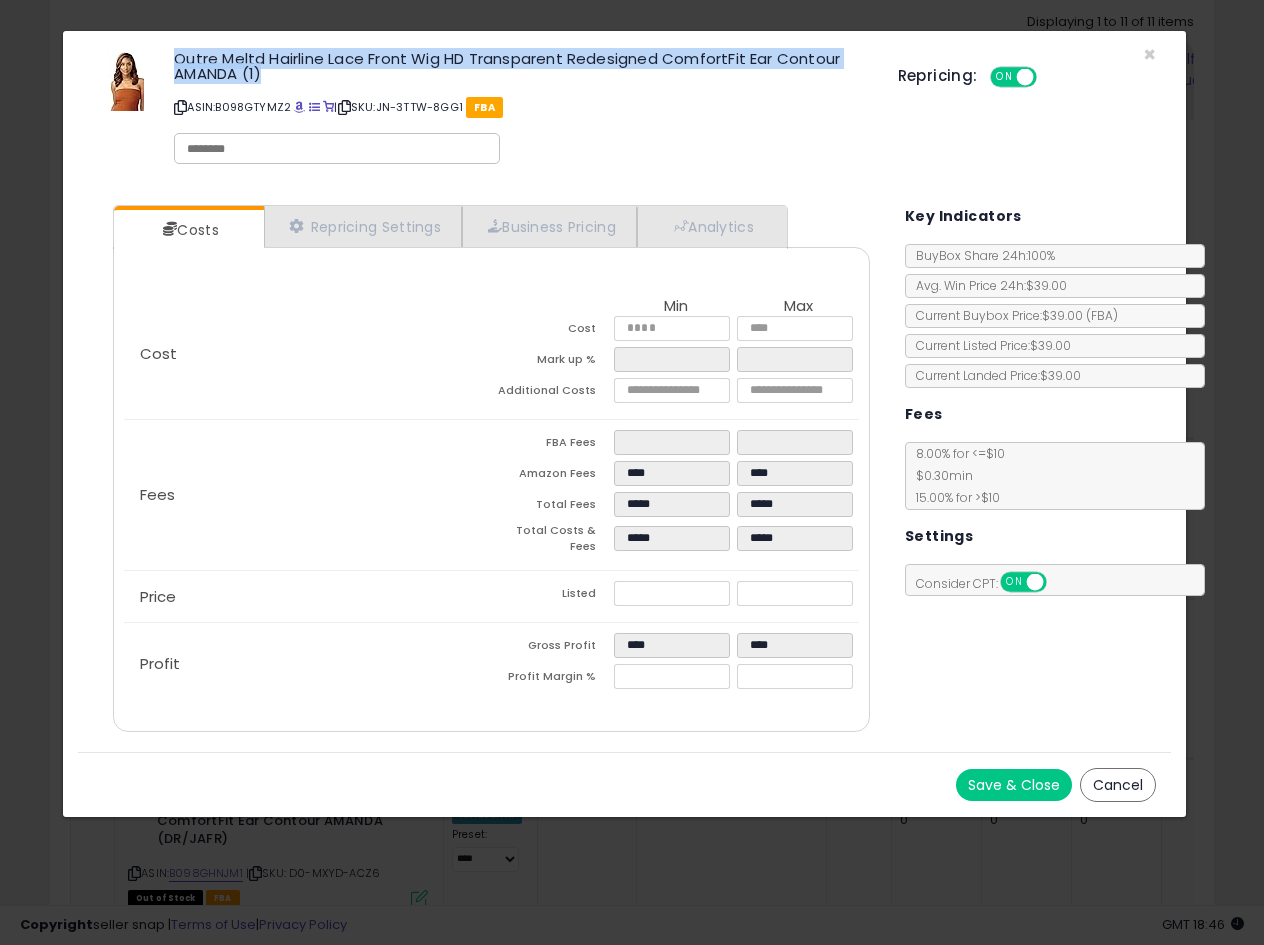 click on "Outre Meltd Hairline Lace Front Wig HD Transparent Redesigned ComfortFit Ear Contour AMANDA (1)" at bounding box center (520, 66) 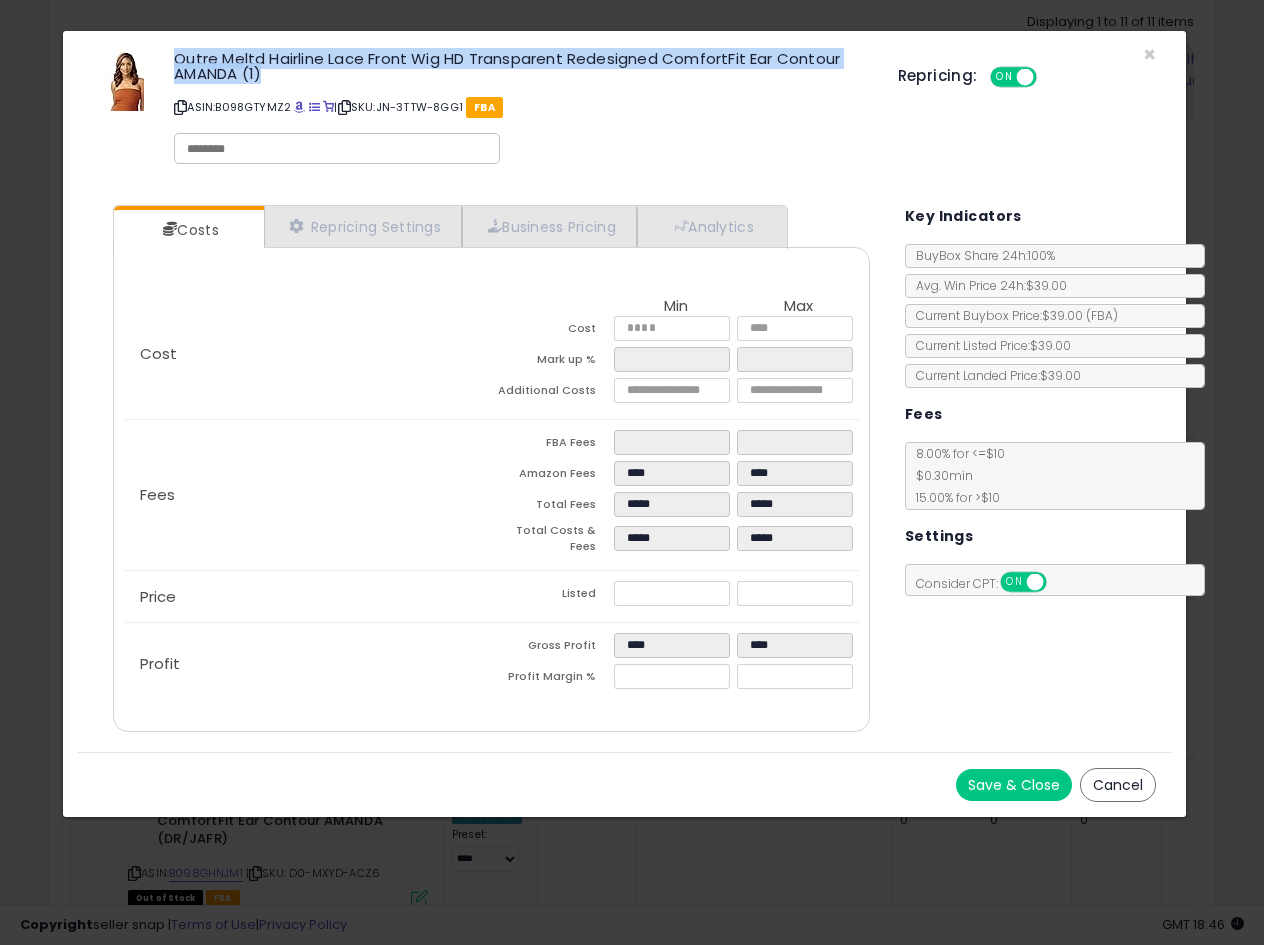 click at bounding box center [180, 107] 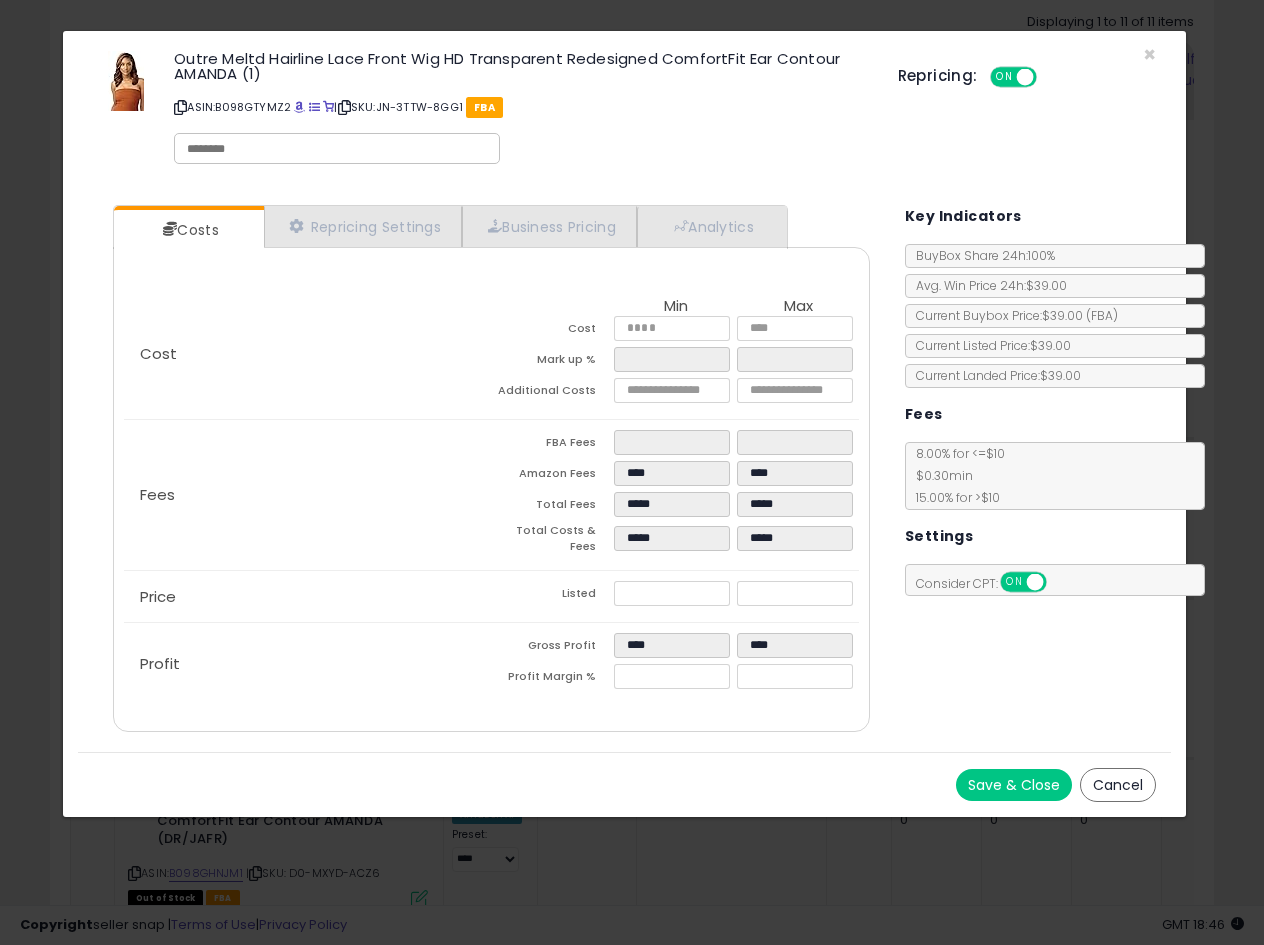 click on "Outre Meltd Hairline Lace Front Wig HD Transparent Redesigned ComfortFit Ear Contour AMANDA (1)
ASIN:  B098GTYMZ2
|
SKU:  JN-3TTW-8GG1
FBA
Repricing:
ON   OFF" at bounding box center (624, 110) 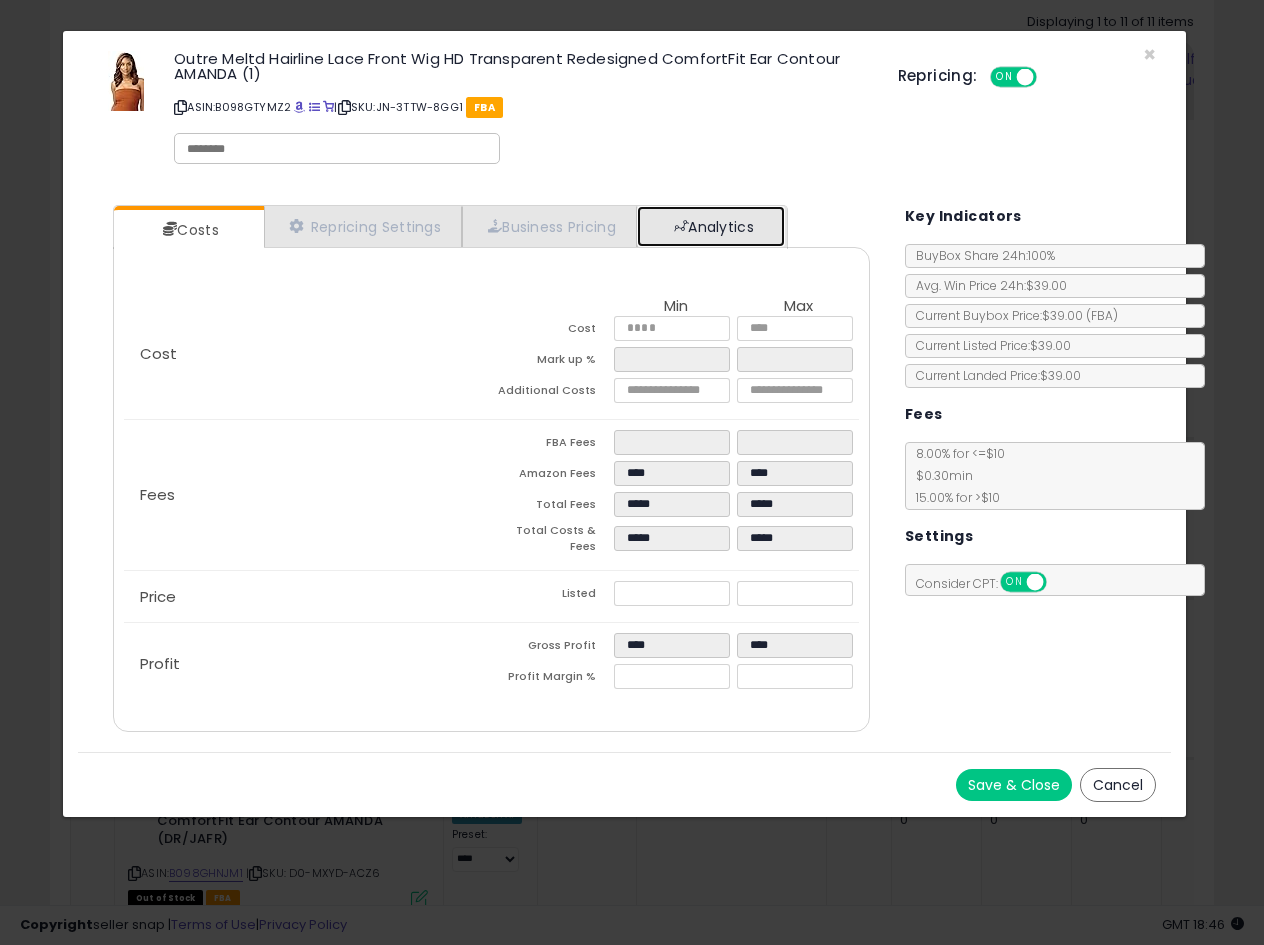 click on "Analytics" at bounding box center [711, 226] 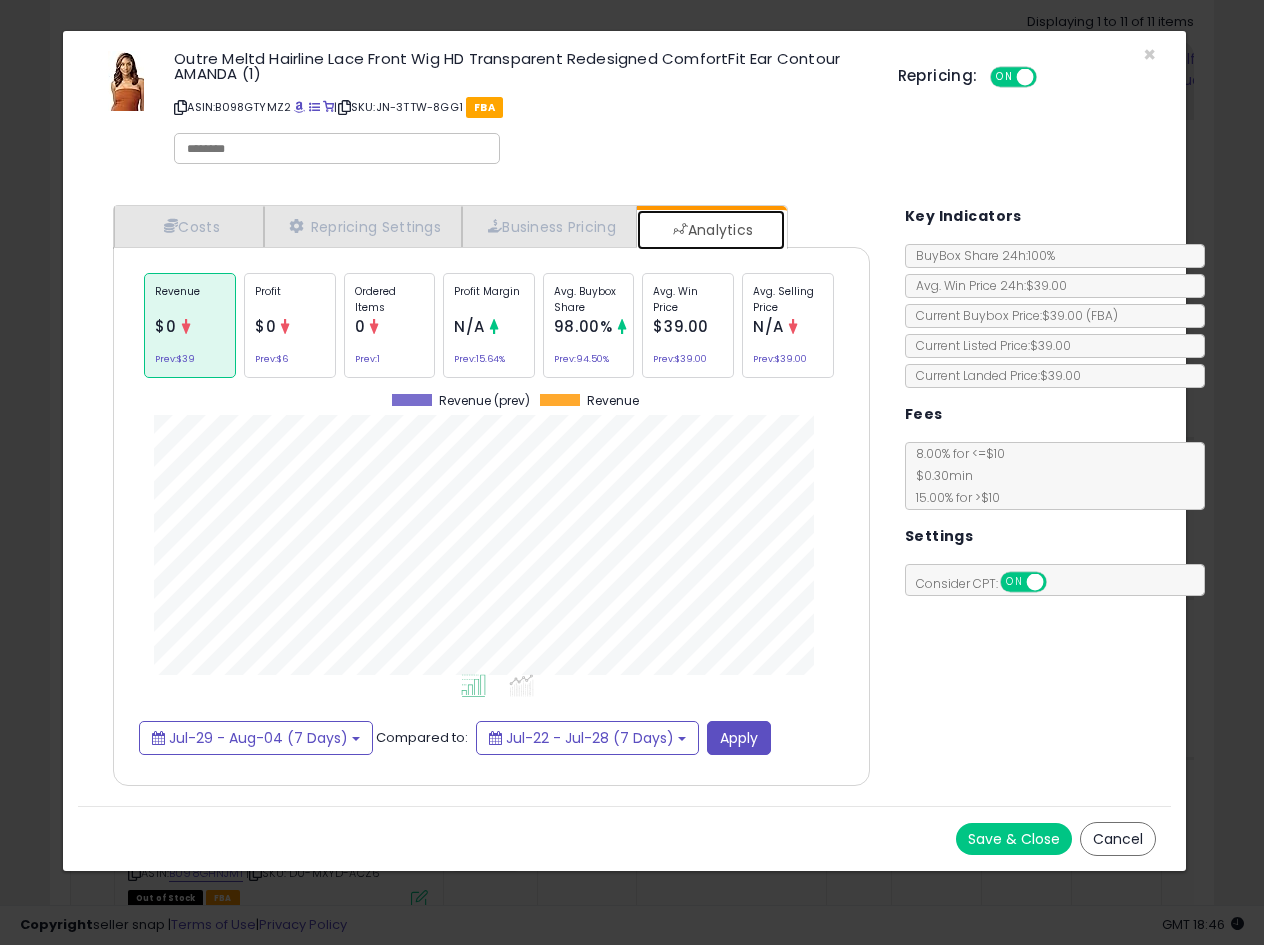 scroll, scrollTop: 999384, scrollLeft: 999203, axis: both 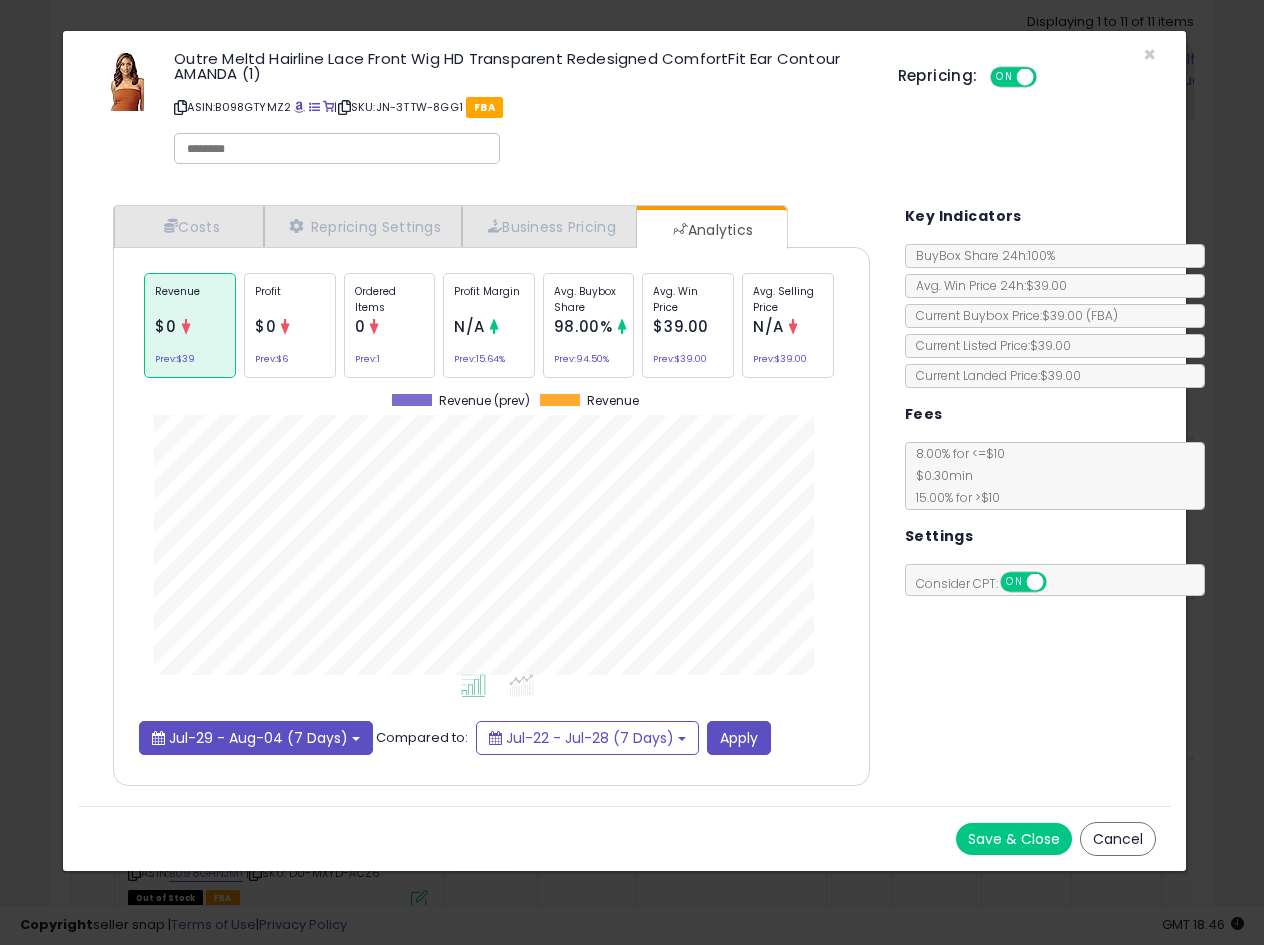 click on "Jul-29 - Aug-04 (7 Days)" at bounding box center [258, 738] 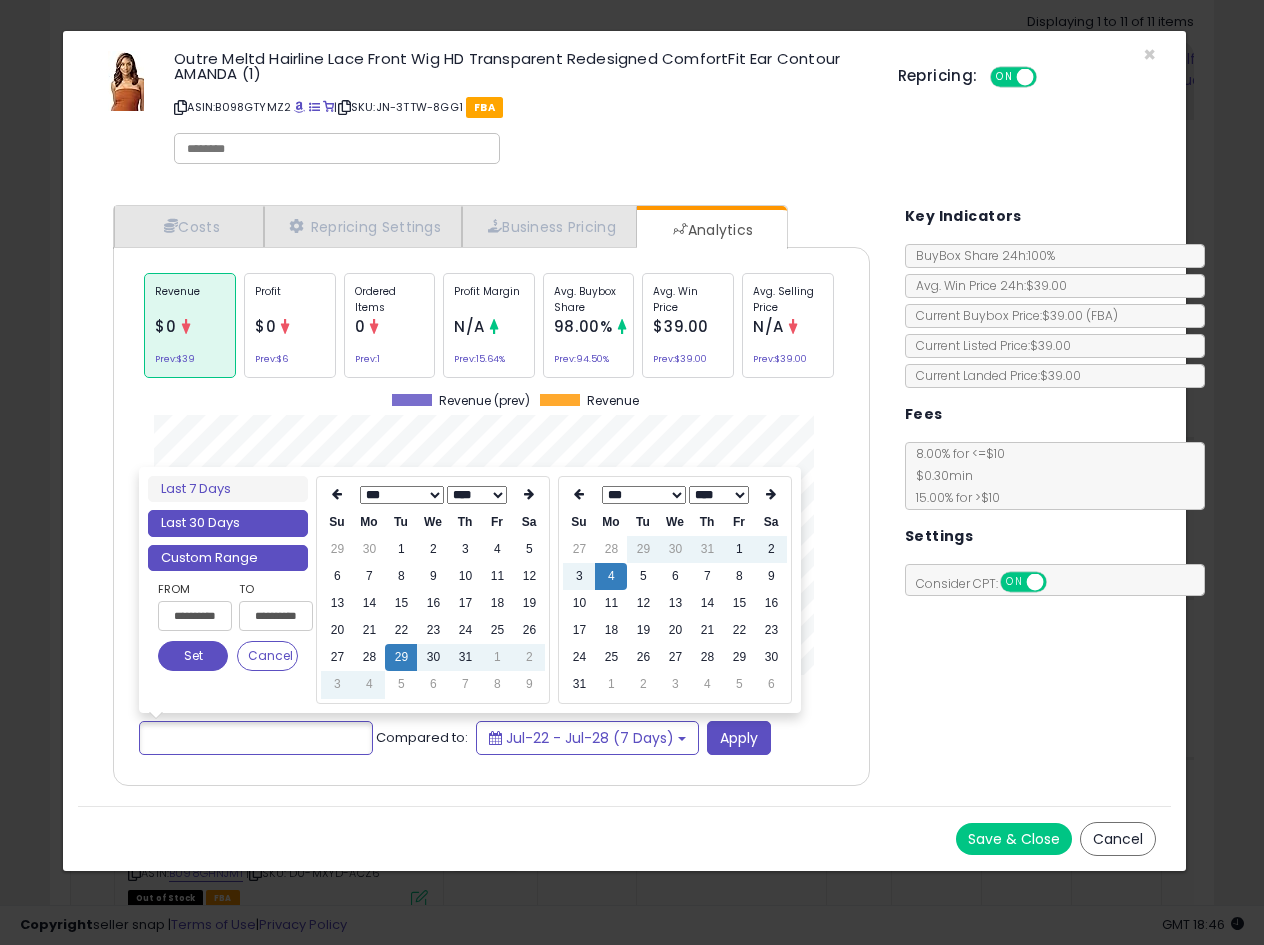 type on "**********" 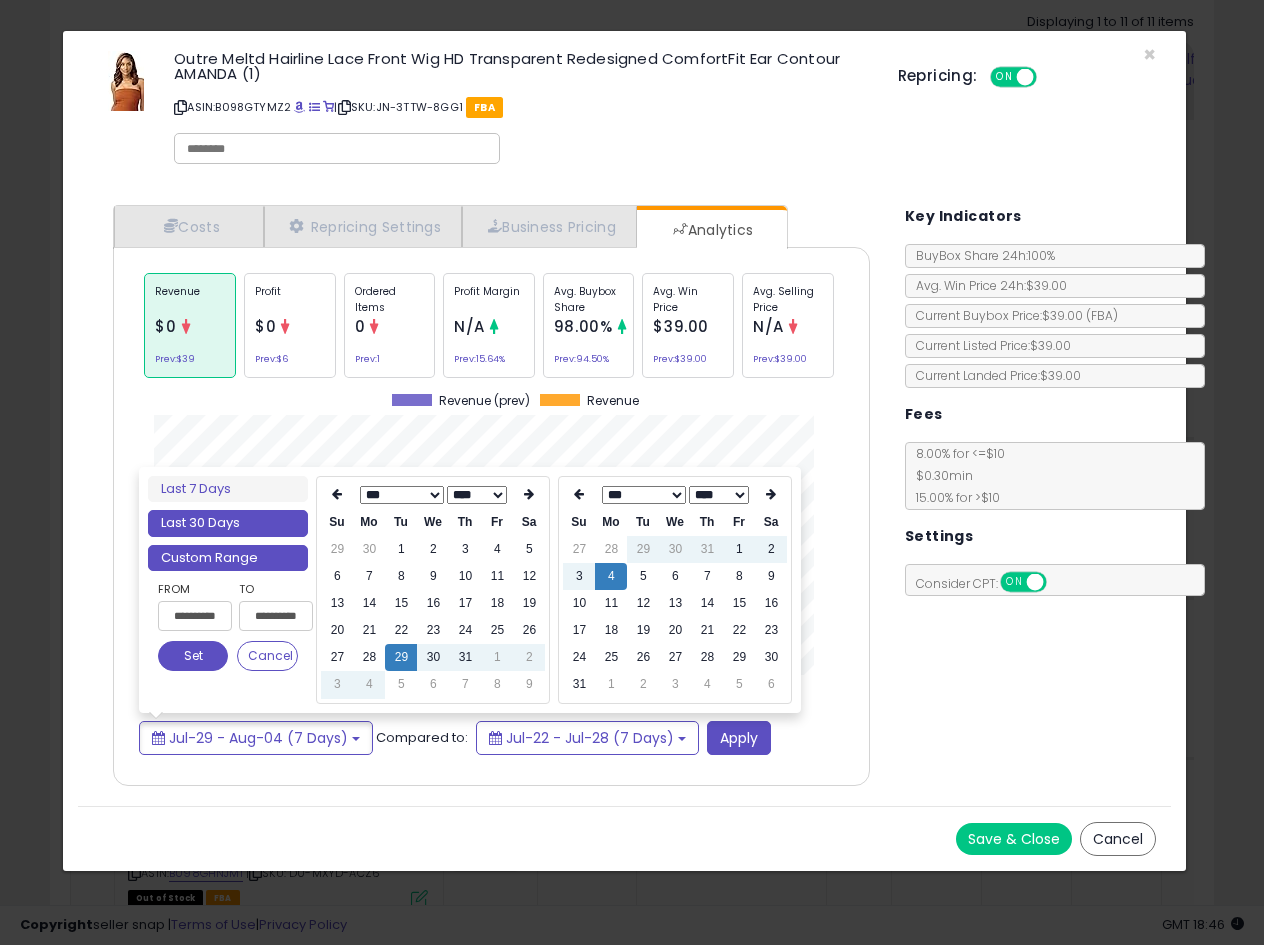click on "Last 30 Days" at bounding box center (228, 523) 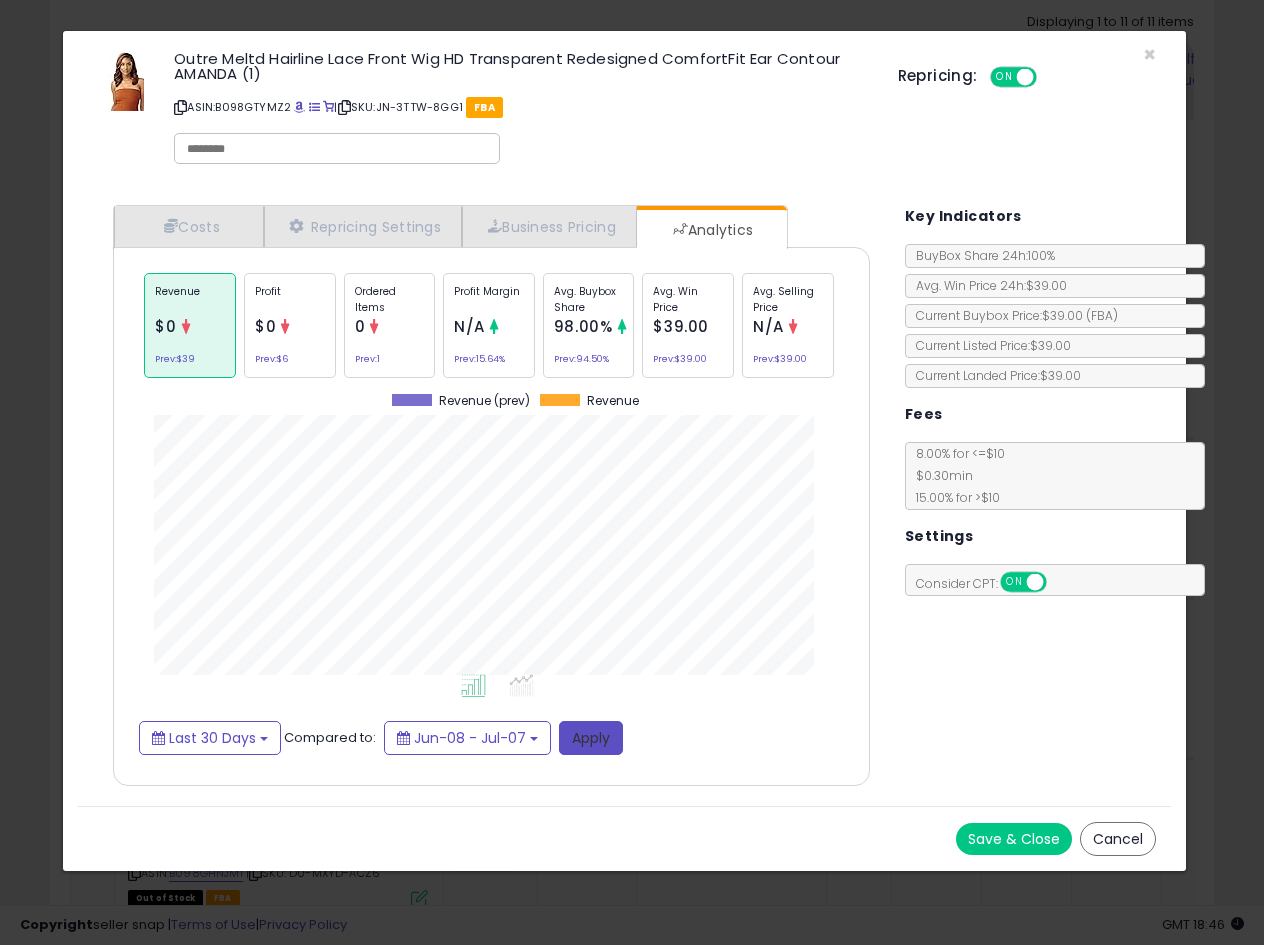 click on "Apply" at bounding box center [591, 738] 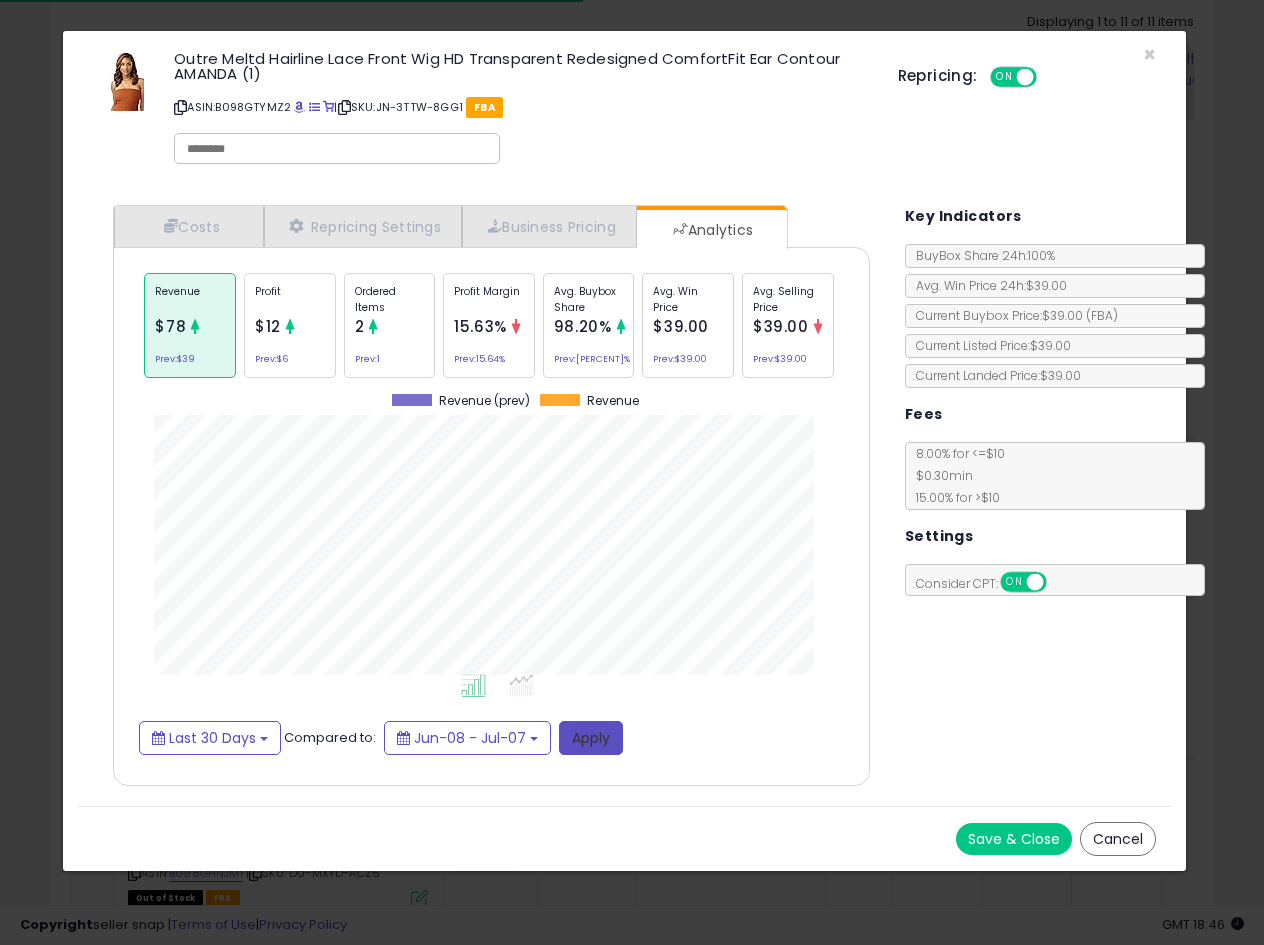 scroll, scrollTop: 999384, scrollLeft: 999203, axis: both 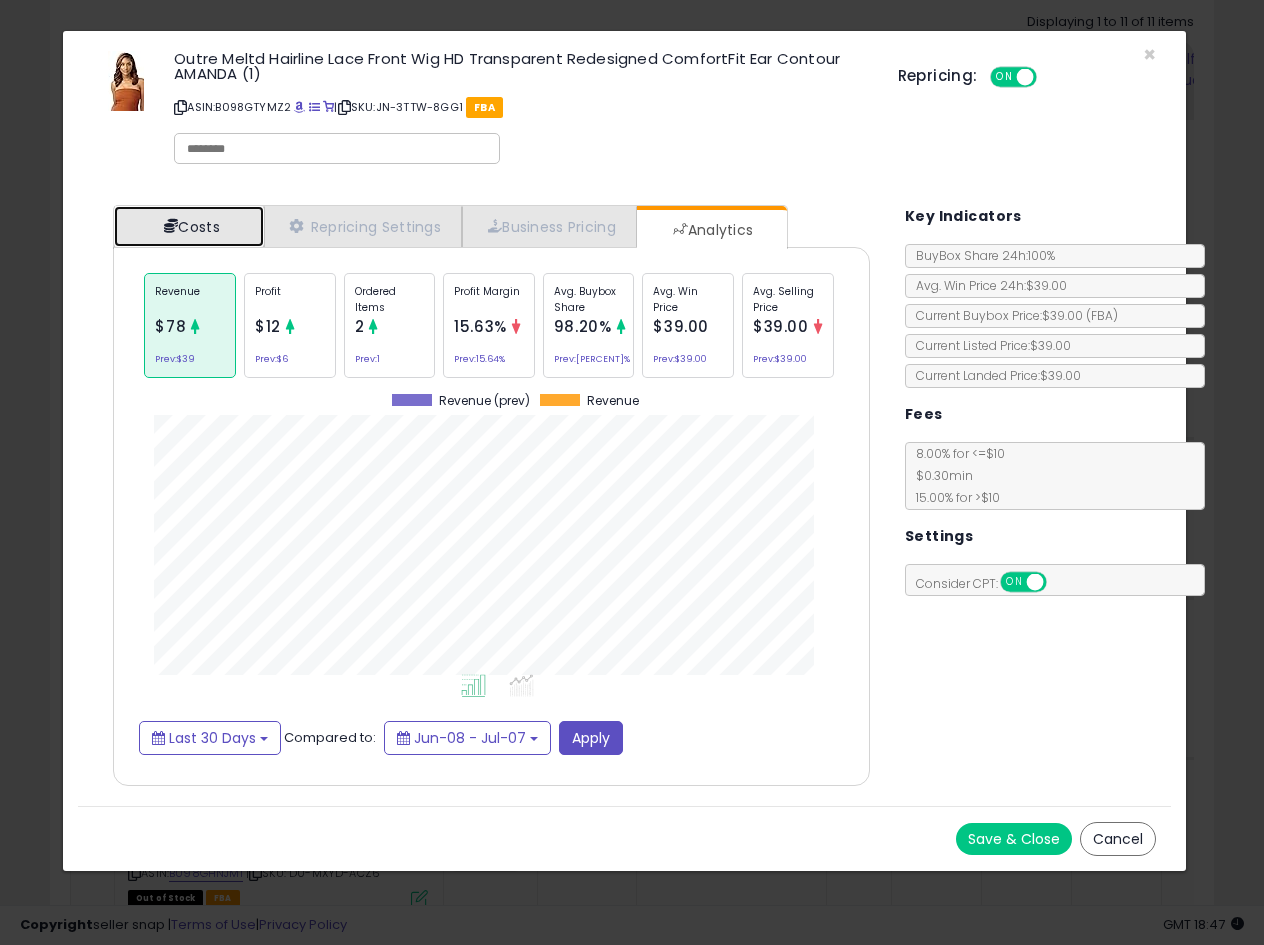 click on "Costs" at bounding box center (189, 226) 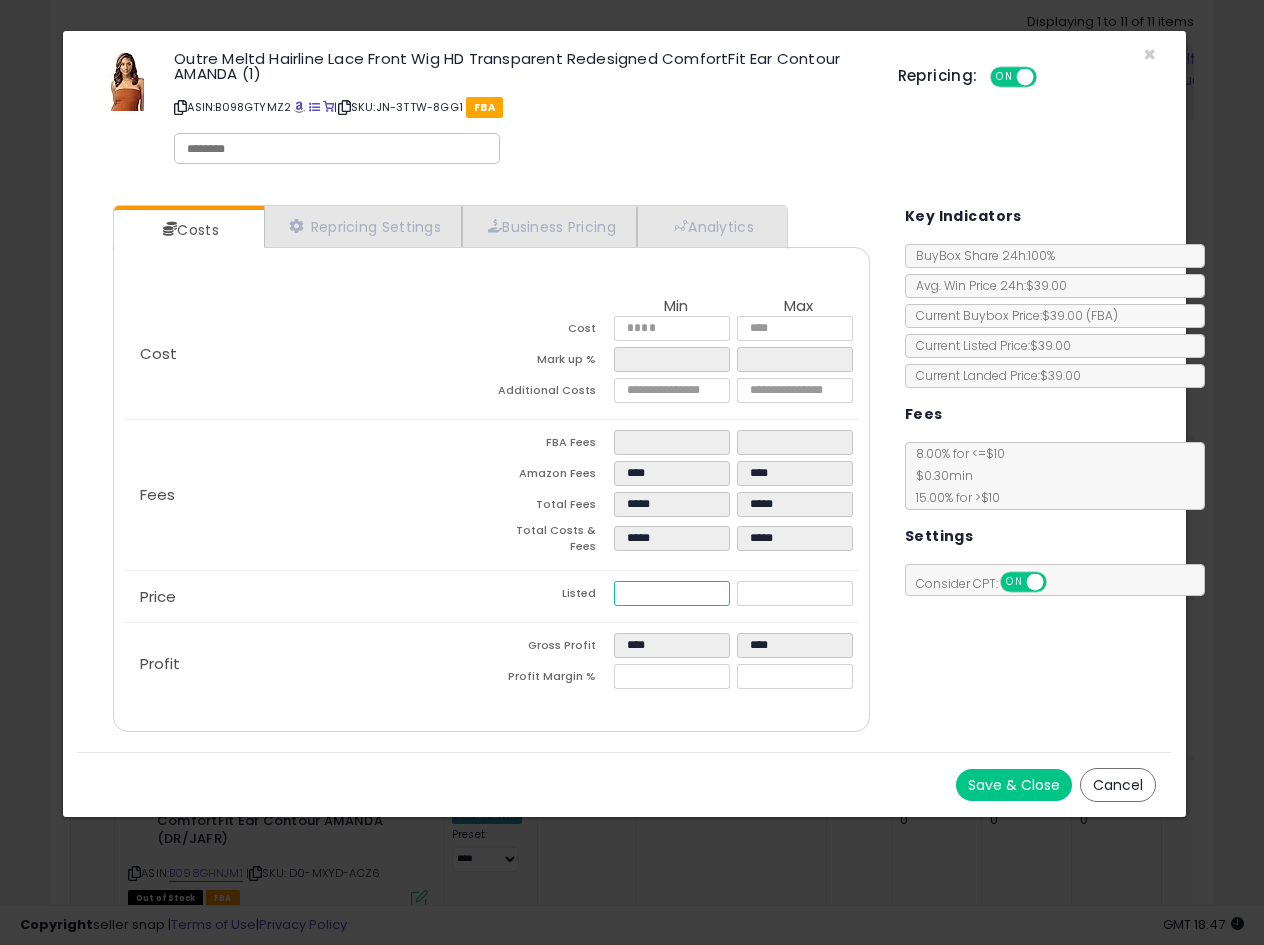 drag, startPoint x: 674, startPoint y: 587, endPoint x: 276, endPoint y: 639, distance: 401.3826 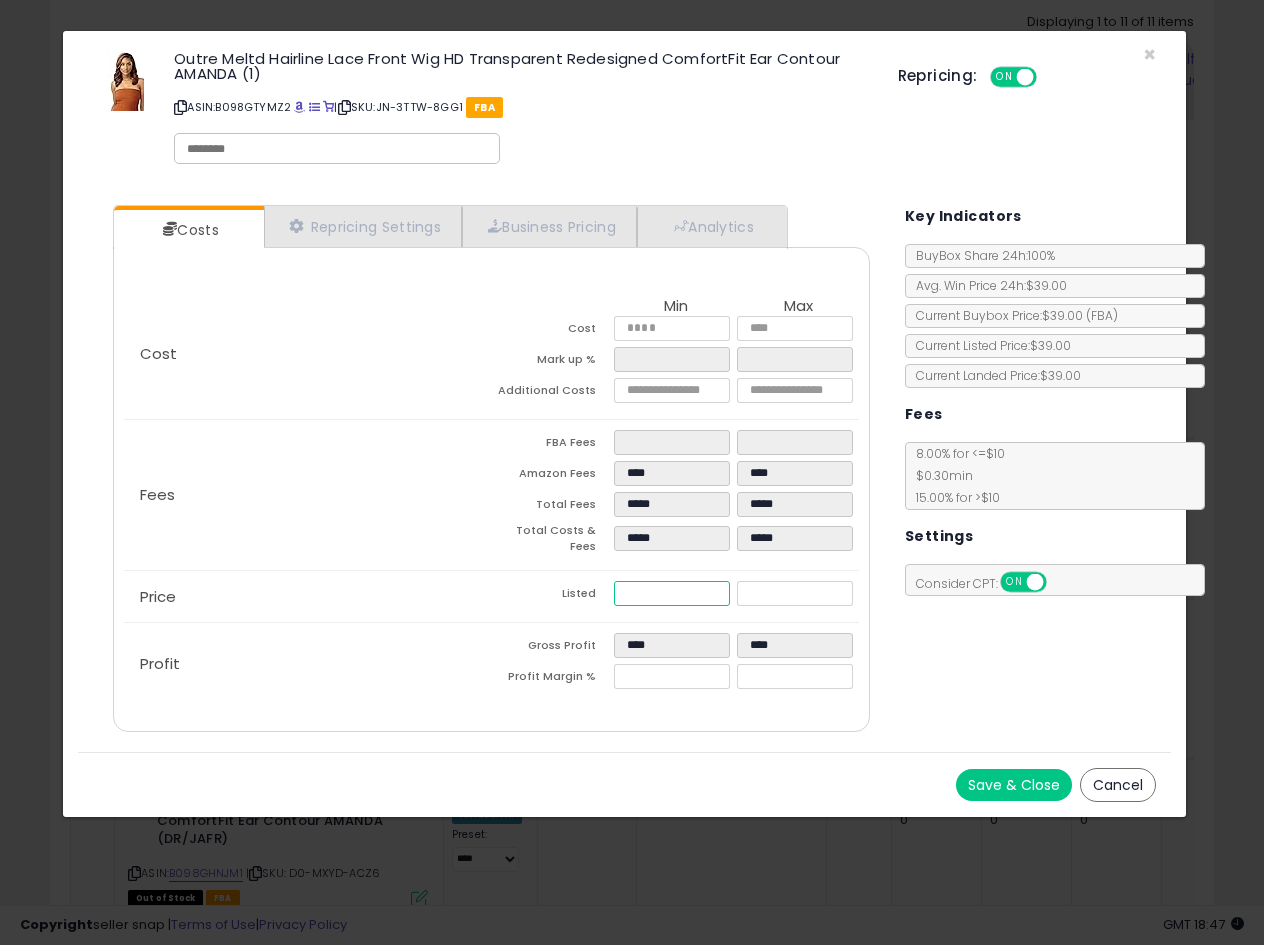 click on "Cost
Min
Max
Cost
*****
*****
Mark up %
*****
*****
Additional Costs
Fees
FBA Fees" at bounding box center (491, 496) 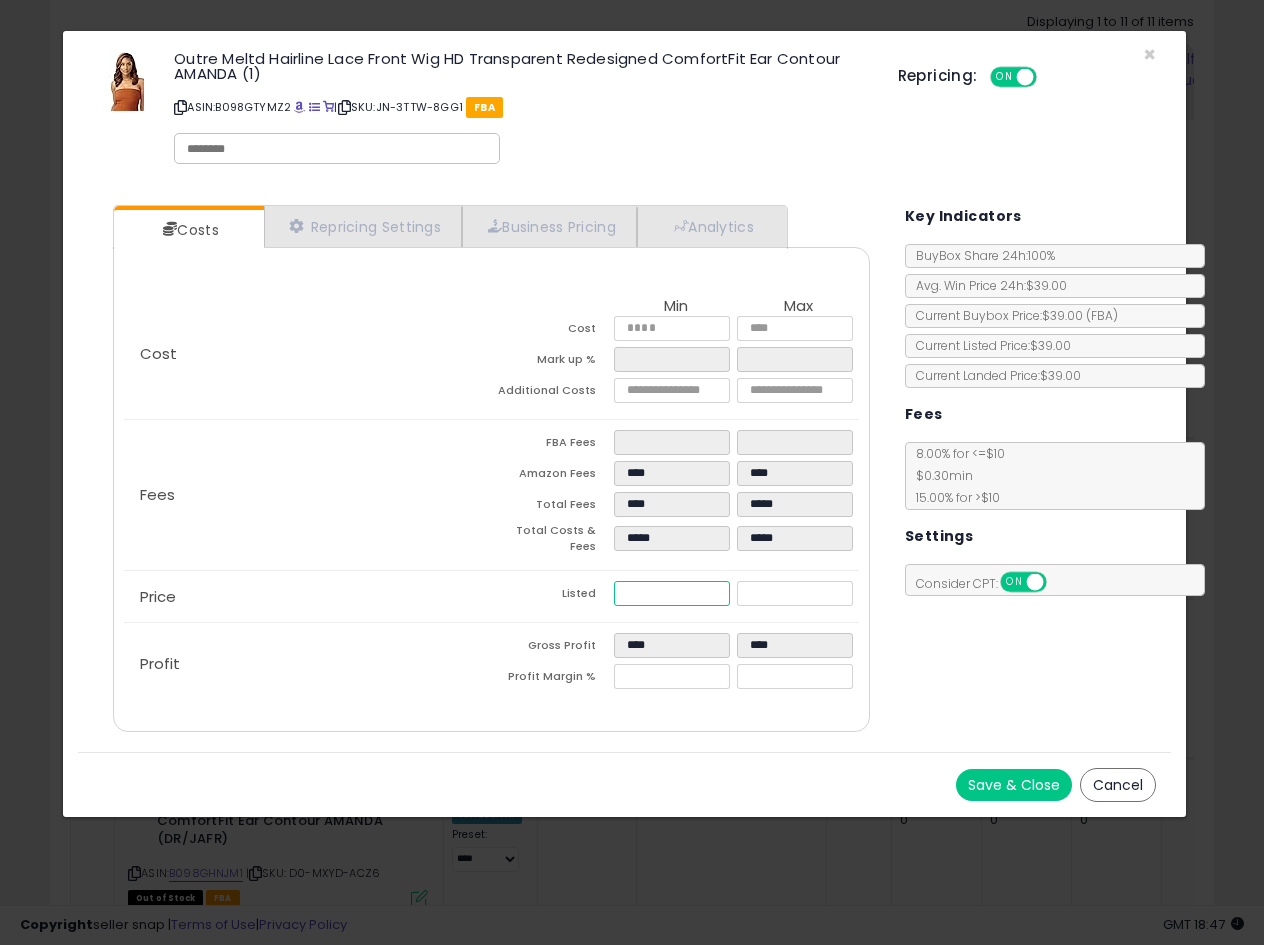 type on "****" 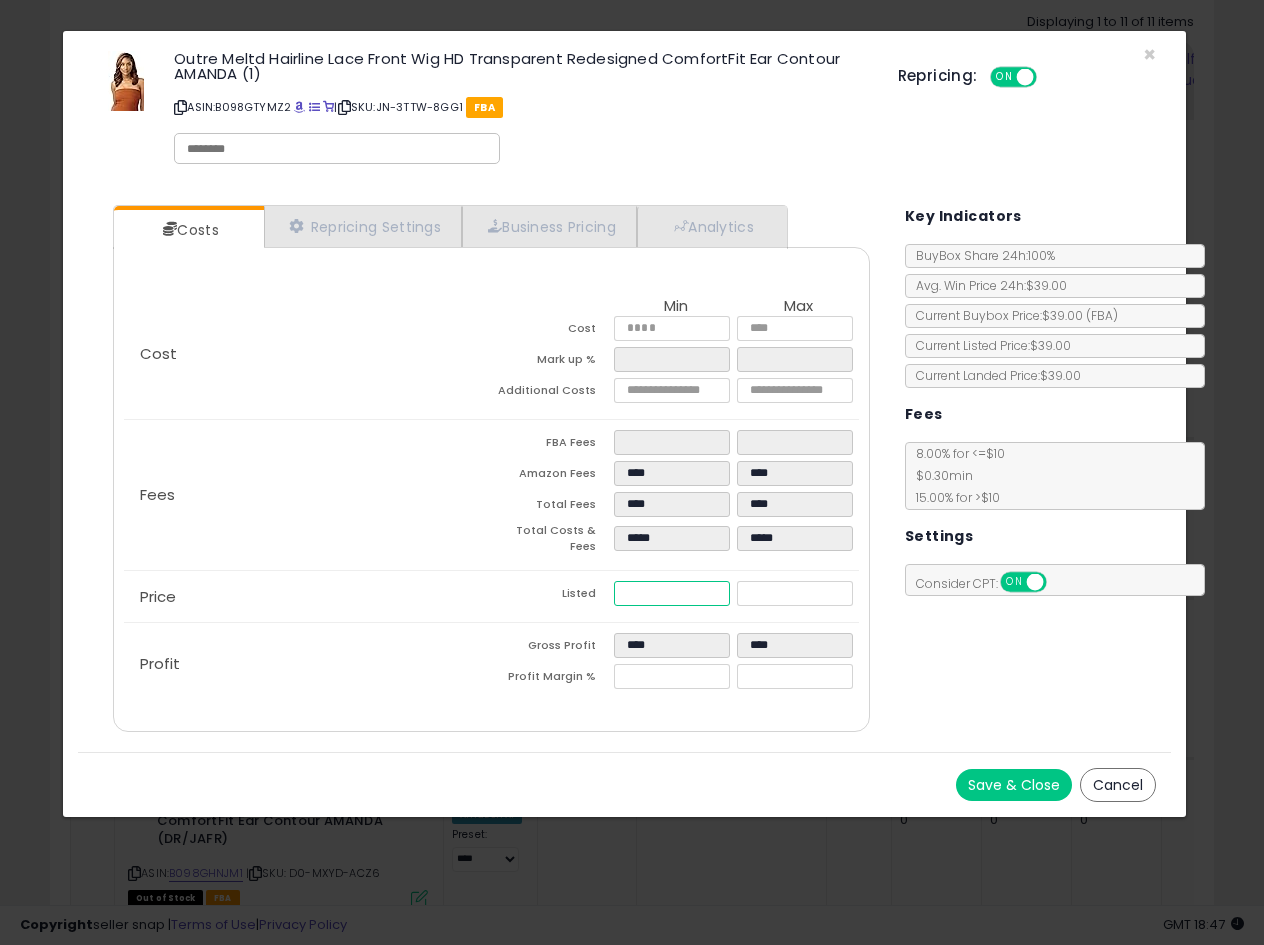 type on "****" 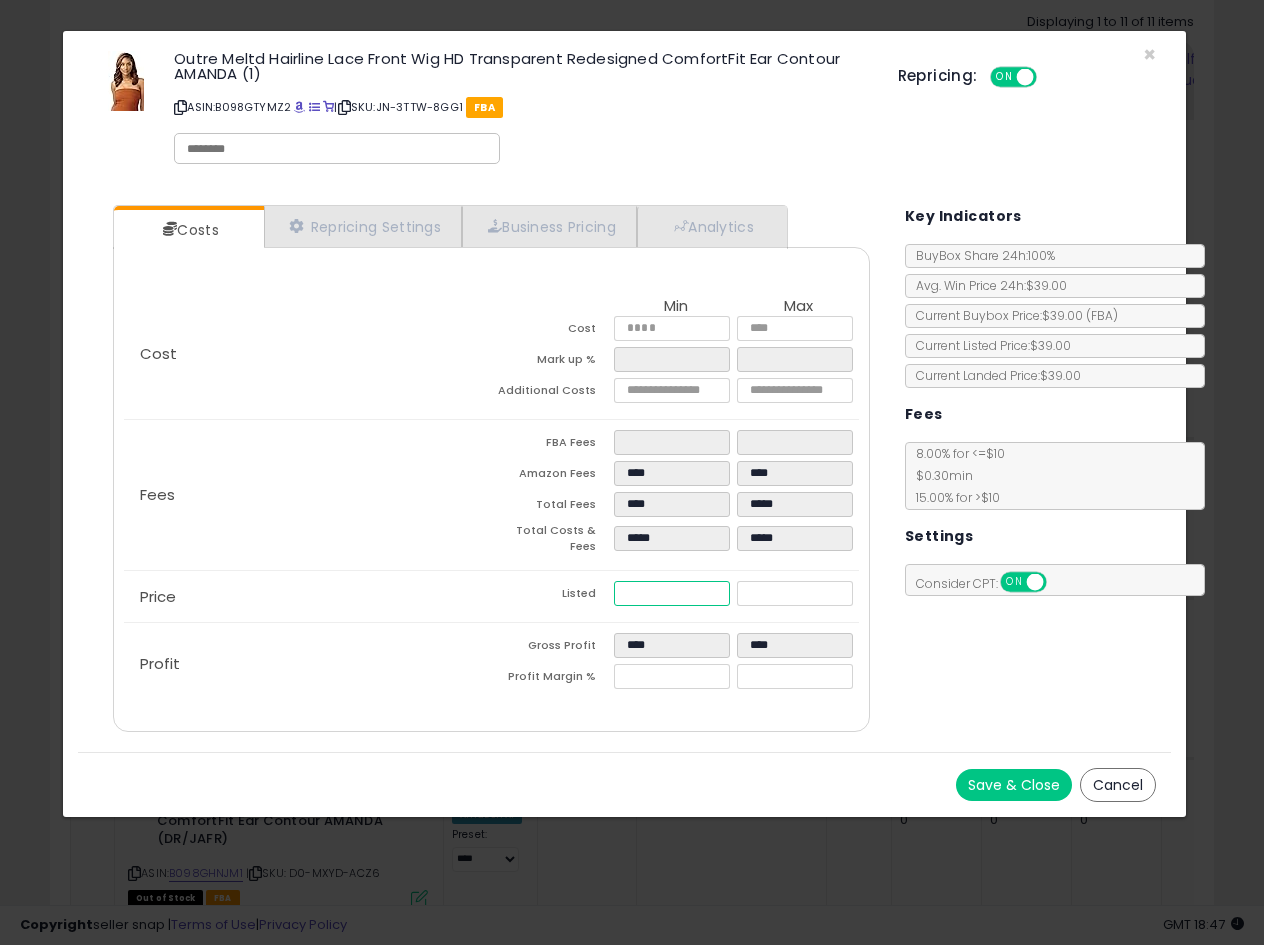 type on "**" 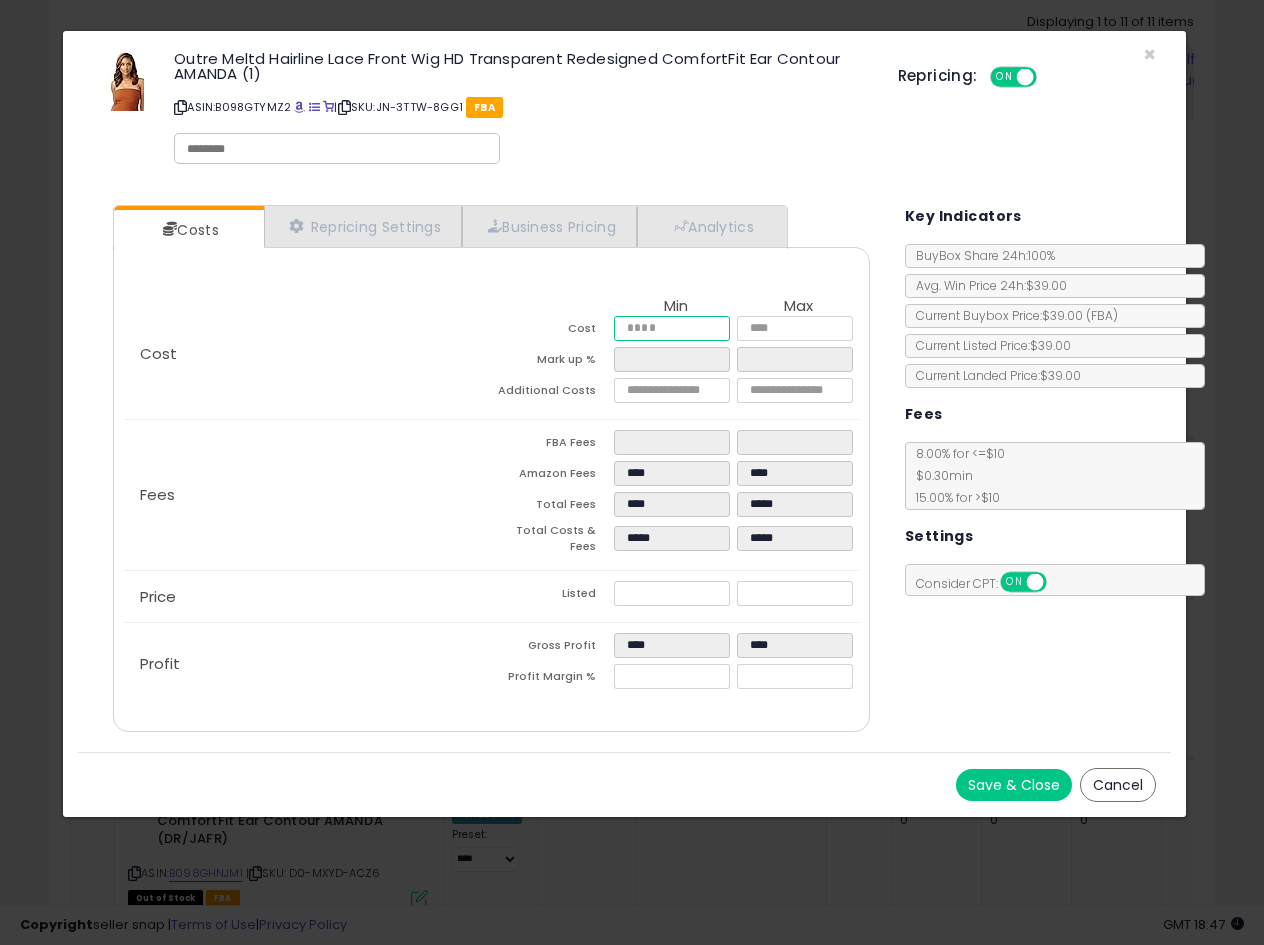 type on "******" 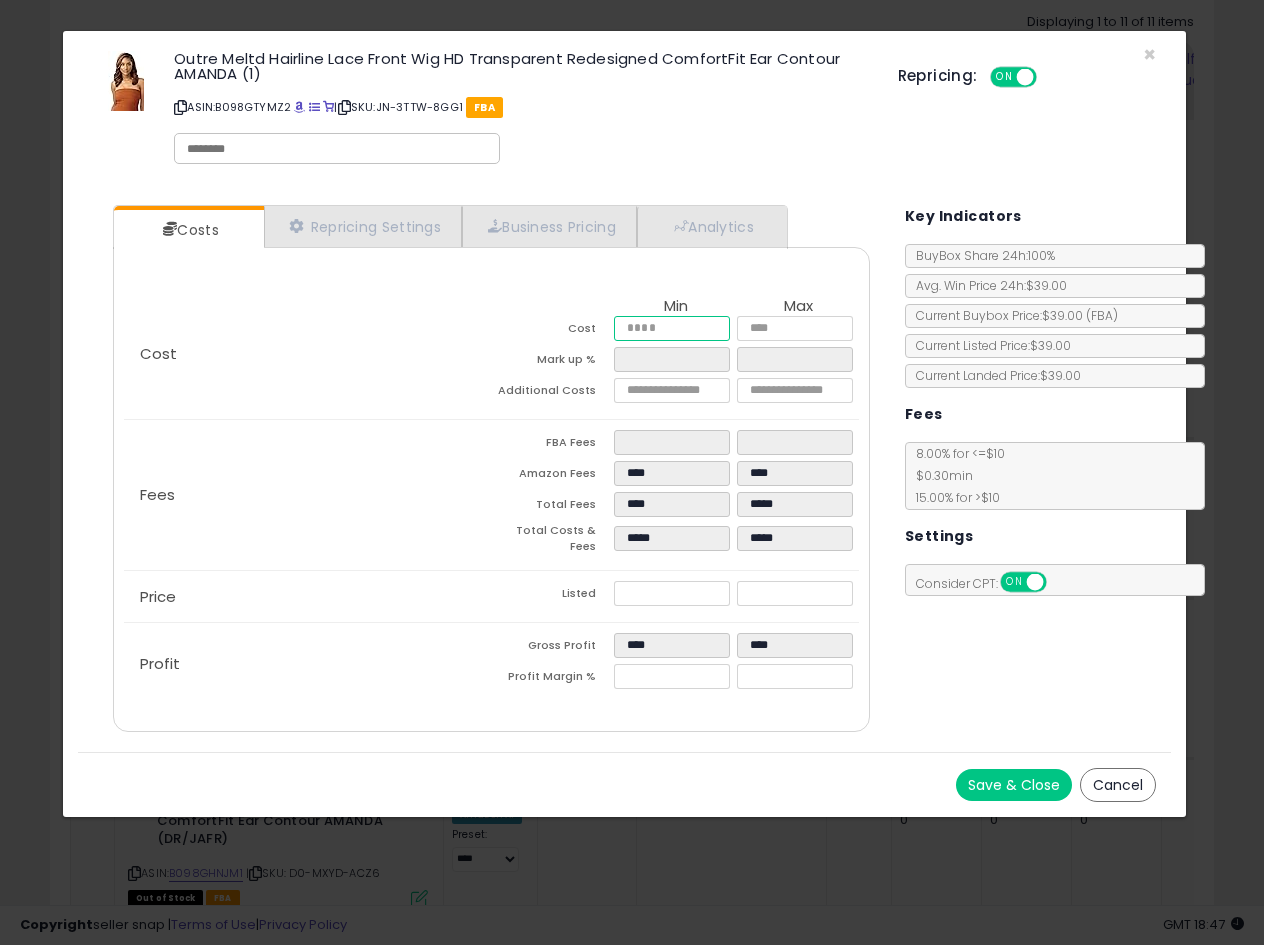 type on "*****" 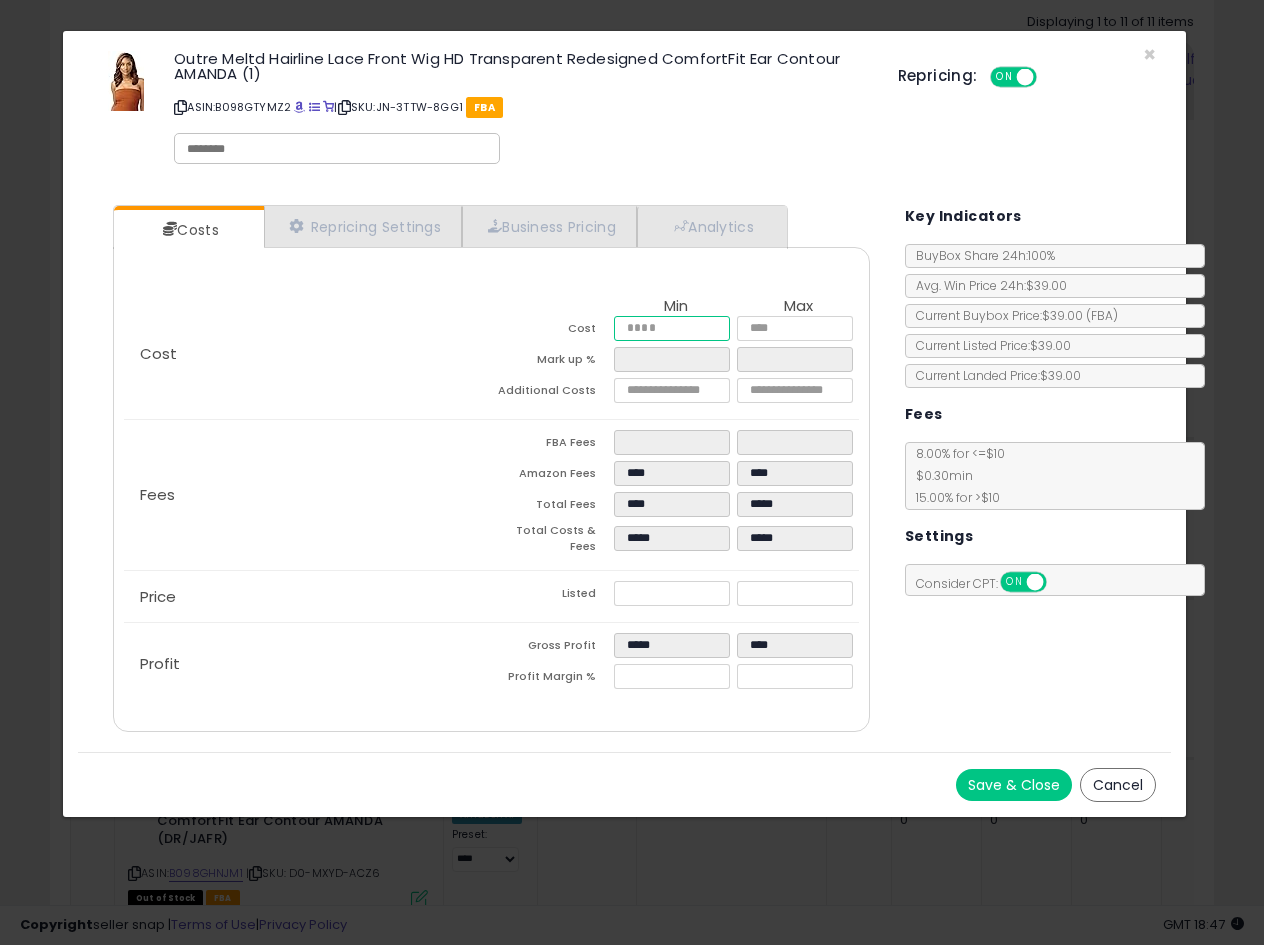 drag, startPoint x: 696, startPoint y: 337, endPoint x: 499, endPoint y: 348, distance: 197.30687 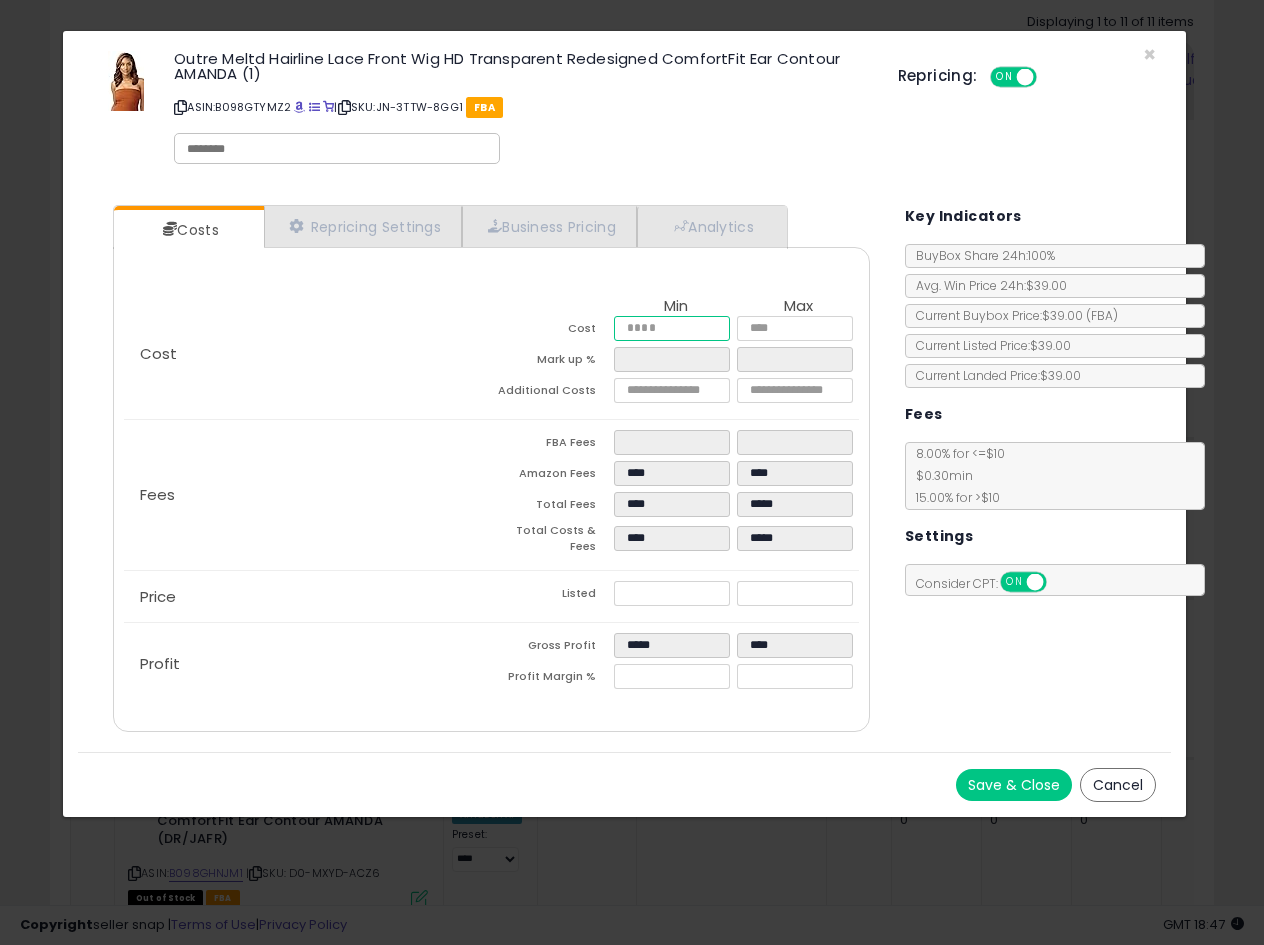 type on "**" 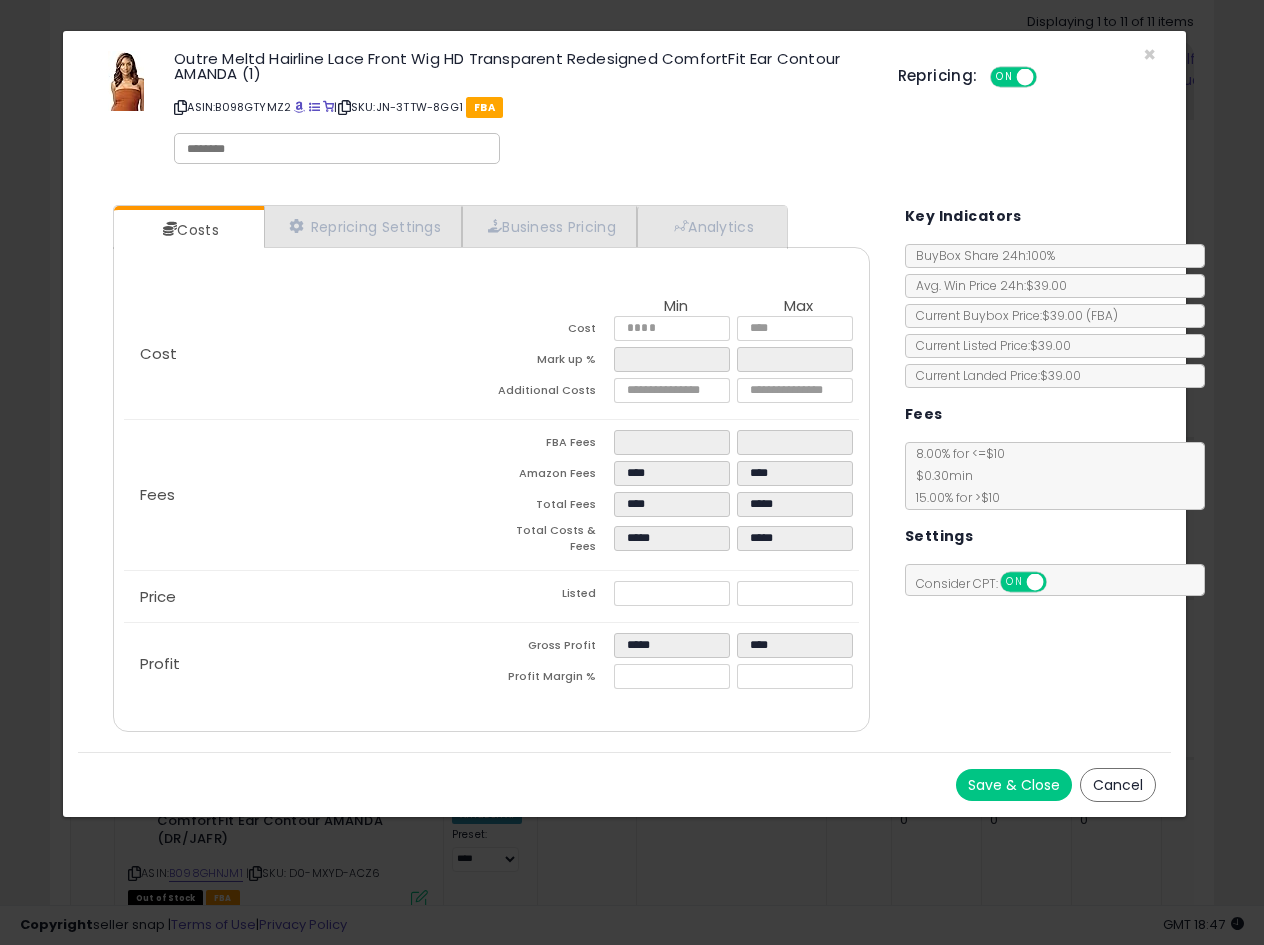 type on "*****" 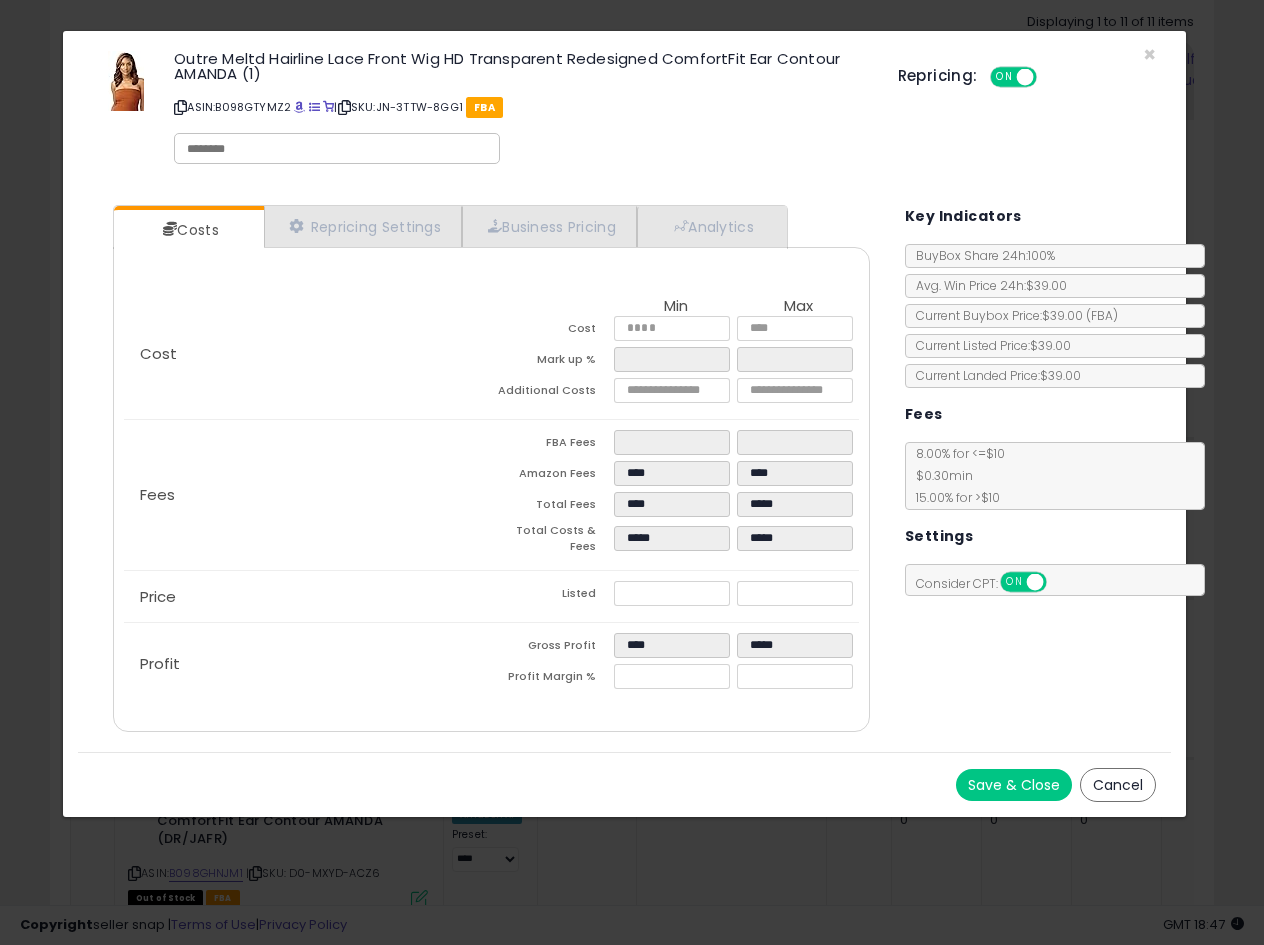 click on "Mark up %" at bounding box center [553, 362] 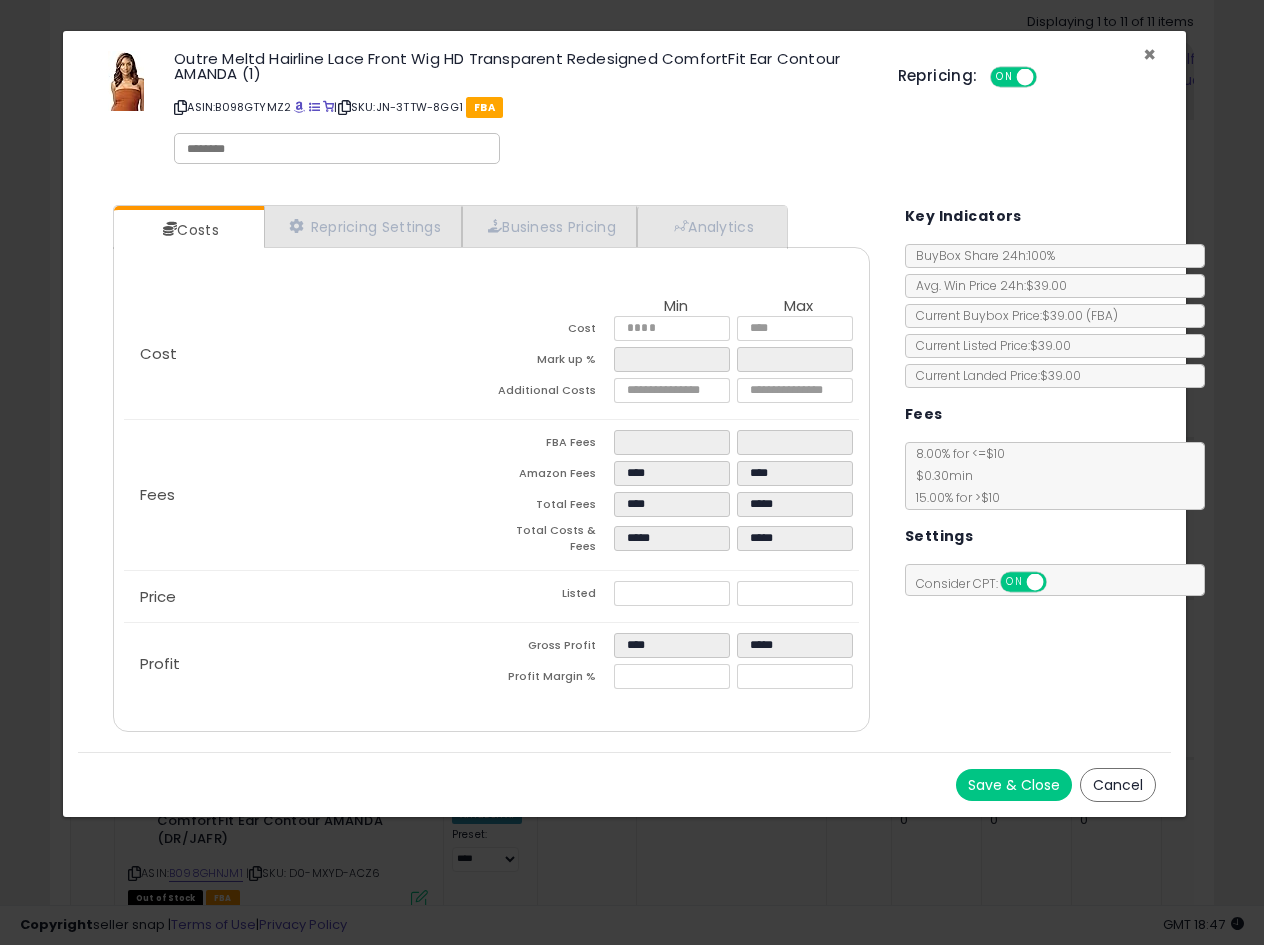 click on "×" at bounding box center [1149, 54] 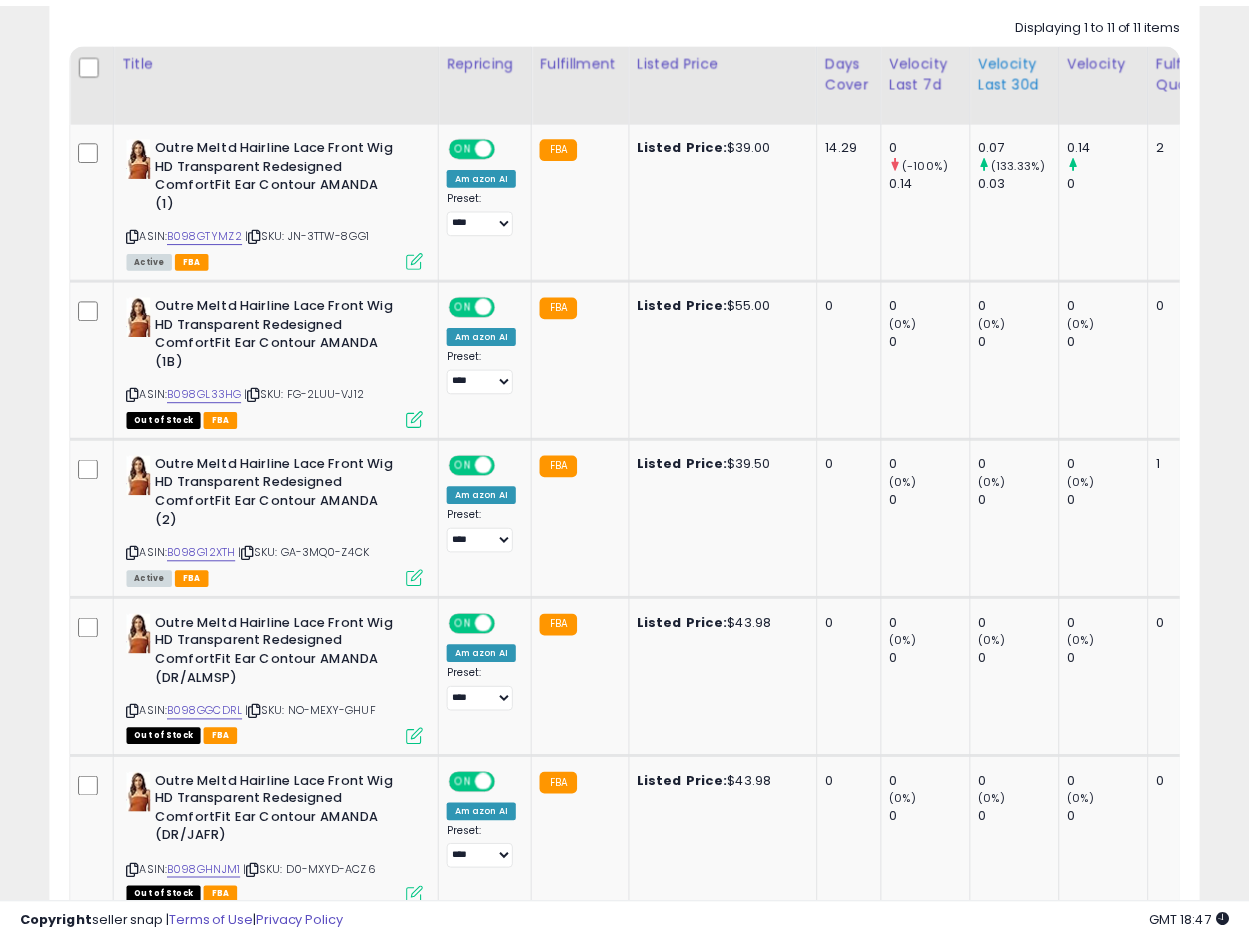 scroll, scrollTop: 410, scrollLeft: 665, axis: both 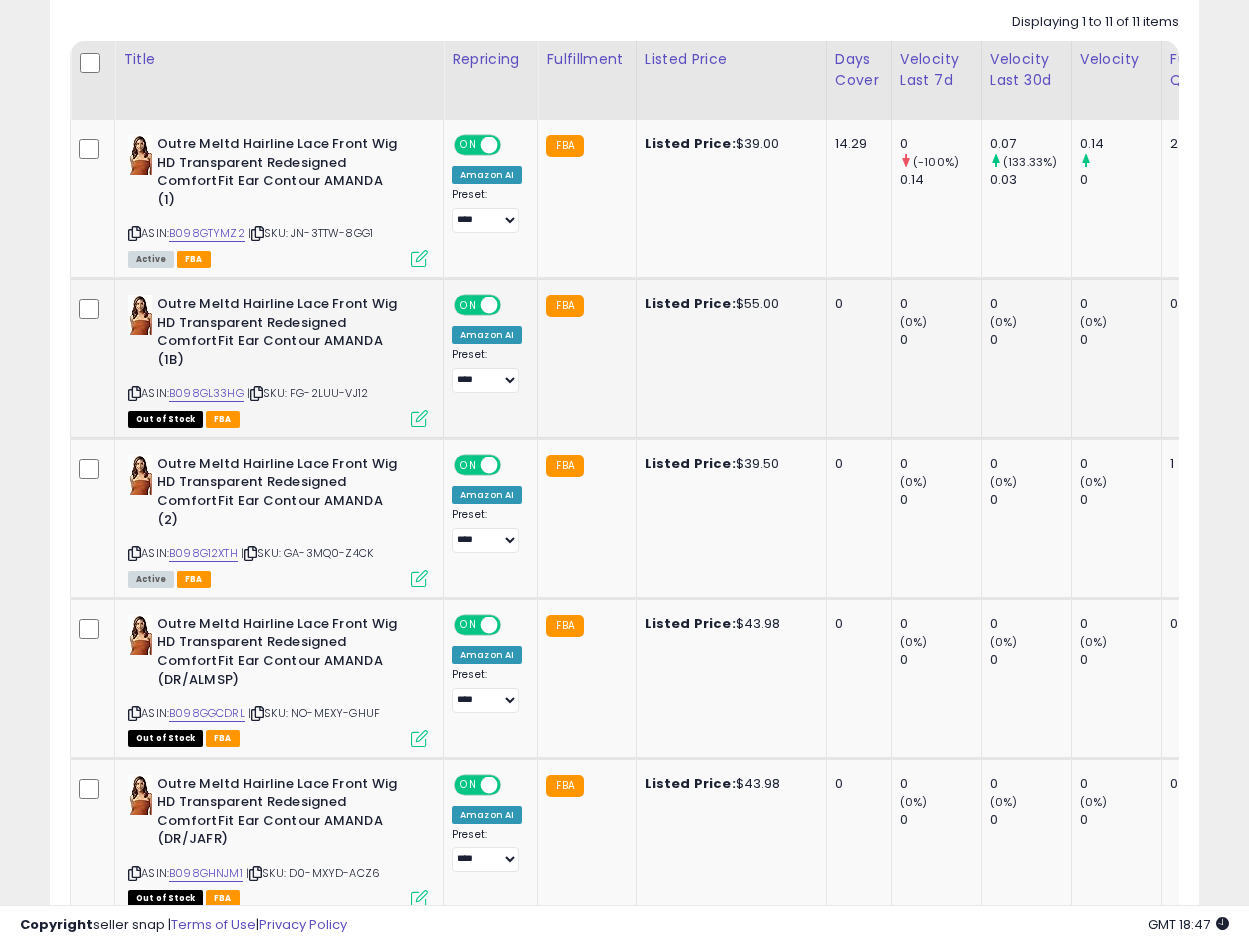 click on "Outre Meltd Hairline Lace Front Wig HD Transparent Redesigned ComfortFit Ear Contour AMANDA (1B)" at bounding box center (278, 334) 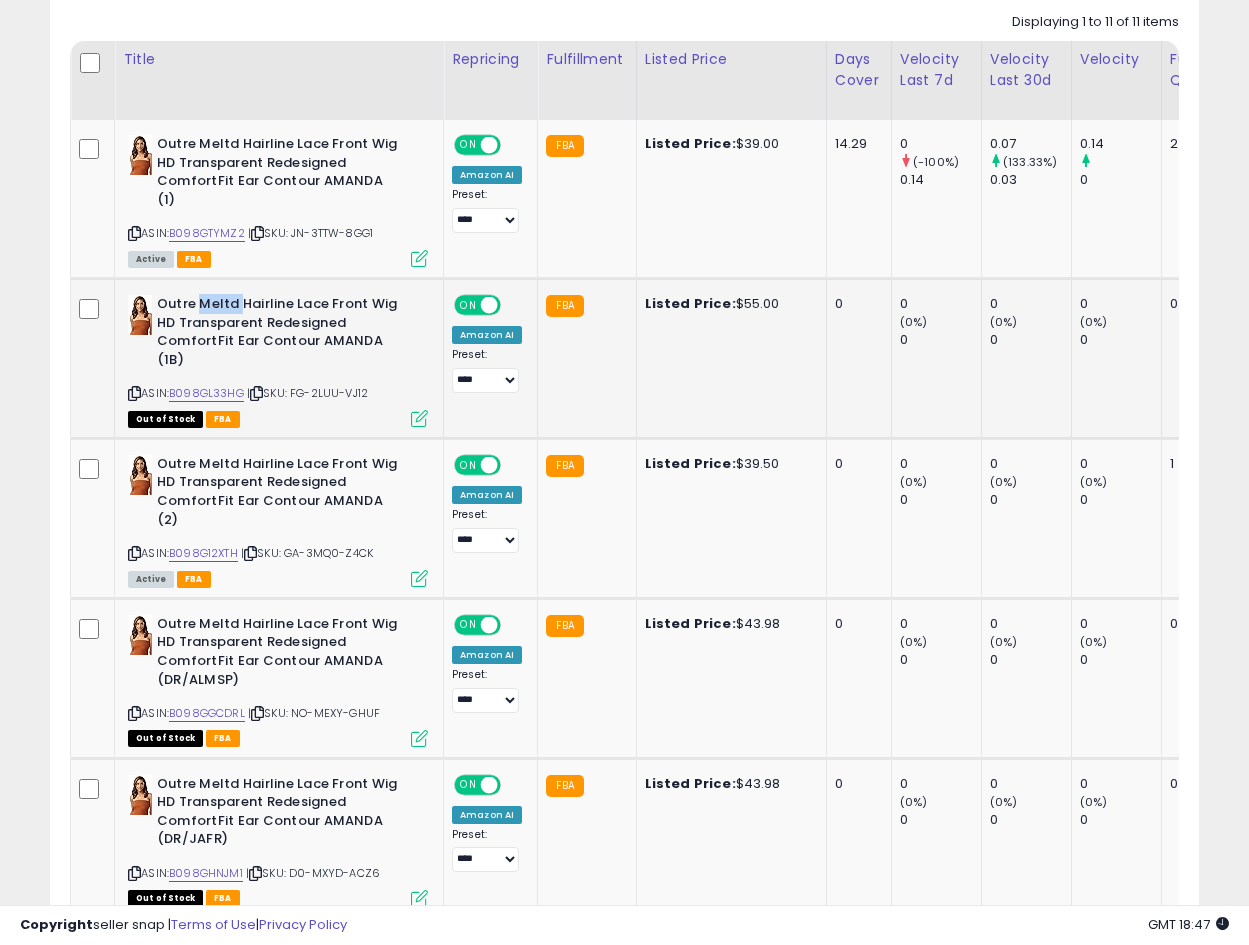 click on "Outre Meltd Hairline Lace Front Wig HD Transparent Redesigned ComfortFit Ear Contour AMANDA (1B)" at bounding box center [278, 334] 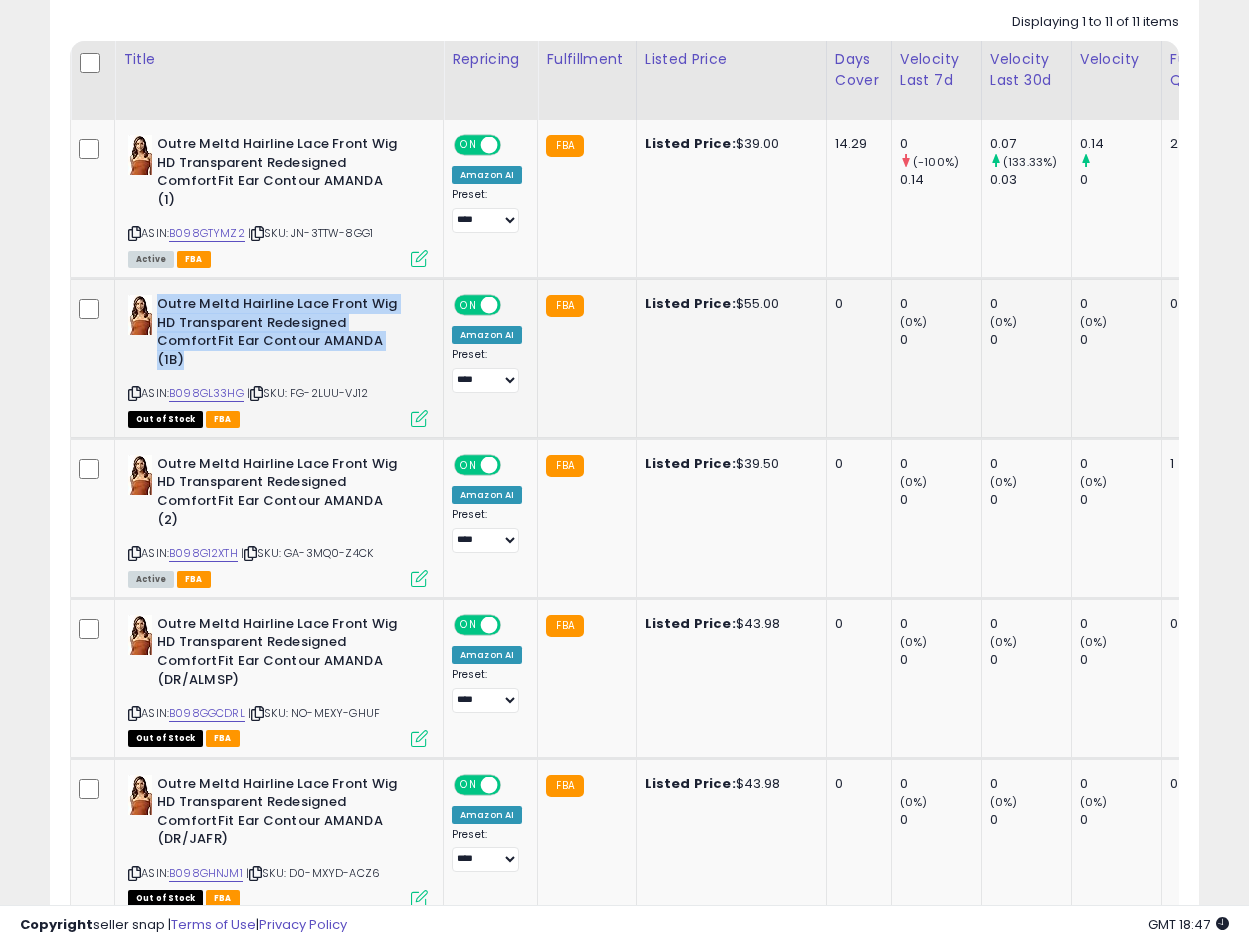 click on "Outre Meltd Hairline Lace Front Wig HD Transparent Redesigned ComfortFit Ear Contour AMANDA (1B)" at bounding box center [278, 334] 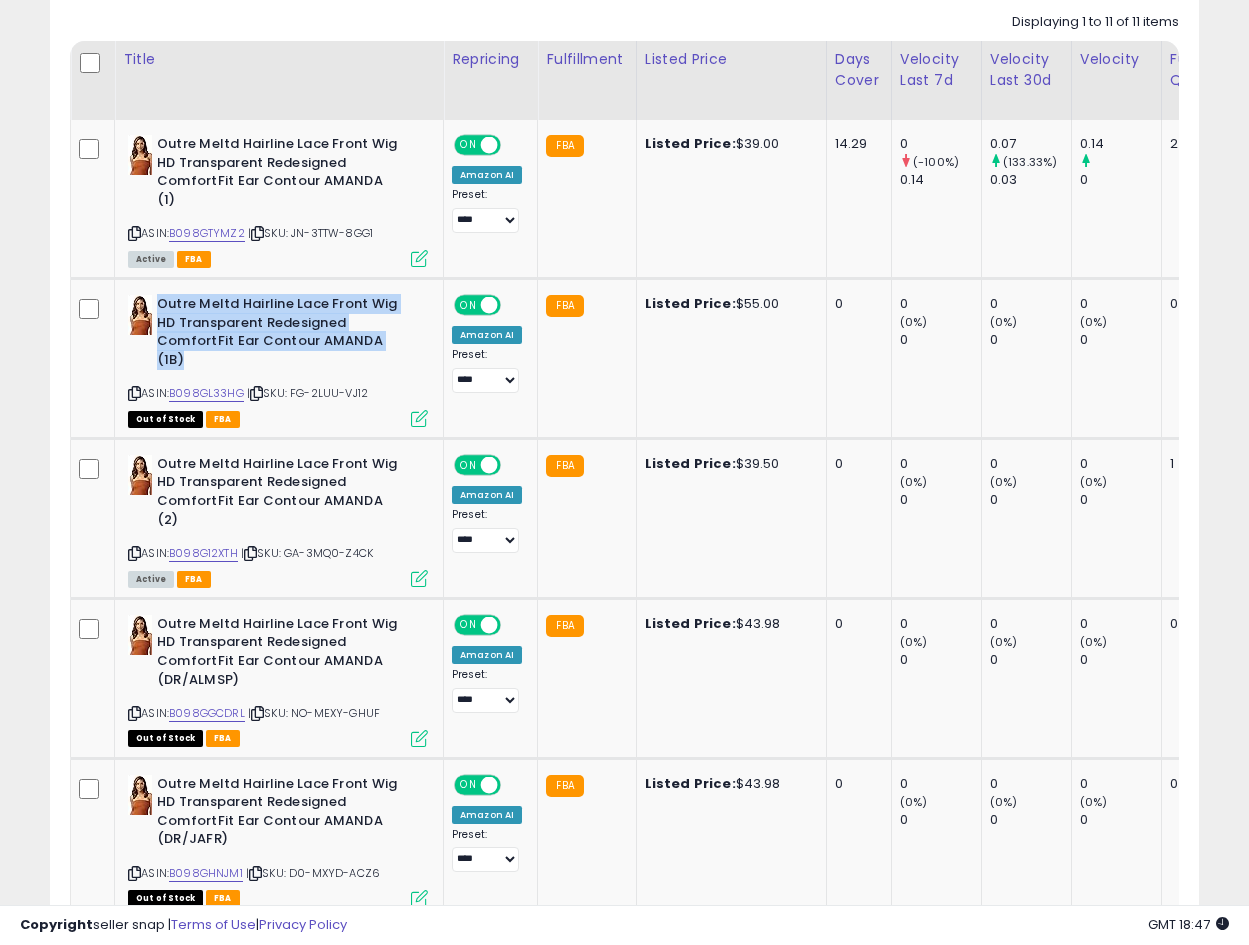 copy on "Outre Meltd Hairline Lace Front Wig HD Transparent Redesigned ComfortFit Ear Contour AMANDA (1B)" 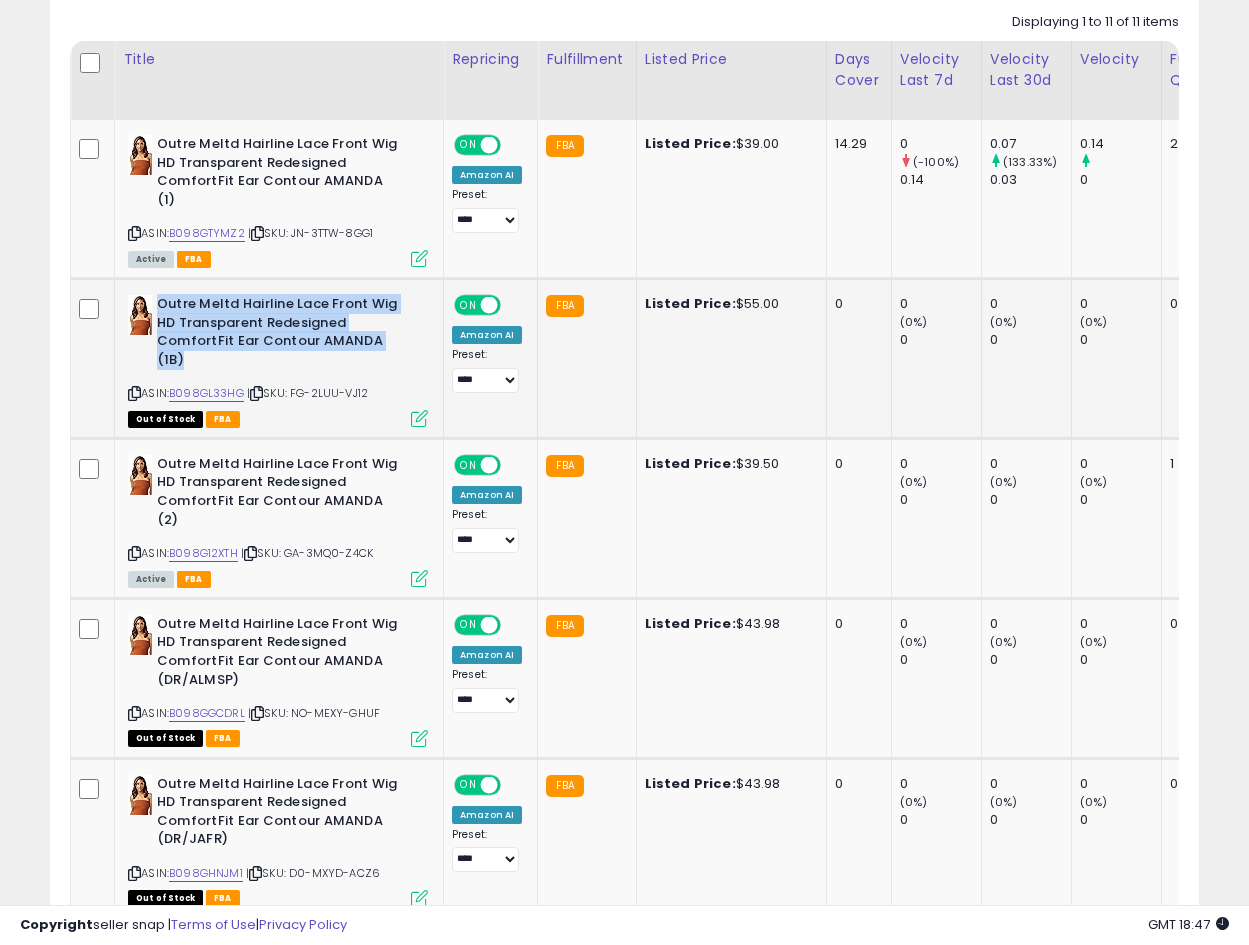 click at bounding box center [134, 393] 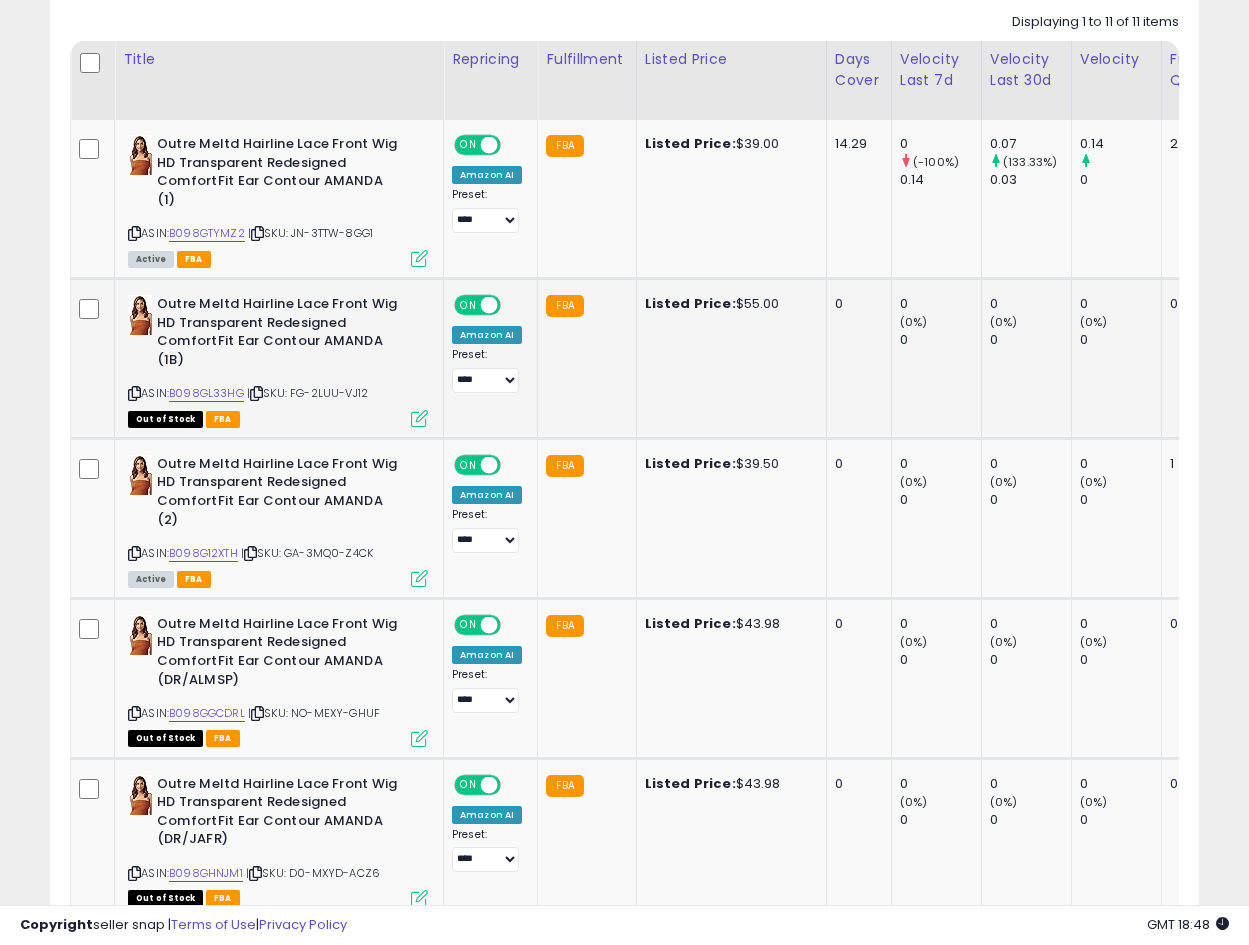 scroll, scrollTop: 0, scrollLeft: 531, axis: horizontal 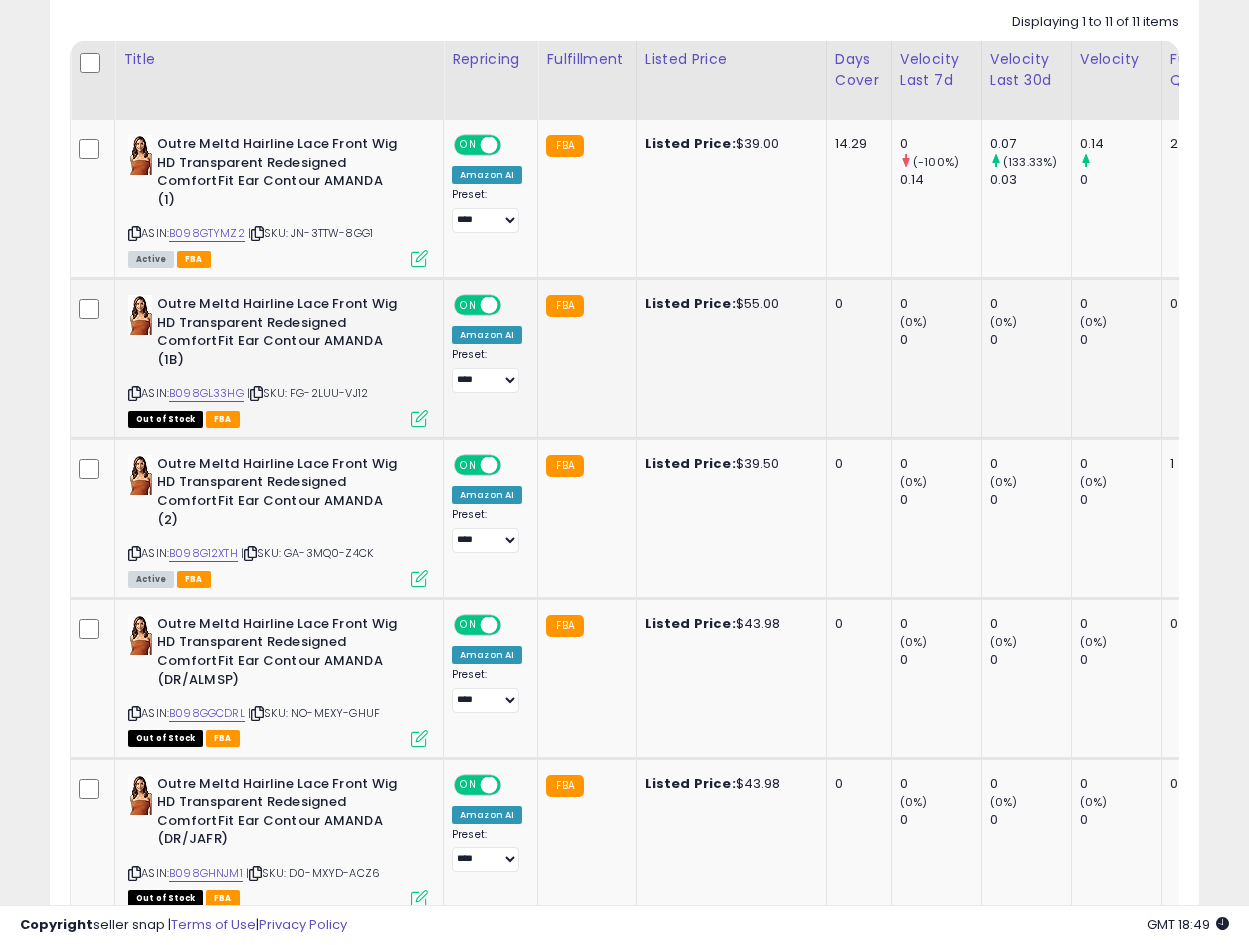 click on "Outre Meltd Hairline Lace Front Wig HD Transparent Redesigned ComfortFit Ear Contour AMANDA (1B)" at bounding box center [278, 334] 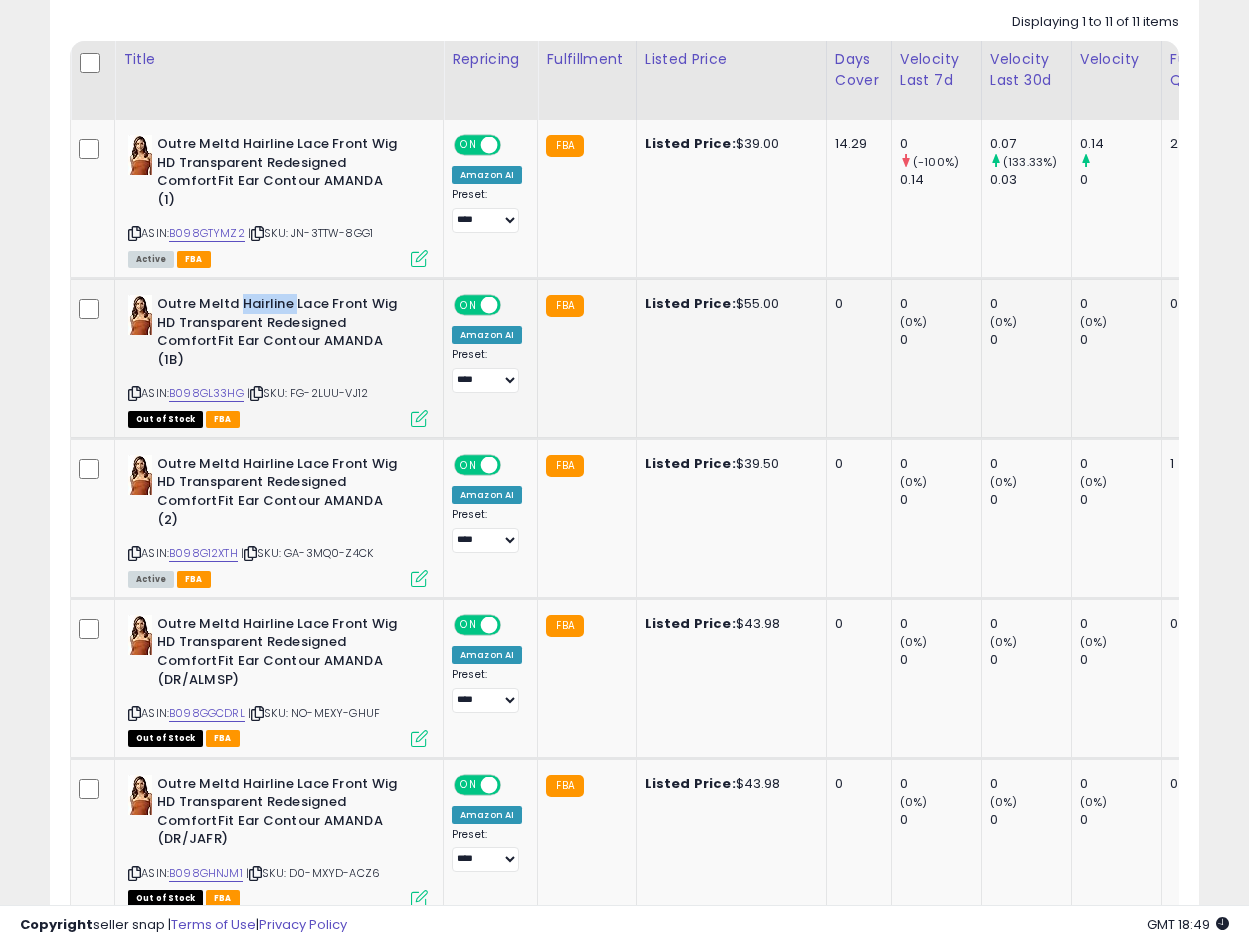 click on "Outre Meltd Hairline Lace Front Wig HD Transparent Redesigned ComfortFit Ear Contour AMANDA (1B)" at bounding box center [278, 334] 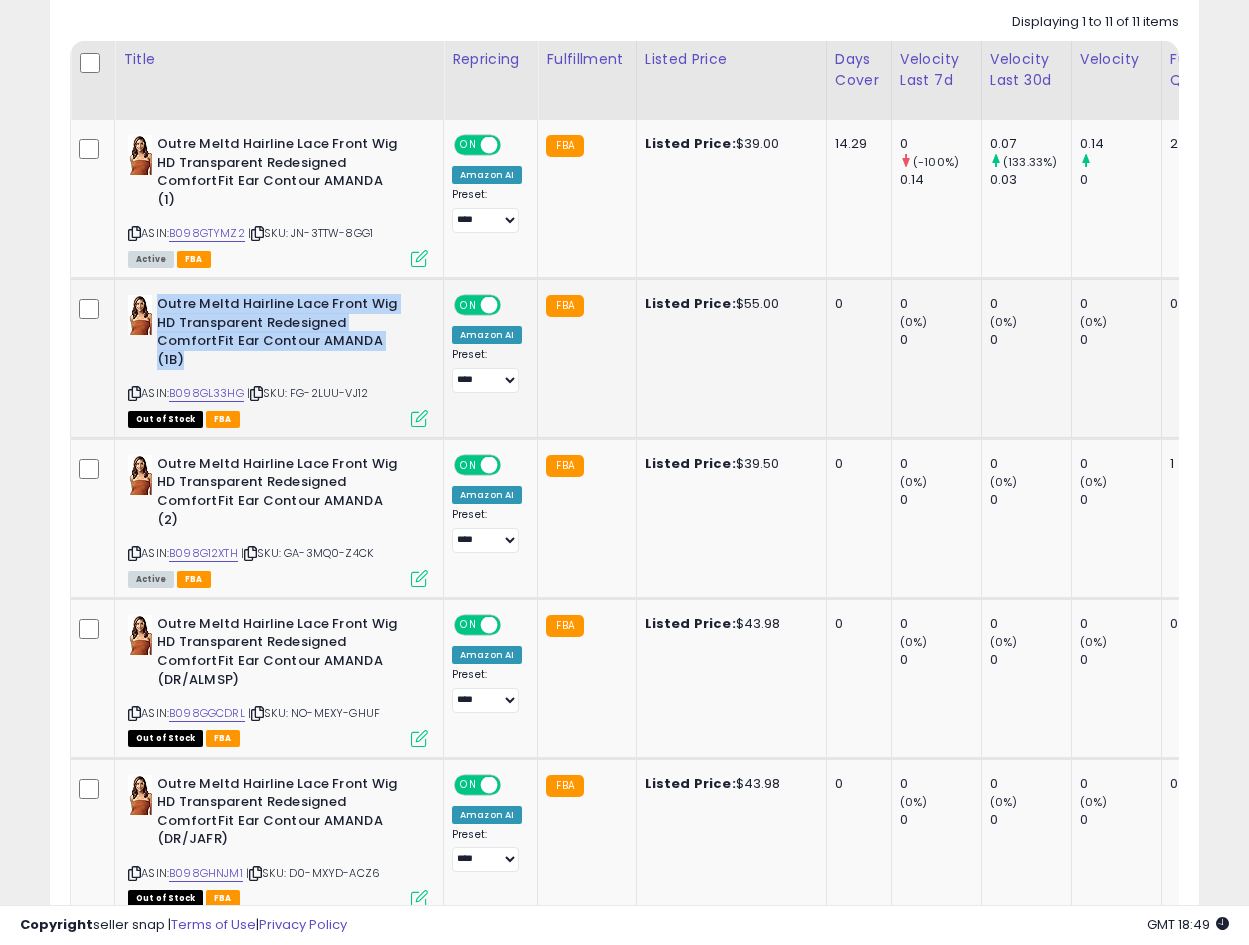 click on "Outre Meltd Hairline Lace Front Wig HD Transparent Redesigned ComfortFit Ear Contour AMANDA (1B)" at bounding box center (278, 334) 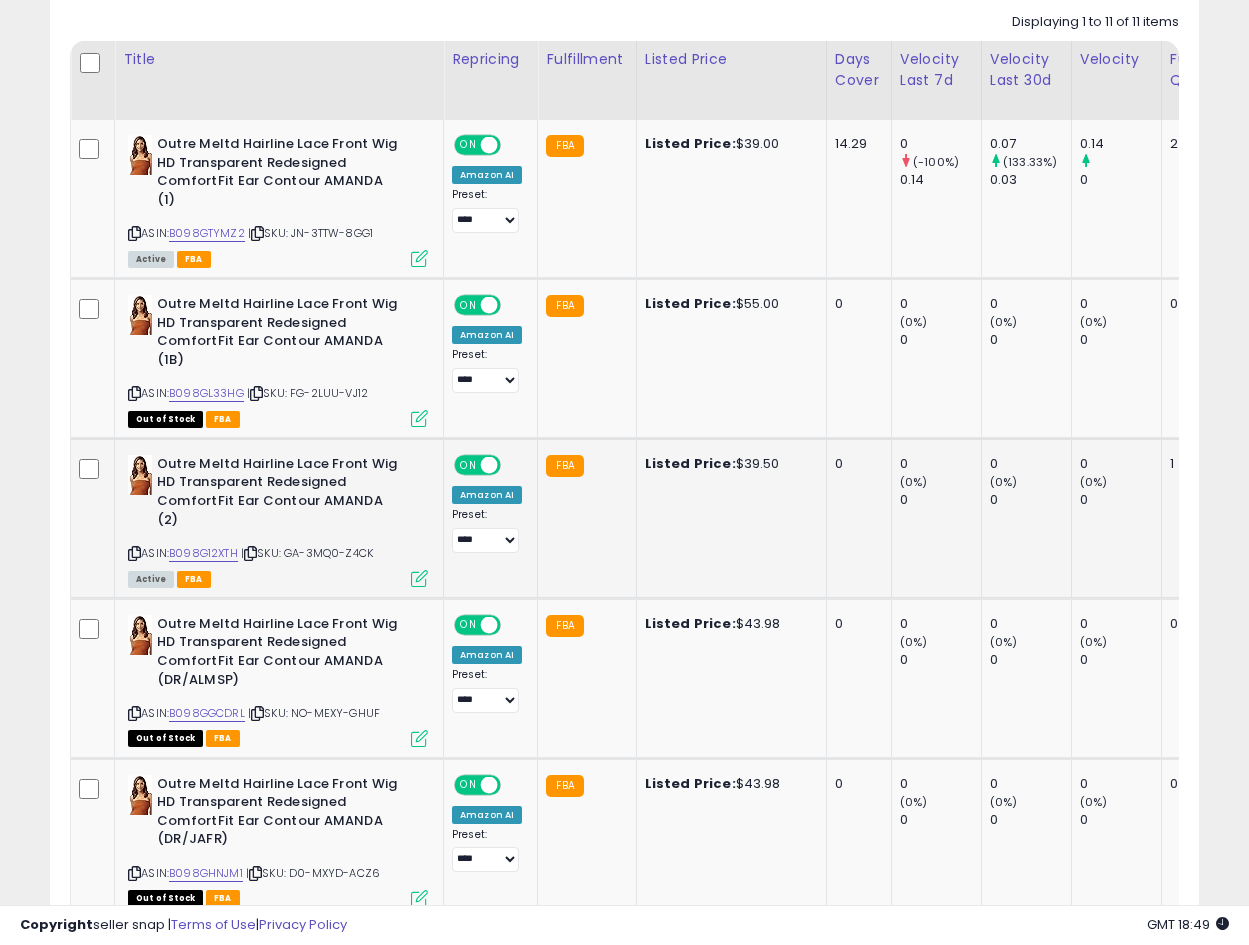 click on "Outre Meltd Hairline Lace Front Wig HD Transparent Redesigned ComfortFit Ear Contour AMANDA (2)" at bounding box center (278, 494) 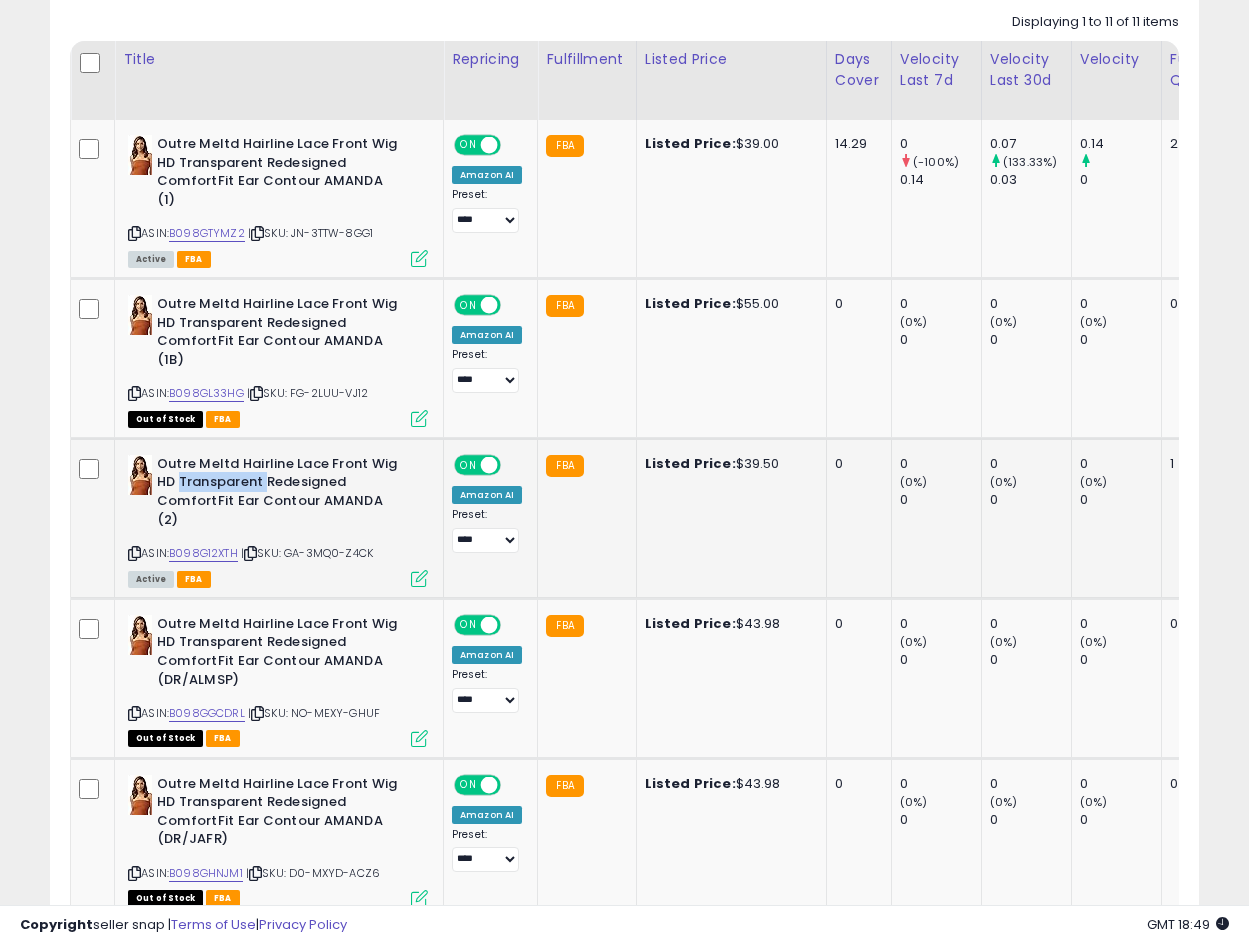 click on "Outre Meltd Hairline Lace Front Wig HD Transparent Redesigned ComfortFit Ear Contour AMANDA (2)" at bounding box center [278, 494] 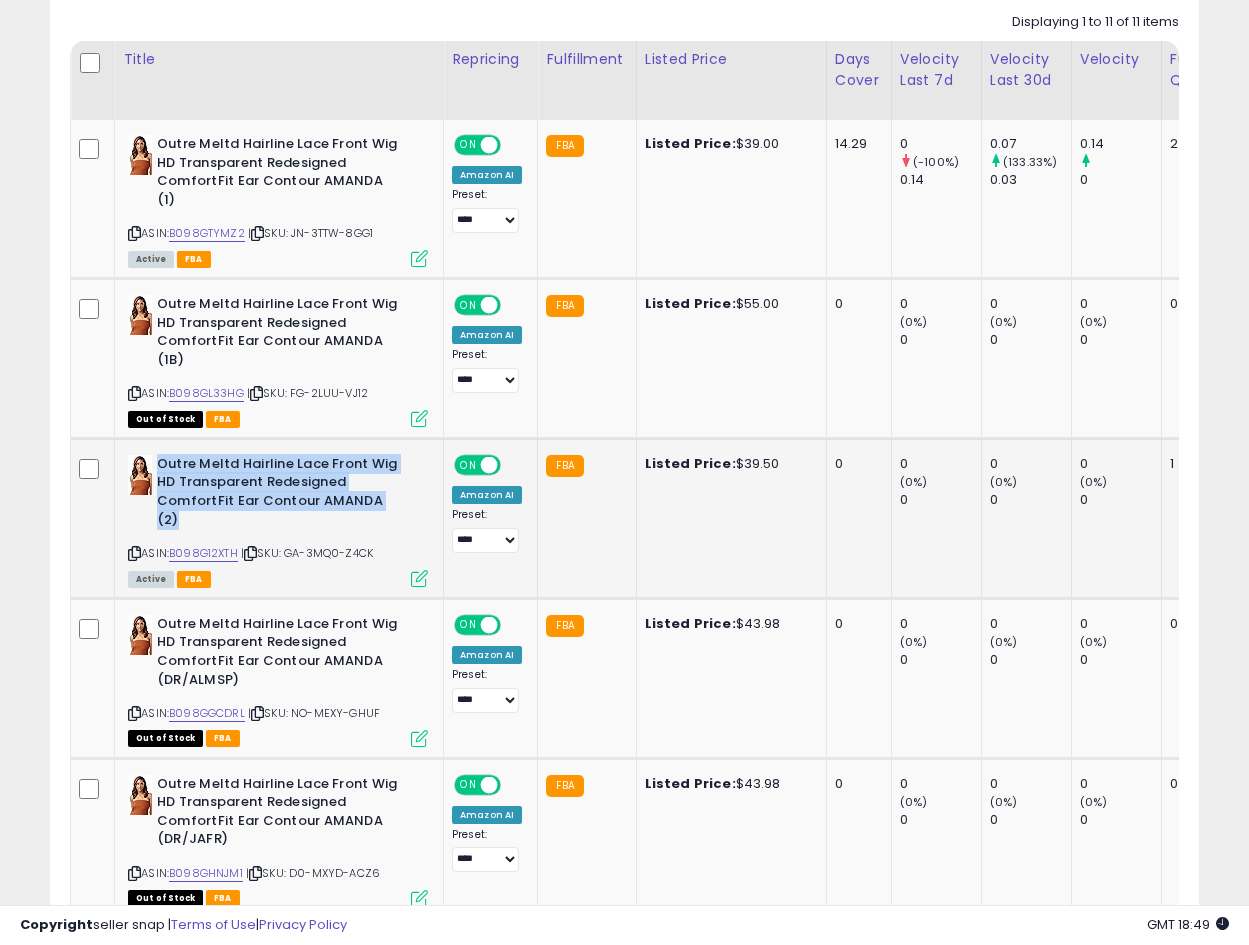 click on "Outre Meltd Hairline Lace Front Wig HD Transparent Redesigned ComfortFit Ear Contour AMANDA (2)" at bounding box center [278, 494] 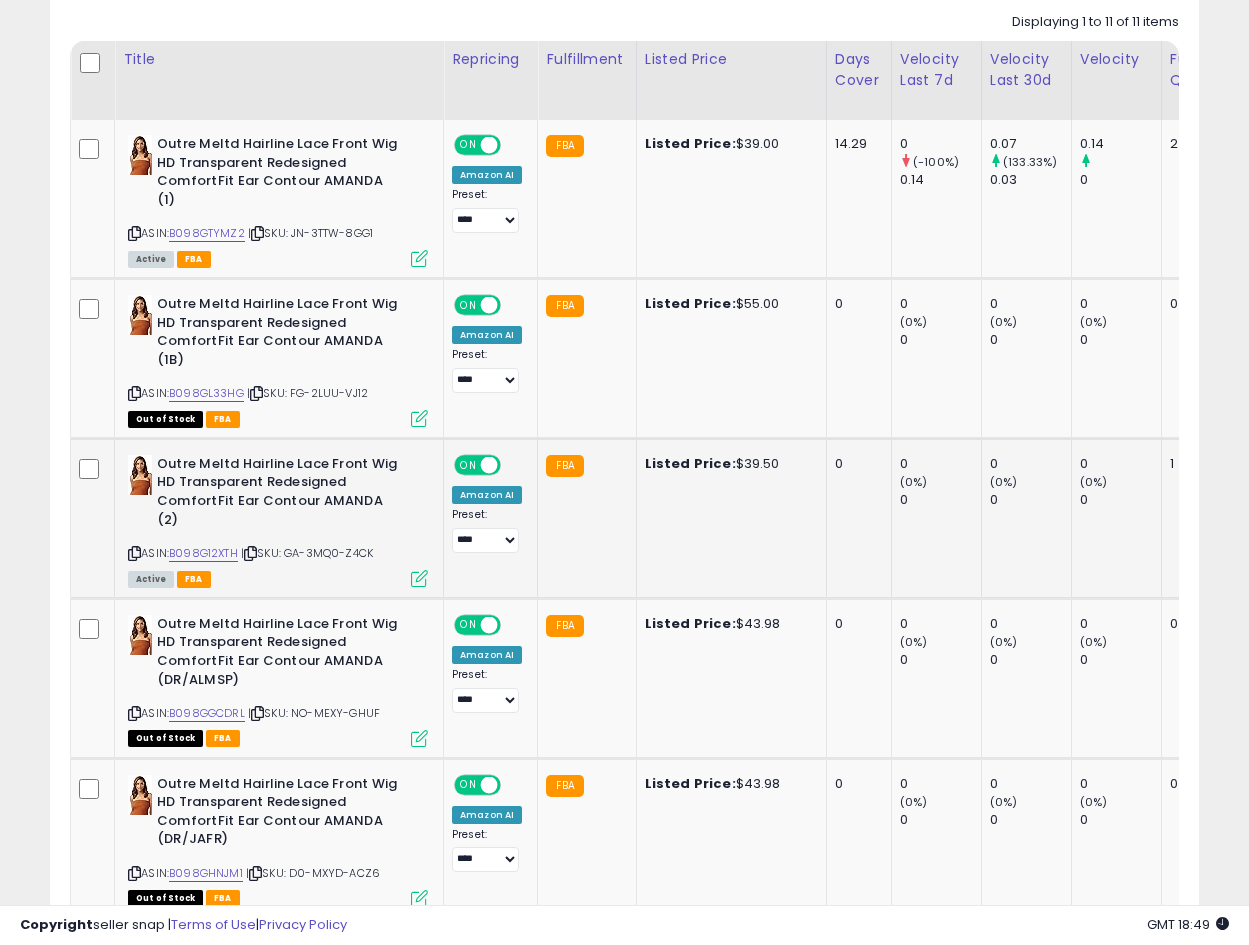 click at bounding box center [134, 553] 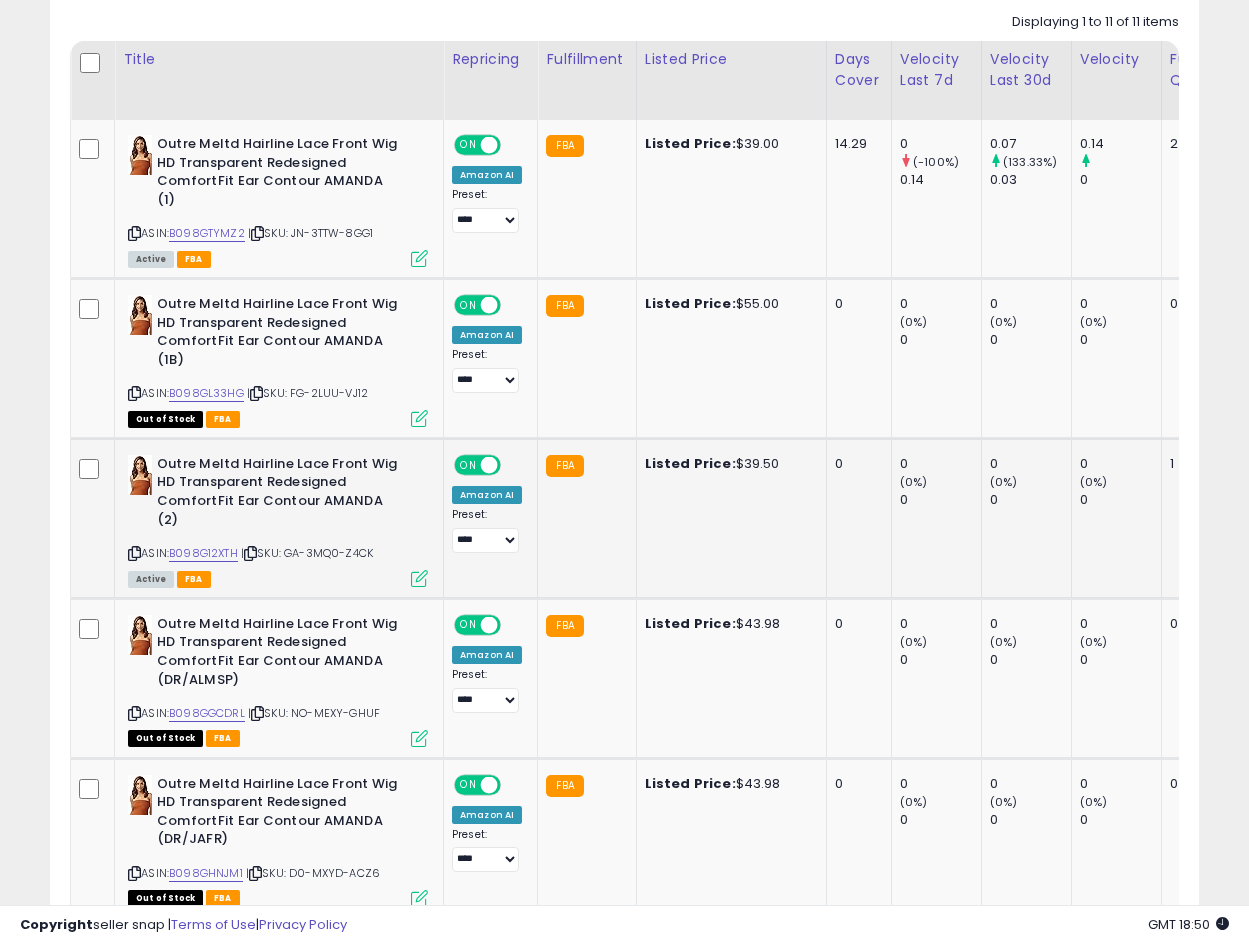click on "Outre Meltd Hairline Lace Front Wig HD Transparent Redesigned ComfortFit Ear Contour AMANDA (2)" at bounding box center [278, 494] 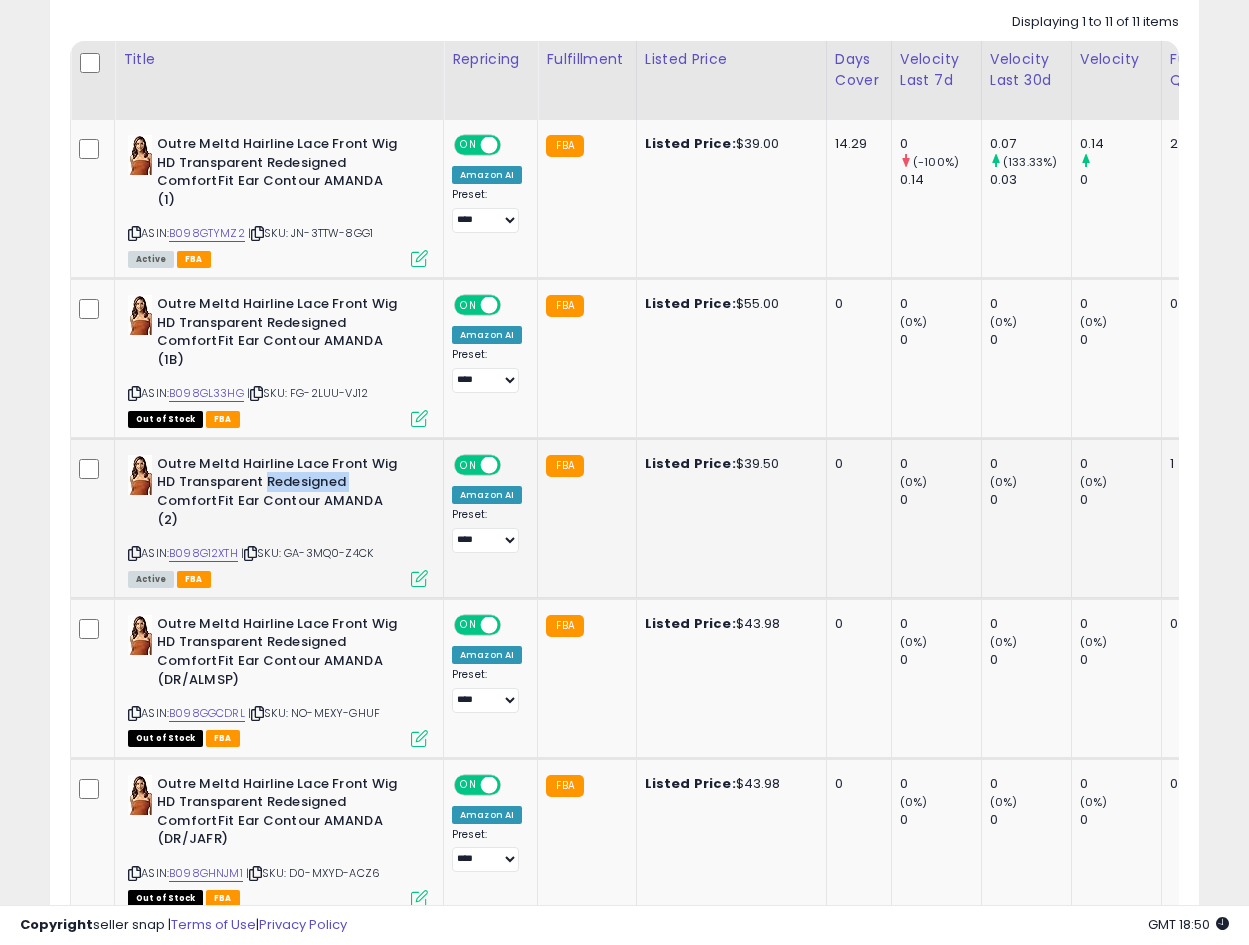 click on "Outre Meltd Hairline Lace Front Wig HD Transparent Redesigned ComfortFit Ear Contour AMANDA (2)" at bounding box center (278, 494) 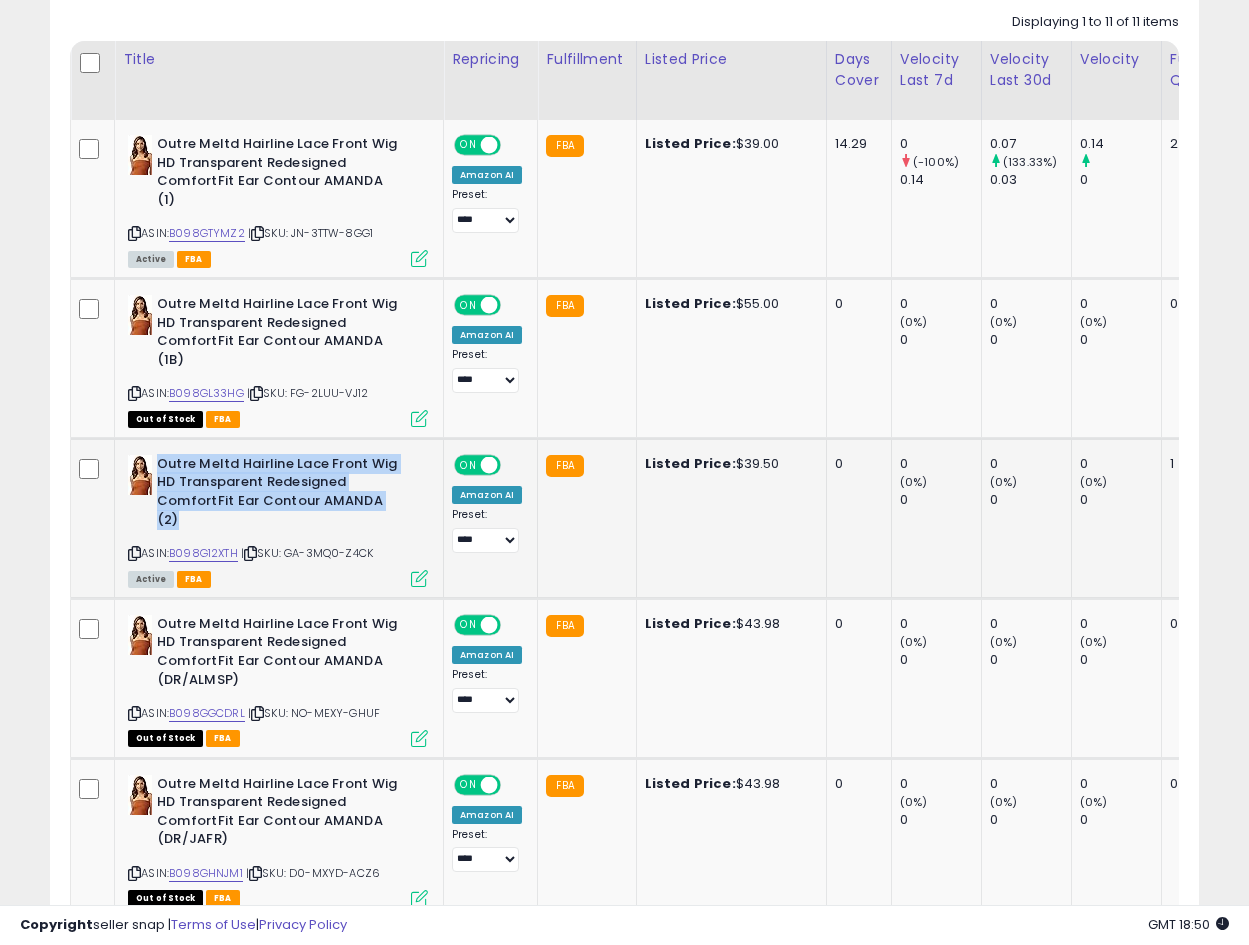 click on "Outre Meltd Hairline Lace Front Wig HD Transparent Redesigned ComfortFit Ear Contour AMANDA (2)" at bounding box center [278, 494] 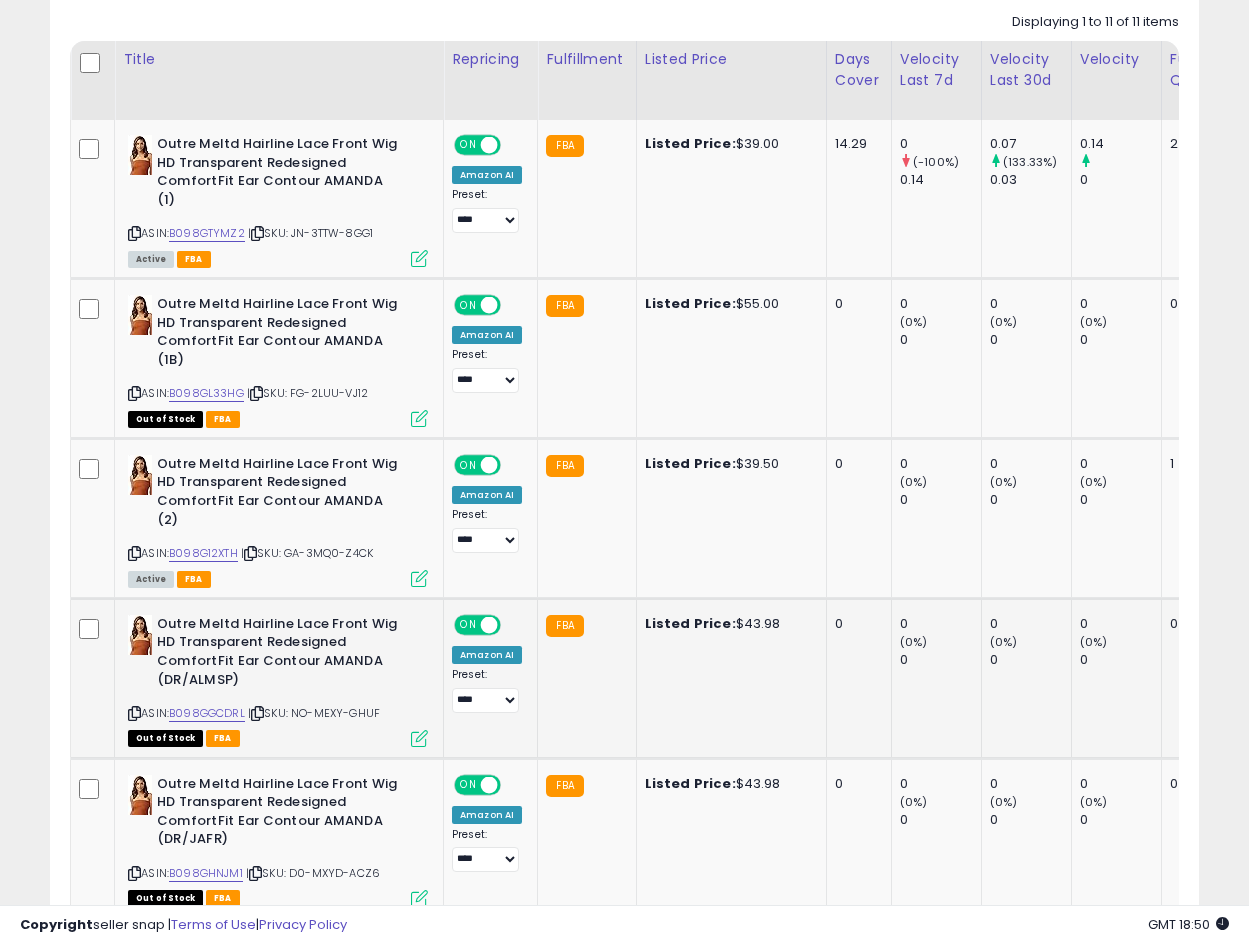 click on "Outre Meltd Hairline Lace Front Wig HD Transparent Redesigned ComfortFit Ear Contour AMANDA (DR/ALMSP)" at bounding box center (278, 654) 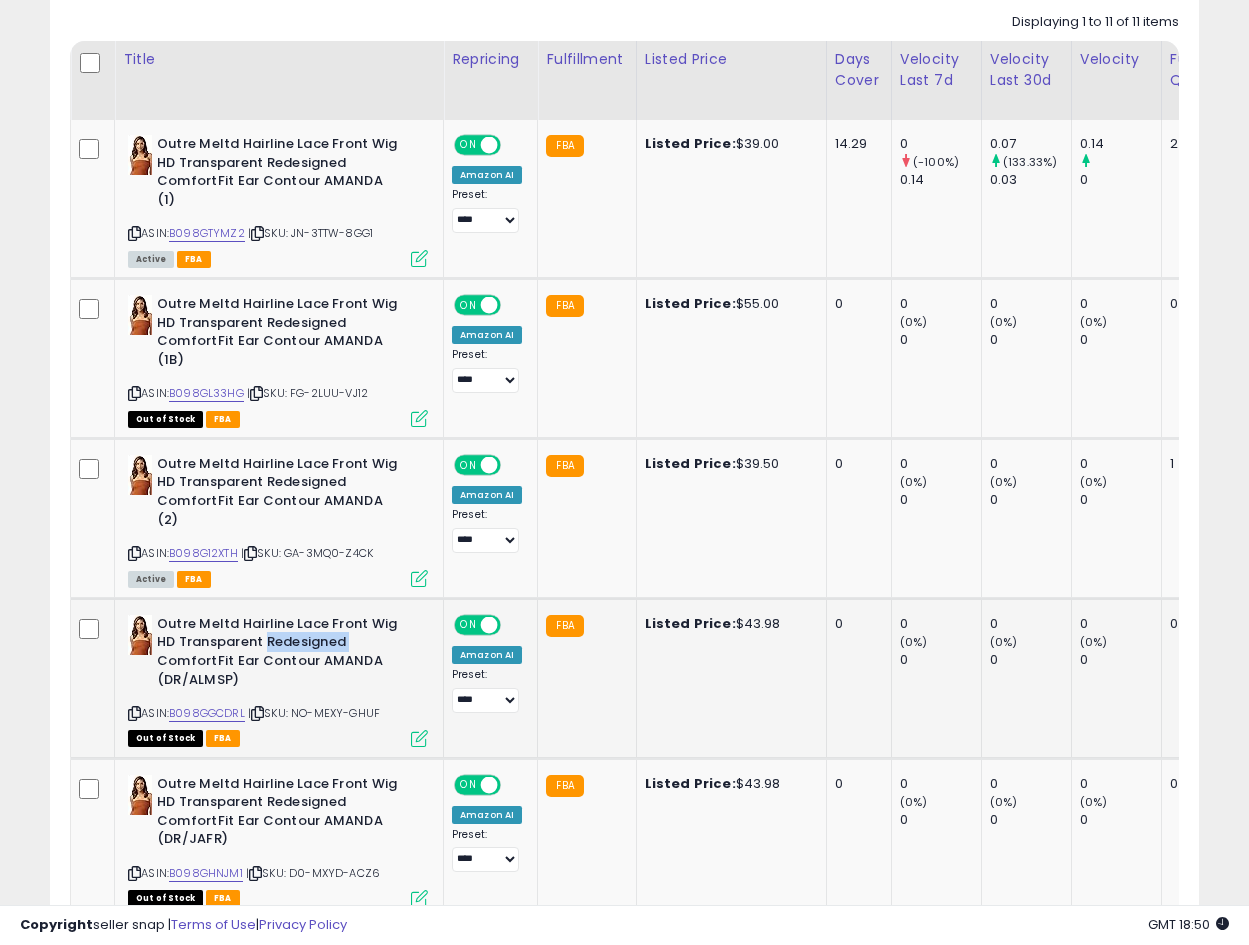 click on "Outre Meltd Hairline Lace Front Wig HD Transparent Redesigned ComfortFit Ear Contour AMANDA (DR/ALMSP)" at bounding box center [278, 654] 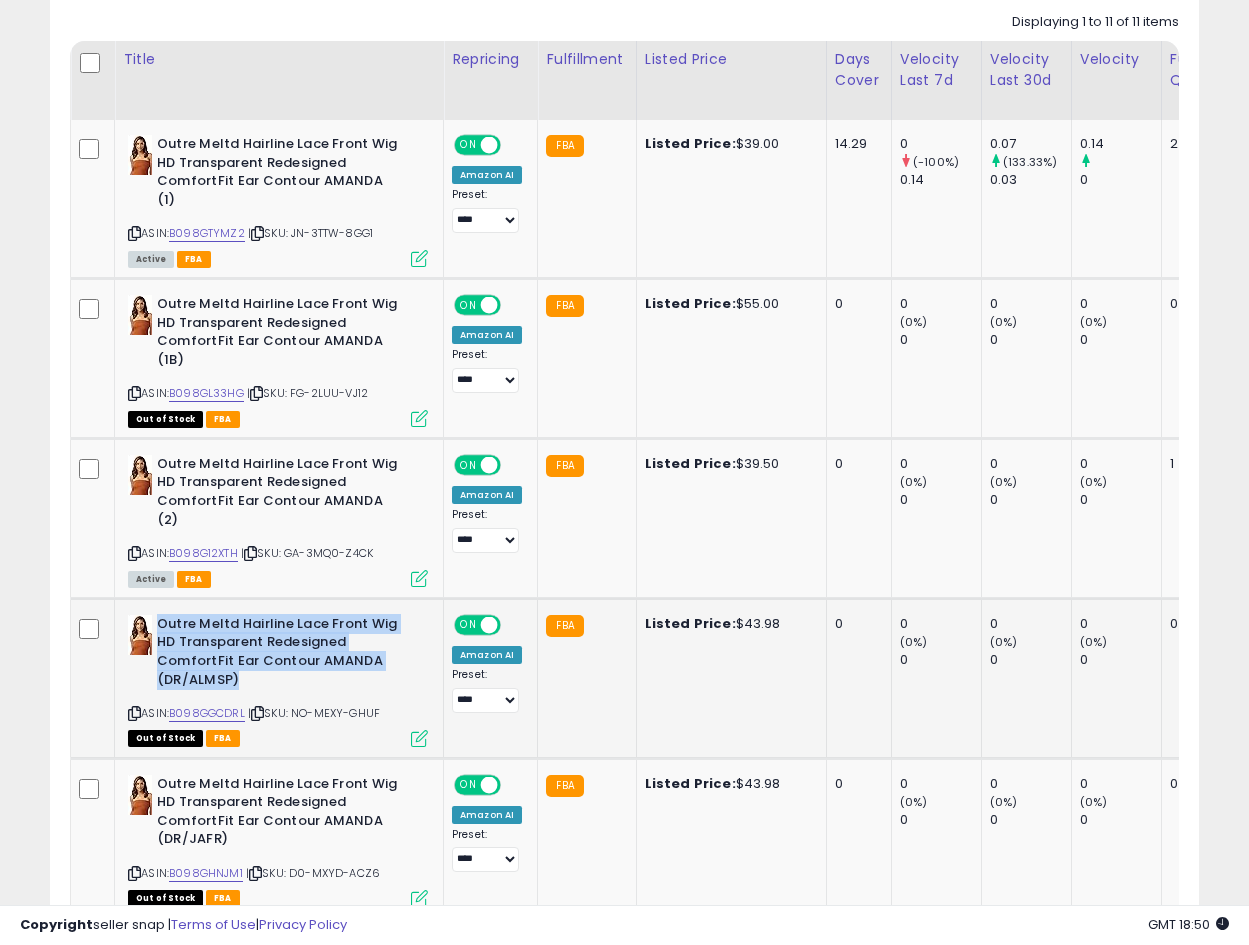 click on "Outre Meltd Hairline Lace Front Wig HD Transparent Redesigned ComfortFit Ear Contour AMANDA (DR/ALMSP)" at bounding box center [278, 654] 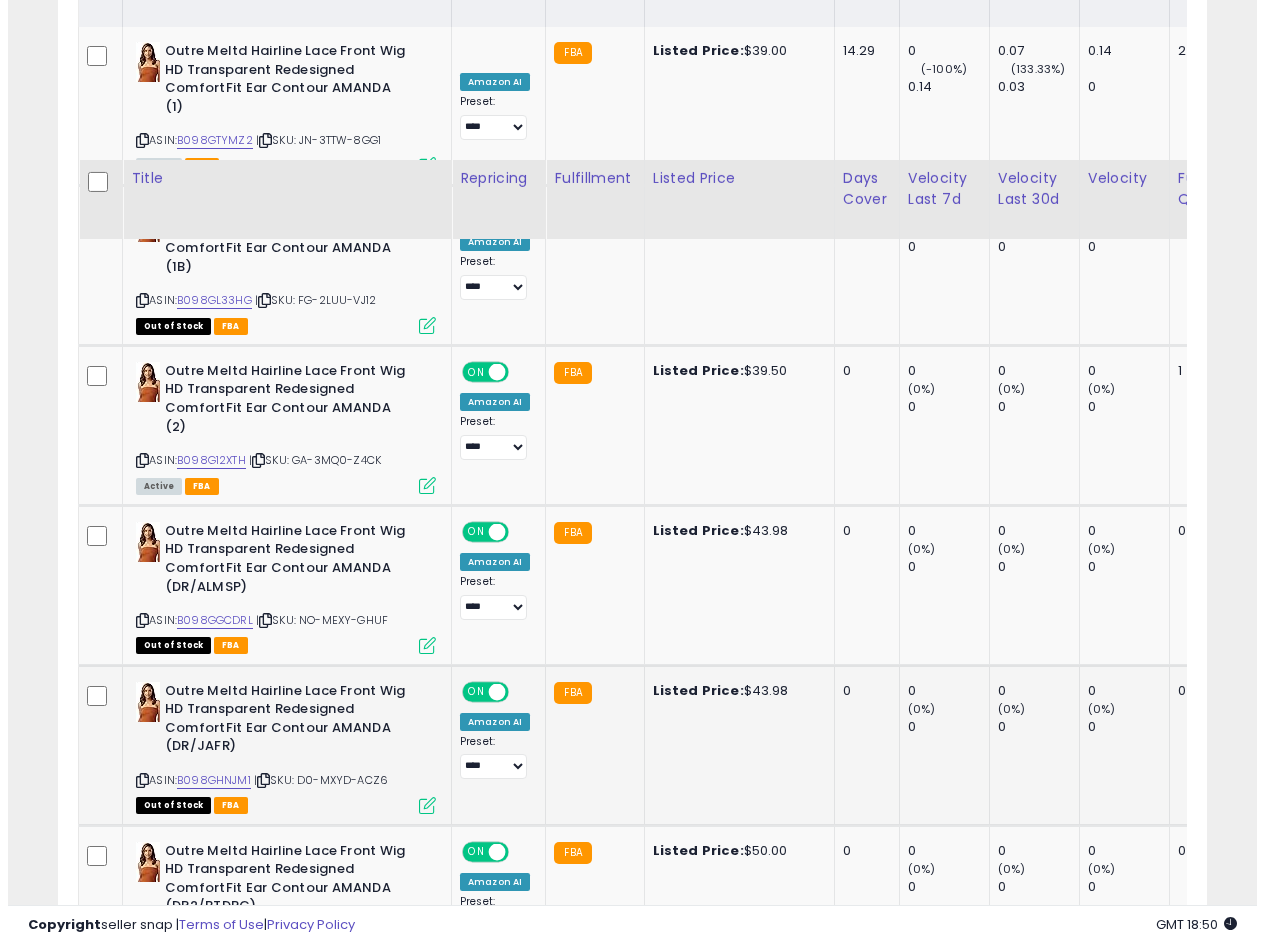 scroll, scrollTop: 1197, scrollLeft: 0, axis: vertical 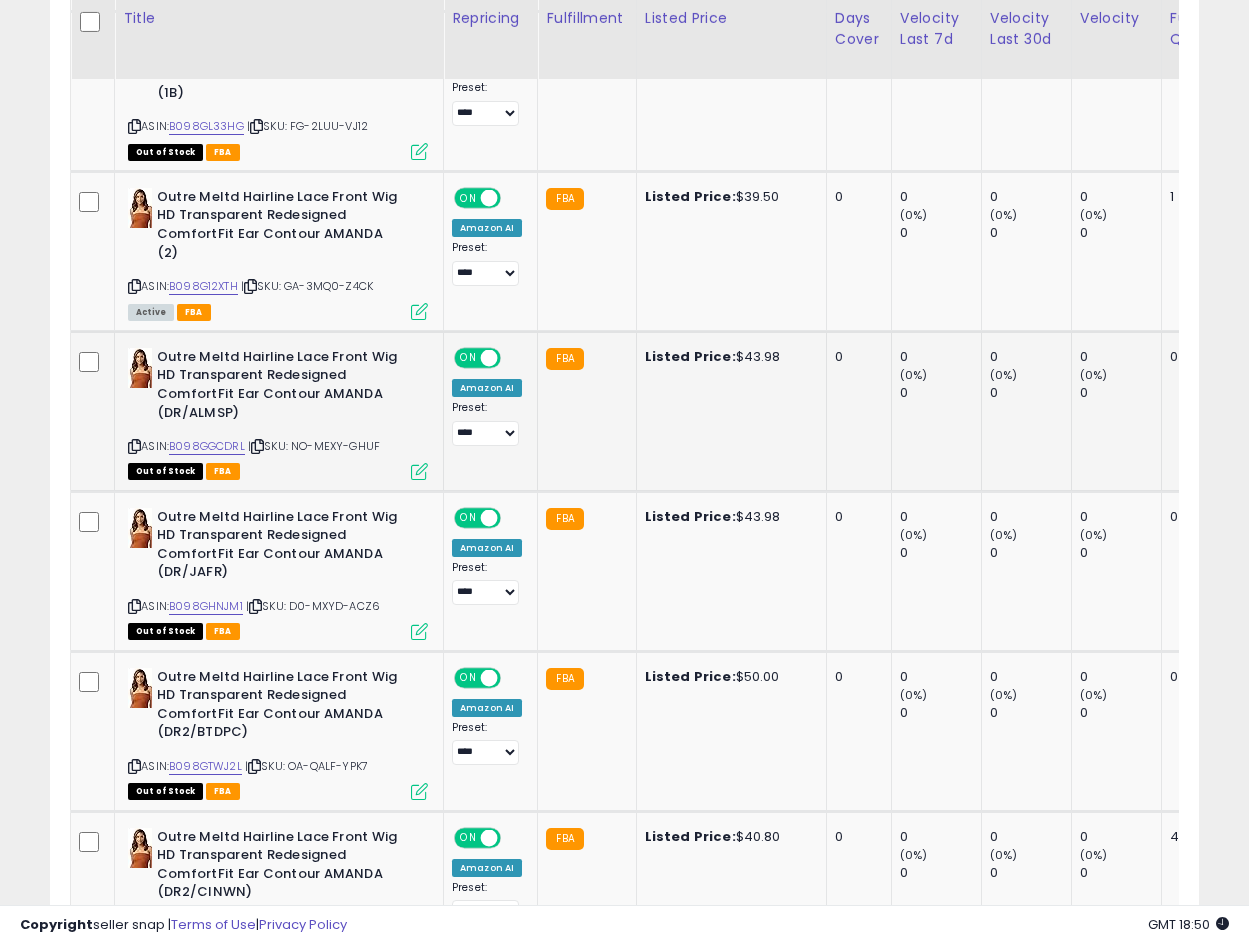 click at bounding box center [419, 471] 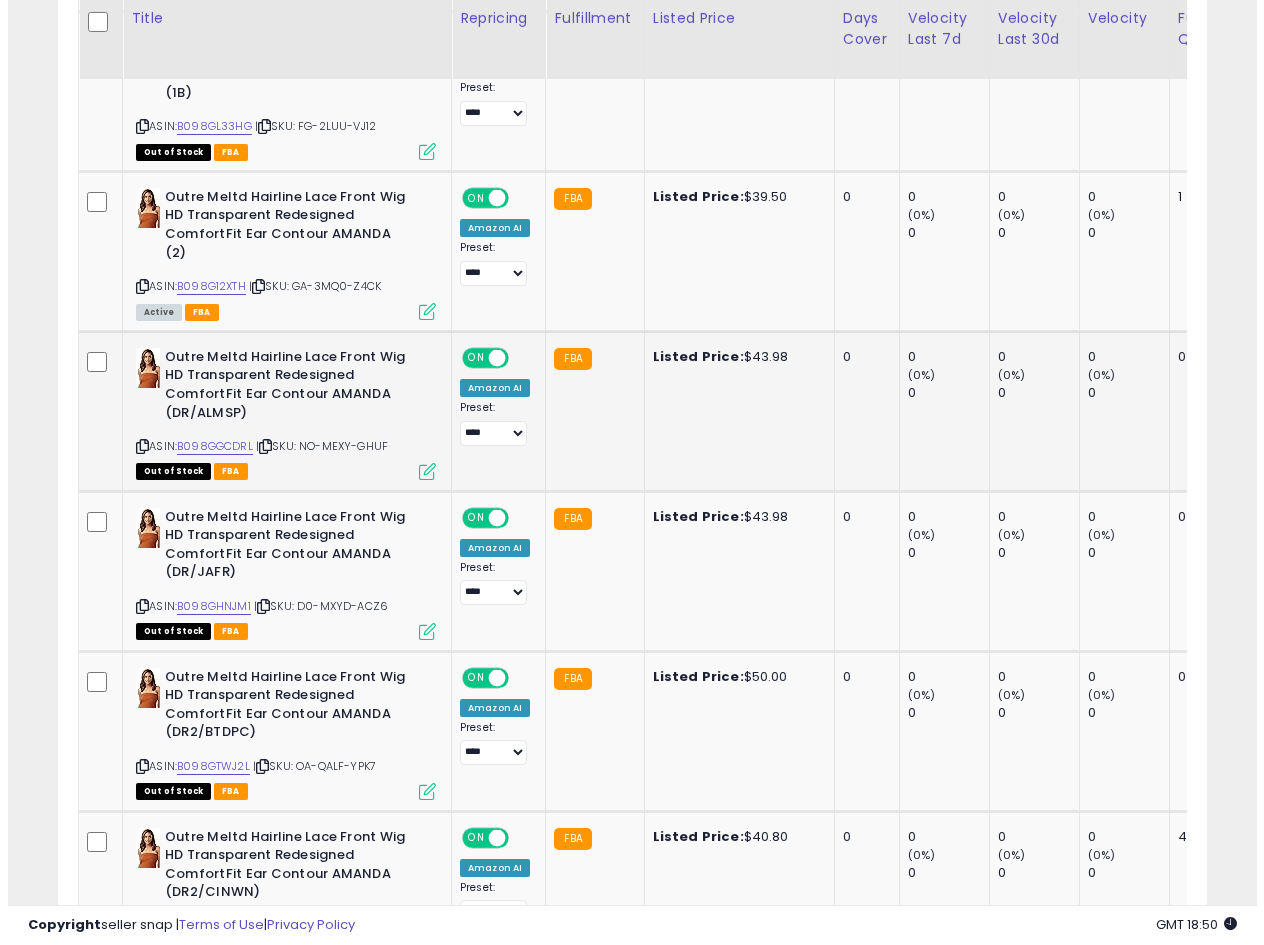 scroll, scrollTop: 999590, scrollLeft: 999327, axis: both 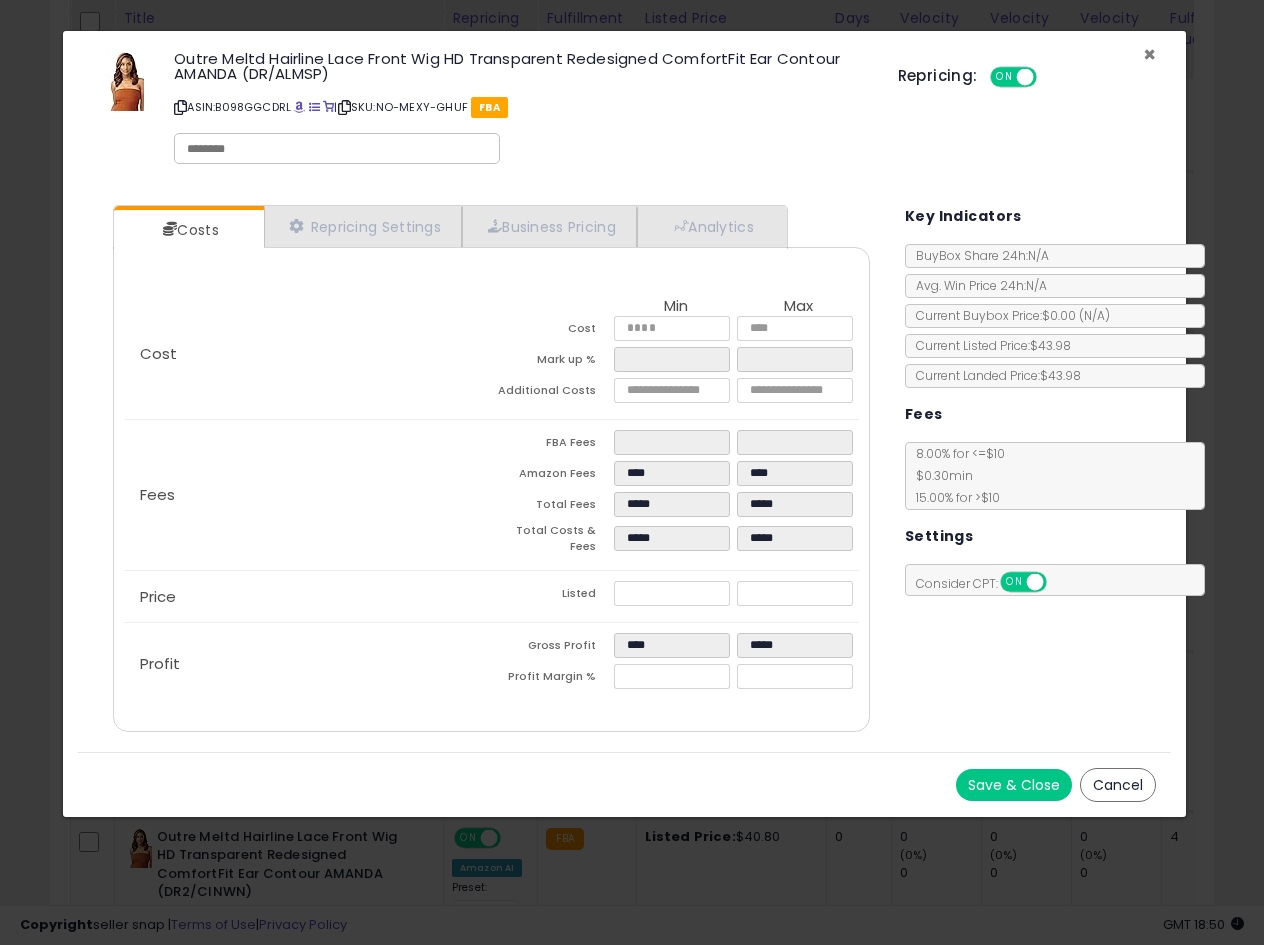 click on "×" at bounding box center (1149, 54) 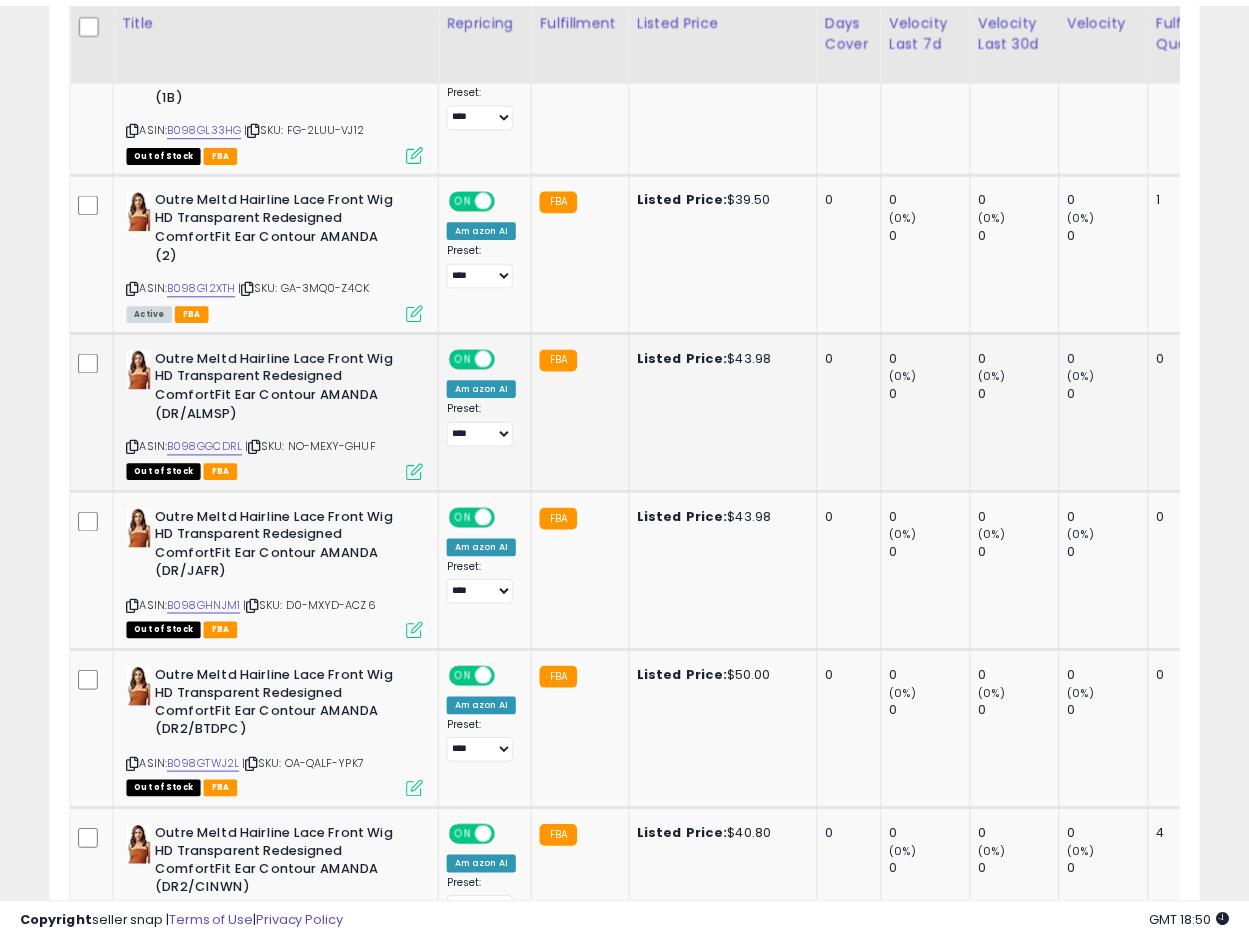 scroll, scrollTop: 410, scrollLeft: 665, axis: both 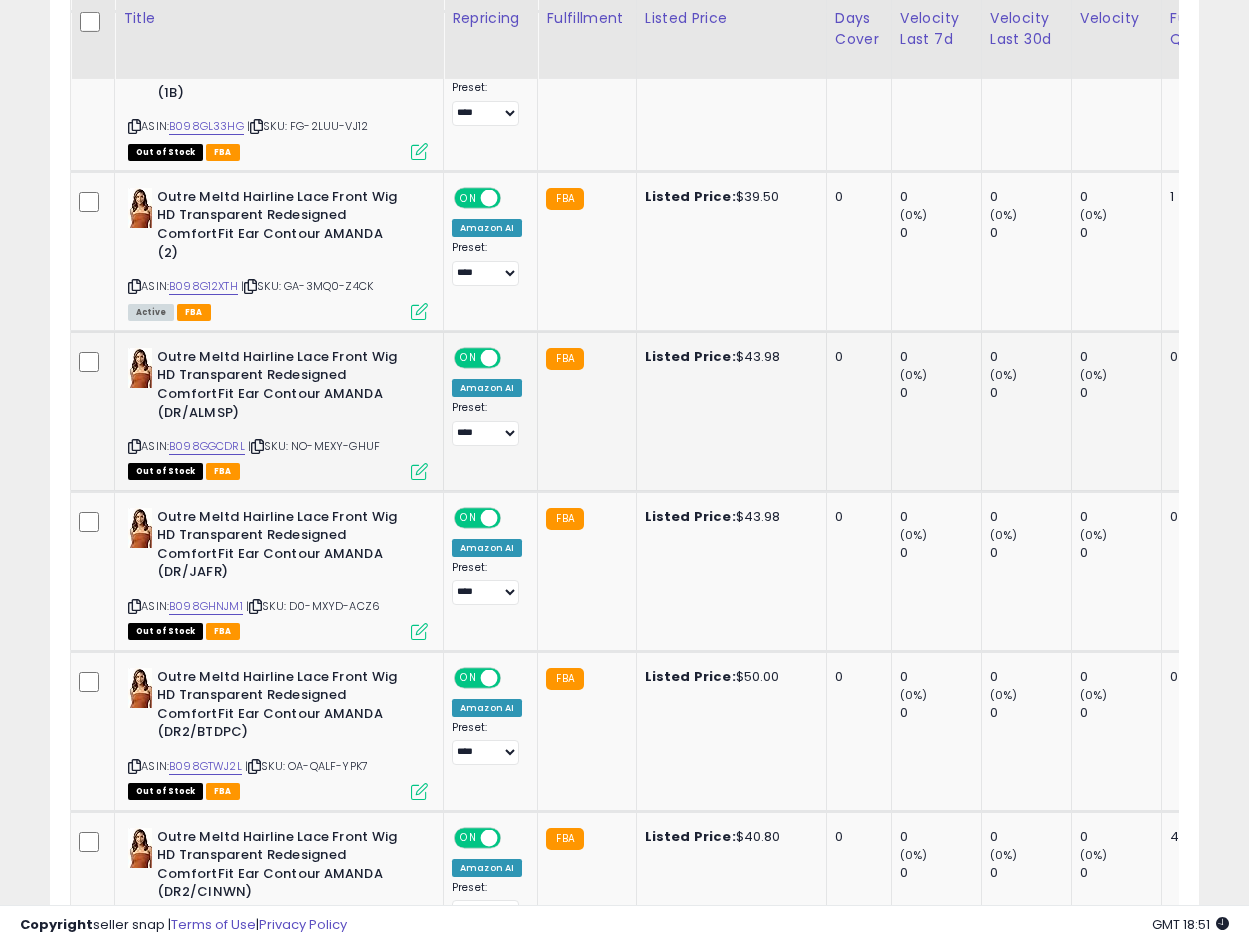click at bounding box center (134, 446) 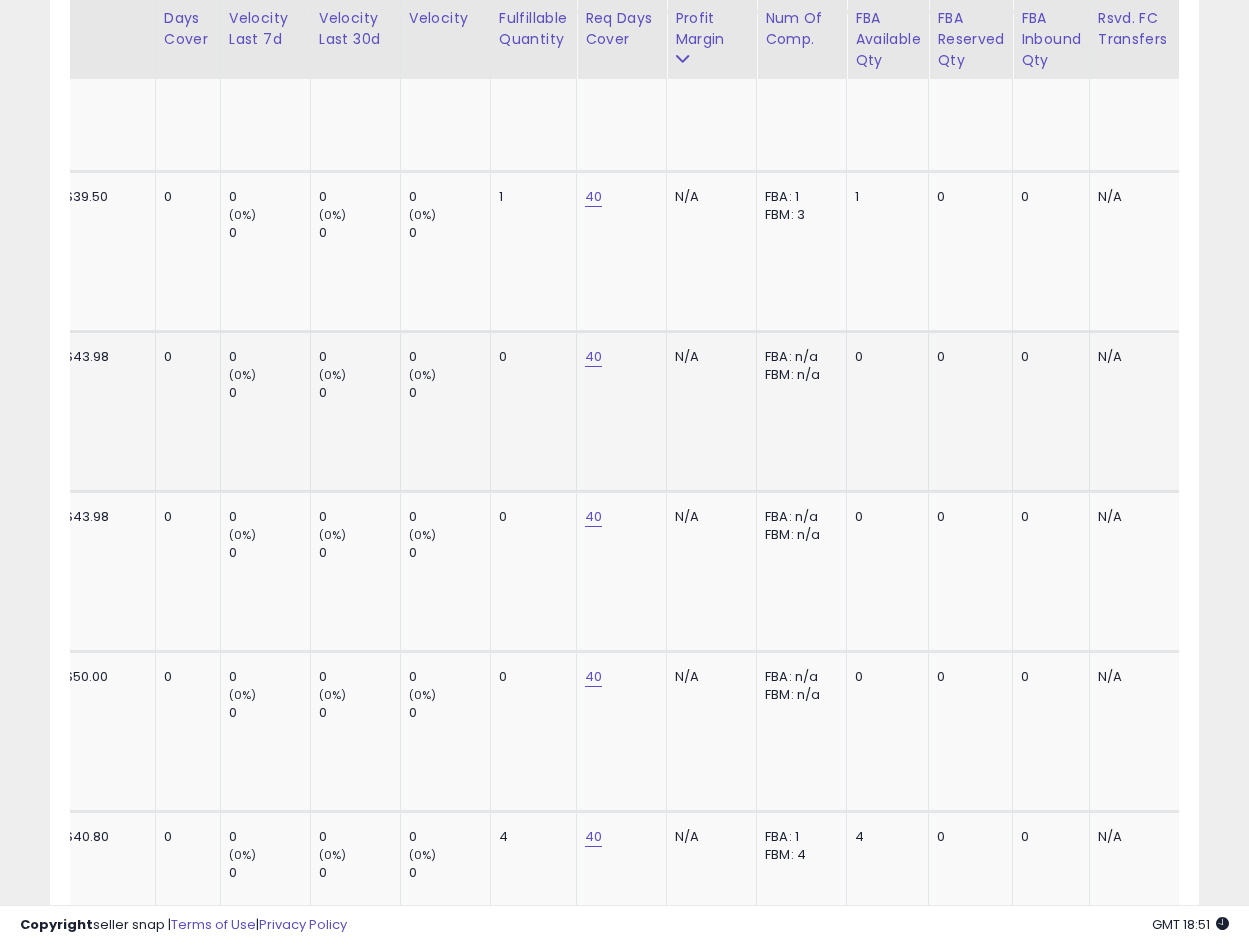 scroll, scrollTop: 0, scrollLeft: 760, axis: horizontal 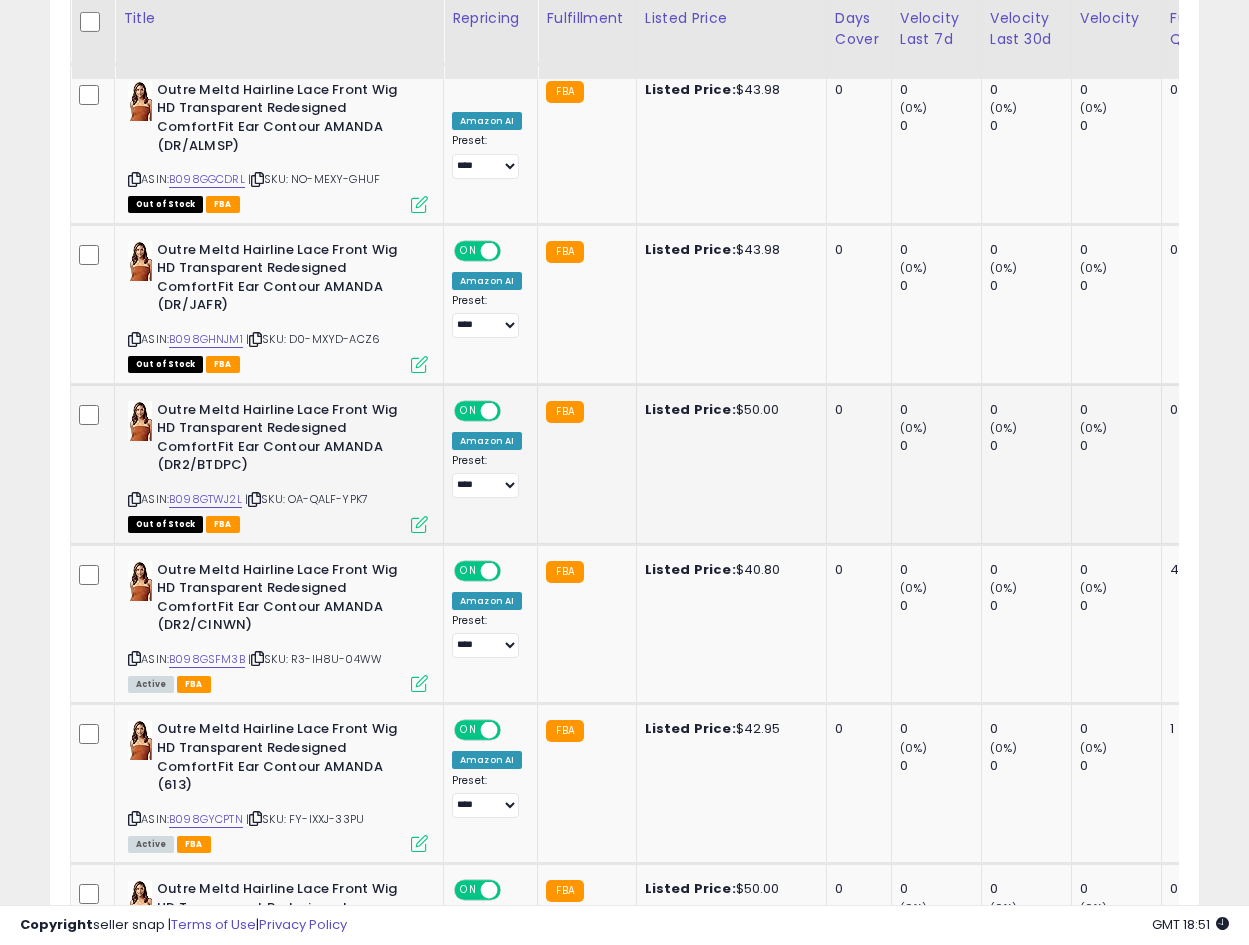 click on "Outre Meltd Hairline Lace Front Wig HD Transparent Redesigned ComfortFit Ear Contour AMANDA (DR2/BTDPC)" at bounding box center (278, 440) 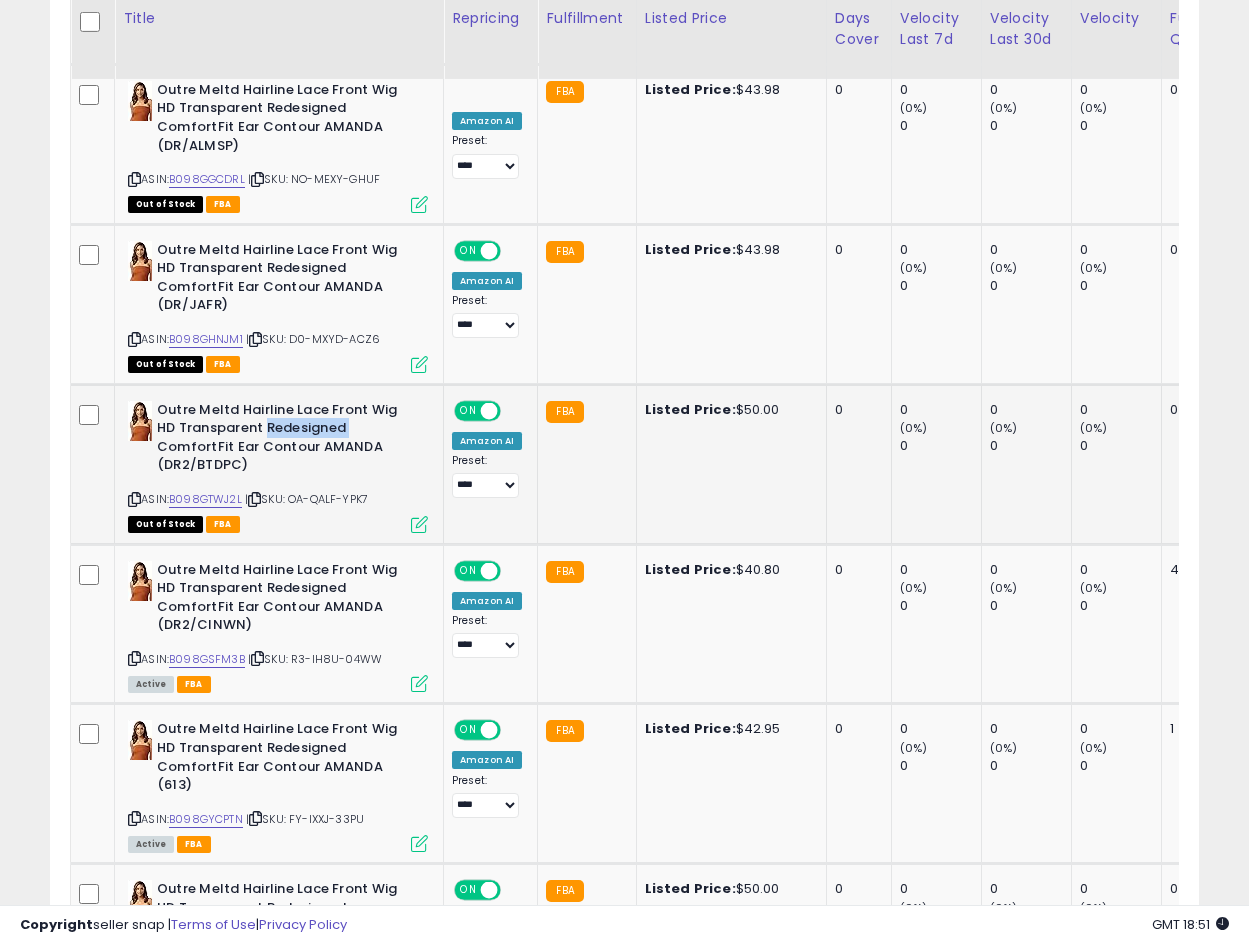 click on "Outre Meltd Hairline Lace Front Wig HD Transparent Redesigned ComfortFit Ear Contour AMANDA (DR2/BTDPC)" at bounding box center [278, 440] 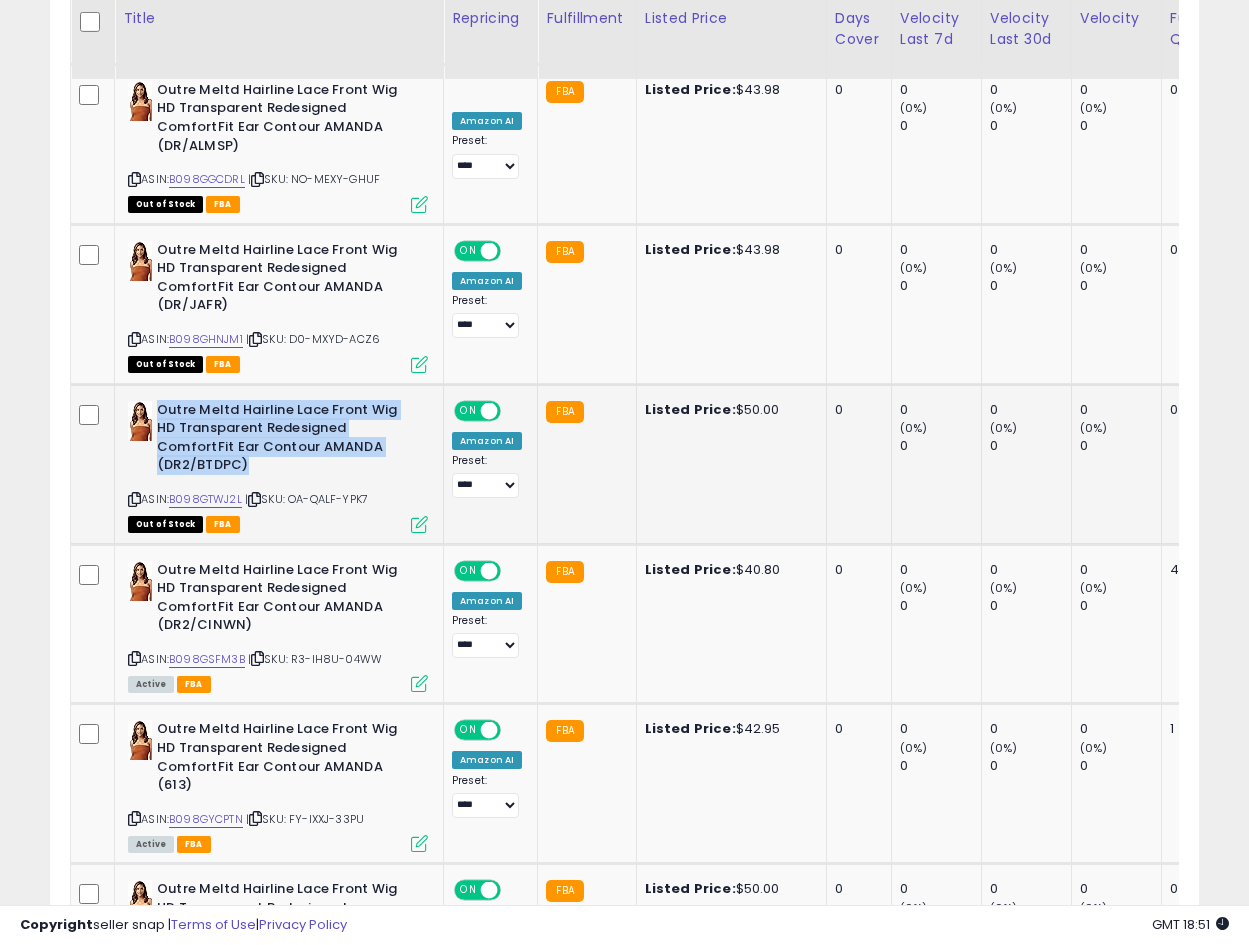 click on "Outre Meltd Hairline Lace Front Wig HD Transparent Redesigned ComfortFit Ear Contour AMANDA (DR2/BTDPC)" at bounding box center (278, 440) 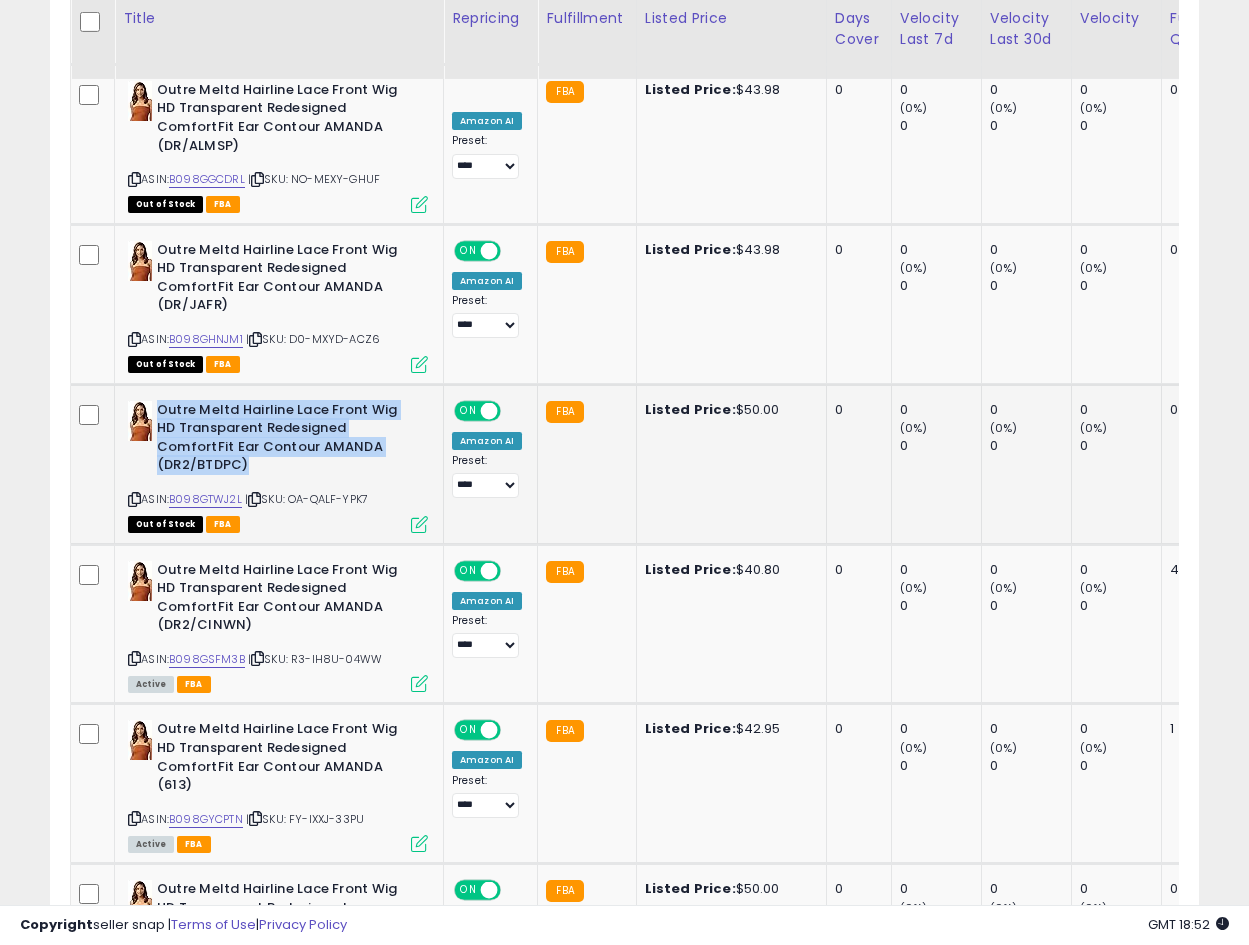 click at bounding box center (134, 499) 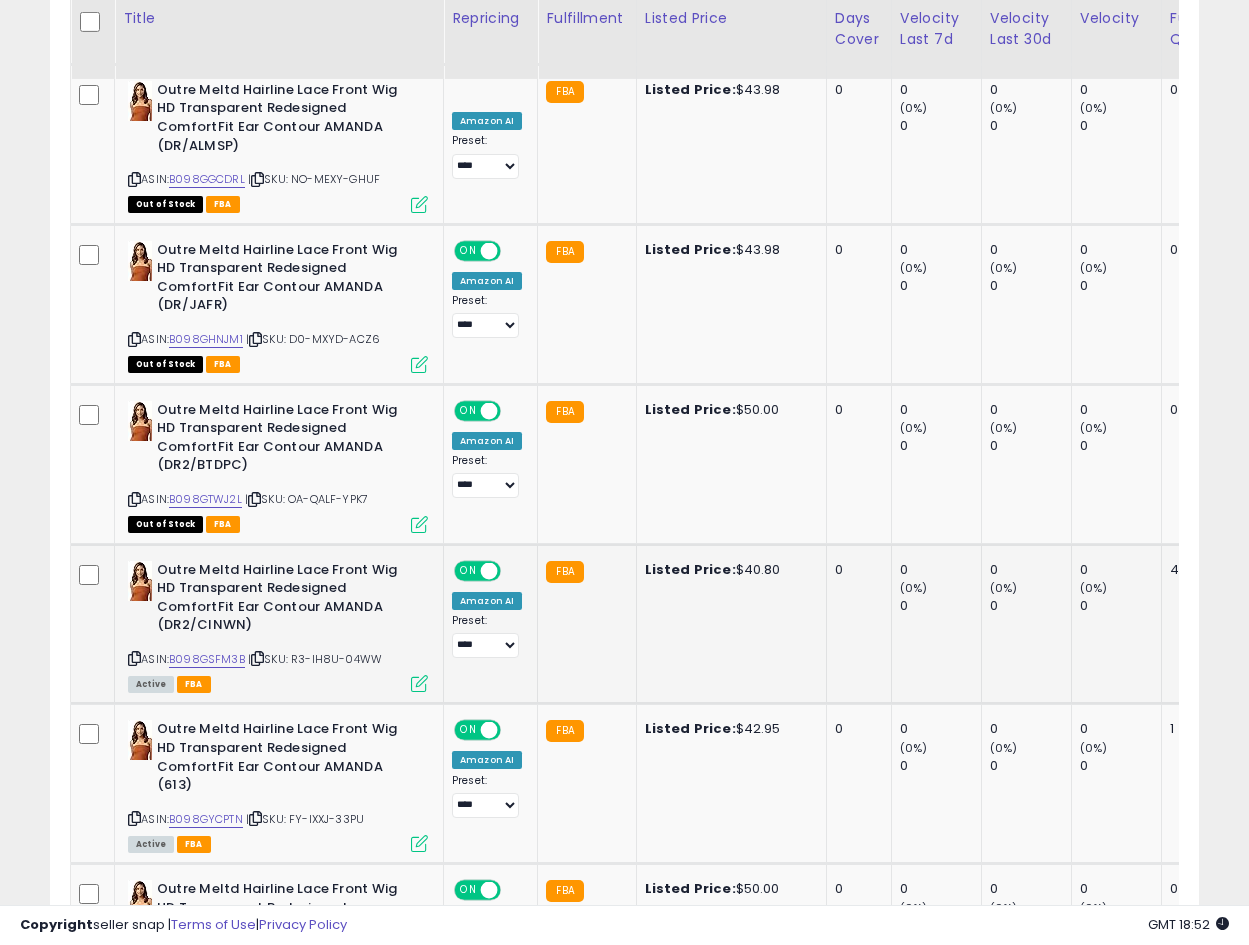 click on "Outre Meltd Hairline Lace Front Wig HD Transparent Redesigned ComfortFit Ear Contour AMANDA (DR2/CINWN)" at bounding box center (278, 600) 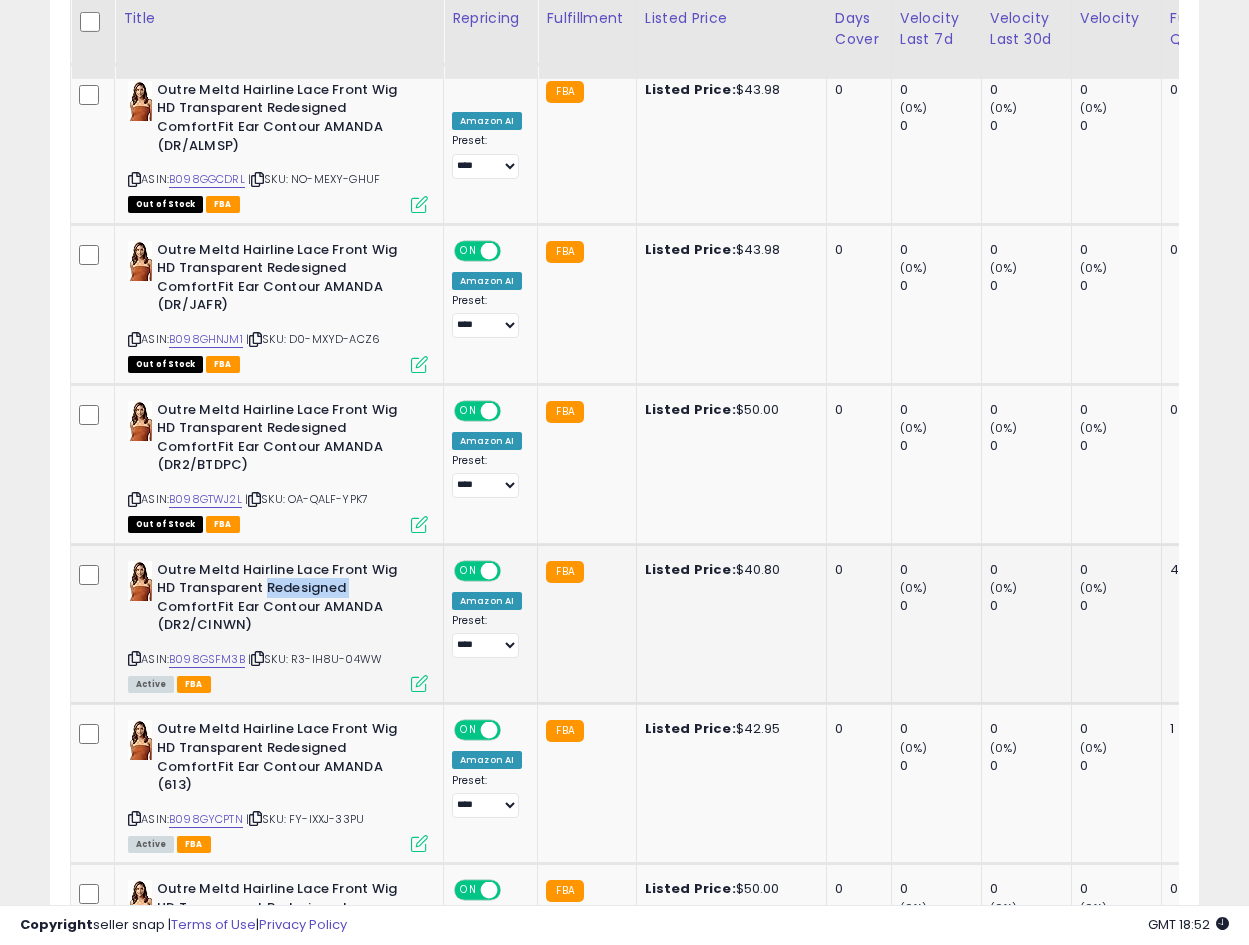 click on "Outre Meltd Hairline Lace Front Wig HD Transparent Redesigned ComfortFit Ear Contour AMANDA (DR2/CINWN)" at bounding box center (278, 600) 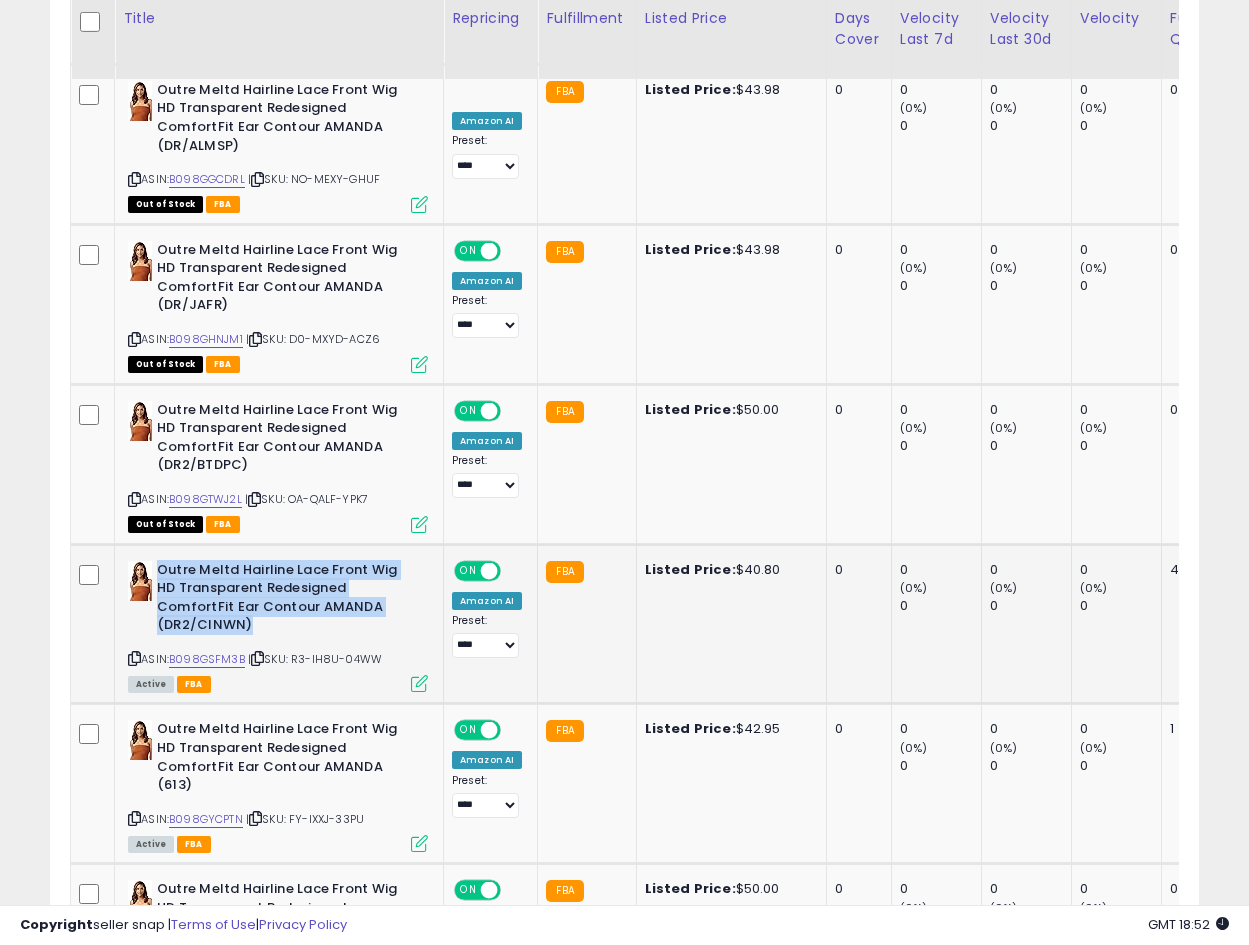 click on "Outre Meltd Hairline Lace Front Wig HD Transparent Redesigned ComfortFit Ear Contour AMANDA (DR2/CINWN)" at bounding box center (278, 600) 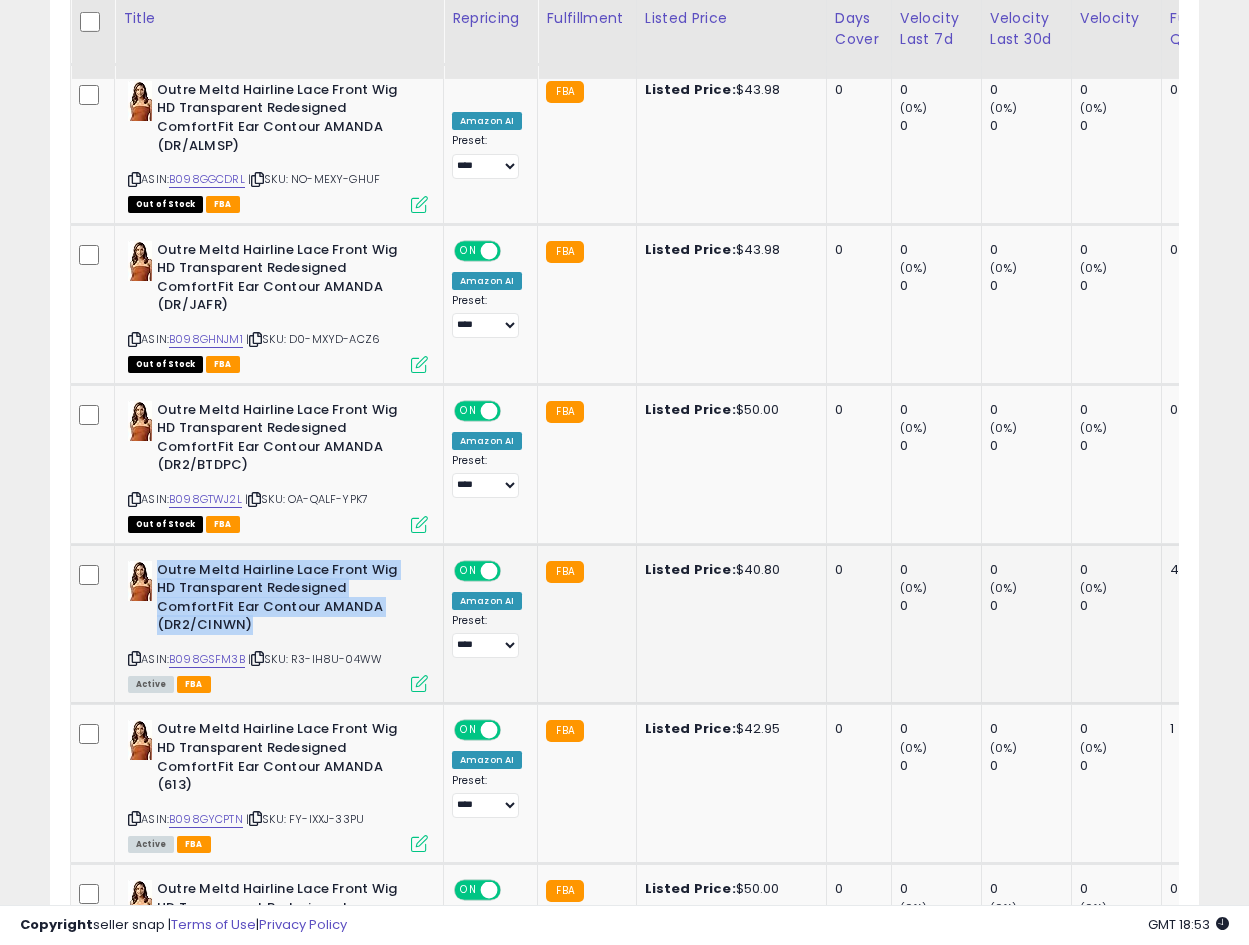 click at bounding box center [134, 658] 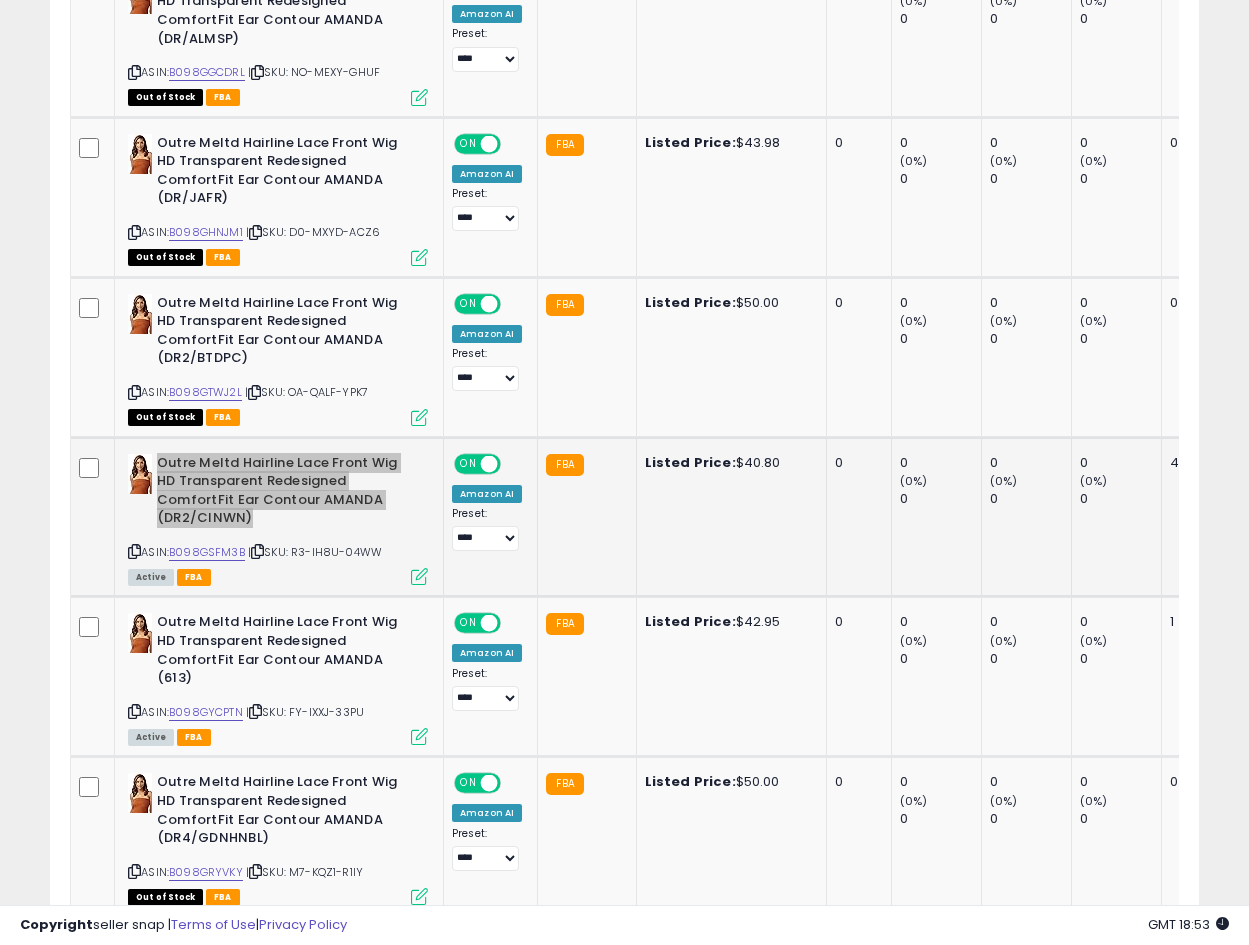 scroll, scrollTop: 1730, scrollLeft: 0, axis: vertical 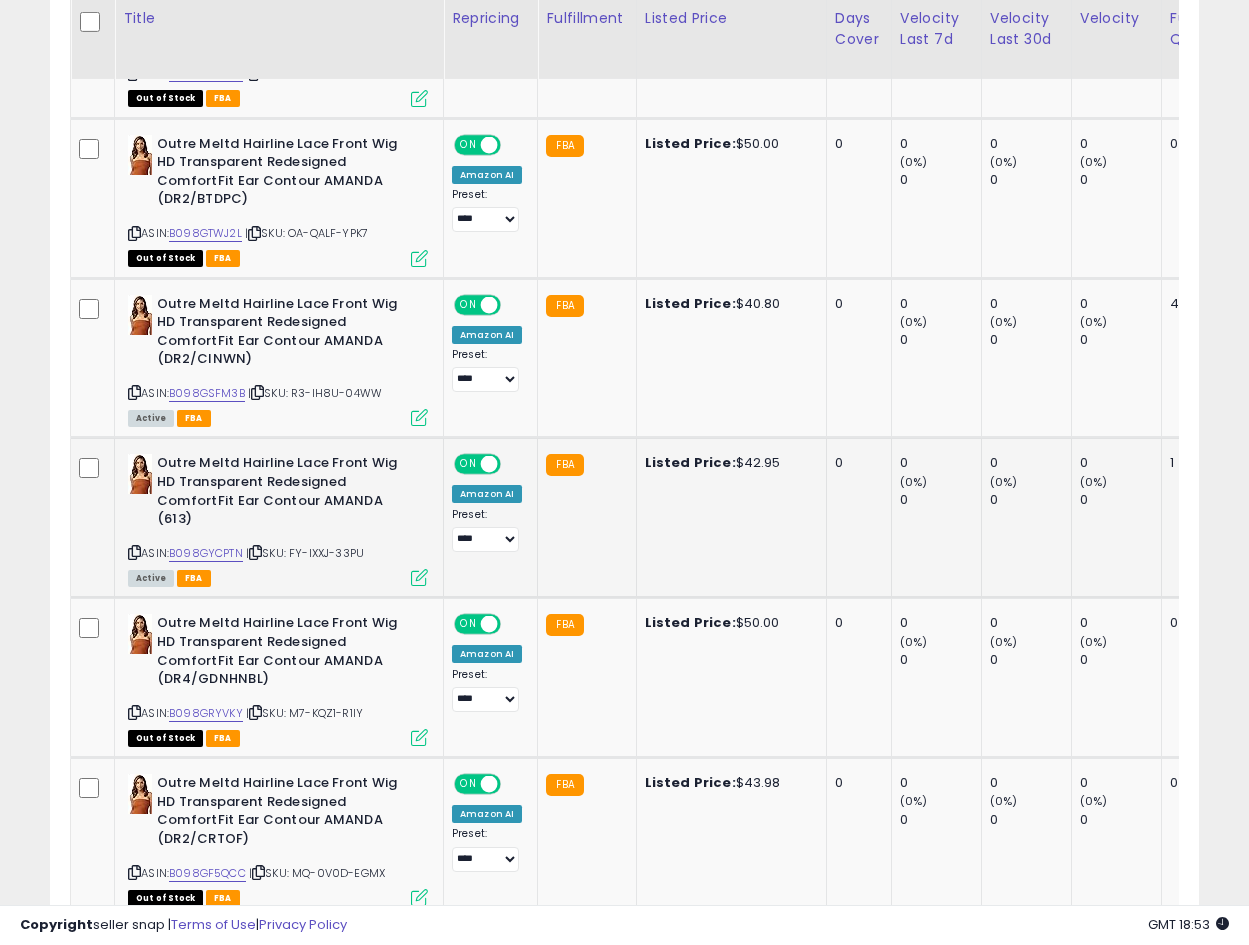 click on "Outre Meltd Hairline Lace Front Wig HD Transparent Redesigned ComfortFit Ear Contour AMANDA (613)" at bounding box center (278, 493) 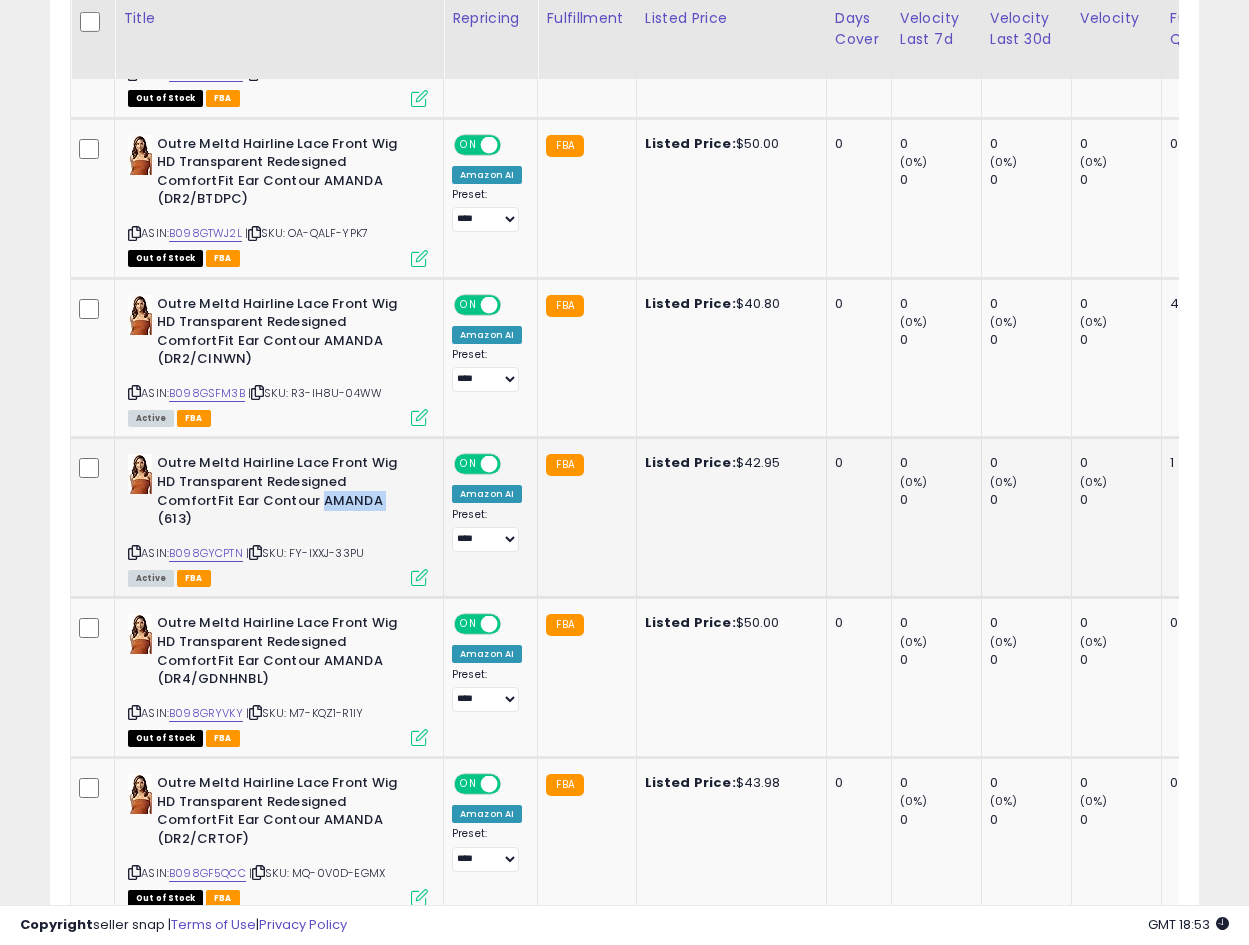click on "Outre Meltd Hairline Lace Front Wig HD Transparent Redesigned ComfortFit Ear Contour AMANDA (613)" at bounding box center [278, 493] 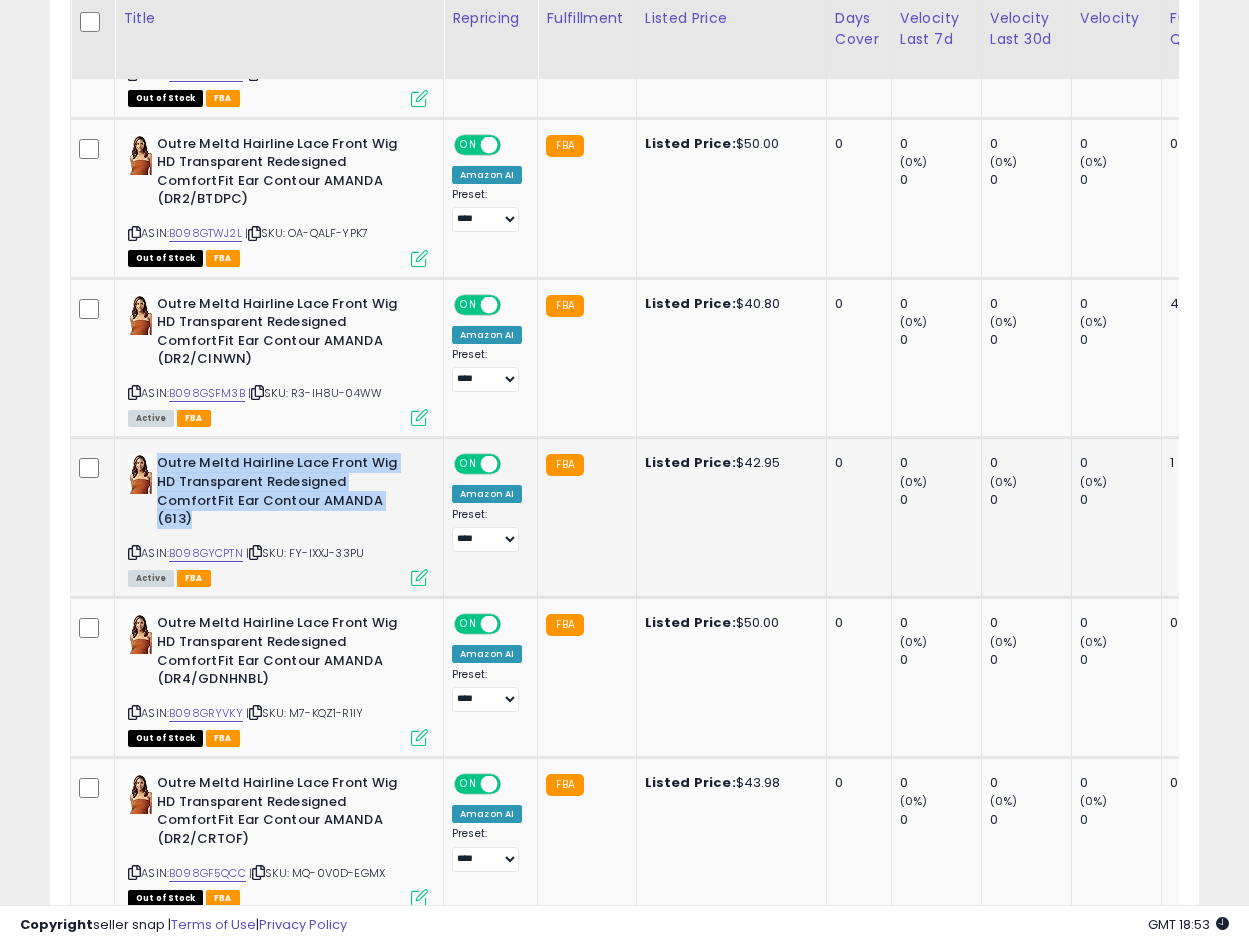 click on "Outre Meltd Hairline Lace Front Wig HD Transparent Redesigned ComfortFit Ear Contour AMANDA (613)" at bounding box center [278, 493] 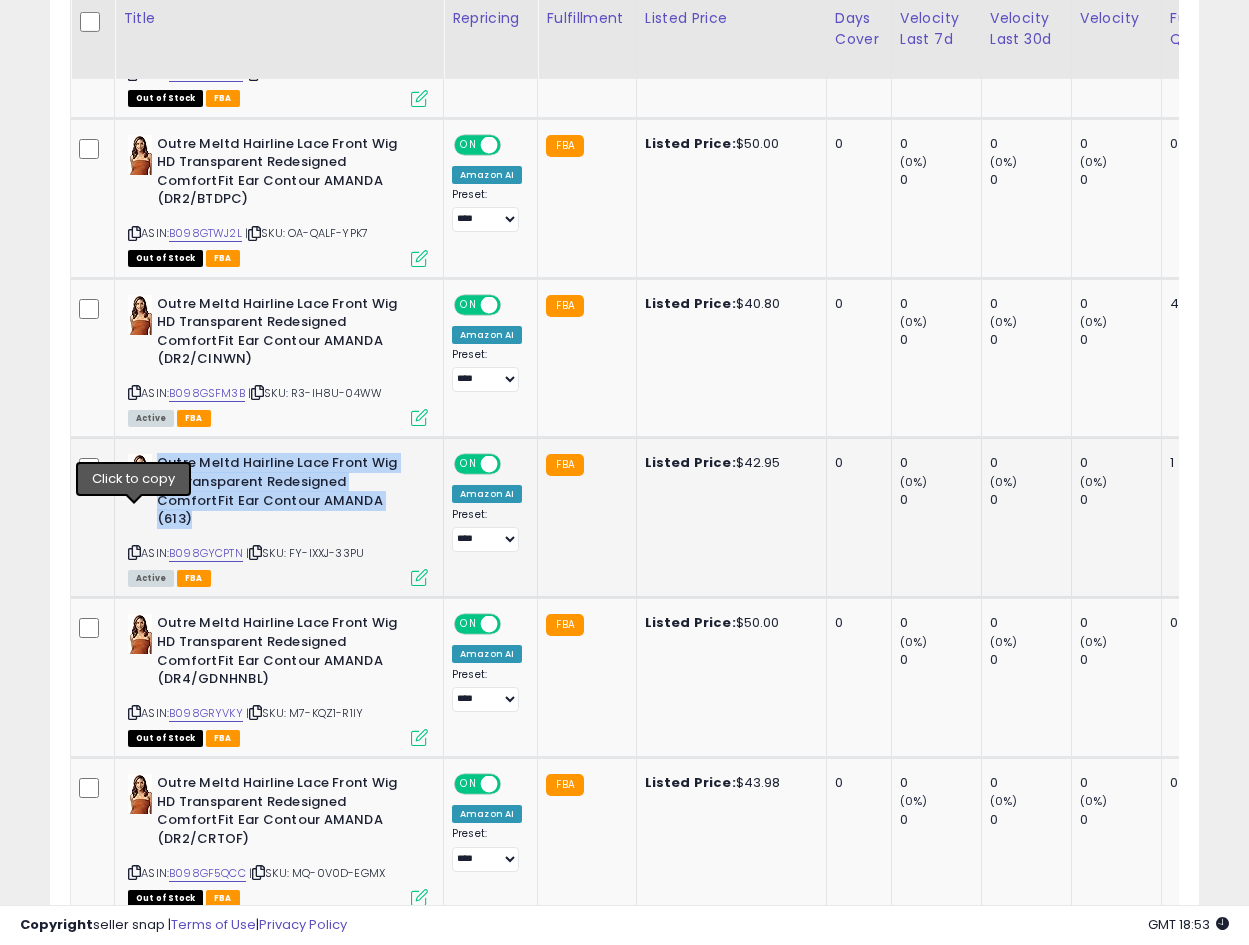 click at bounding box center (134, 552) 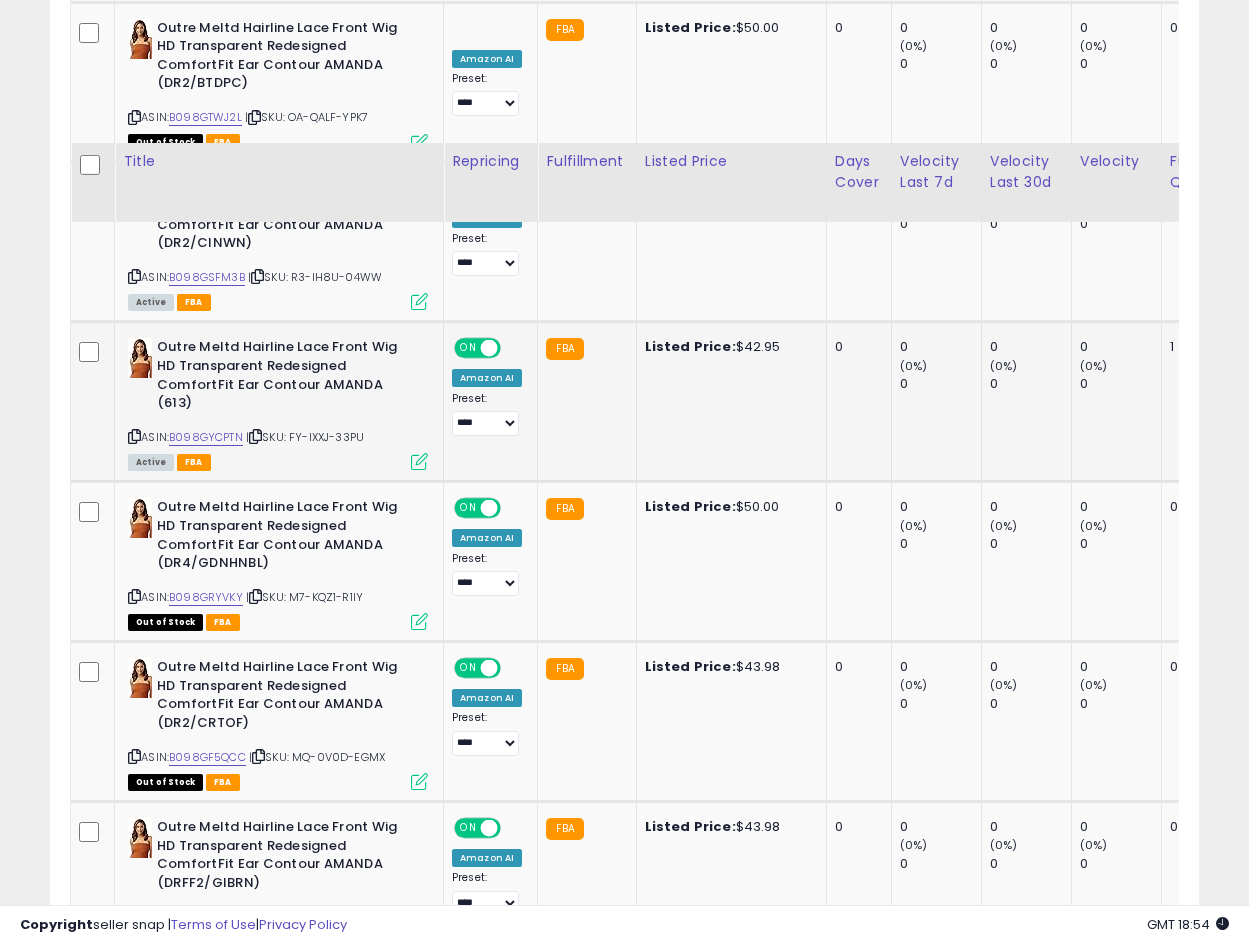 scroll, scrollTop: 1996, scrollLeft: 0, axis: vertical 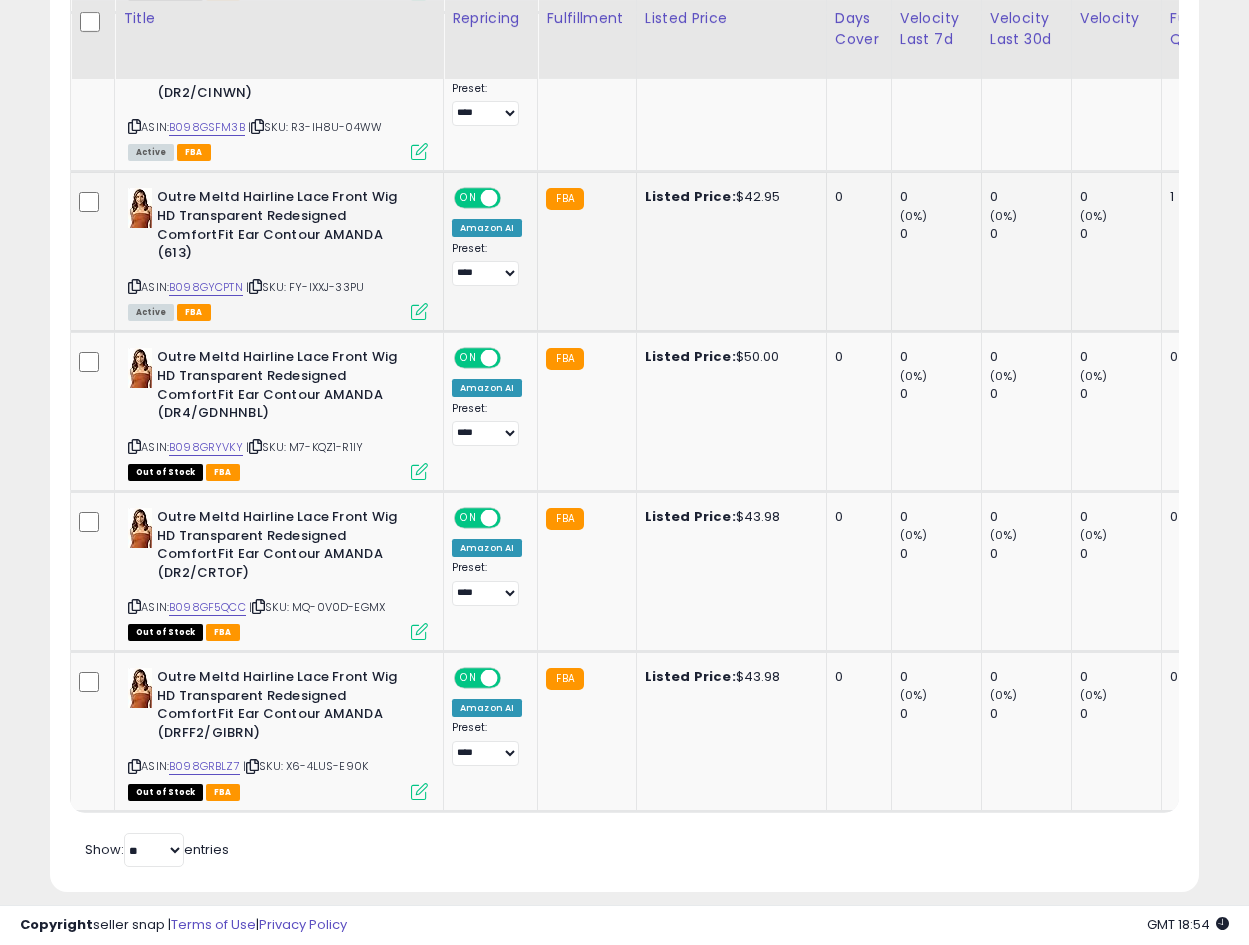 click at bounding box center [134, 286] 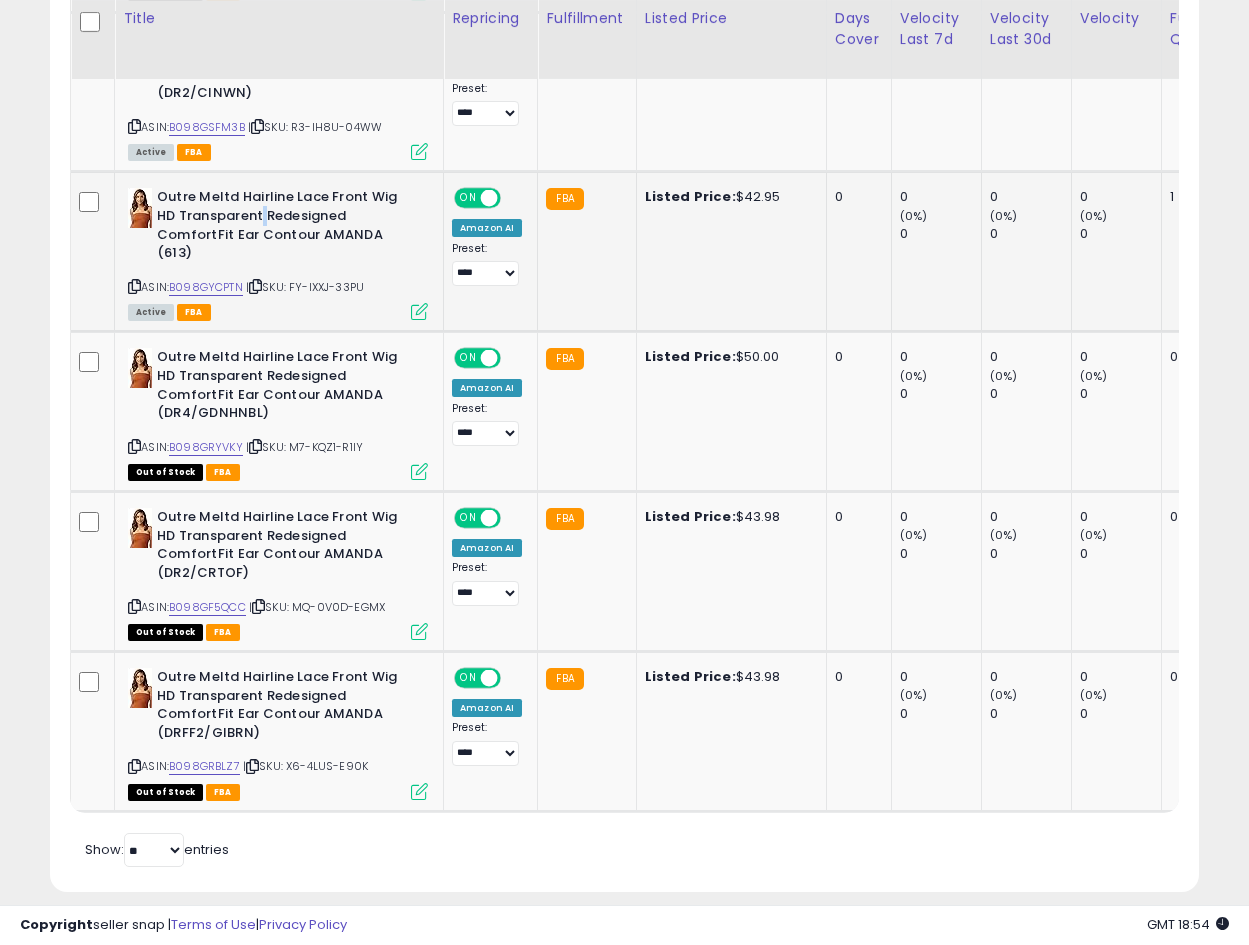 click on "Outre Meltd Hairline Lace Front Wig HD Transparent Redesigned ComfortFit Ear Contour AMANDA (613)" at bounding box center (278, 227) 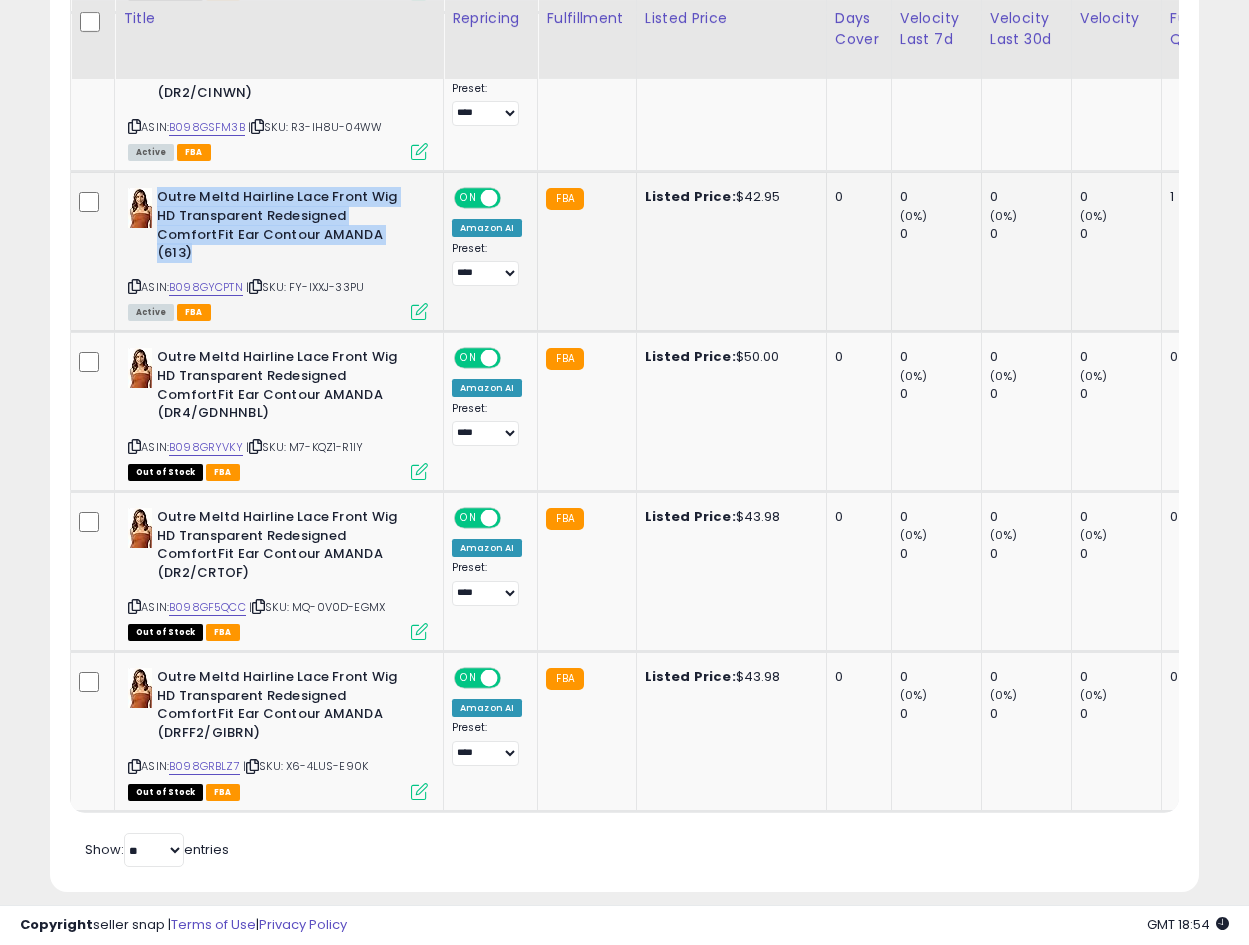 click on "Outre Meltd Hairline Lace Front Wig HD Transparent Redesigned ComfortFit Ear Contour AMANDA (613)" at bounding box center [278, 227] 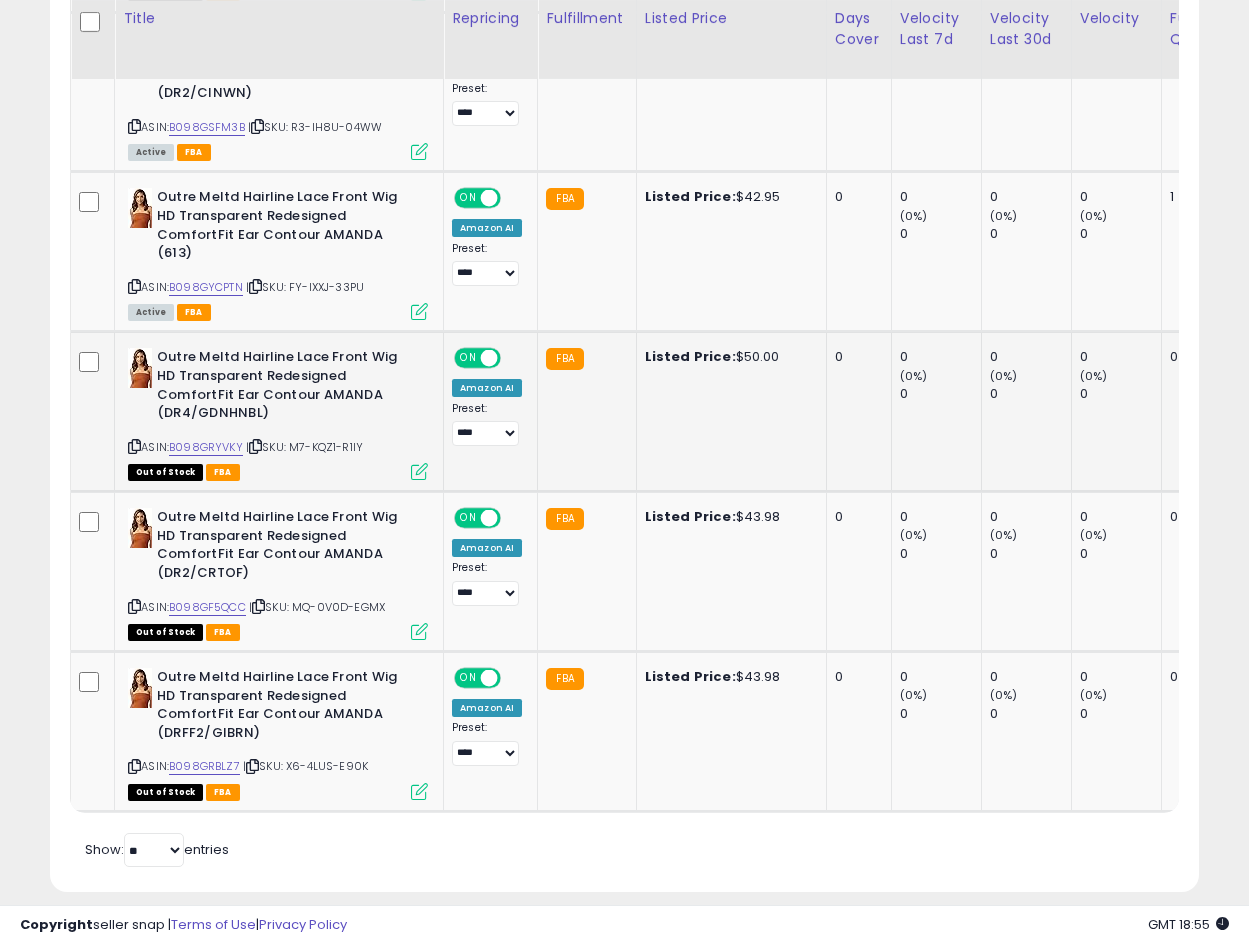 click on "Outre Meltd Hairline Lace Front Wig HD Transparent Redesigned ComfortFit Ear Contour AMANDA (DR4/GDNHNBL)" at bounding box center (278, 387) 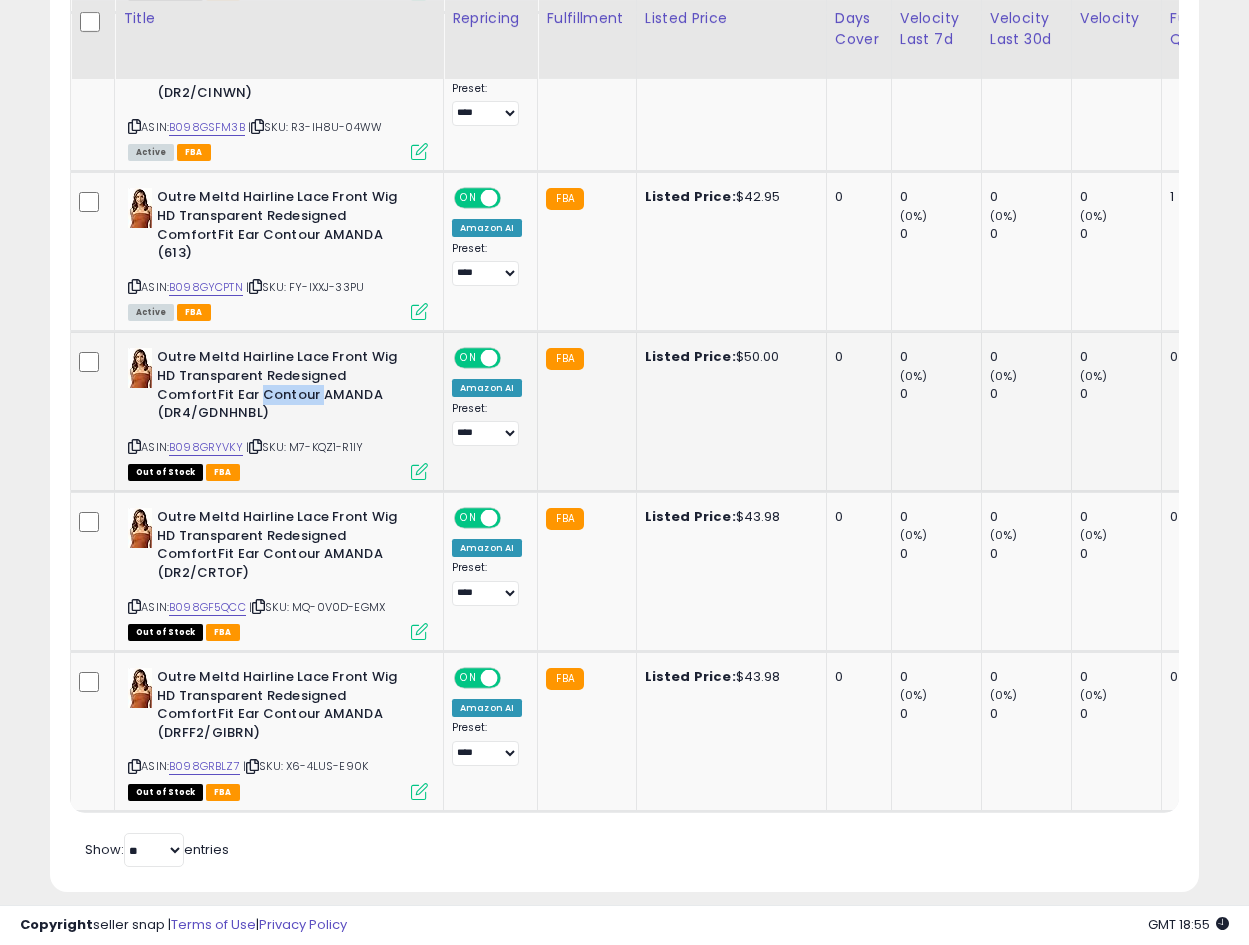 click on "Outre Meltd Hairline Lace Front Wig HD Transparent Redesigned ComfortFit Ear Contour AMANDA (DR4/GDNHNBL)" at bounding box center [278, 387] 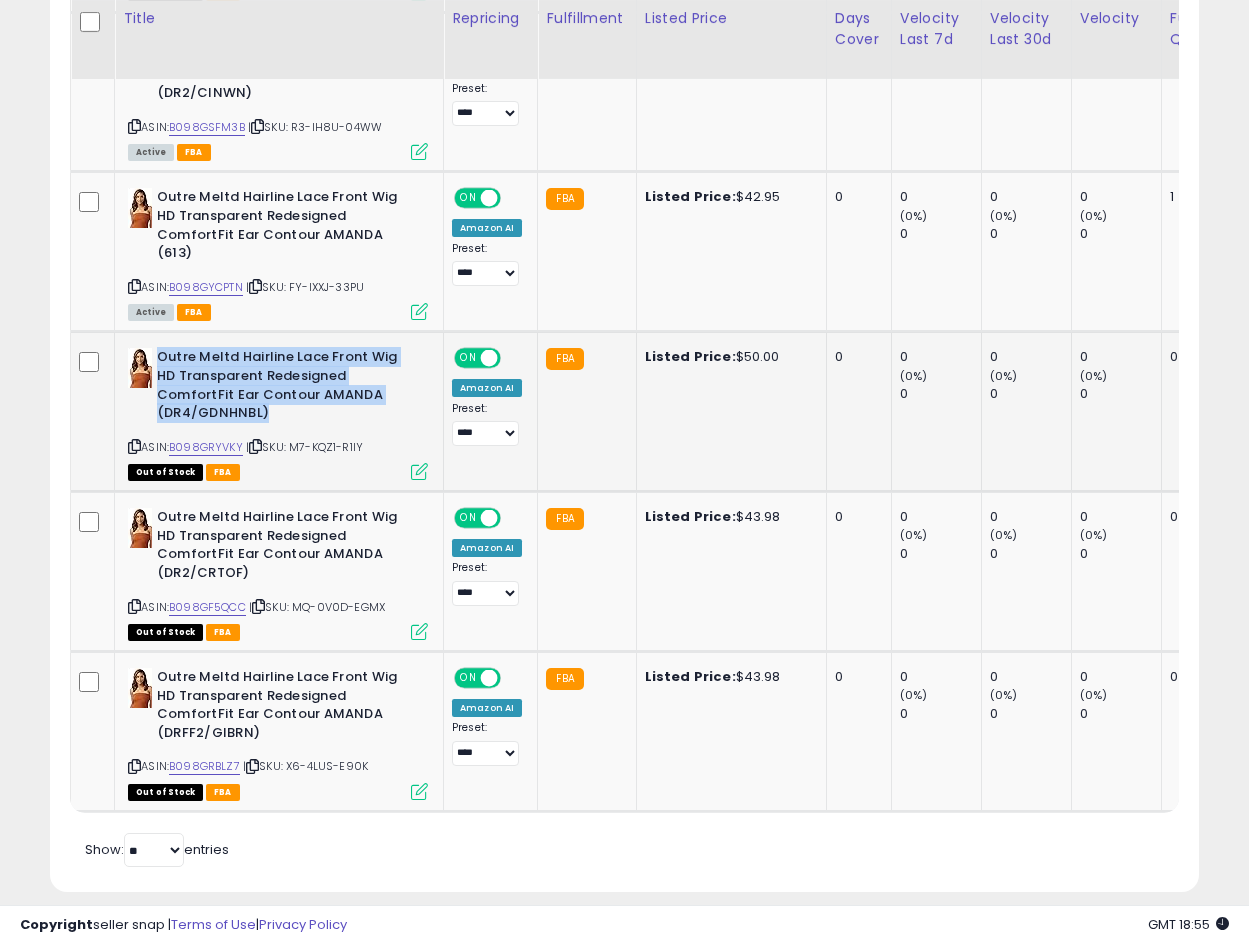 click on "Outre Meltd Hairline Lace Front Wig HD Transparent Redesigned ComfortFit Ear Contour AMANDA (DR4/GDNHNBL)" at bounding box center (278, 387) 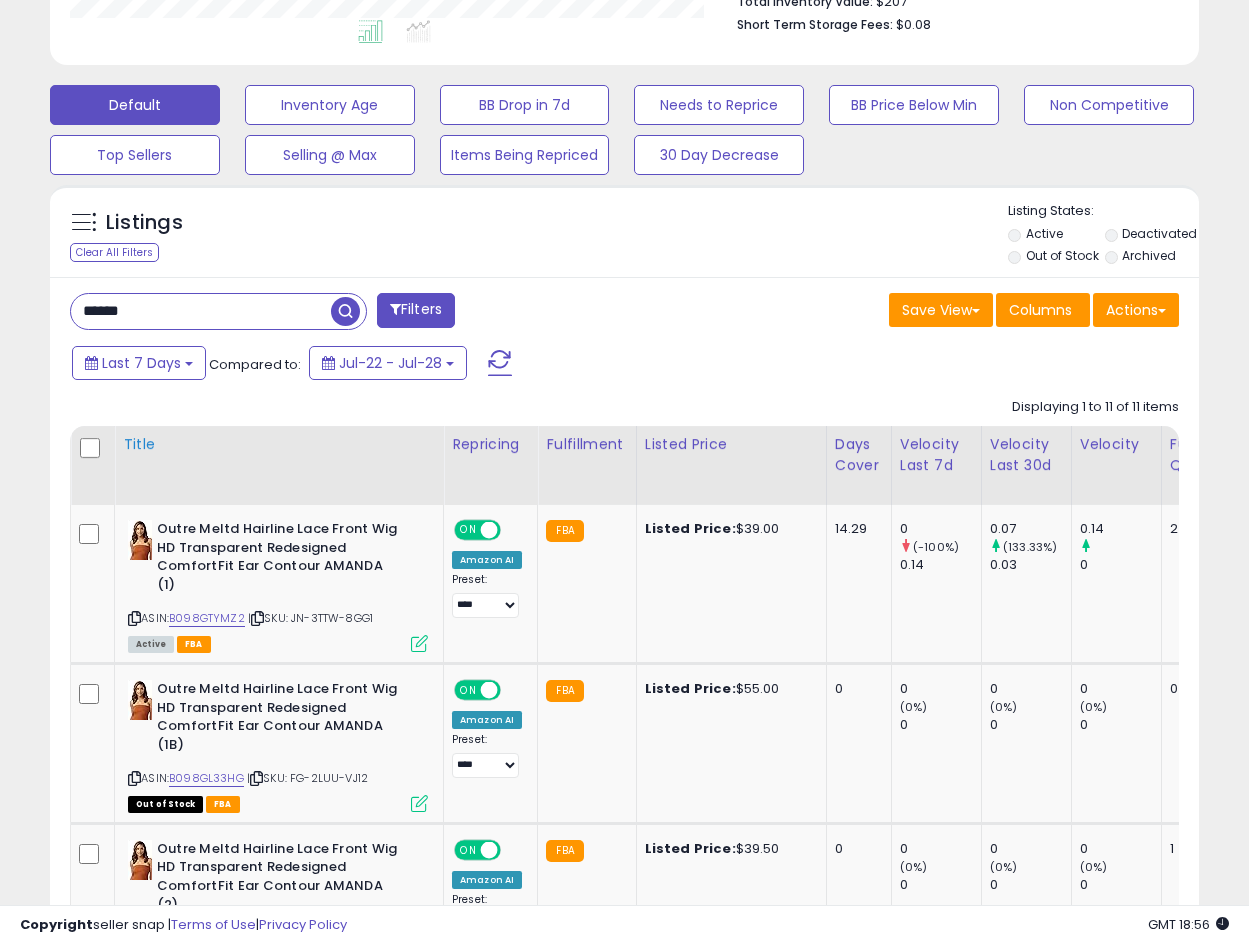 scroll, scrollTop: 529, scrollLeft: 0, axis: vertical 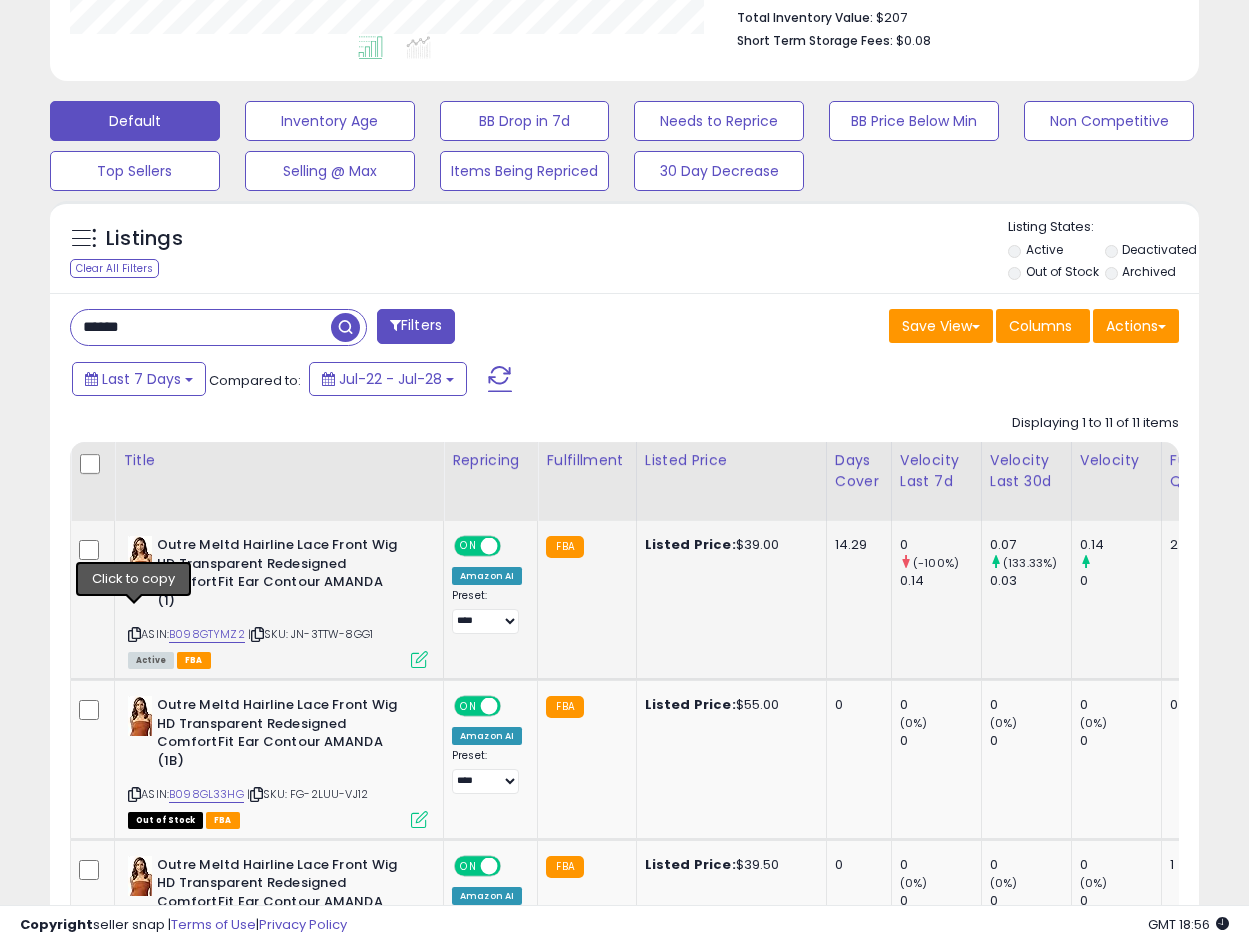 click at bounding box center [134, 634] 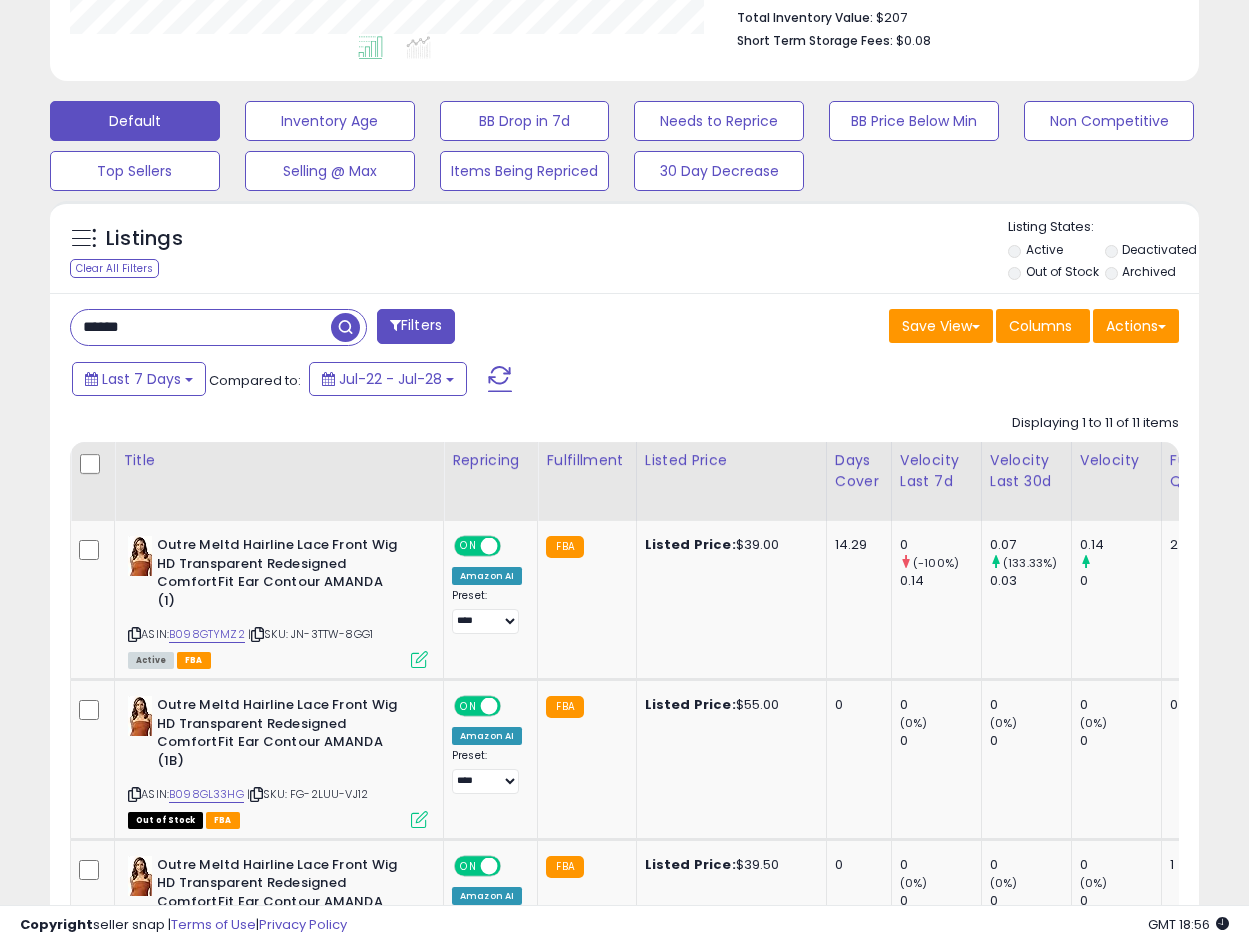 click on "******" at bounding box center [201, 327] 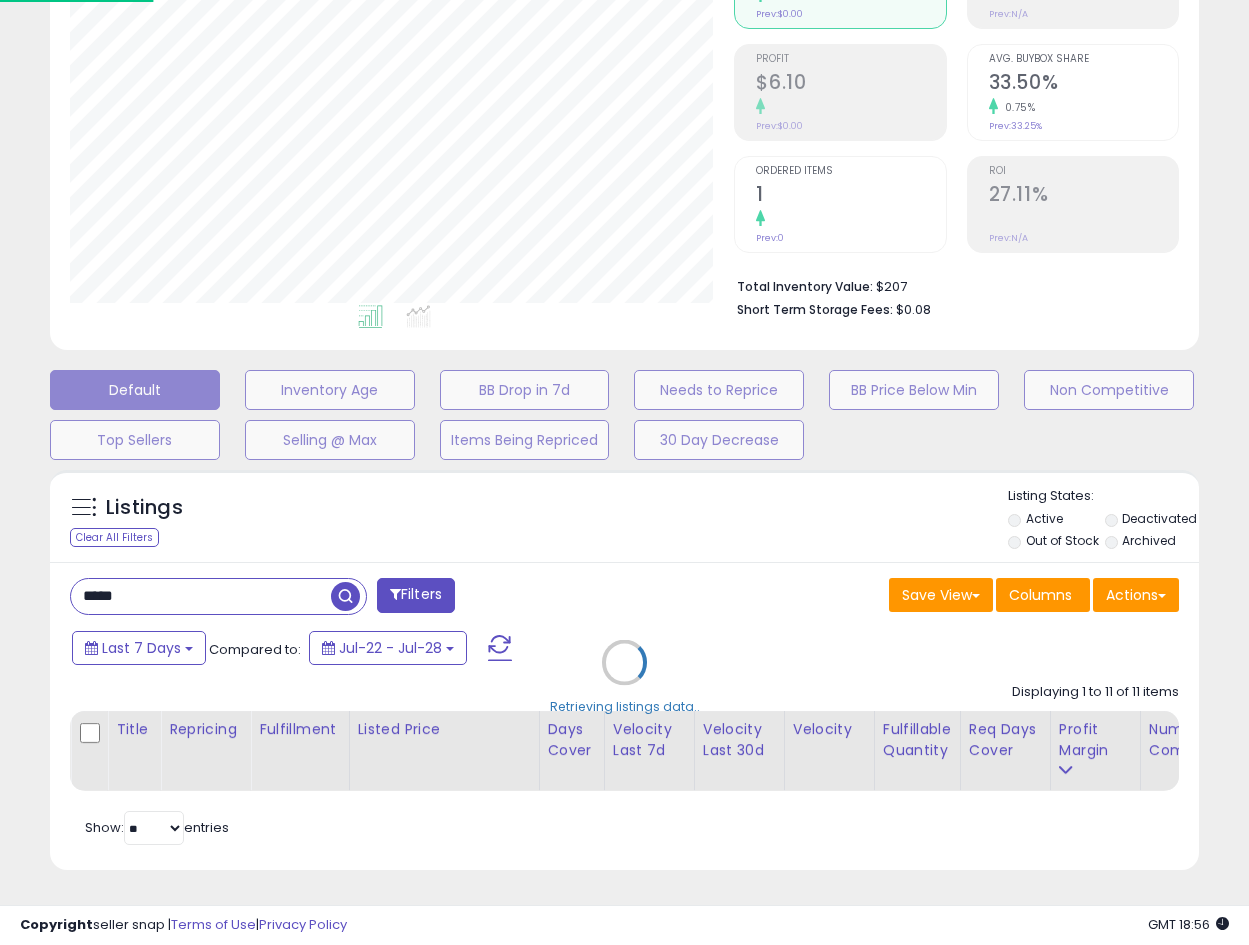 scroll, scrollTop: 999590, scrollLeft: 999327, axis: both 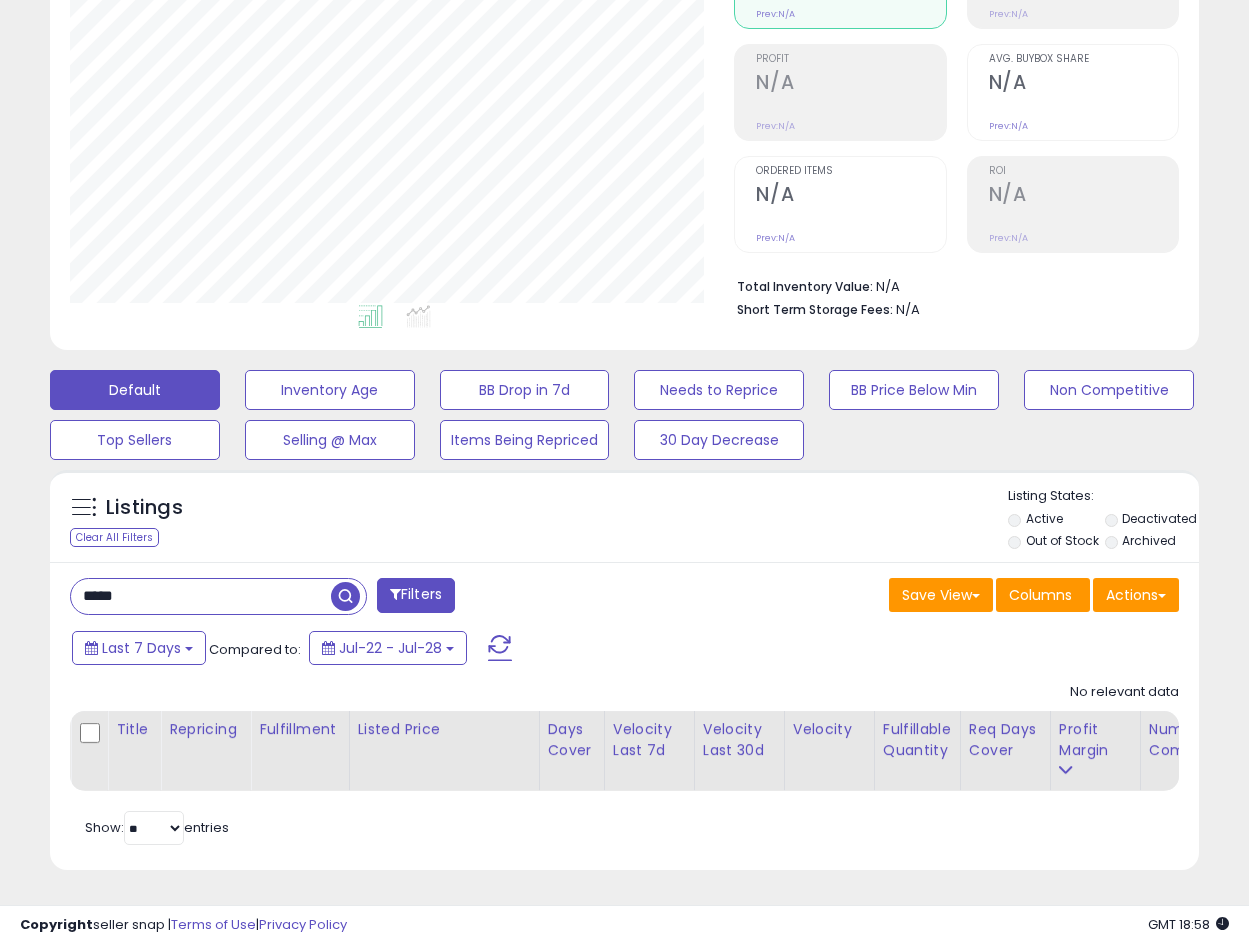 drag, startPoint x: 215, startPoint y: 580, endPoint x: -77, endPoint y: 605, distance: 293.06824 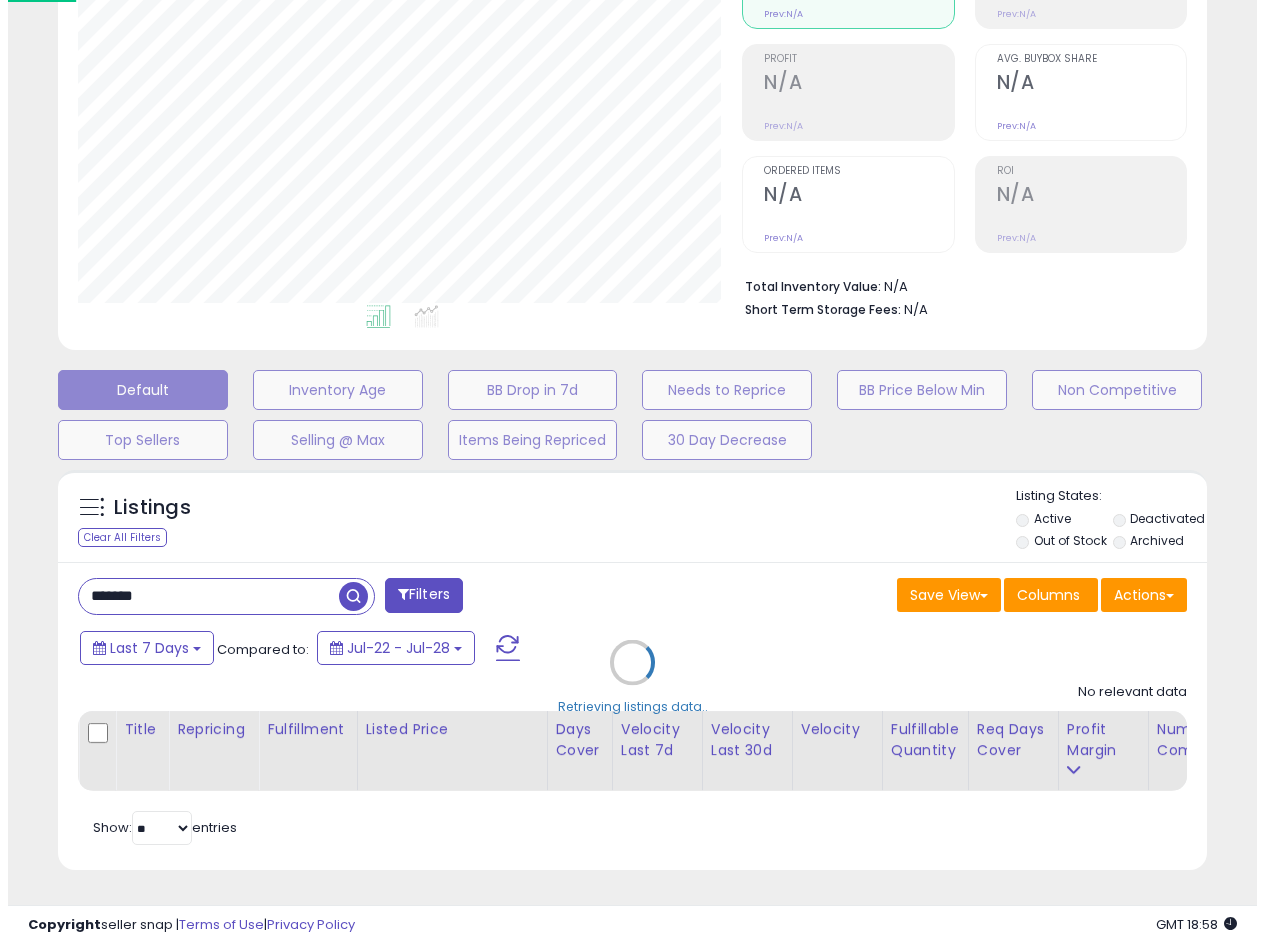 scroll, scrollTop: 999590, scrollLeft: 999327, axis: both 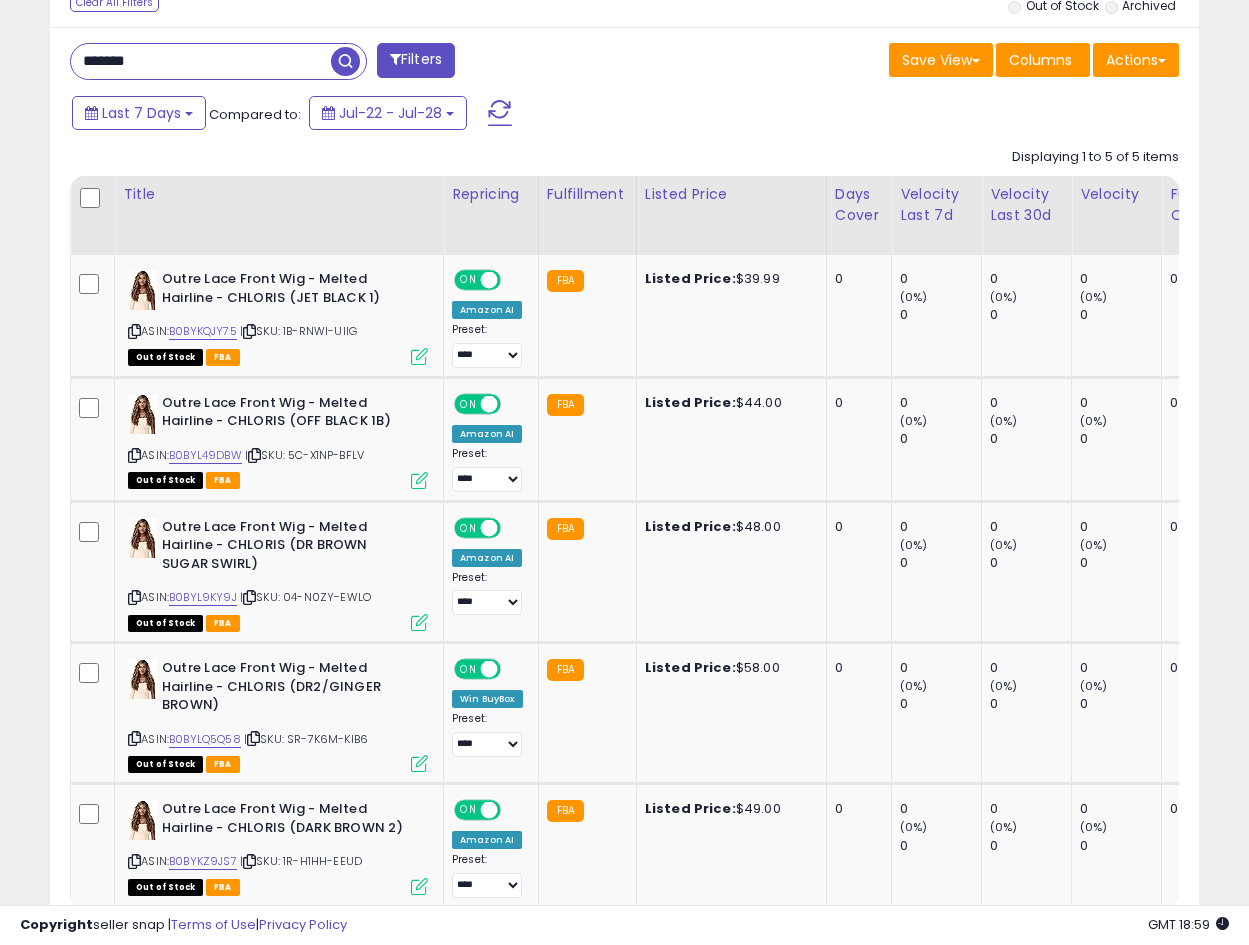 click on "*******" at bounding box center (201, 61) 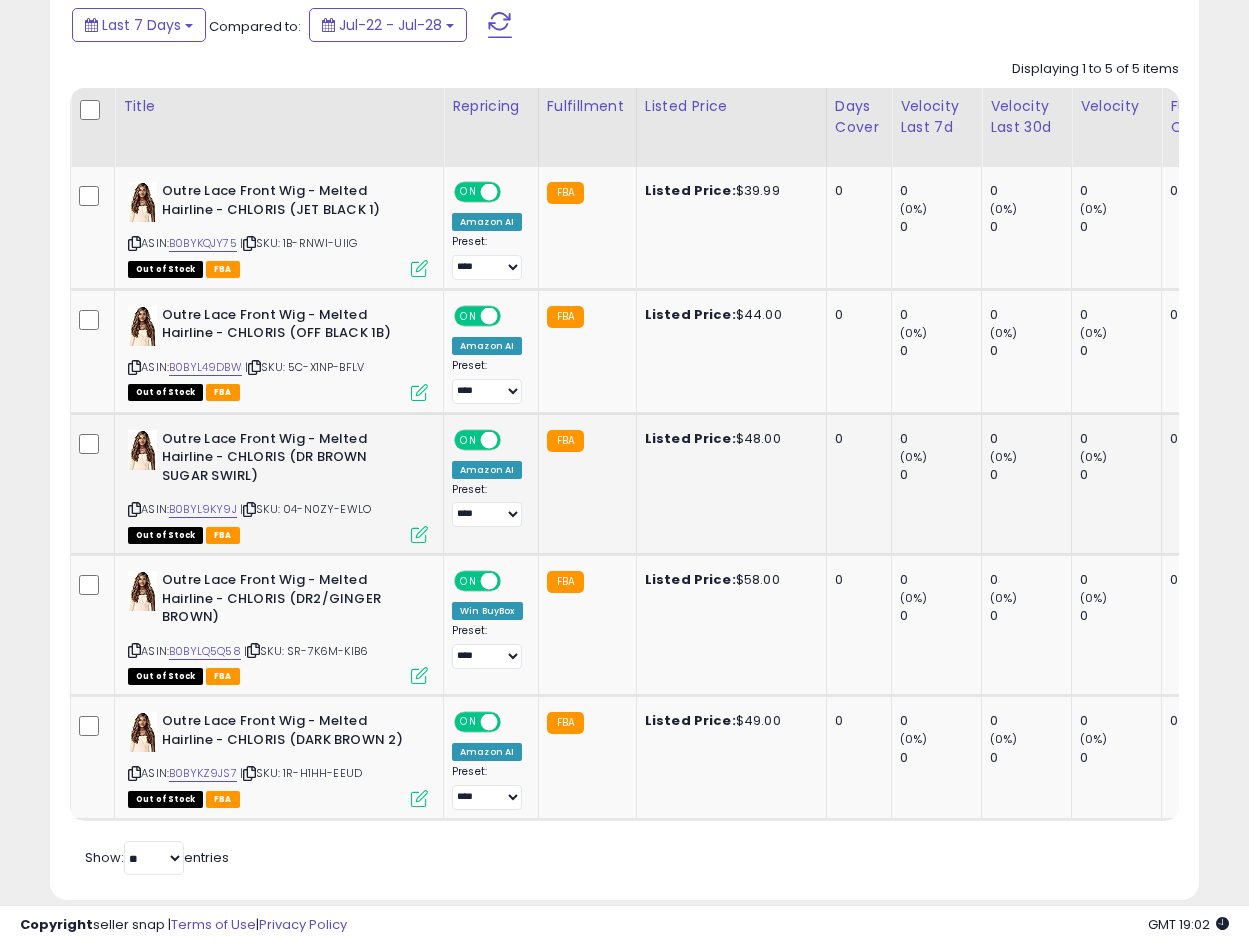 scroll, scrollTop: 928, scrollLeft: 0, axis: vertical 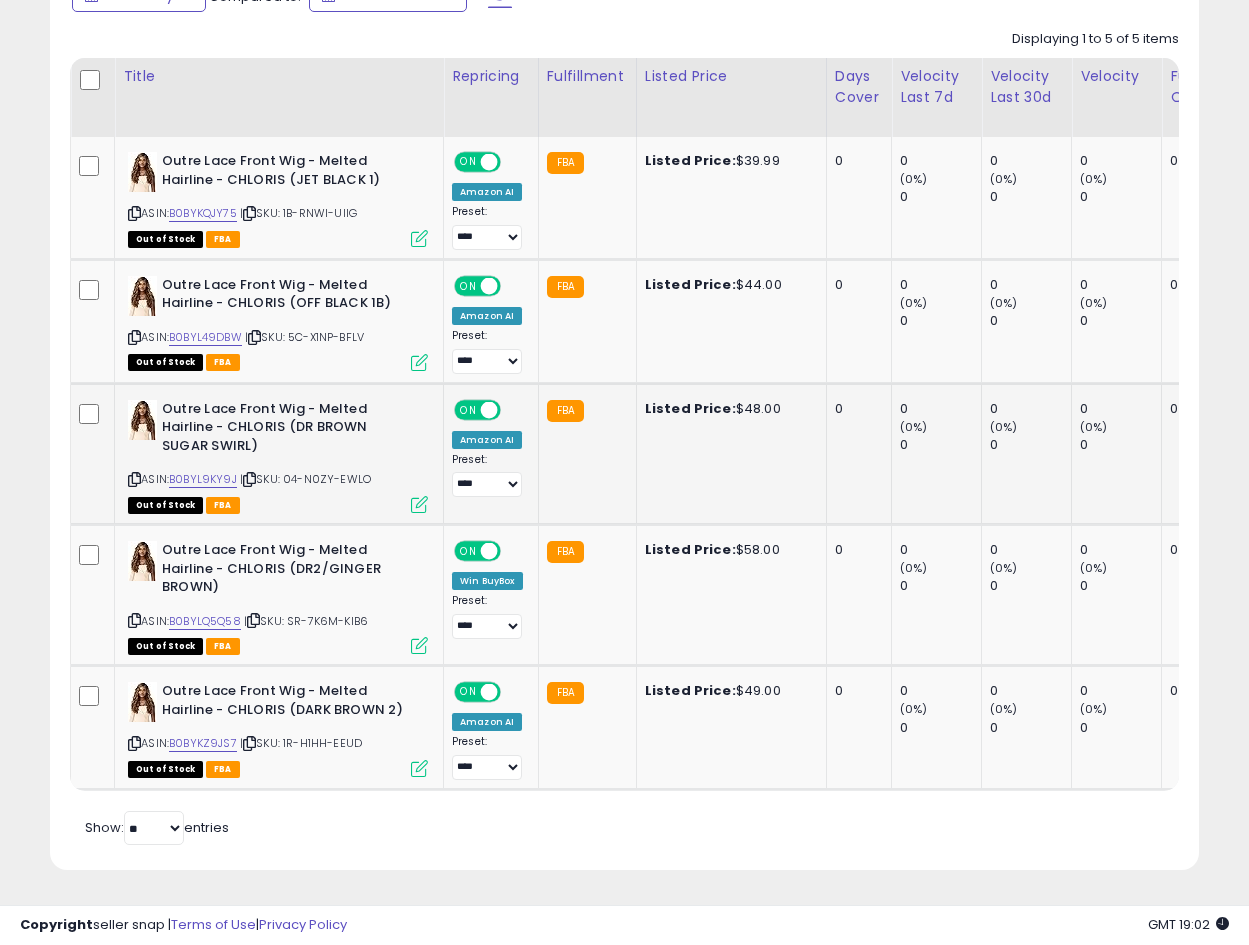 click at bounding box center [134, 479] 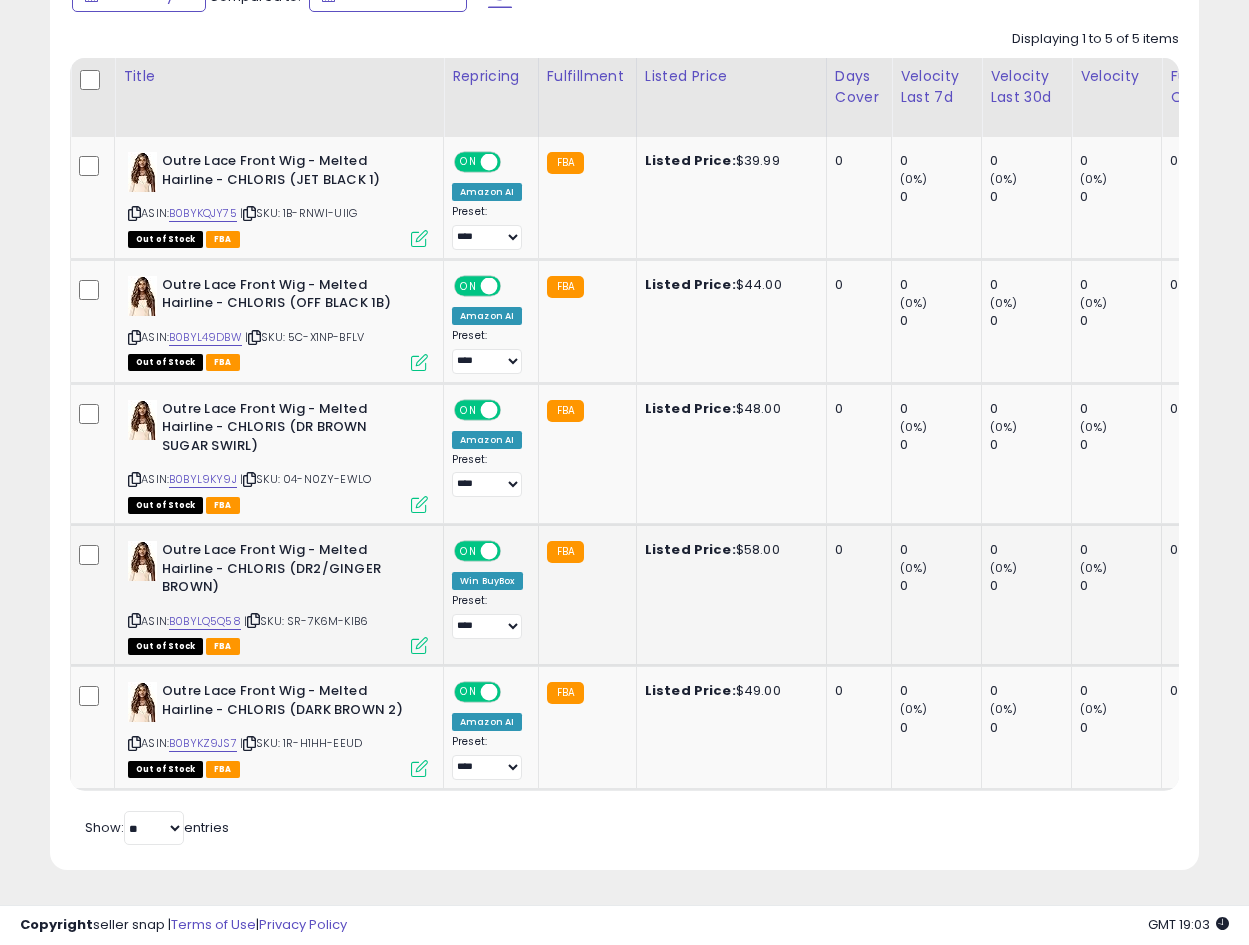 click at bounding box center [134, 620] 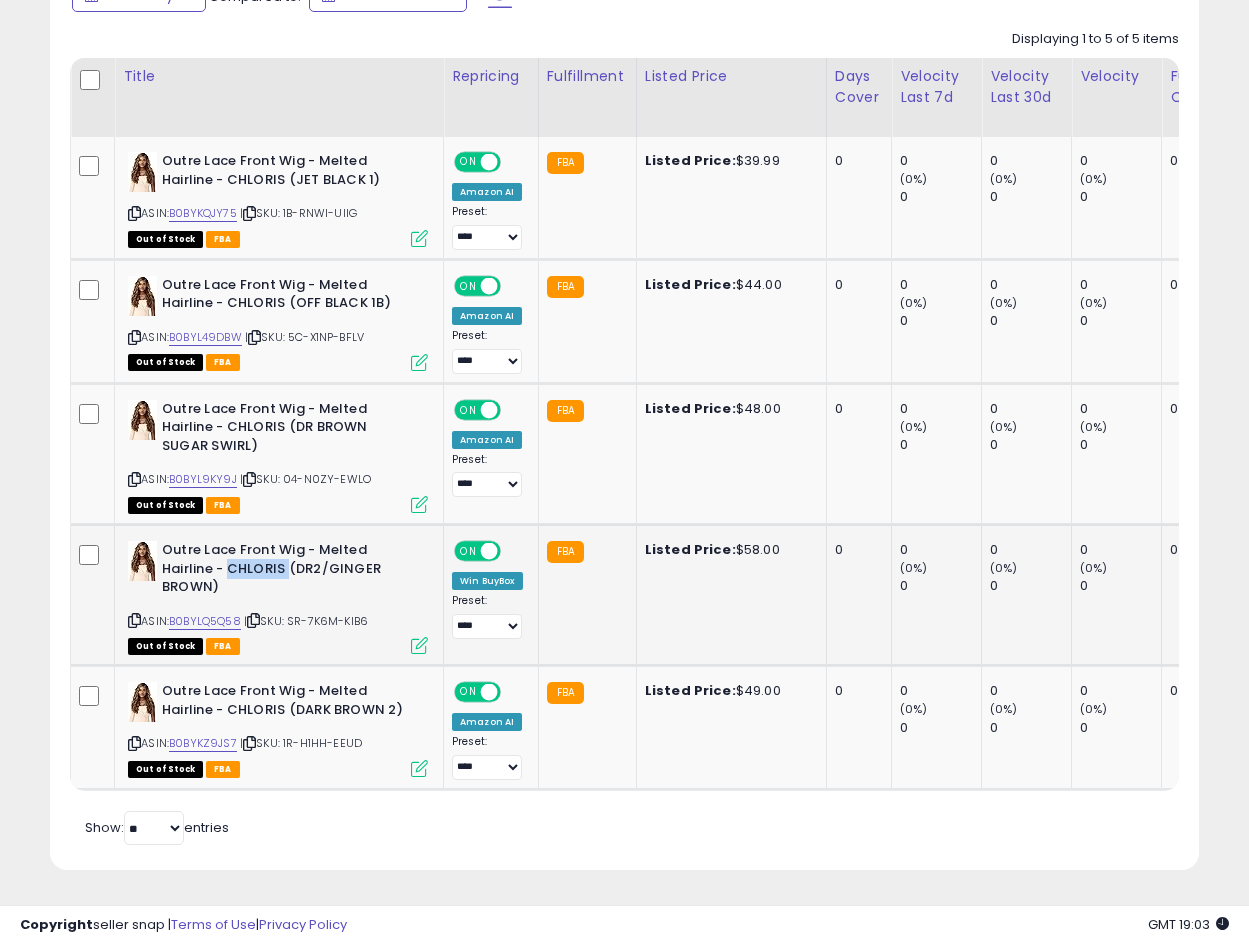 click on "Outre Lace Front Wig - Melted Hairline - CHLORIS (DR2/GINGER BROWN)" at bounding box center [283, 571] 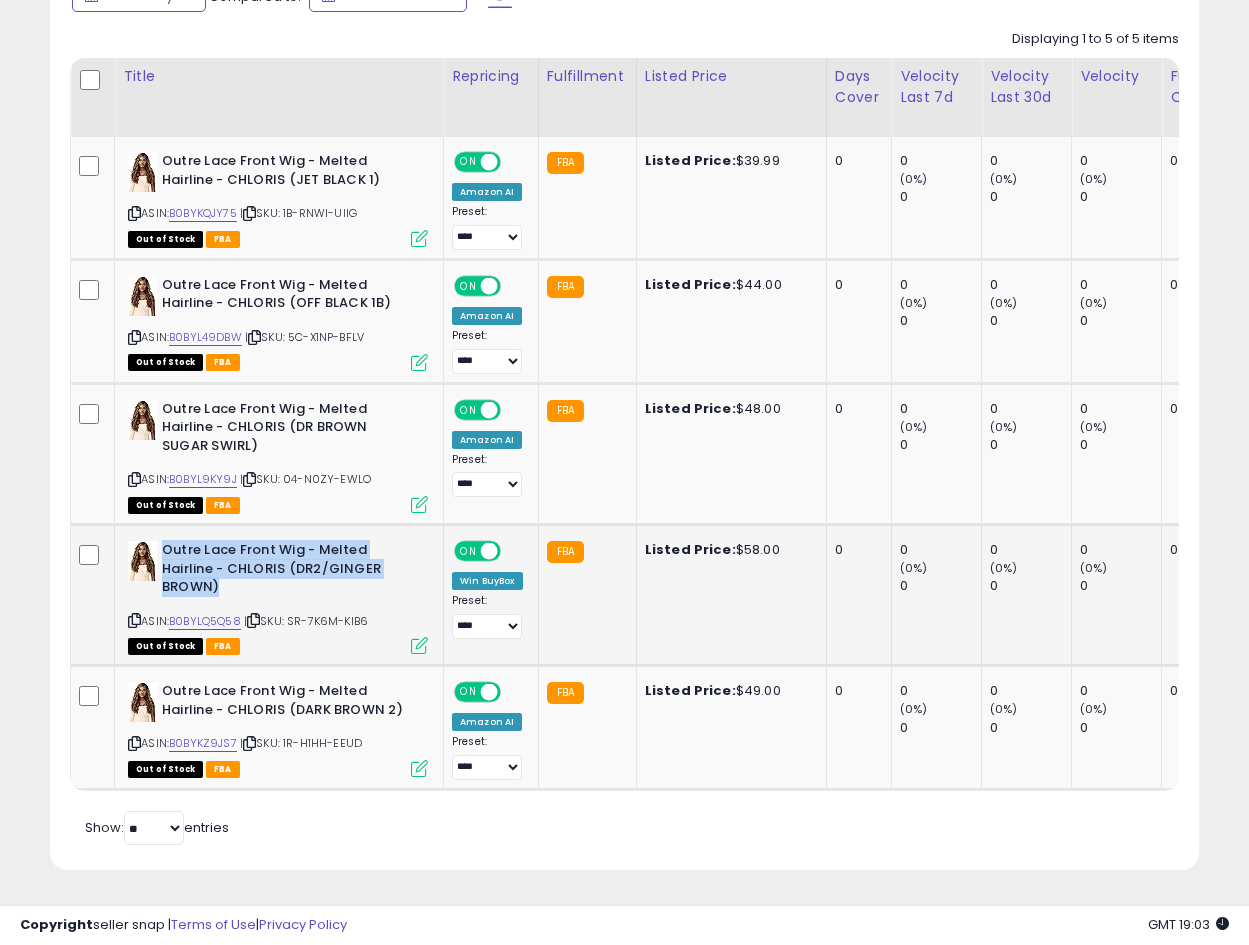 click on "Outre Lace Front Wig - Melted Hairline - CHLORIS (DR2/GINGER BROWN)" at bounding box center (283, 571) 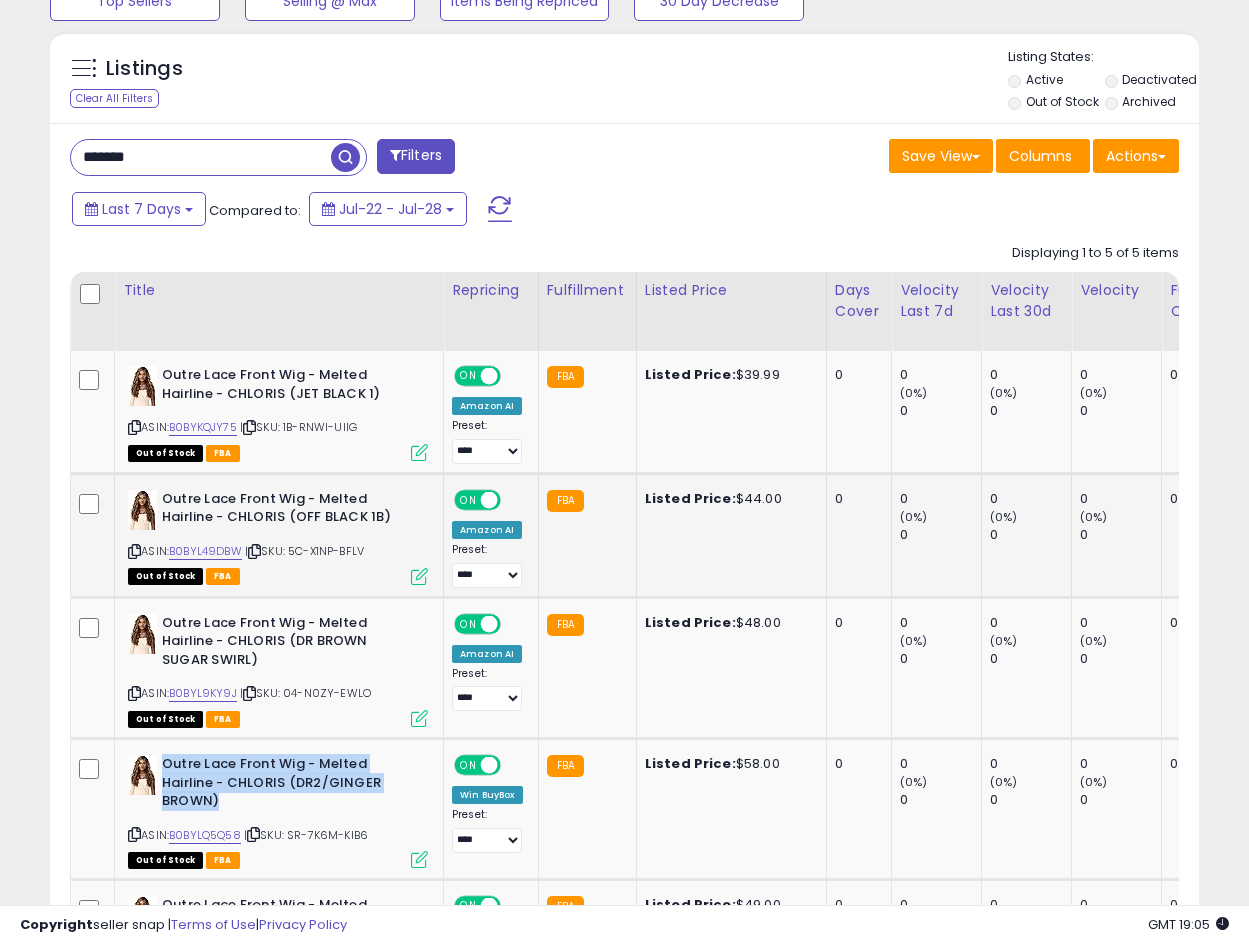 scroll, scrollTop: 795, scrollLeft: 0, axis: vertical 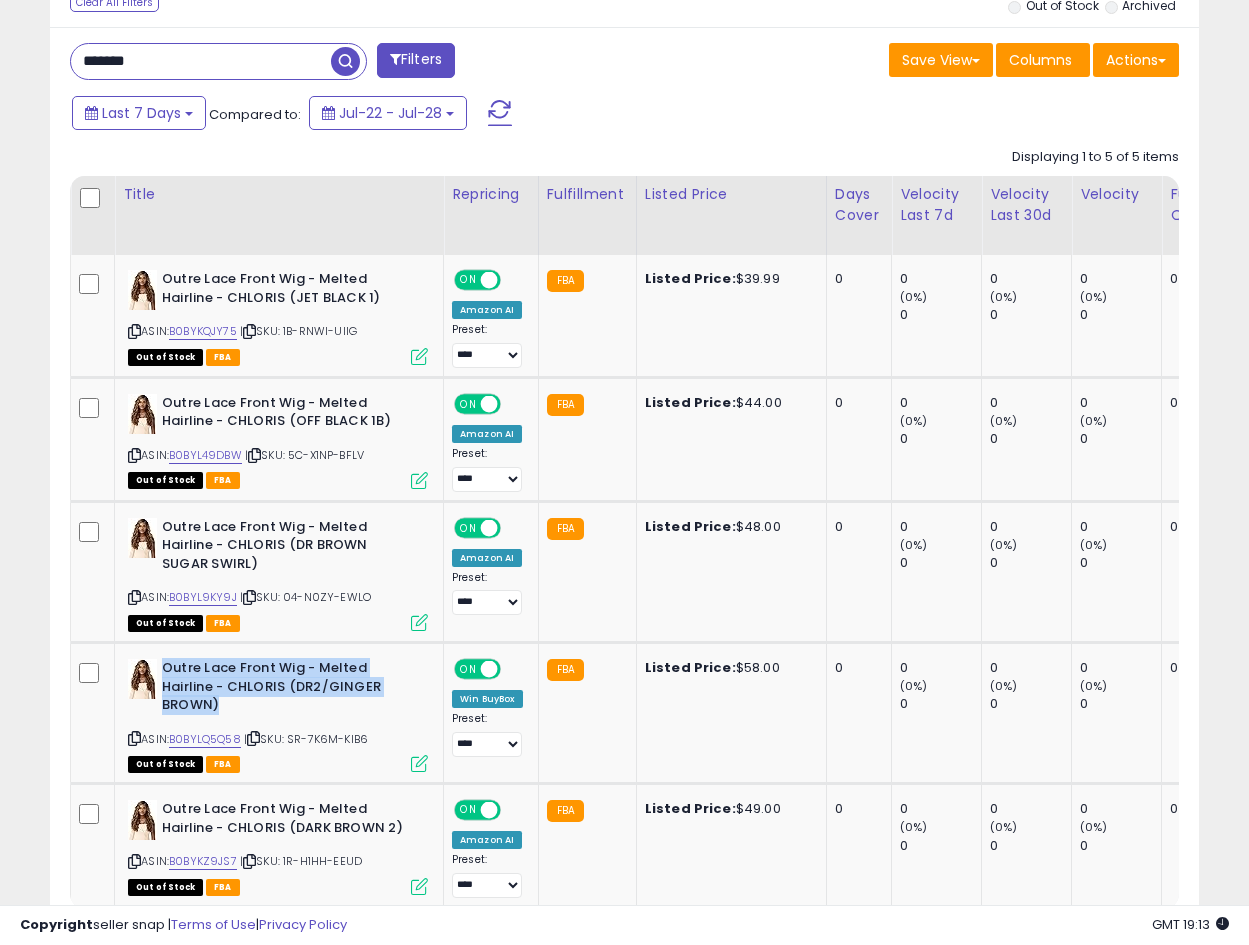 drag, startPoint x: 206, startPoint y: 44, endPoint x: 201, endPoint y: 55, distance: 12.083046 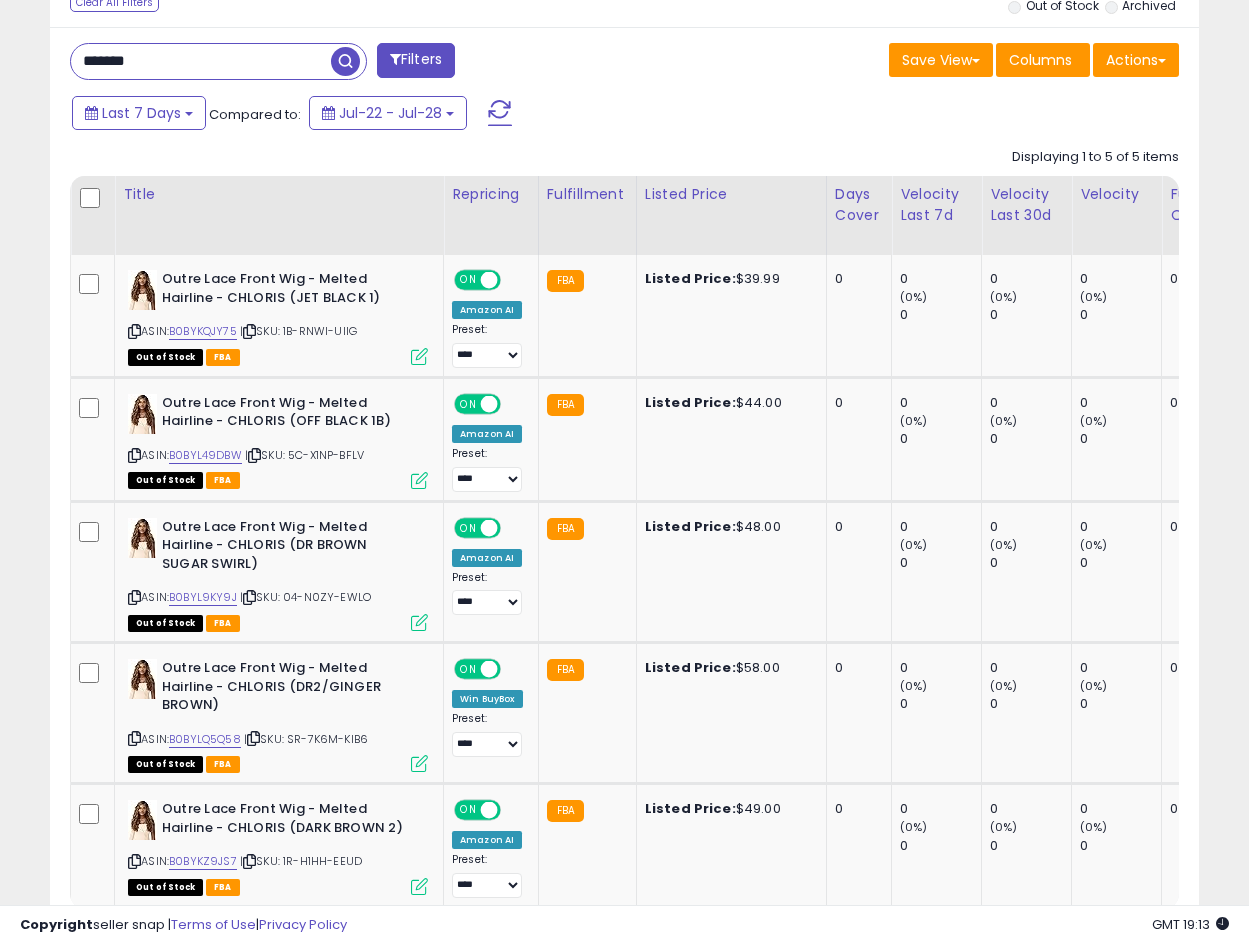 click on "*******" at bounding box center (201, 61) 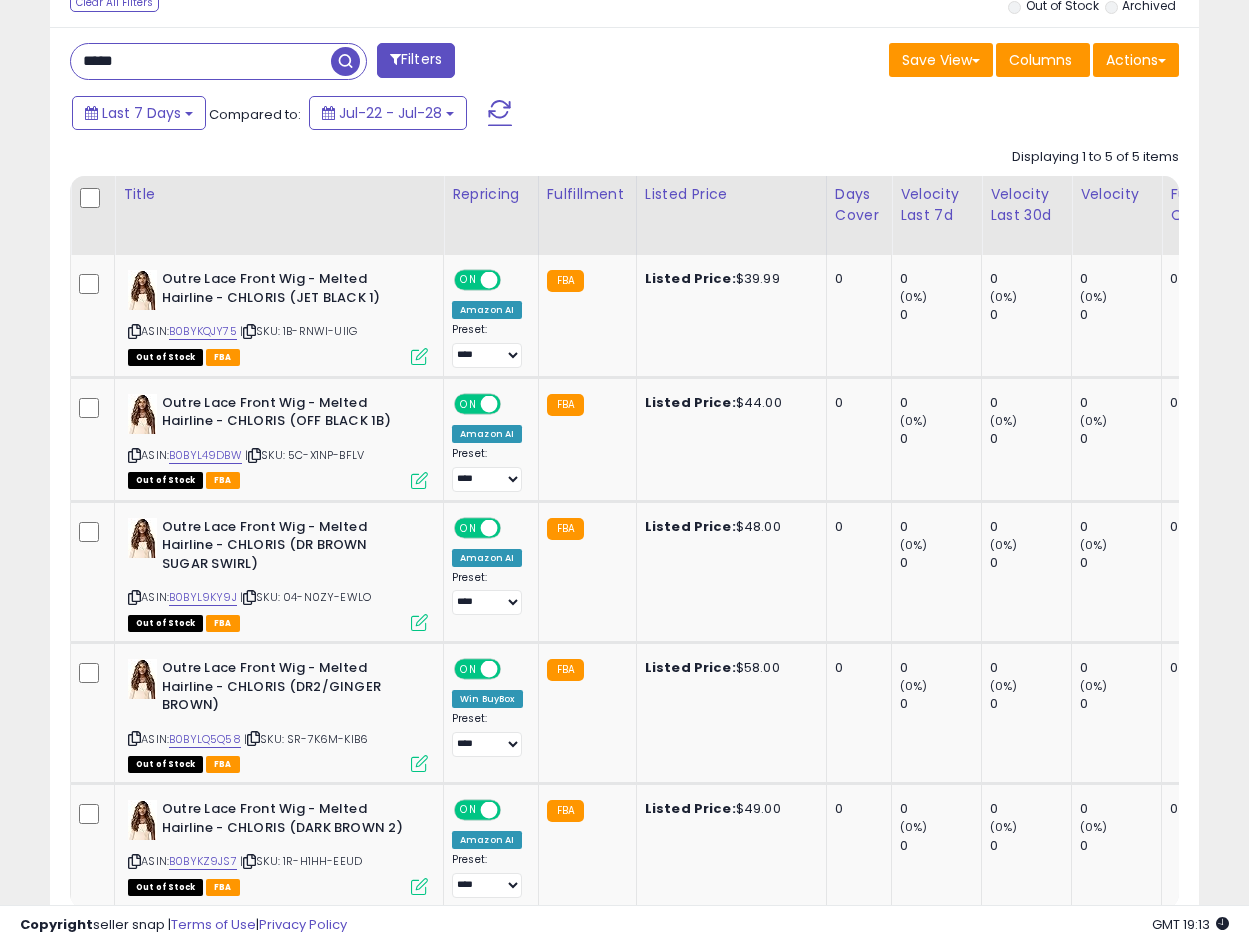 scroll, scrollTop: 999590, scrollLeft: 999327, axis: both 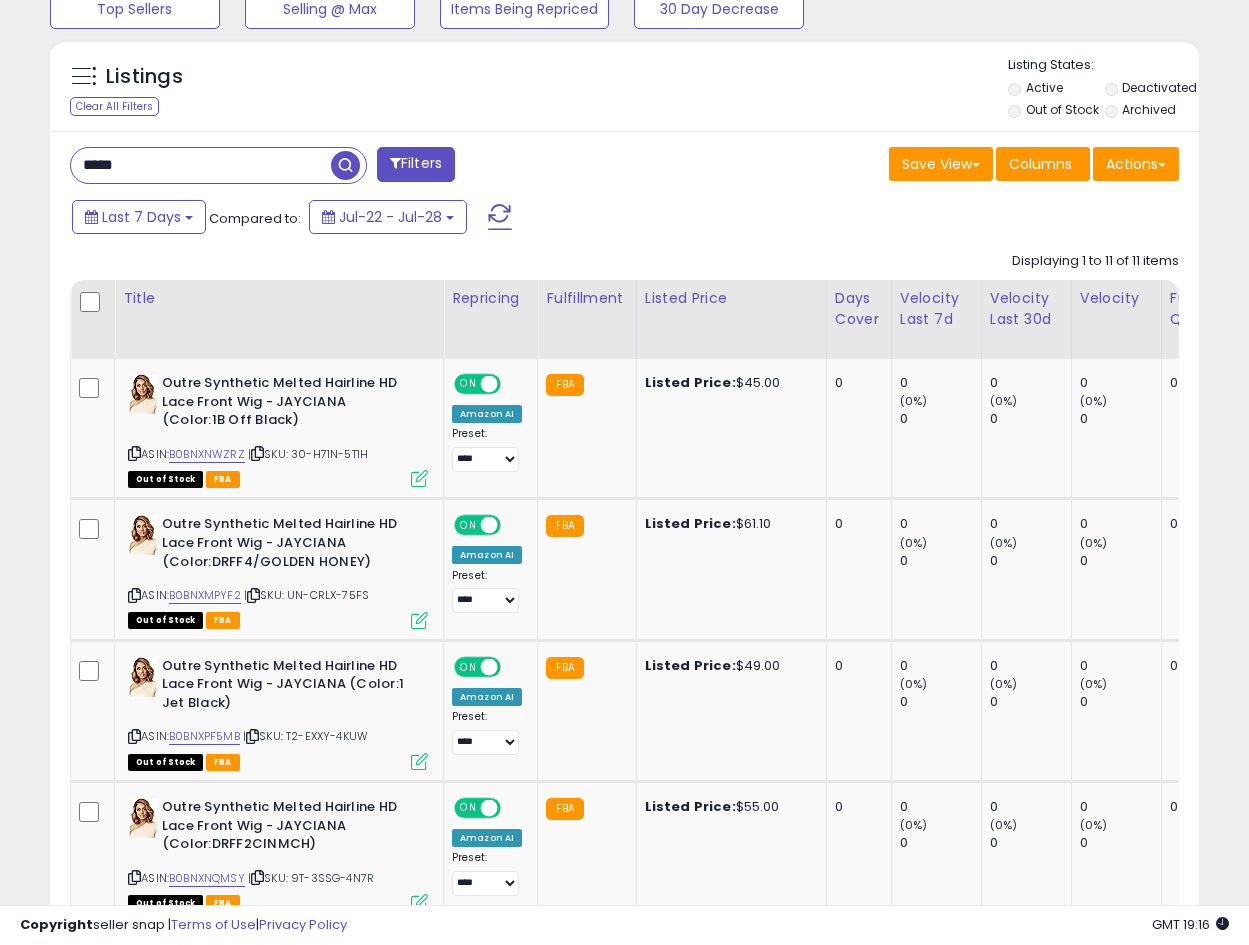click on "*****" at bounding box center [201, 165] 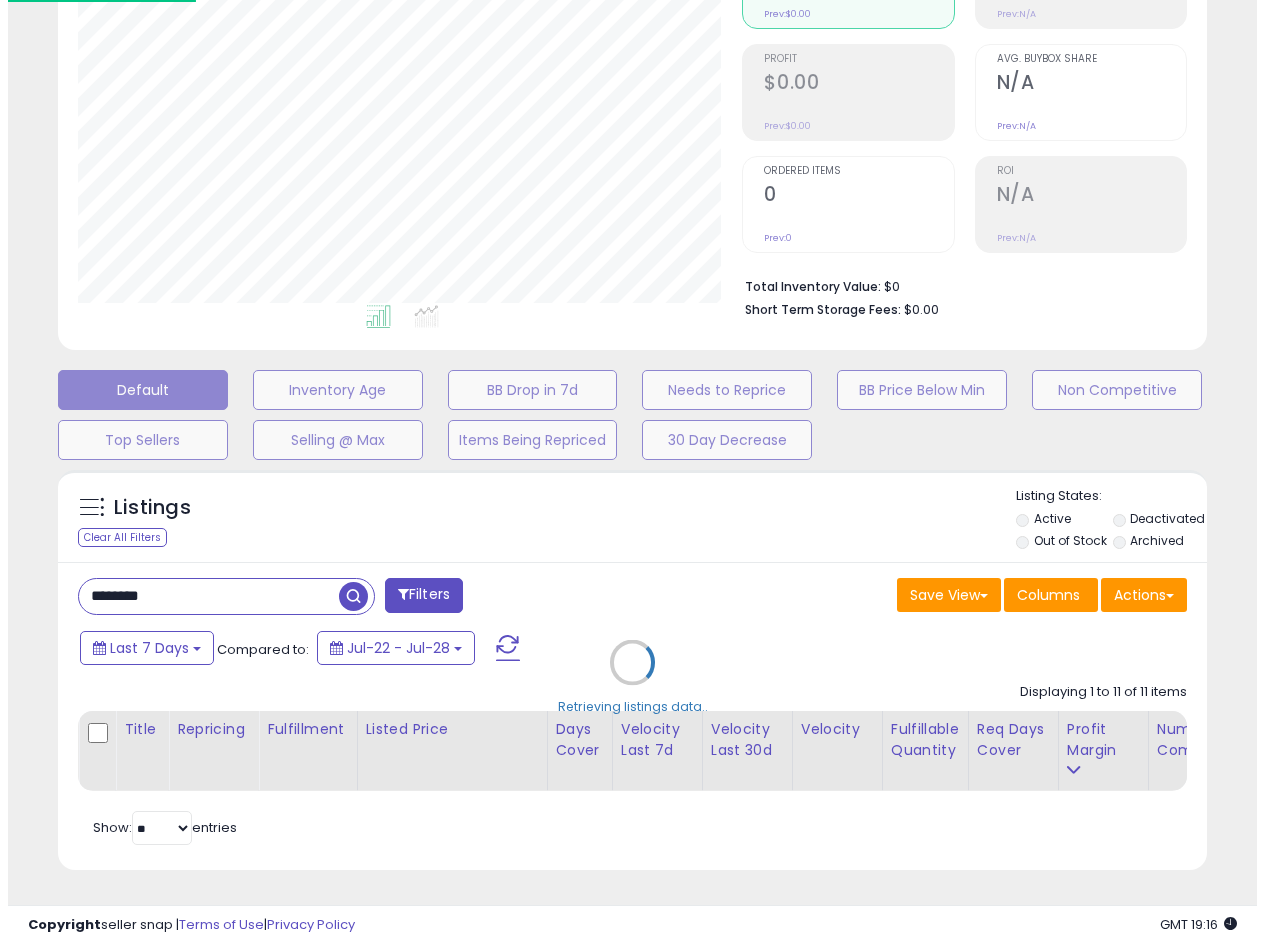 scroll, scrollTop: 275, scrollLeft: 0, axis: vertical 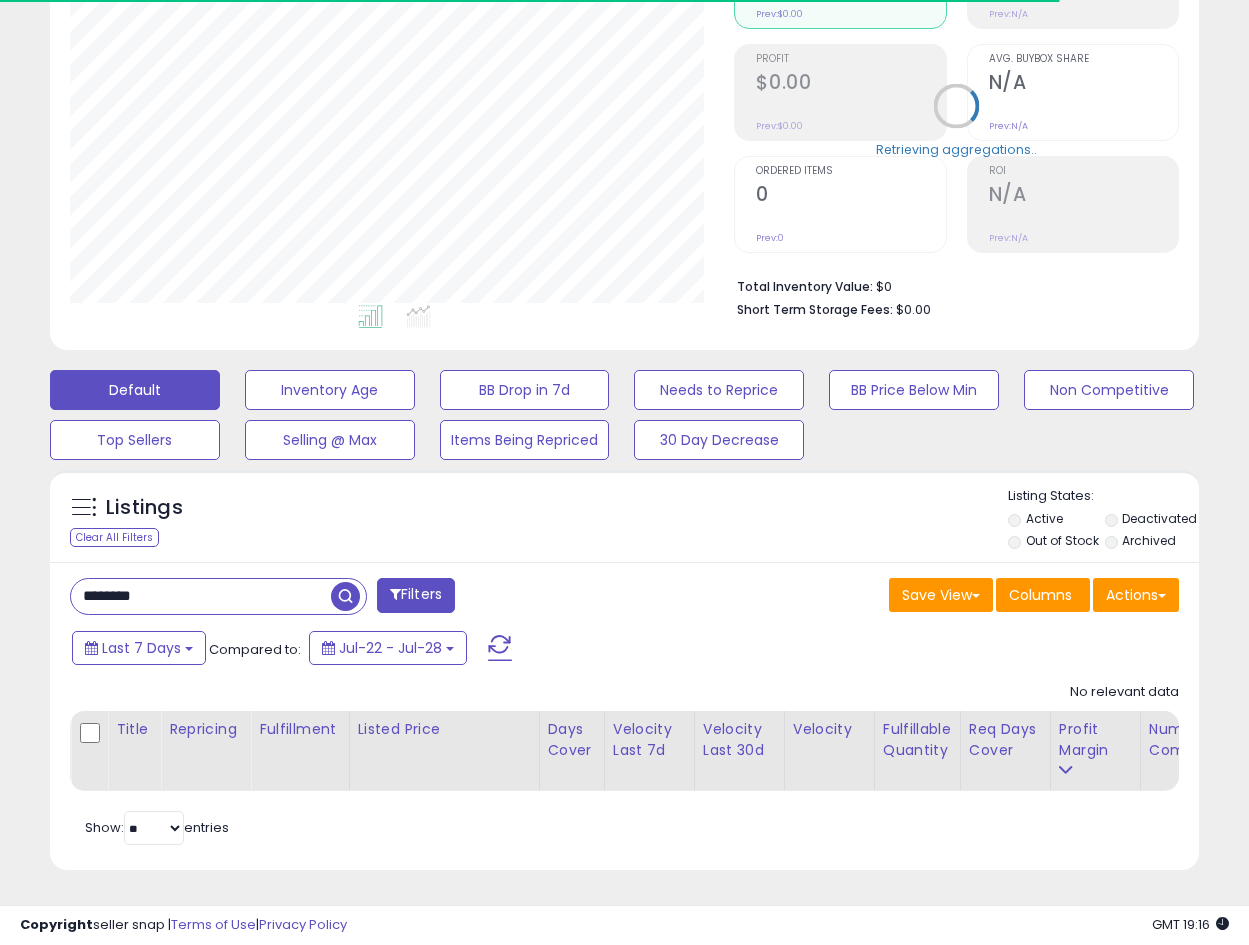 click on "Listings
Clear All Filters
Listing States:" at bounding box center (624, 521) 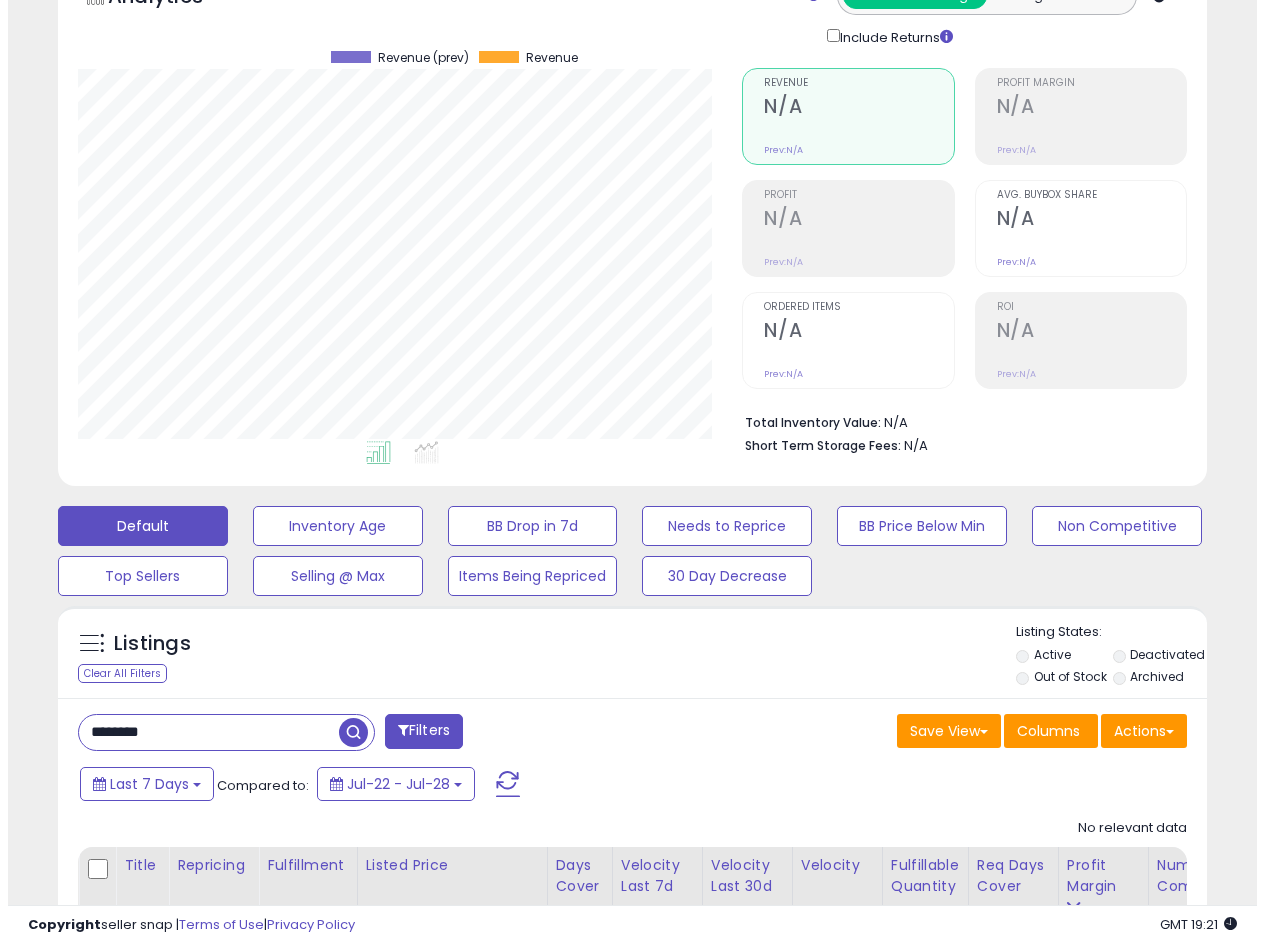 scroll, scrollTop: 275, scrollLeft: 0, axis: vertical 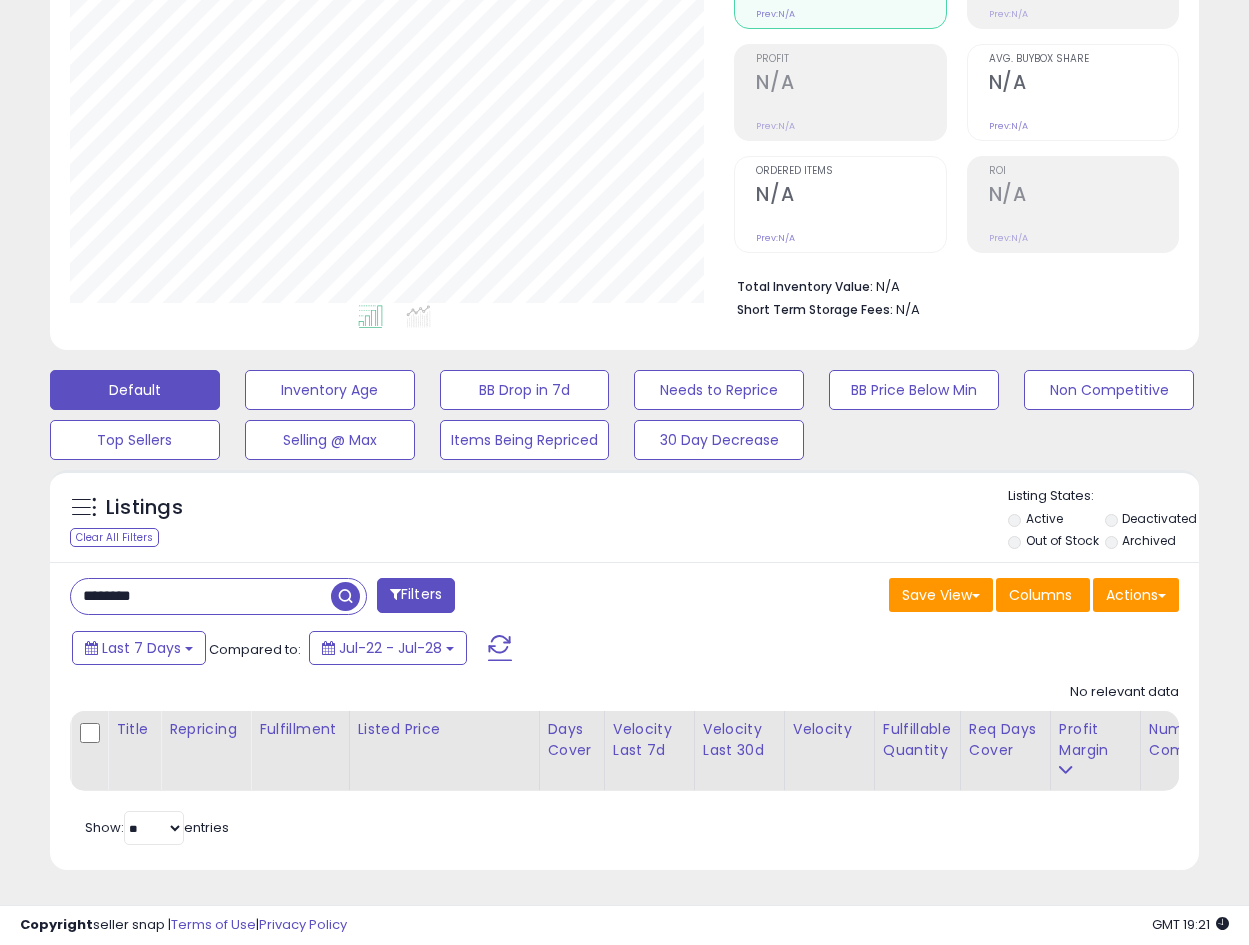 click on "********" at bounding box center (201, 596) 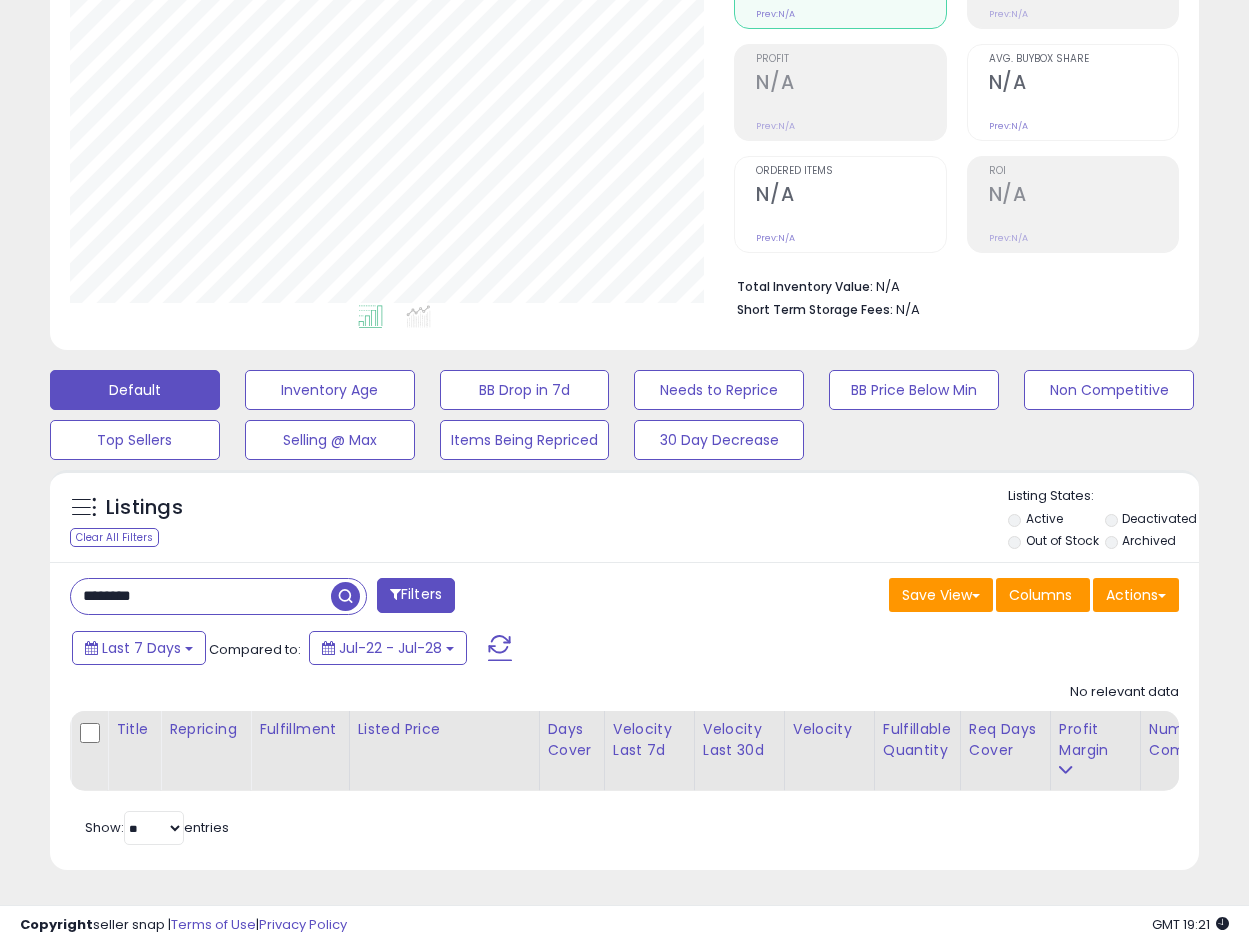 click on "********" at bounding box center [201, 596] 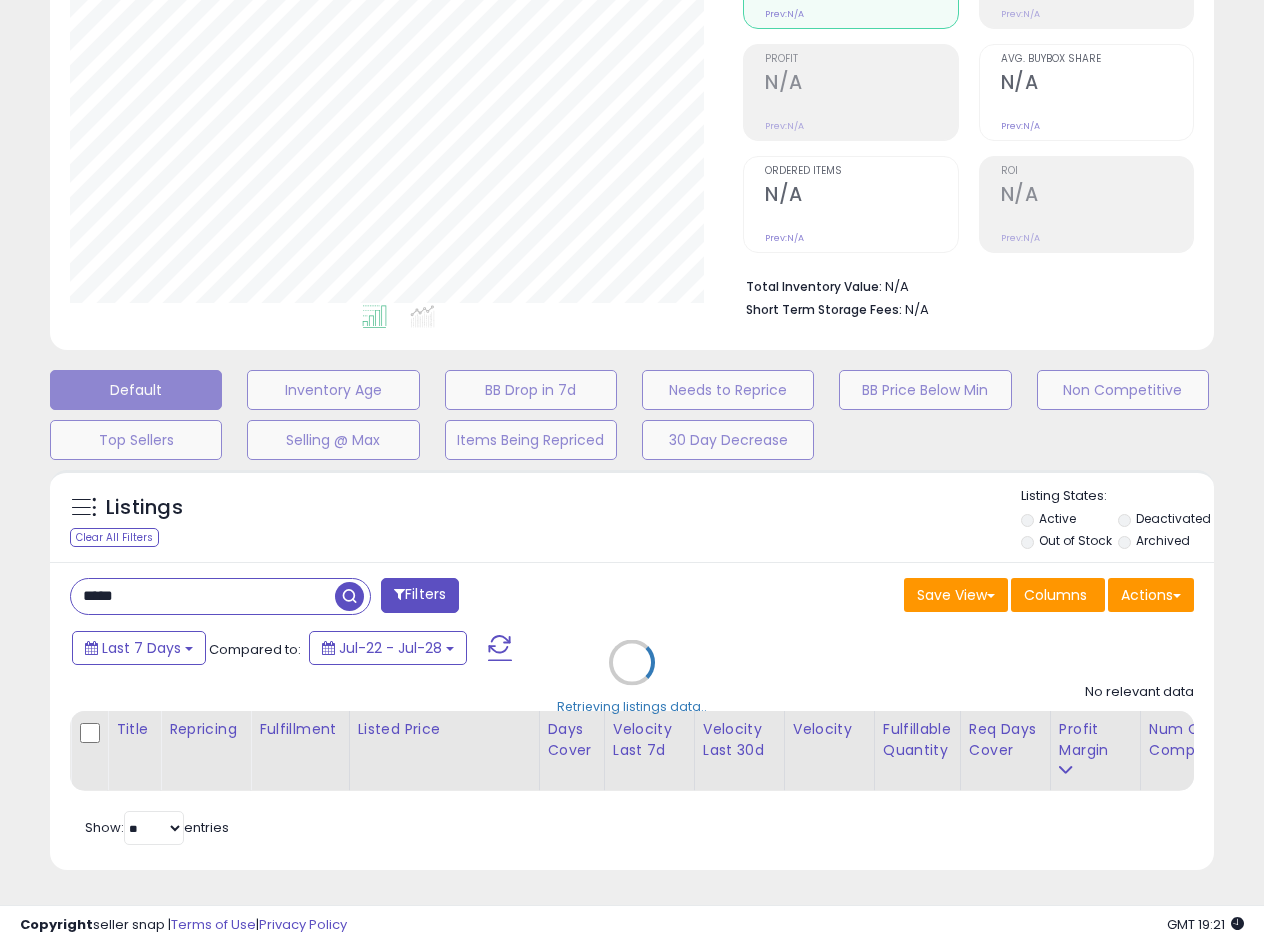 scroll, scrollTop: 999590, scrollLeft: 999327, axis: both 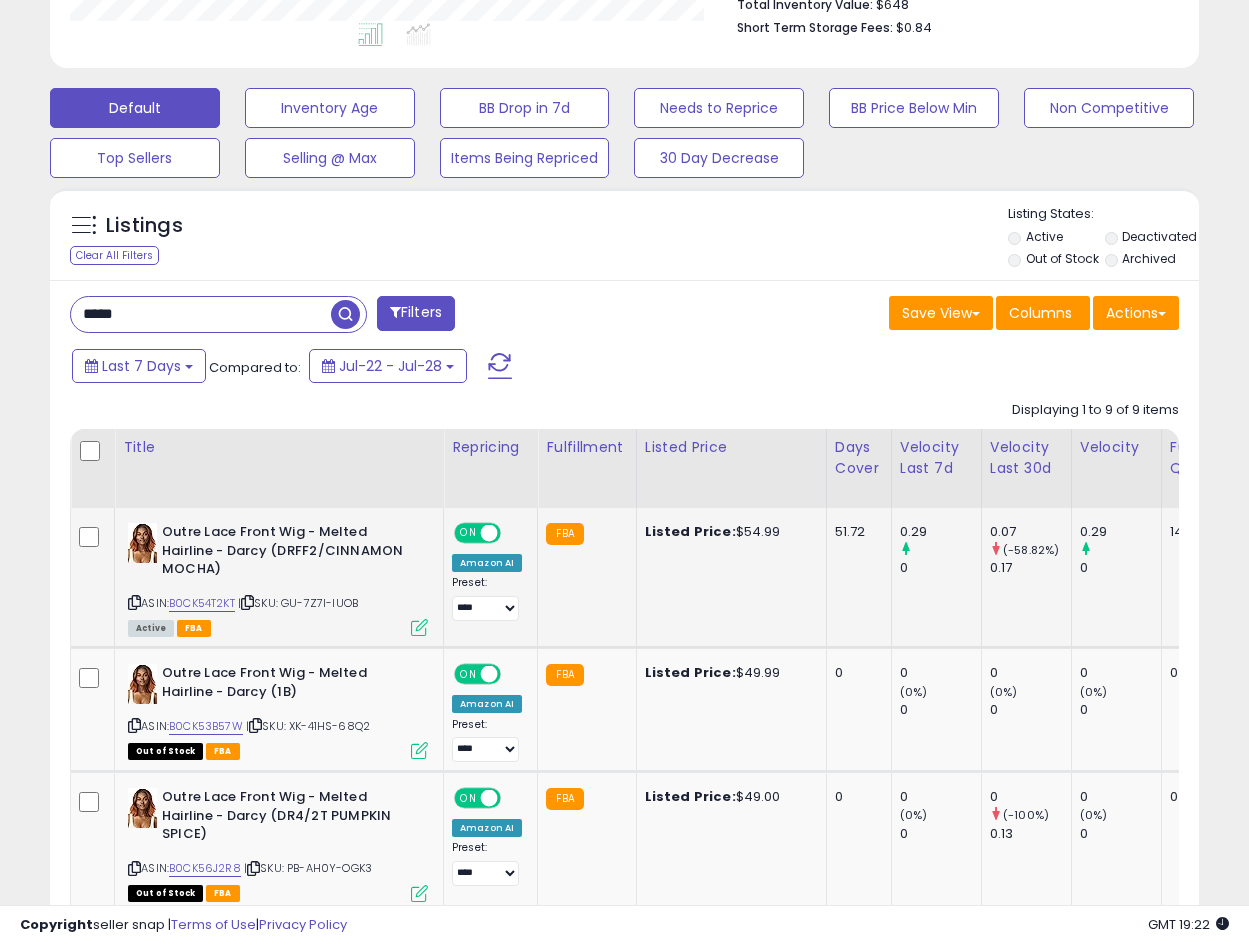 click at bounding box center (419, 627) 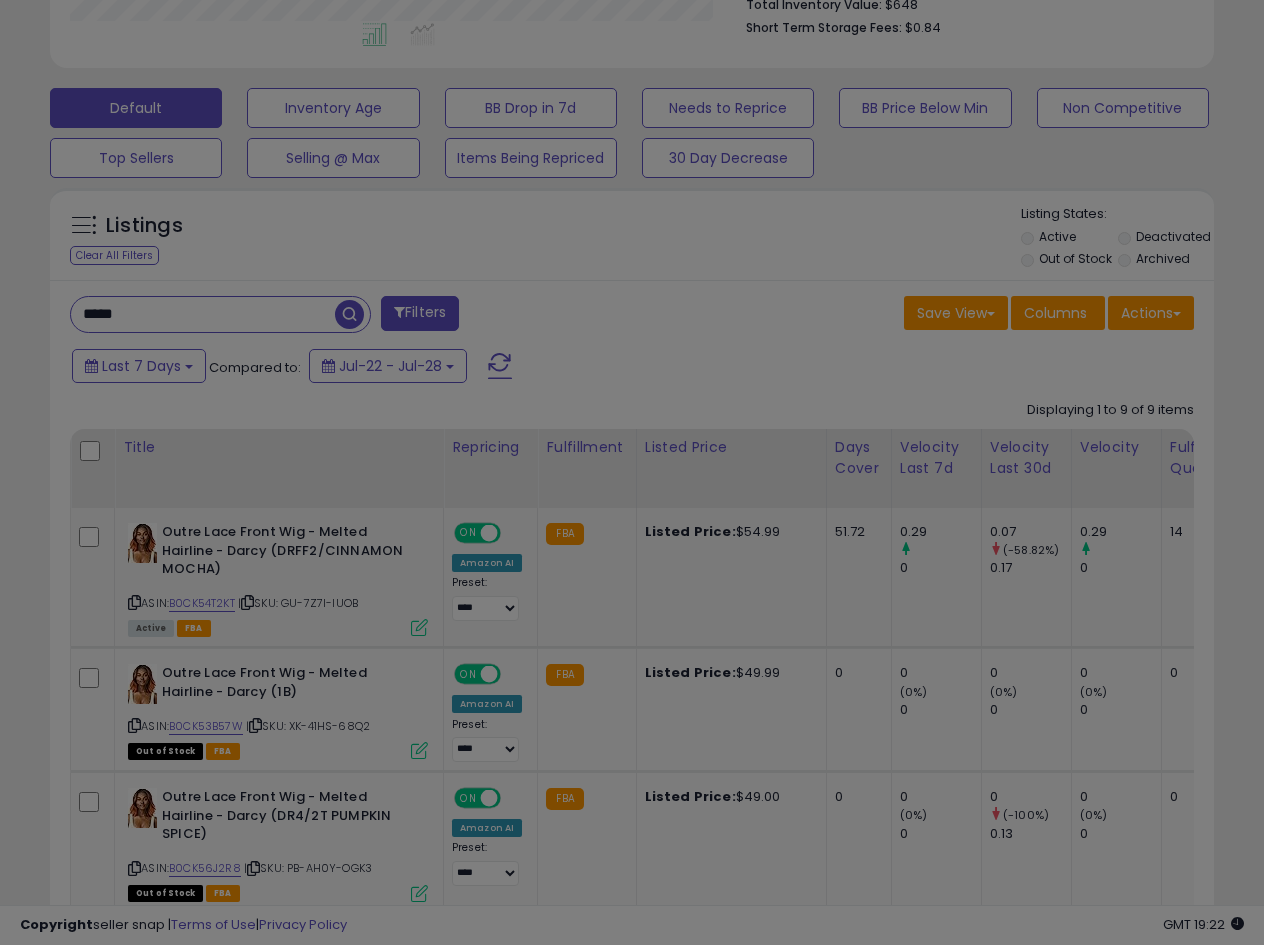 scroll, scrollTop: 999590, scrollLeft: 999327, axis: both 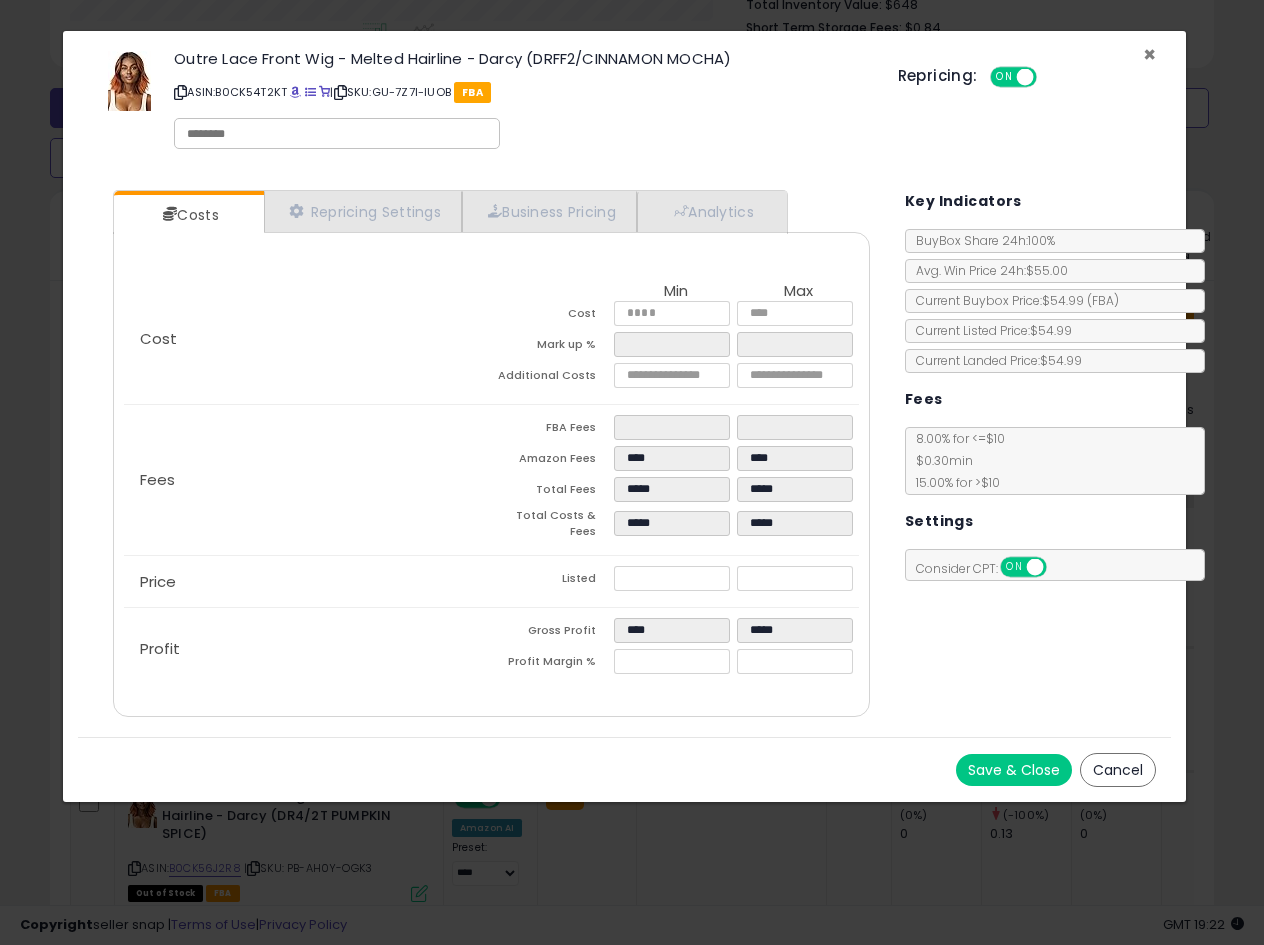 click on "×" at bounding box center (1149, 54) 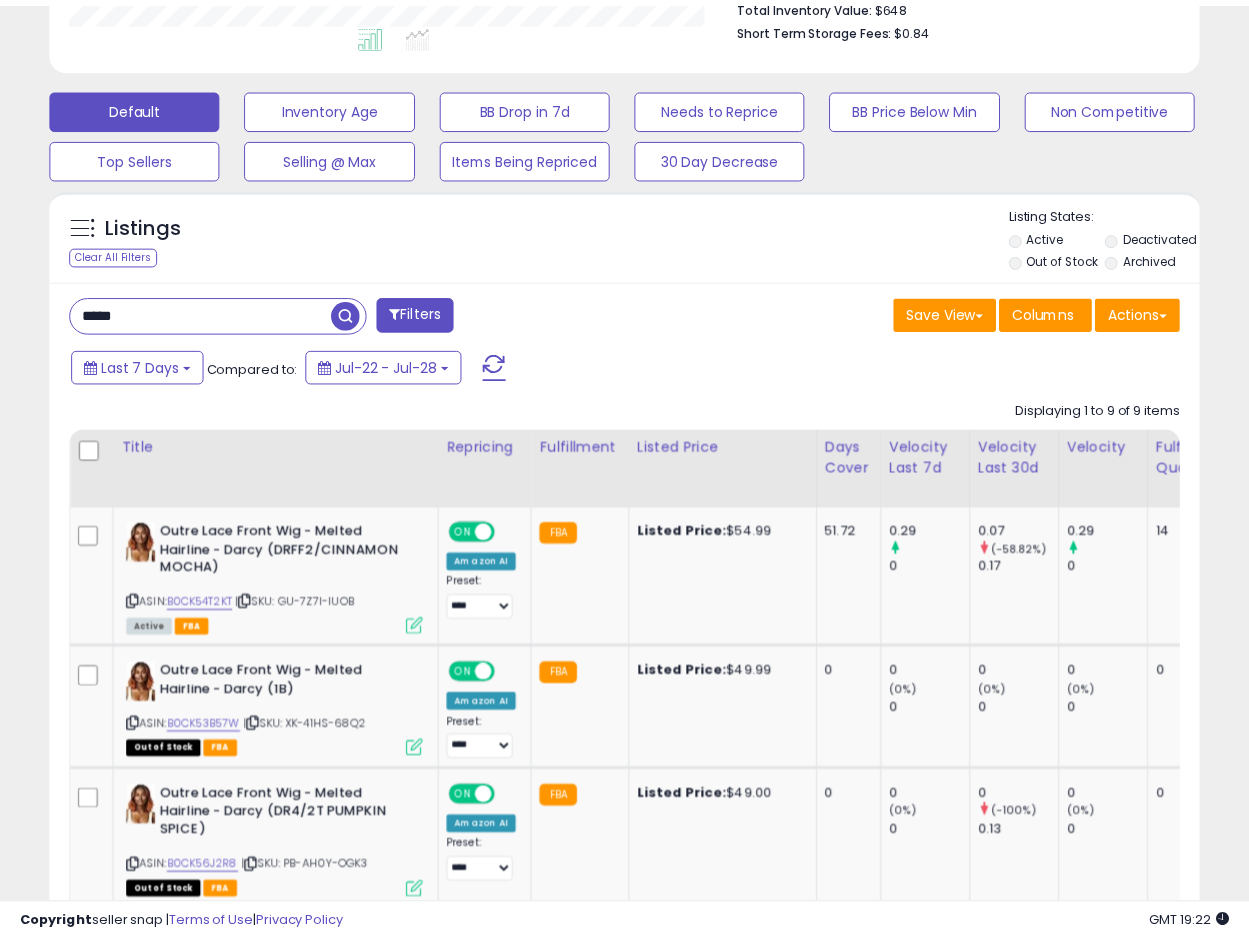 scroll, scrollTop: 410, scrollLeft: 665, axis: both 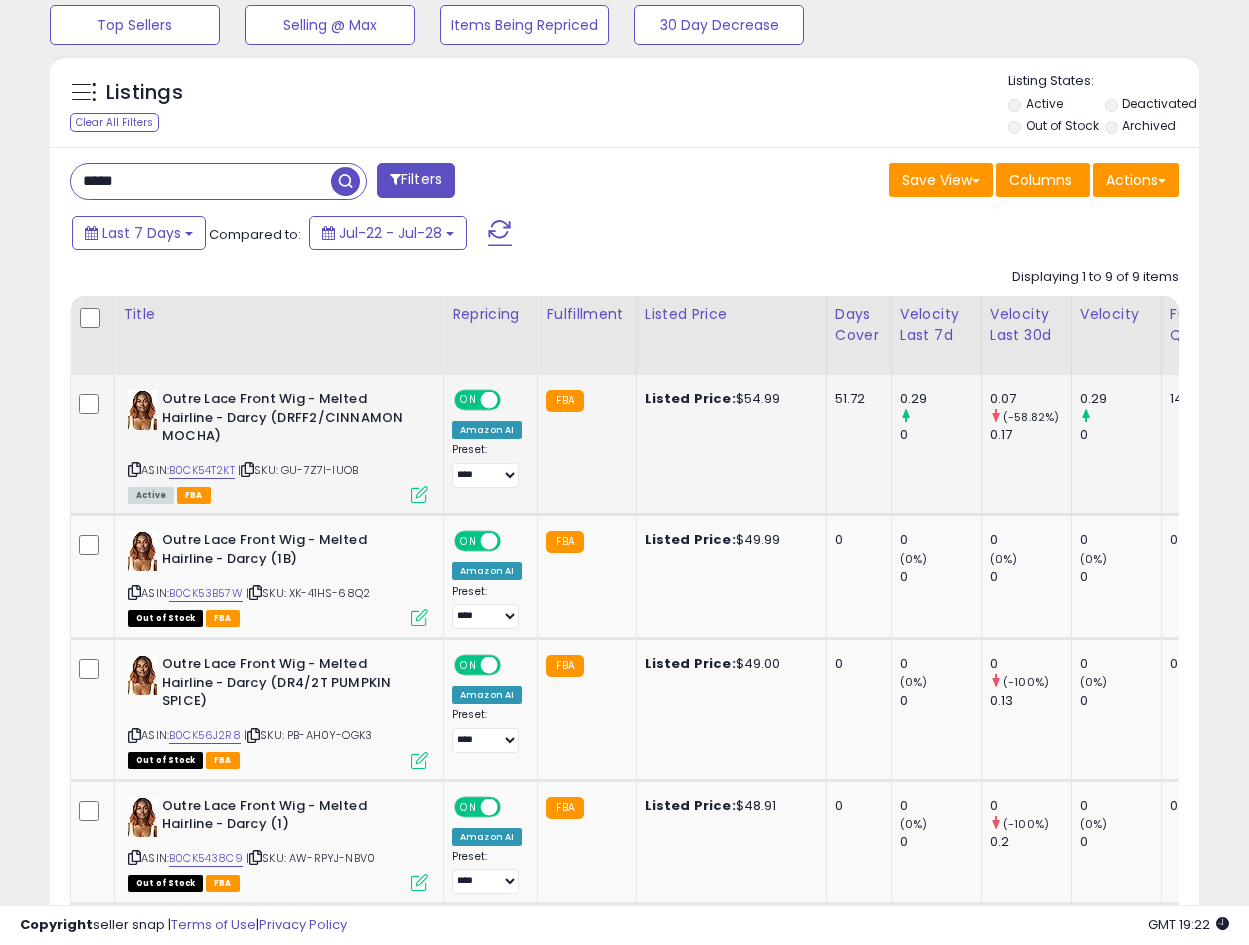 click on "Outre Lace Front Wig - Melted Hairline - Darcy (DRFF2/CINNAMON MOCHA)" at bounding box center [283, 420] 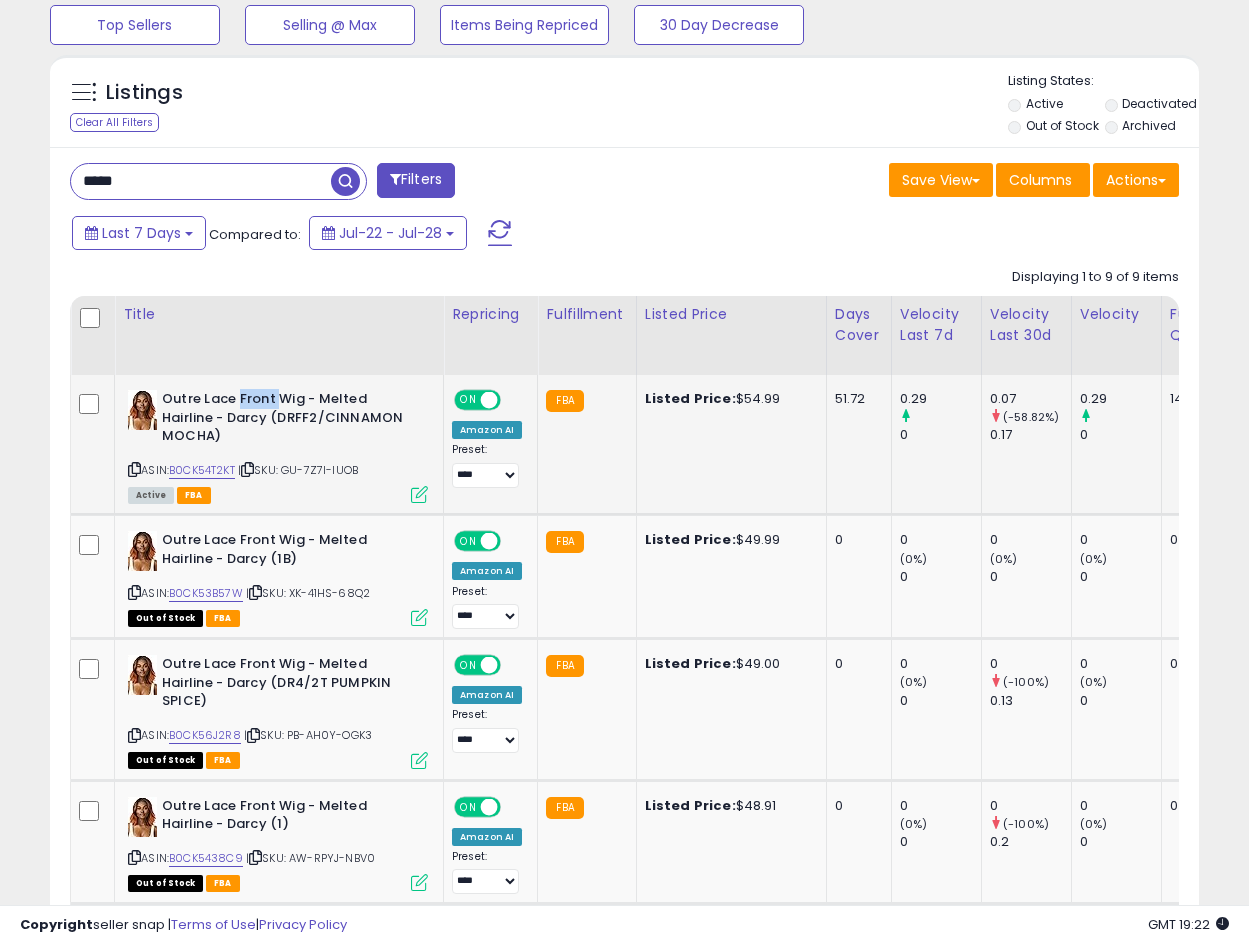 click on "Outre Lace Front Wig - Melted Hairline - Darcy (DRFF2/CINNAMON MOCHA)" at bounding box center [283, 420] 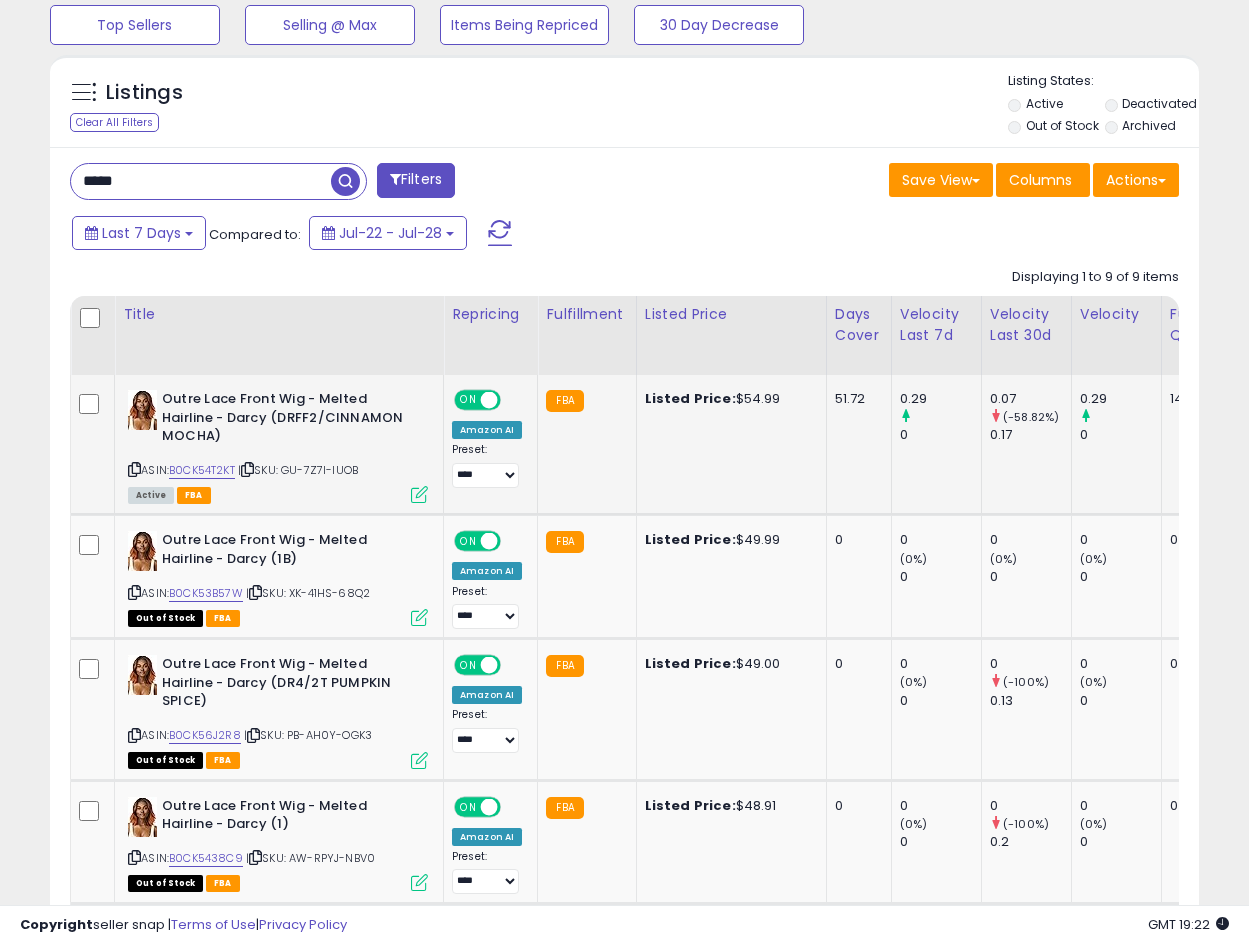 click on "Outre Lace Front Wig - Melted Hairline - Darcy (DRFF2/CINNAMON MOCHA)" at bounding box center [283, 420] 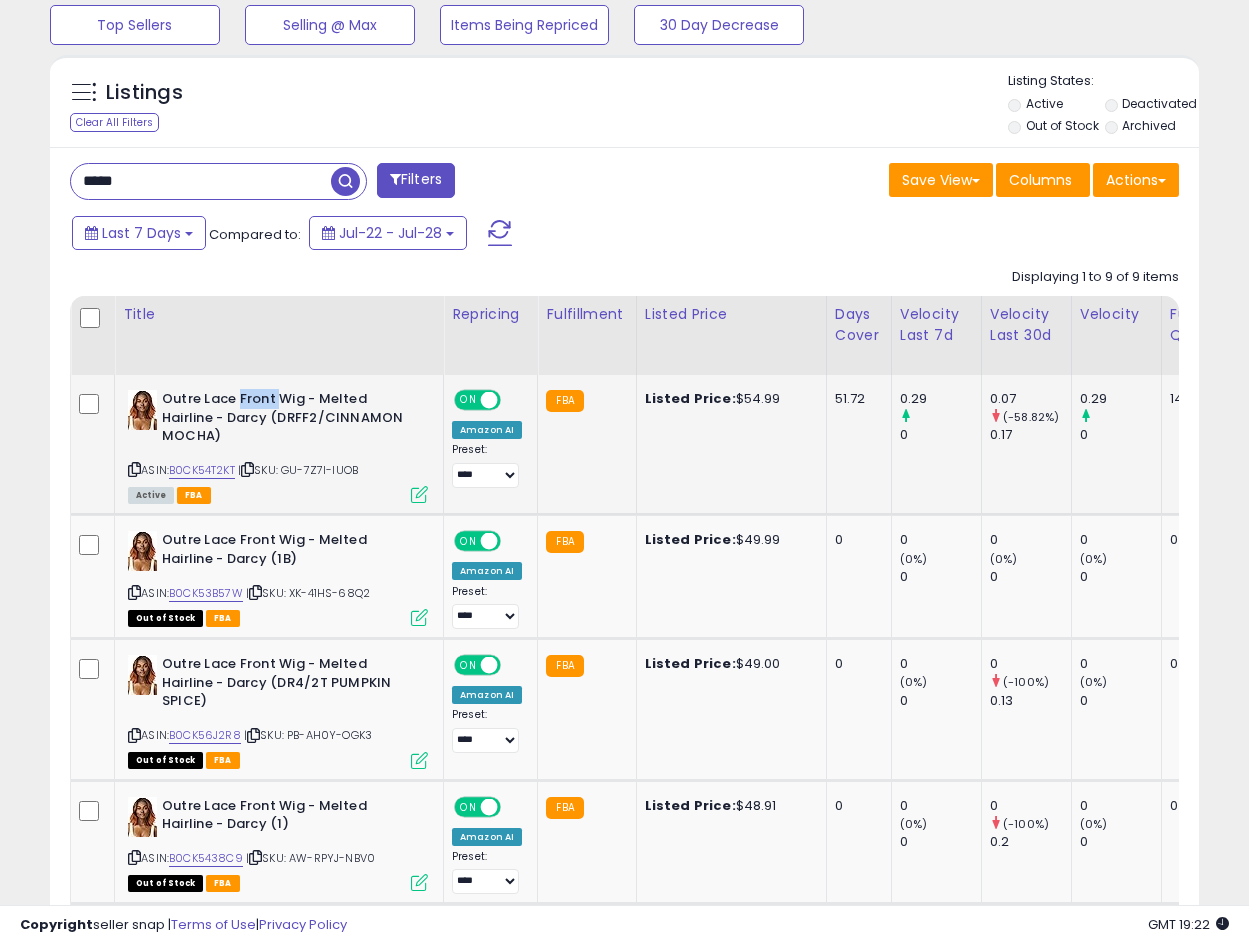 click on "Outre Lace Front Wig - Melted Hairline - Darcy (DRFF2/CINNAMON MOCHA)" at bounding box center [283, 420] 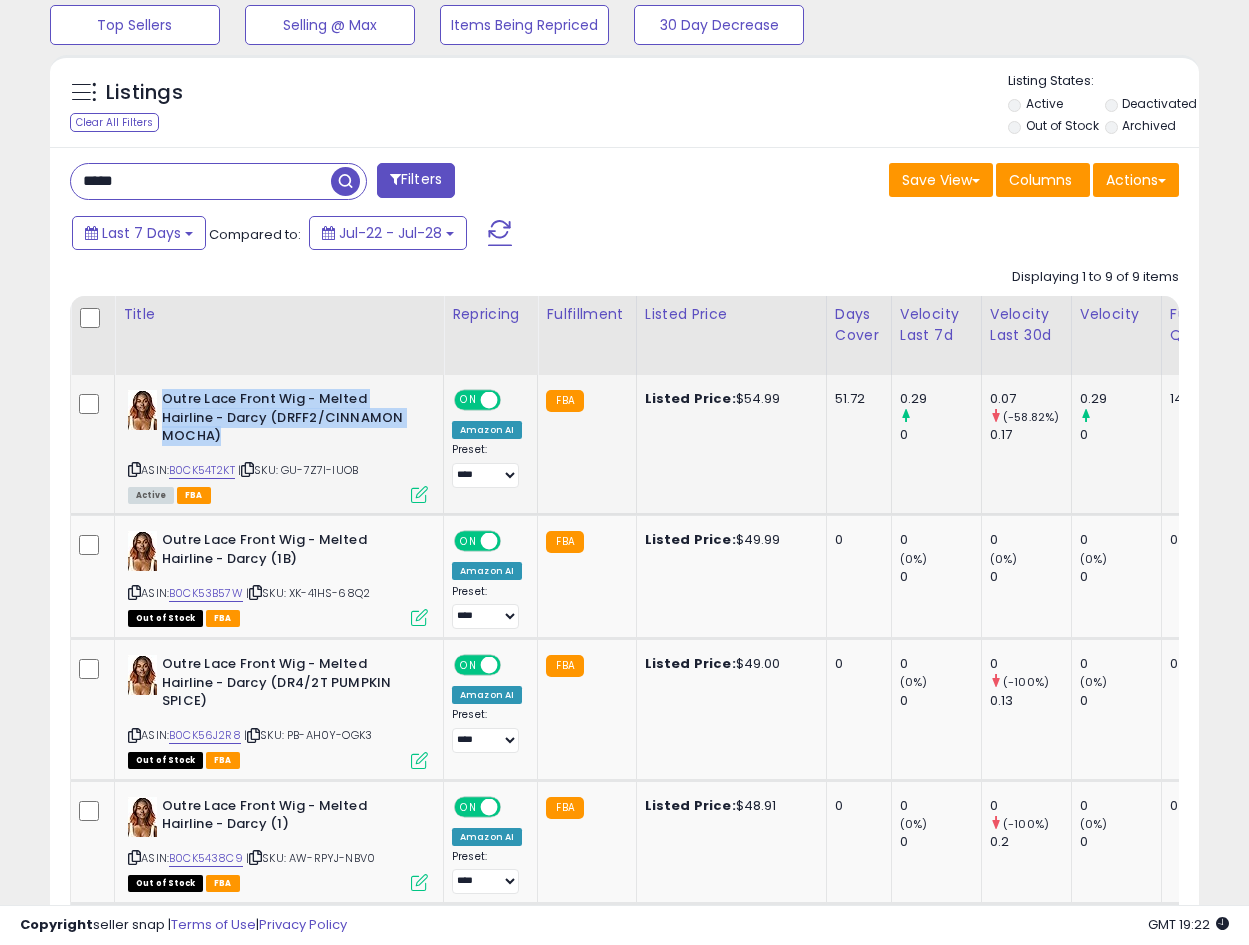 click on "Outre Lace Front Wig - Melted Hairline - Darcy (DRFF2/CINNAMON MOCHA)" at bounding box center (283, 420) 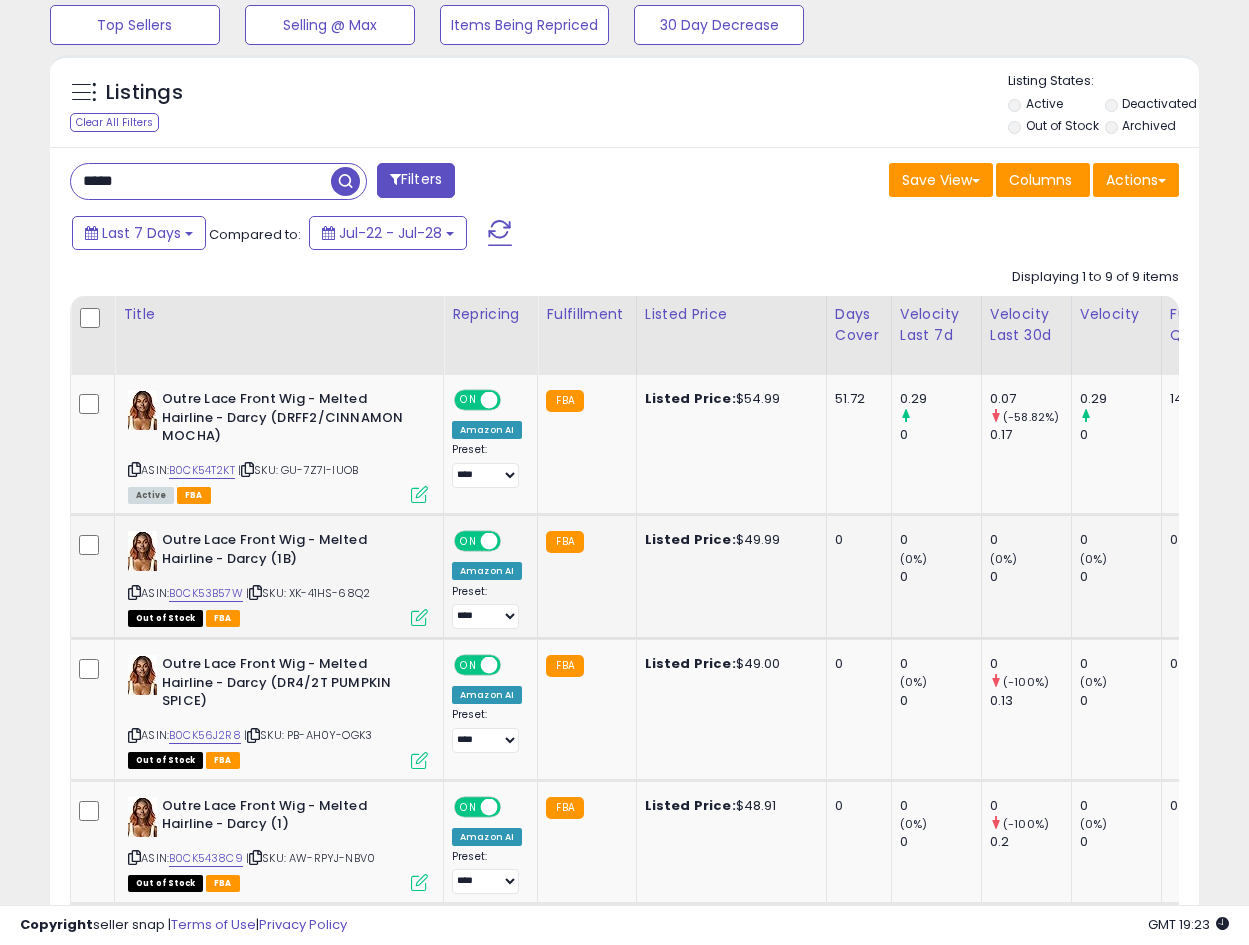 click on "Outre Lace Front Wig - Melted Hairline - Darcy (1B)" at bounding box center [283, 552] 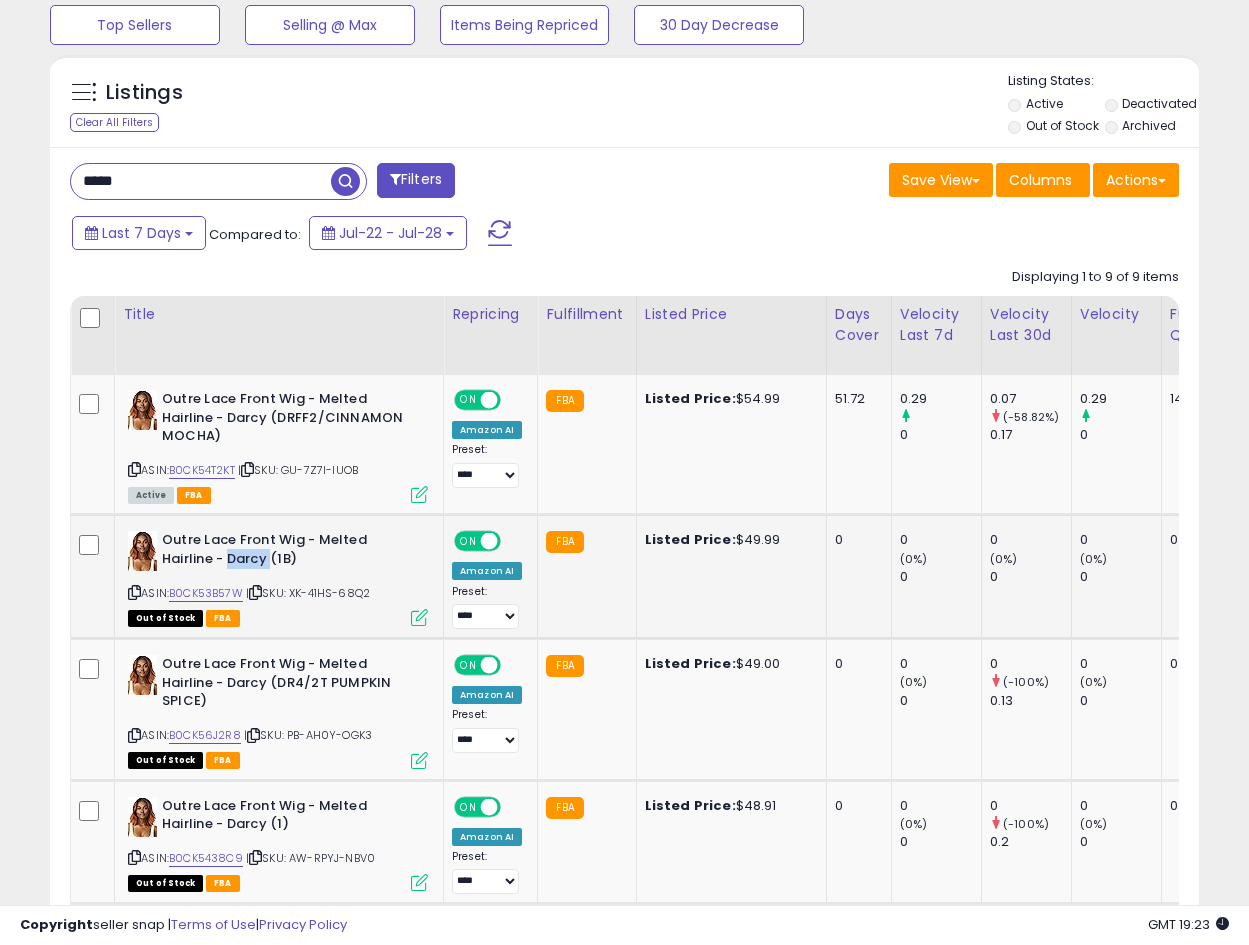 click on "Outre Lace Front Wig - Melted Hairline - Darcy (1B)" at bounding box center (283, 552) 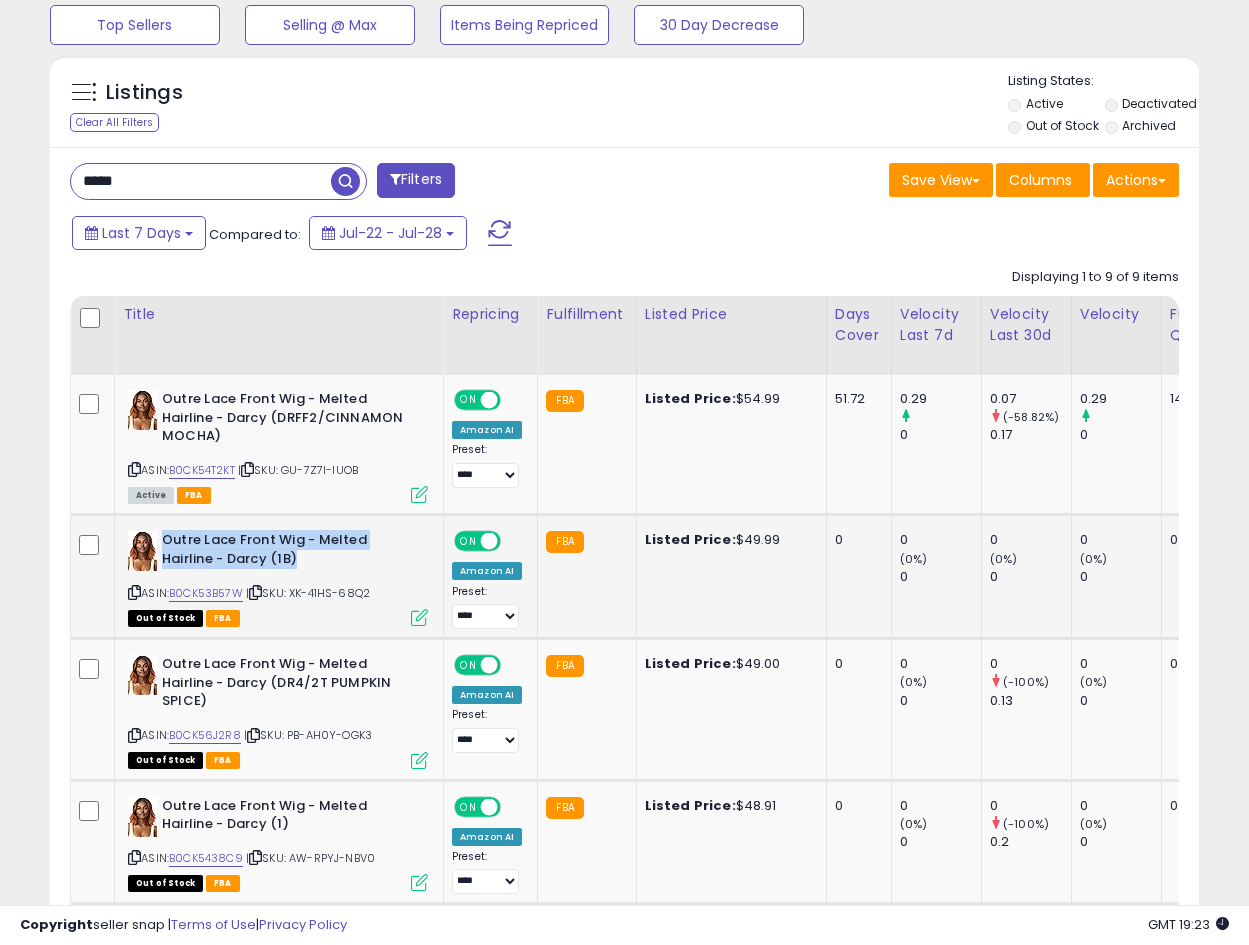 click on "Outre Lace Front Wig - Melted Hairline - Darcy (1B)" at bounding box center [283, 552] 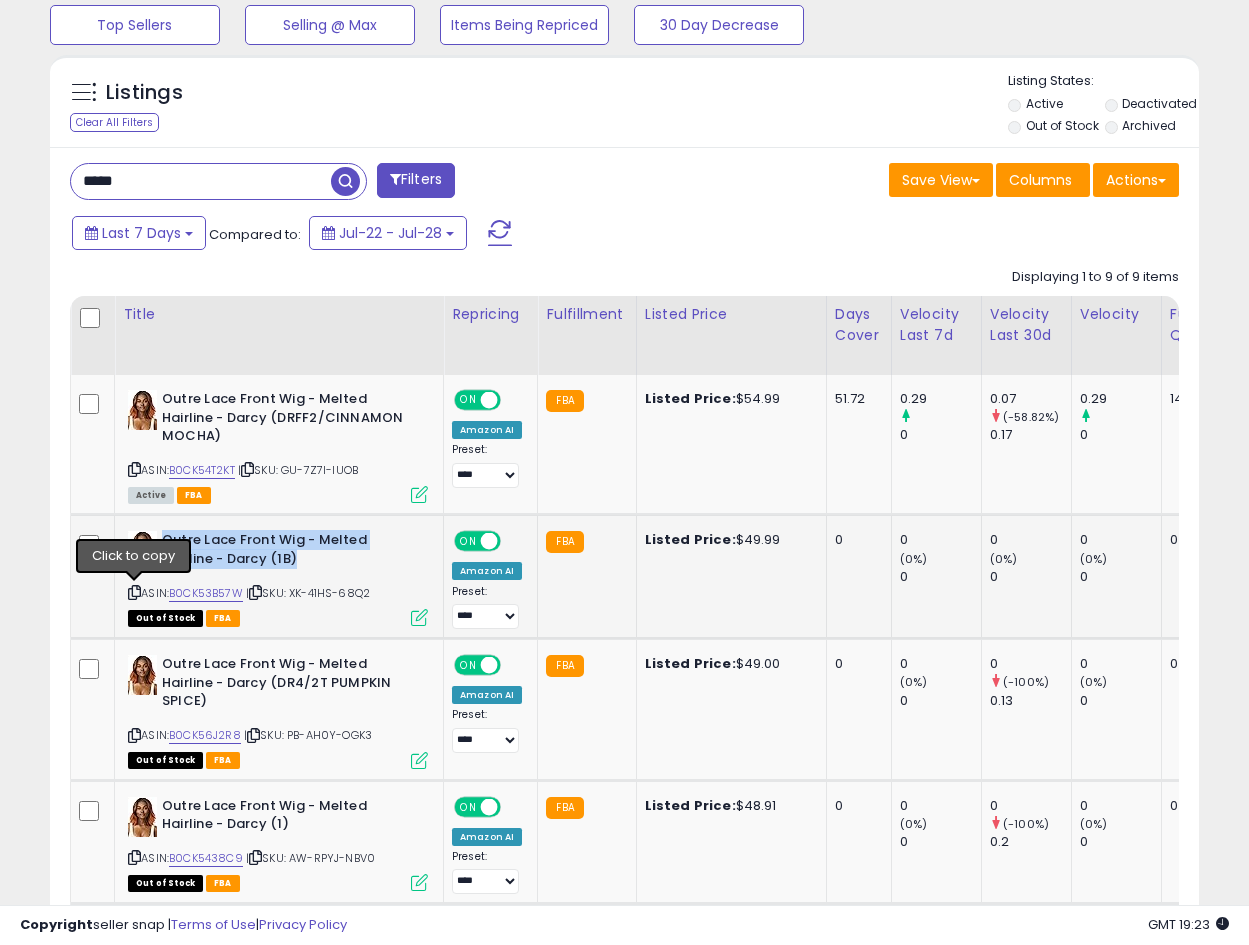 click at bounding box center [134, 592] 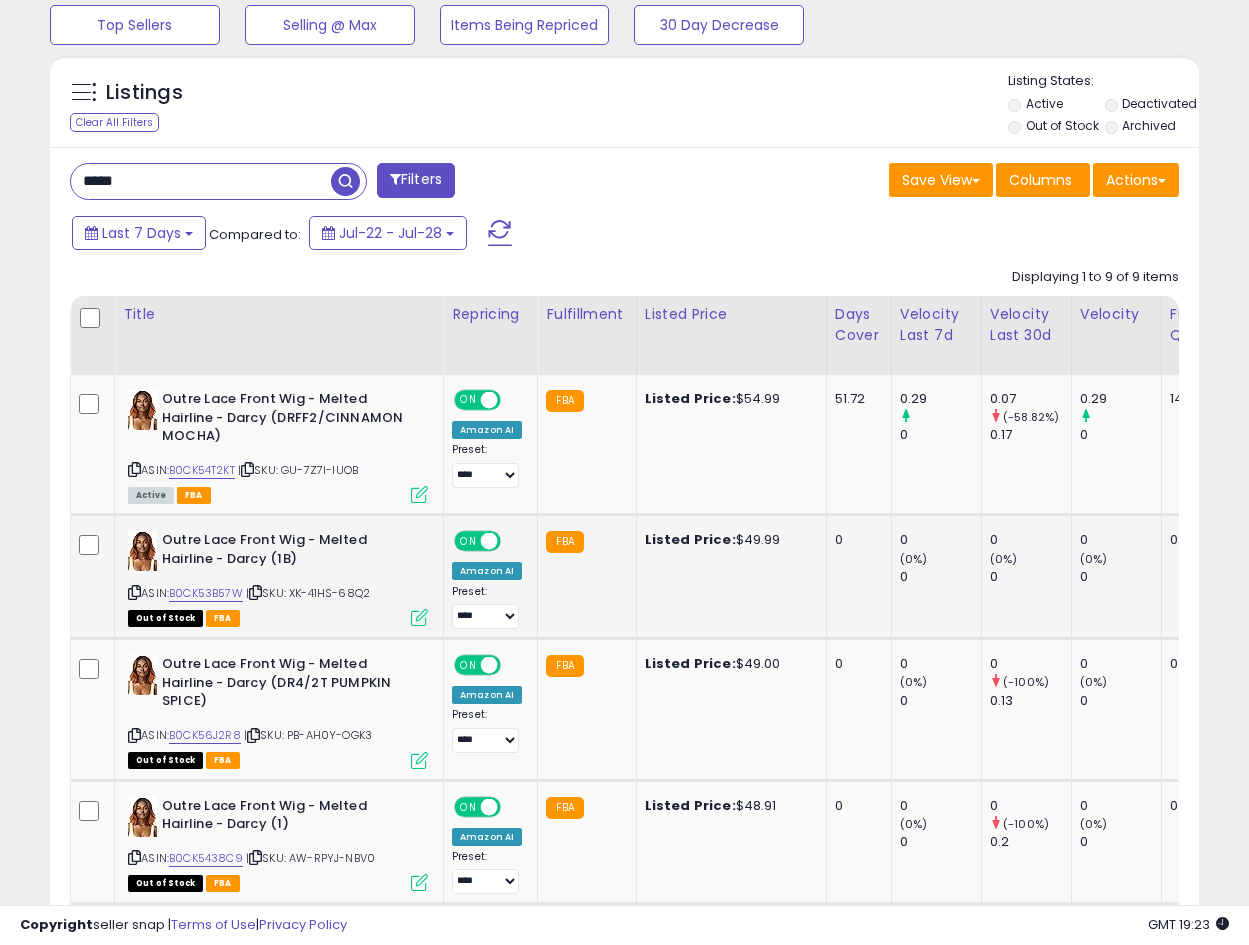 click at bounding box center [419, 617] 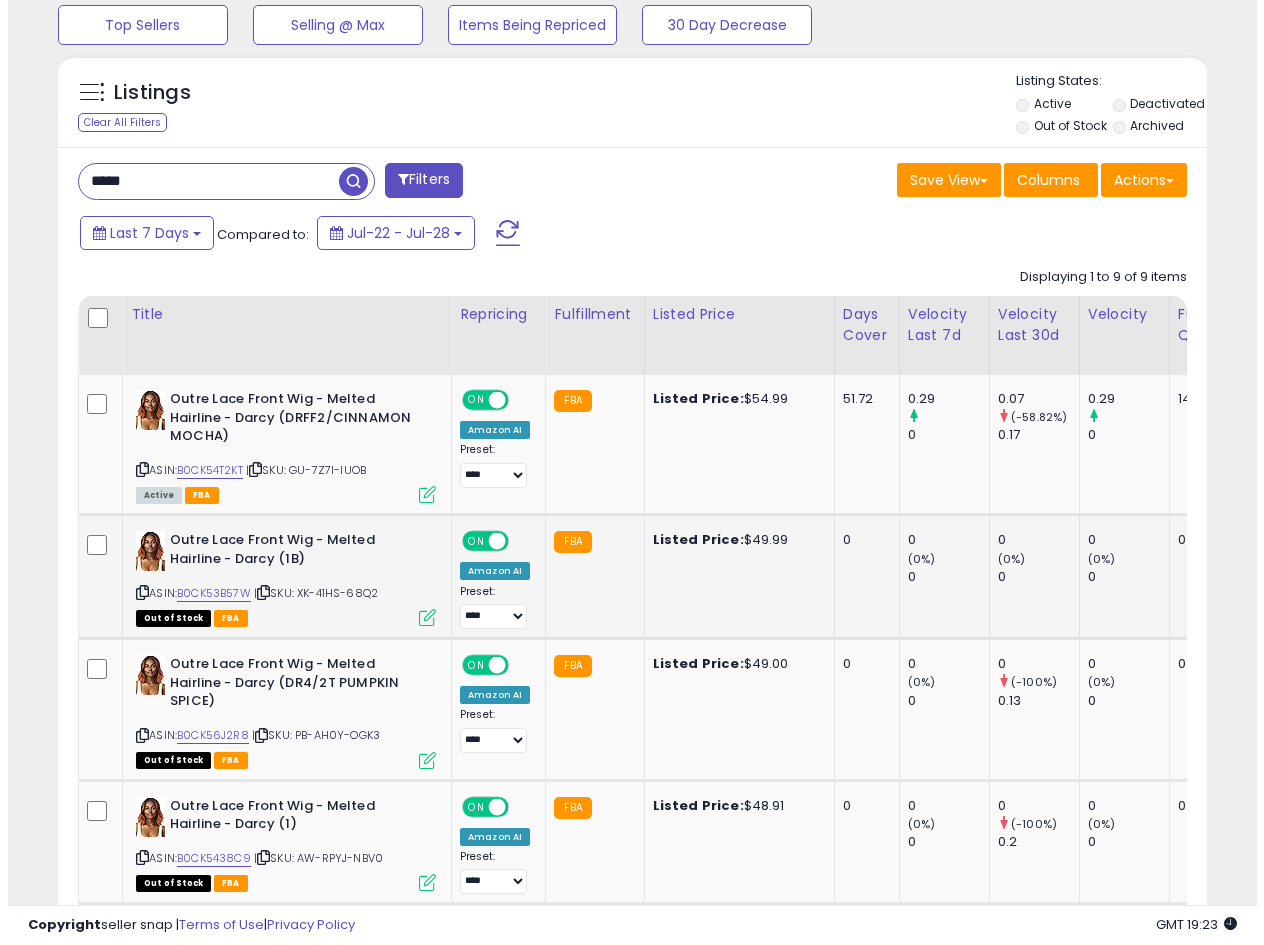 scroll, scrollTop: 999590, scrollLeft: 999327, axis: both 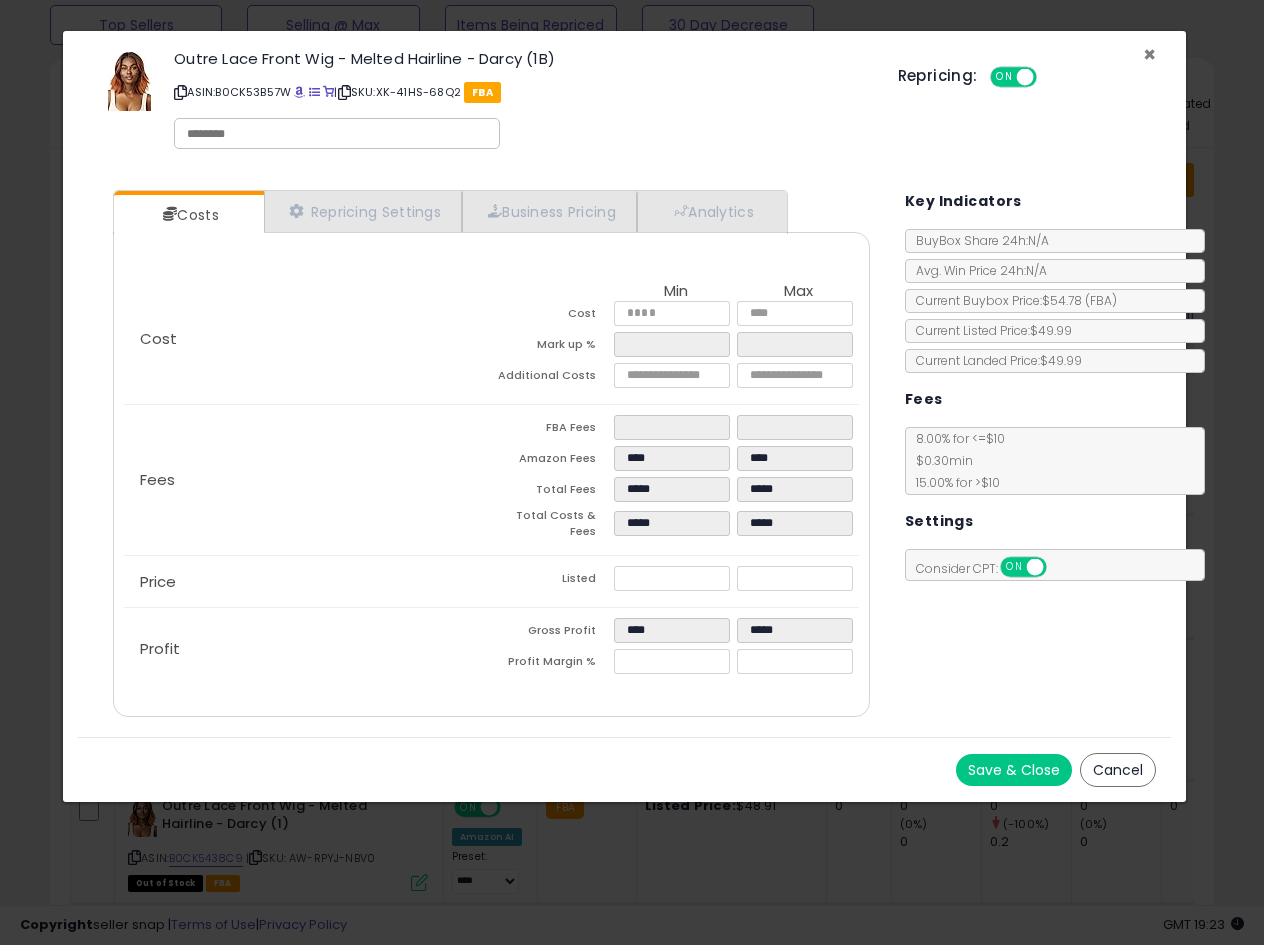 click on "×" at bounding box center [1149, 54] 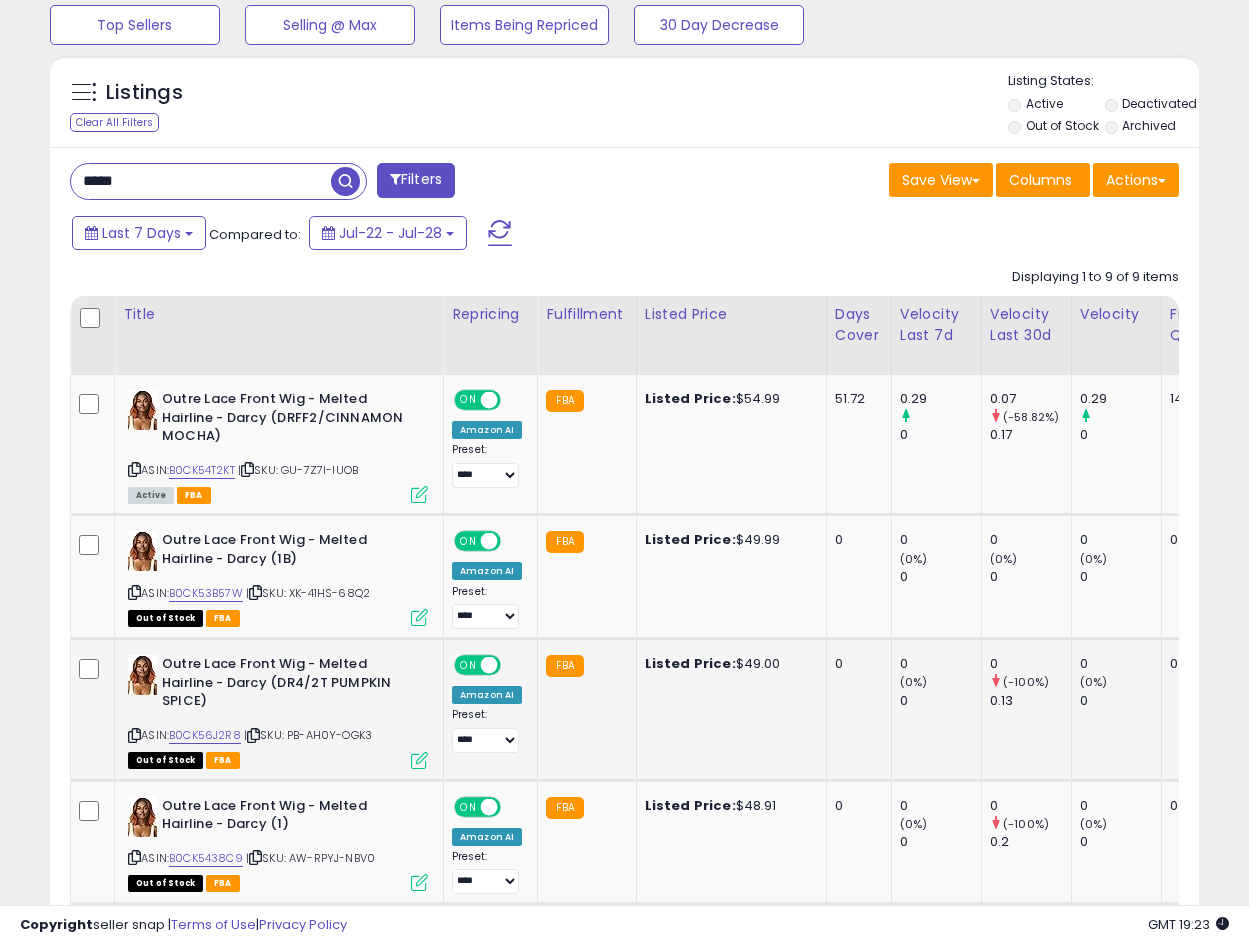 scroll, scrollTop: 410, scrollLeft: 665, axis: both 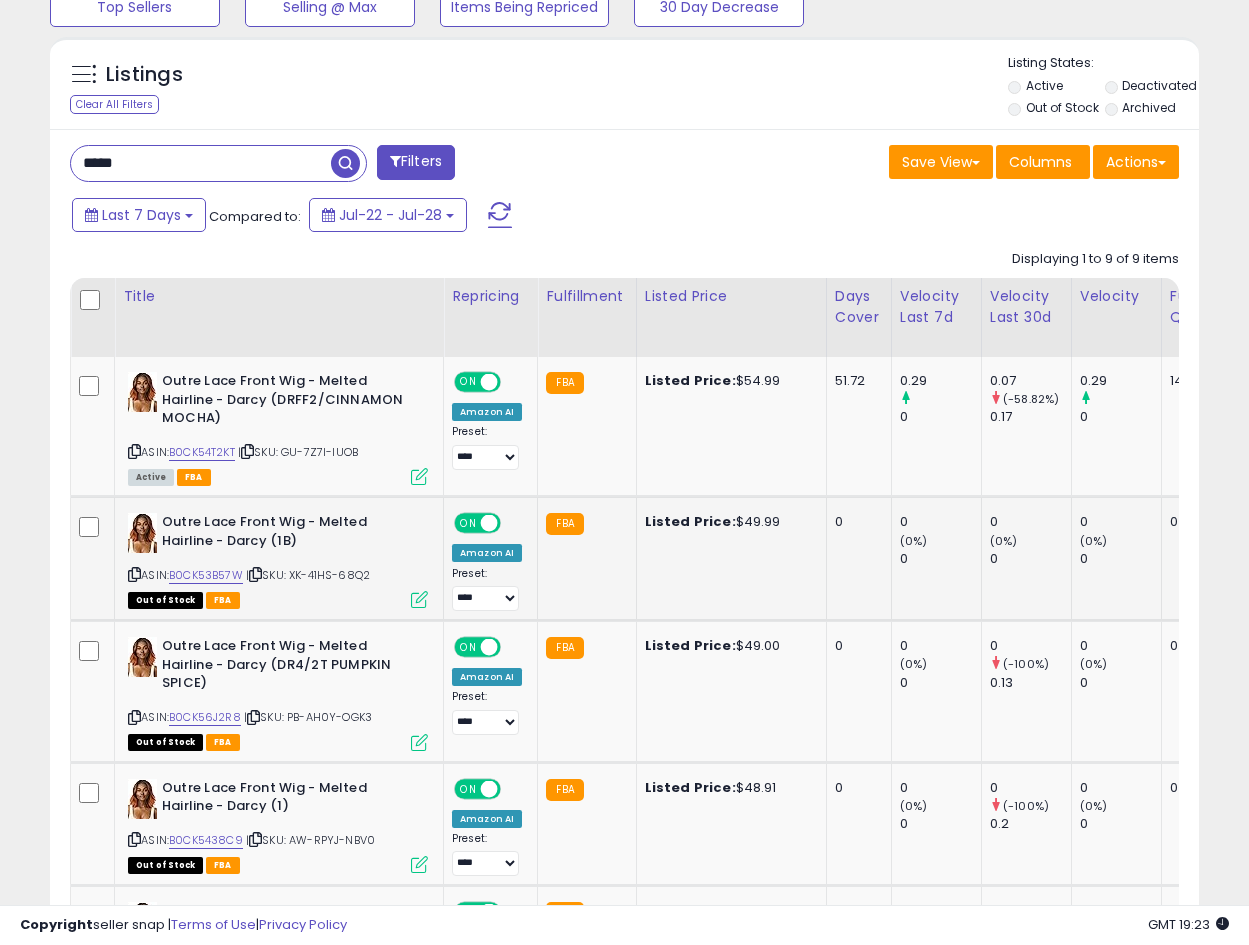click at bounding box center [134, 574] 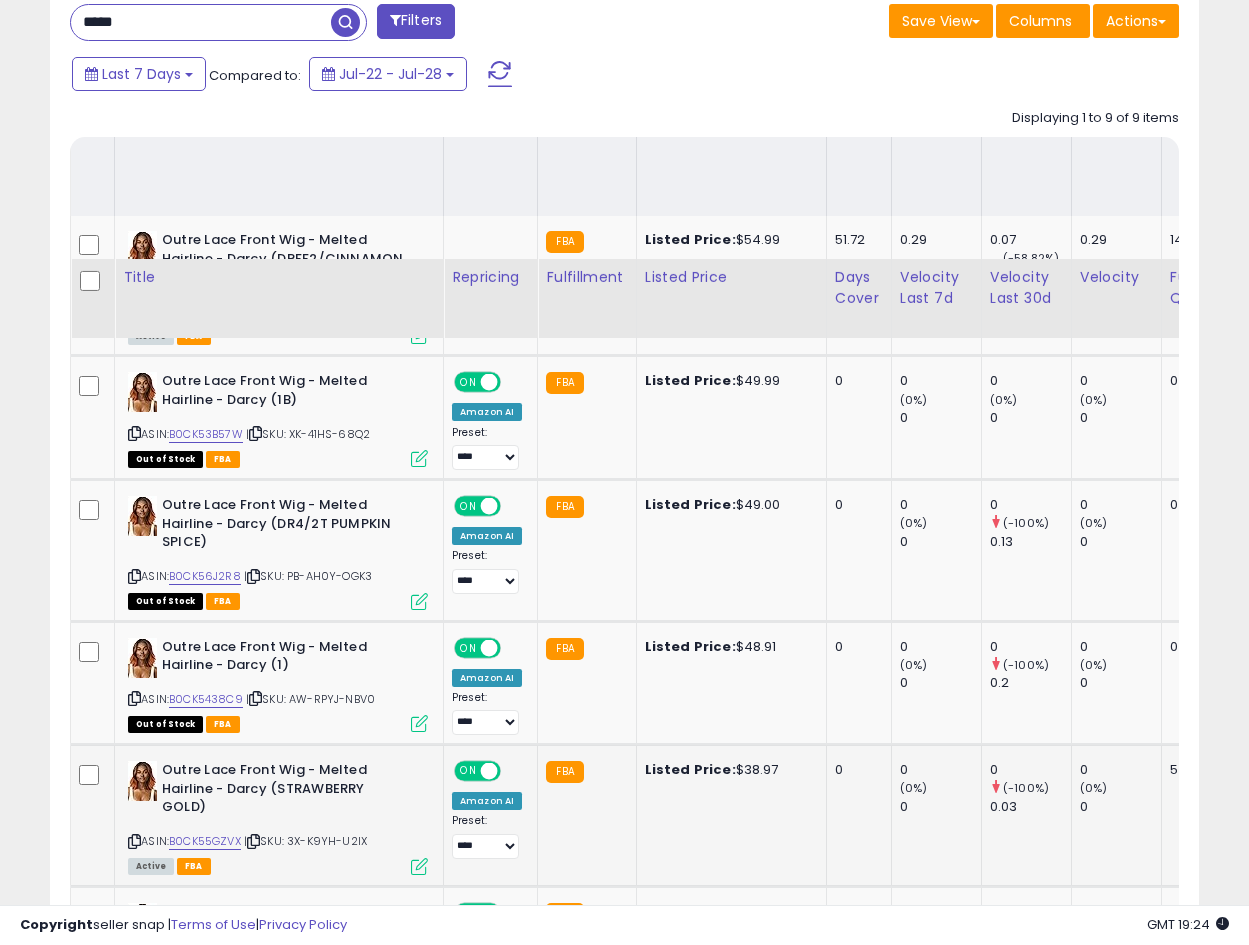scroll, scrollTop: 1093, scrollLeft: 0, axis: vertical 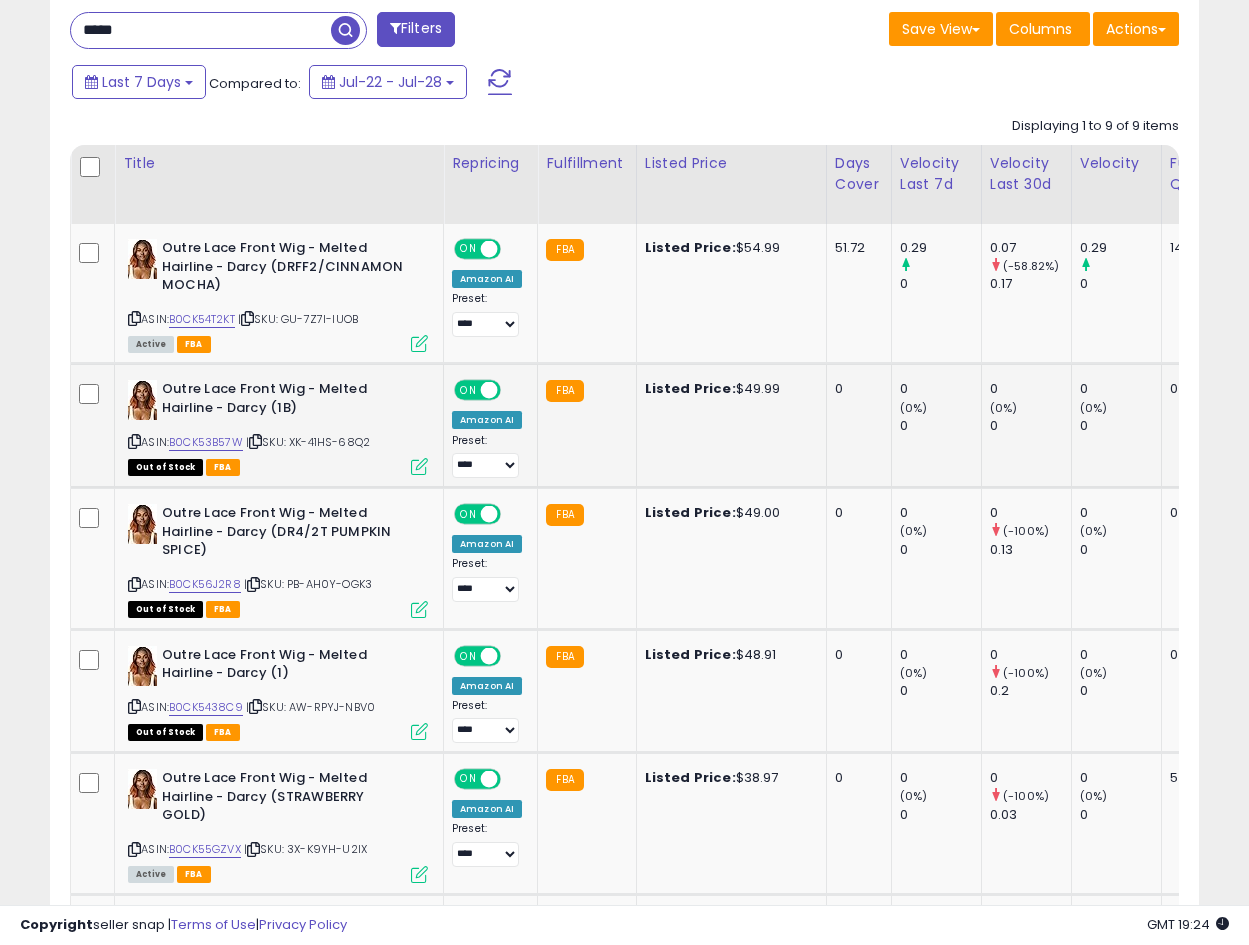 click at bounding box center (134, 441) 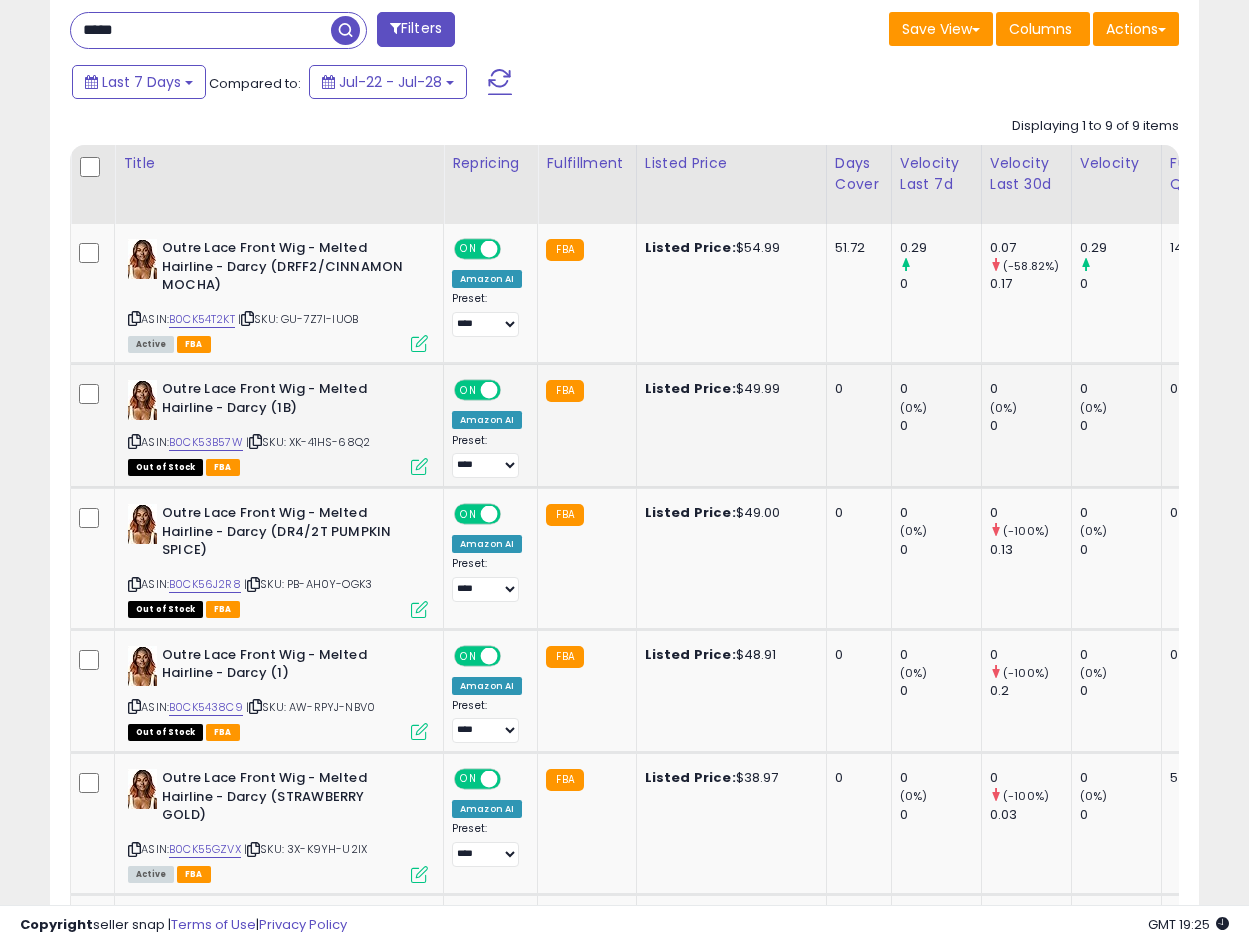 click on "Outre Lace Front Wig - Melted Hairline - Darcy (1B)" at bounding box center [283, 401] 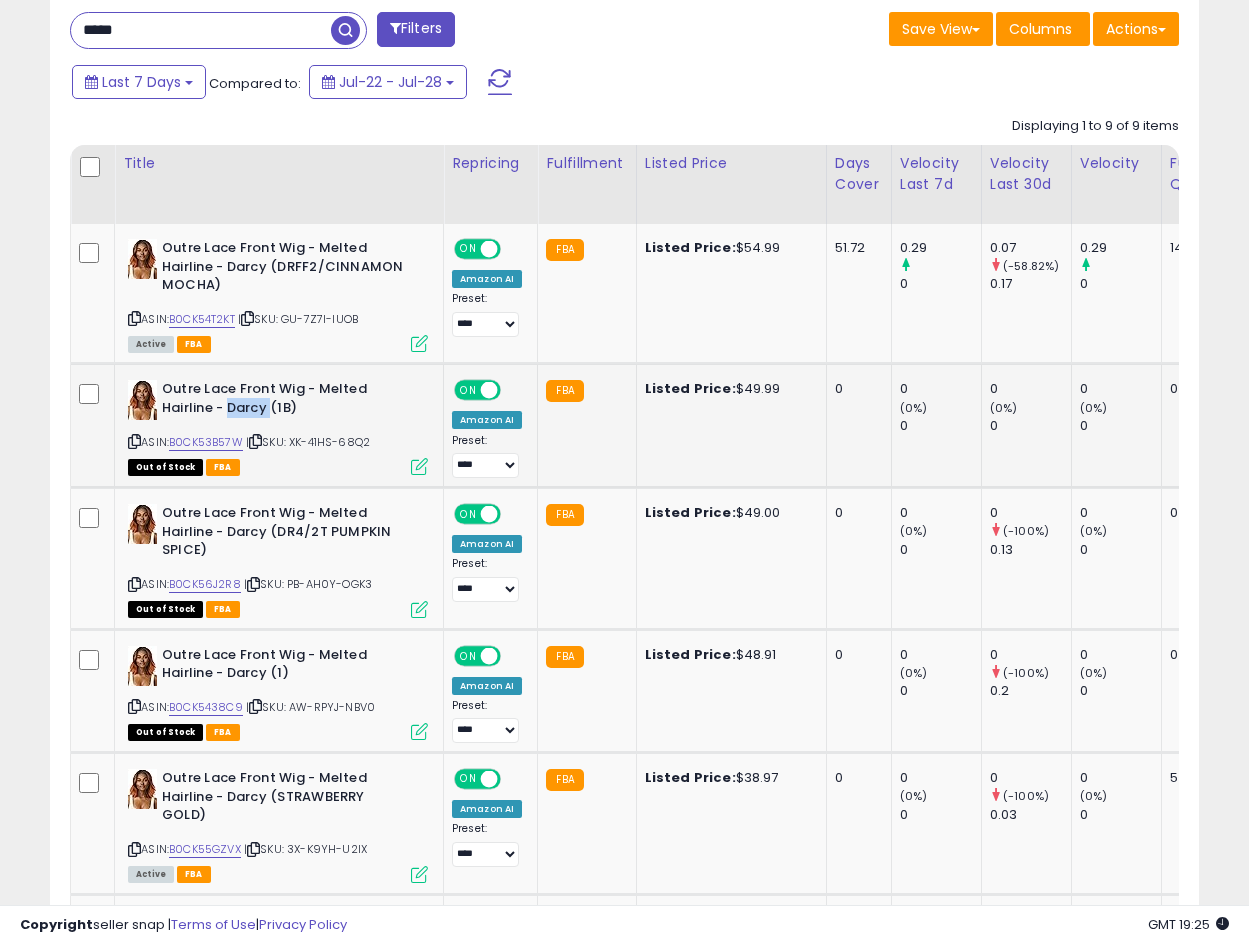 click on "Outre Lace Front Wig - Melted Hairline - Darcy (1B)" at bounding box center [283, 401] 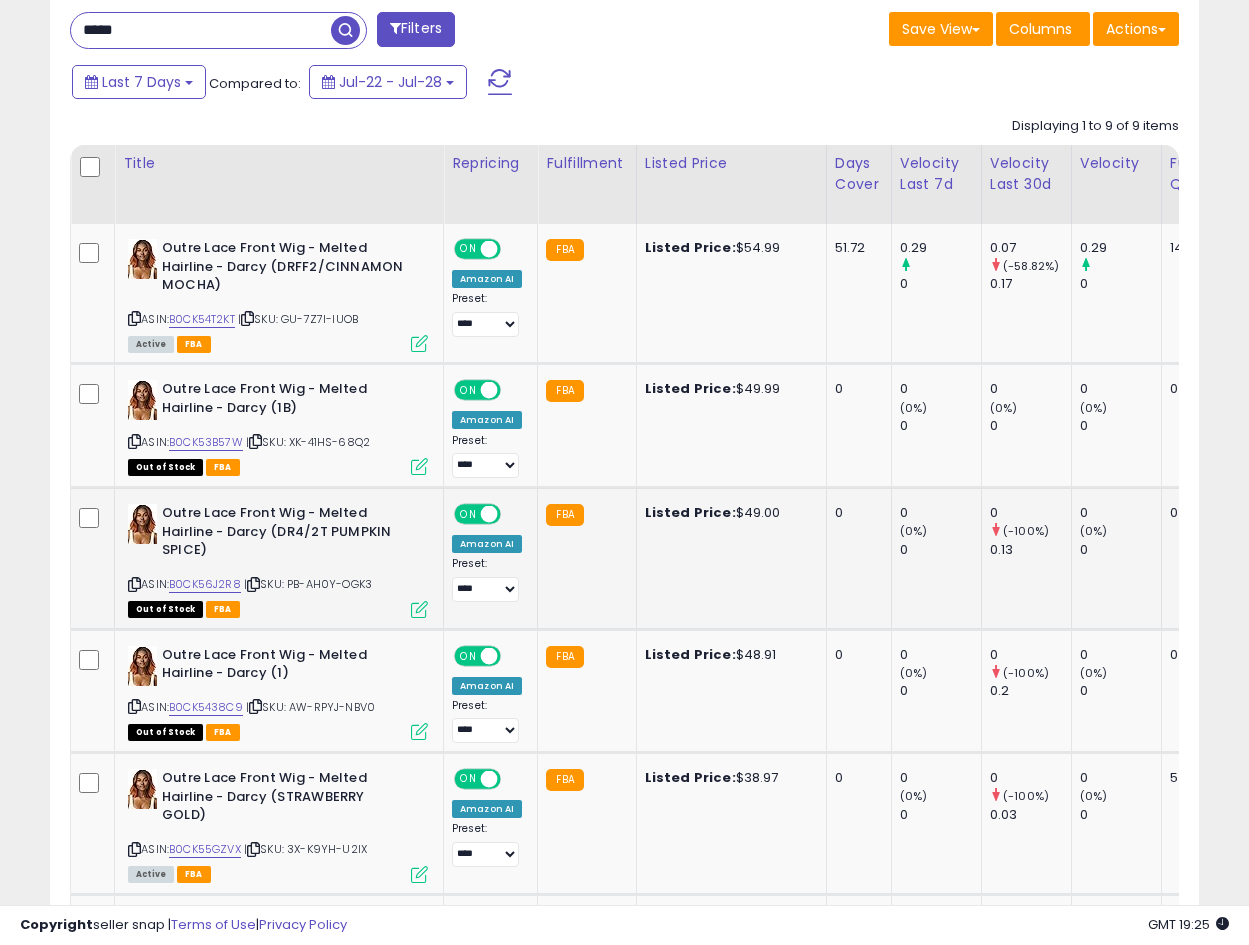click at bounding box center [134, 584] 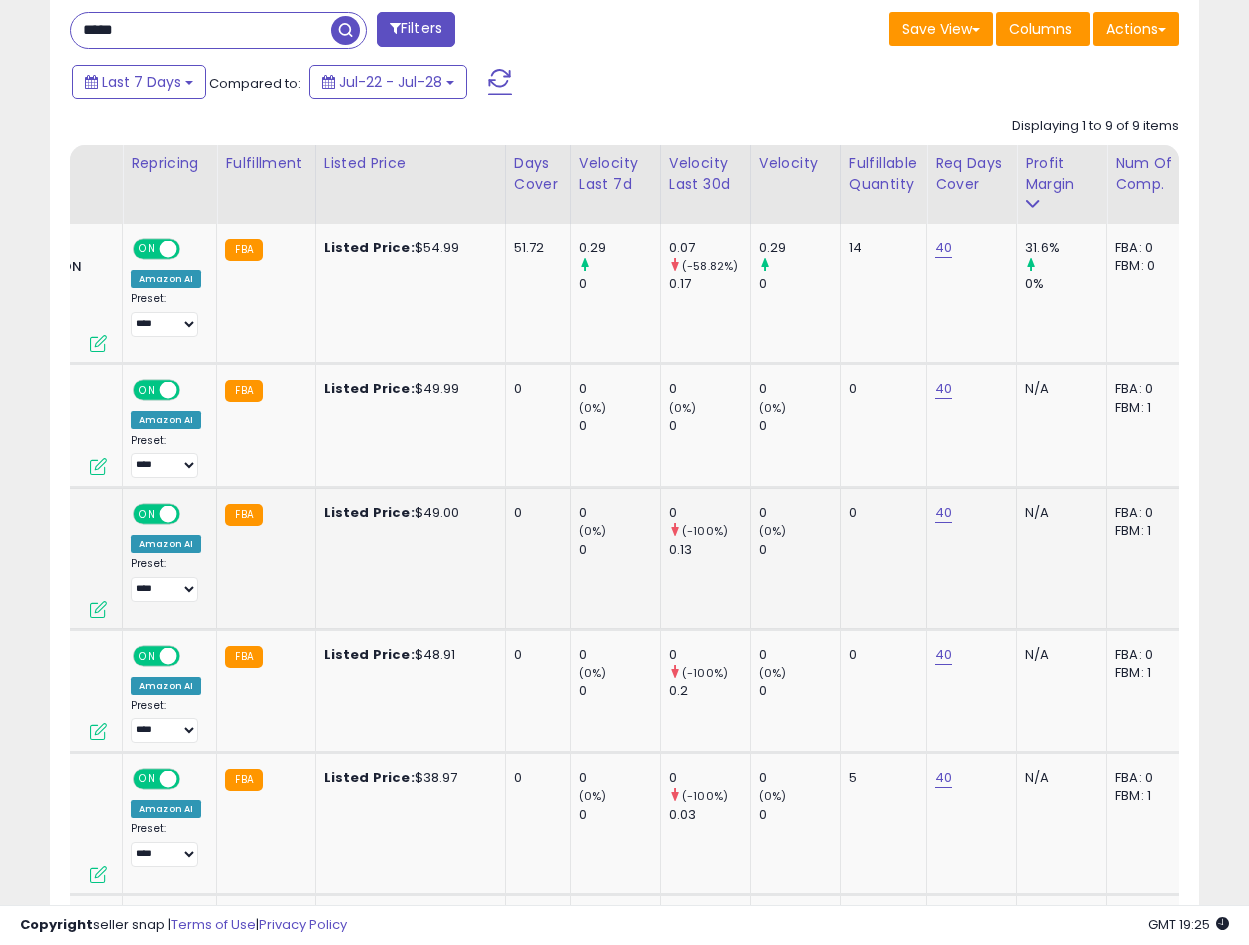 scroll, scrollTop: 0, scrollLeft: 650, axis: horizontal 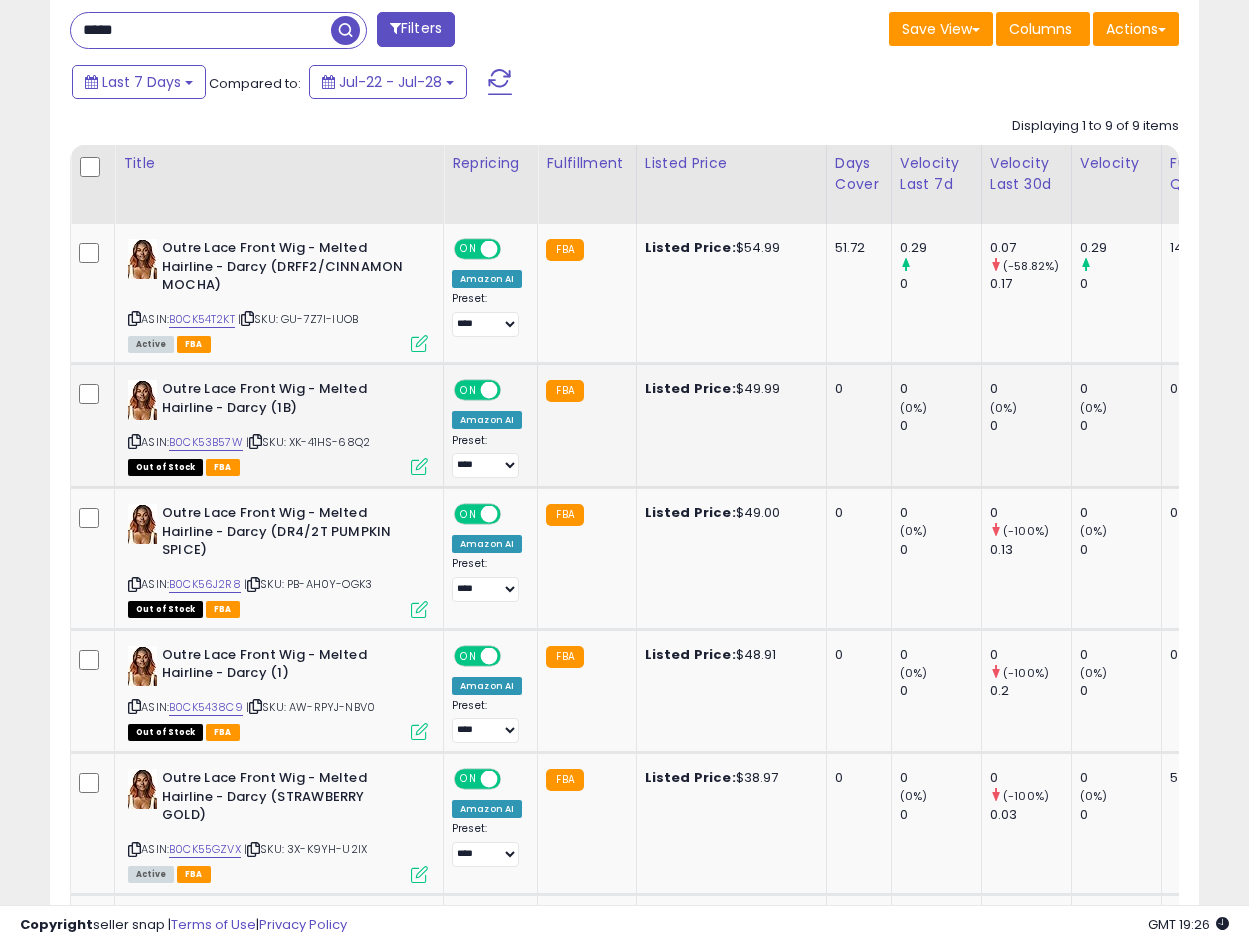 click at bounding box center (419, 466) 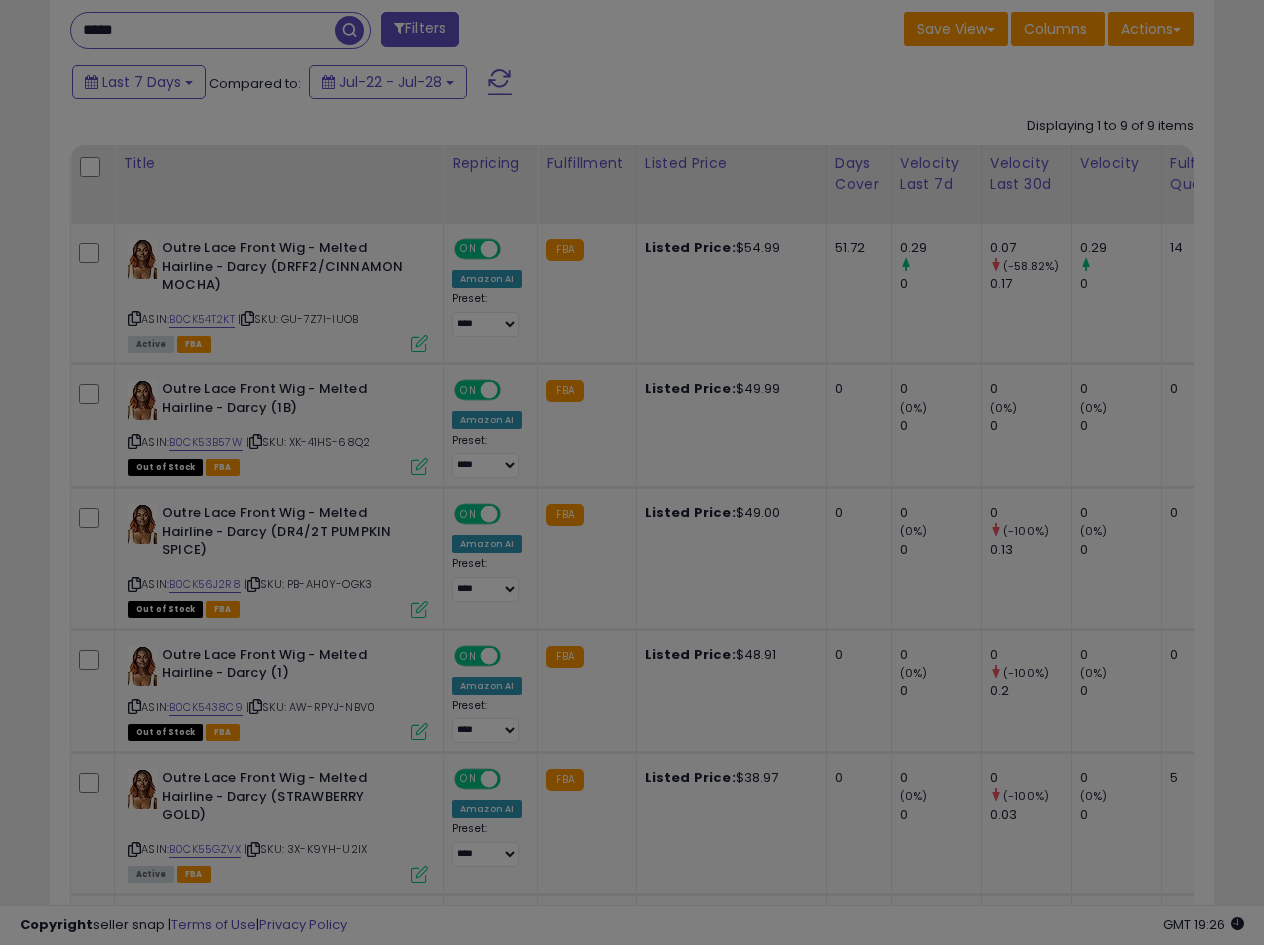 scroll, scrollTop: 999590, scrollLeft: 999327, axis: both 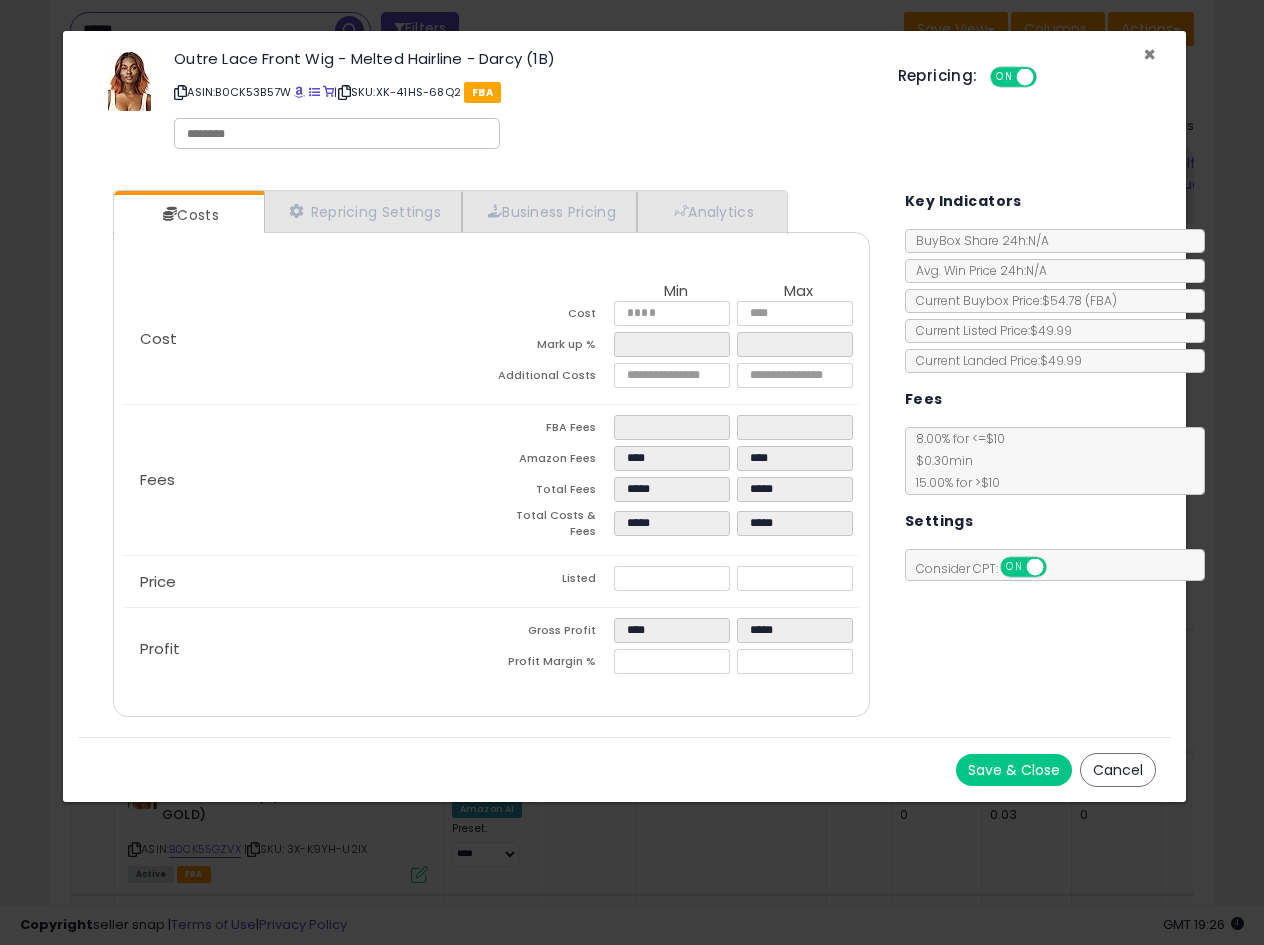 click on "×" at bounding box center [1149, 54] 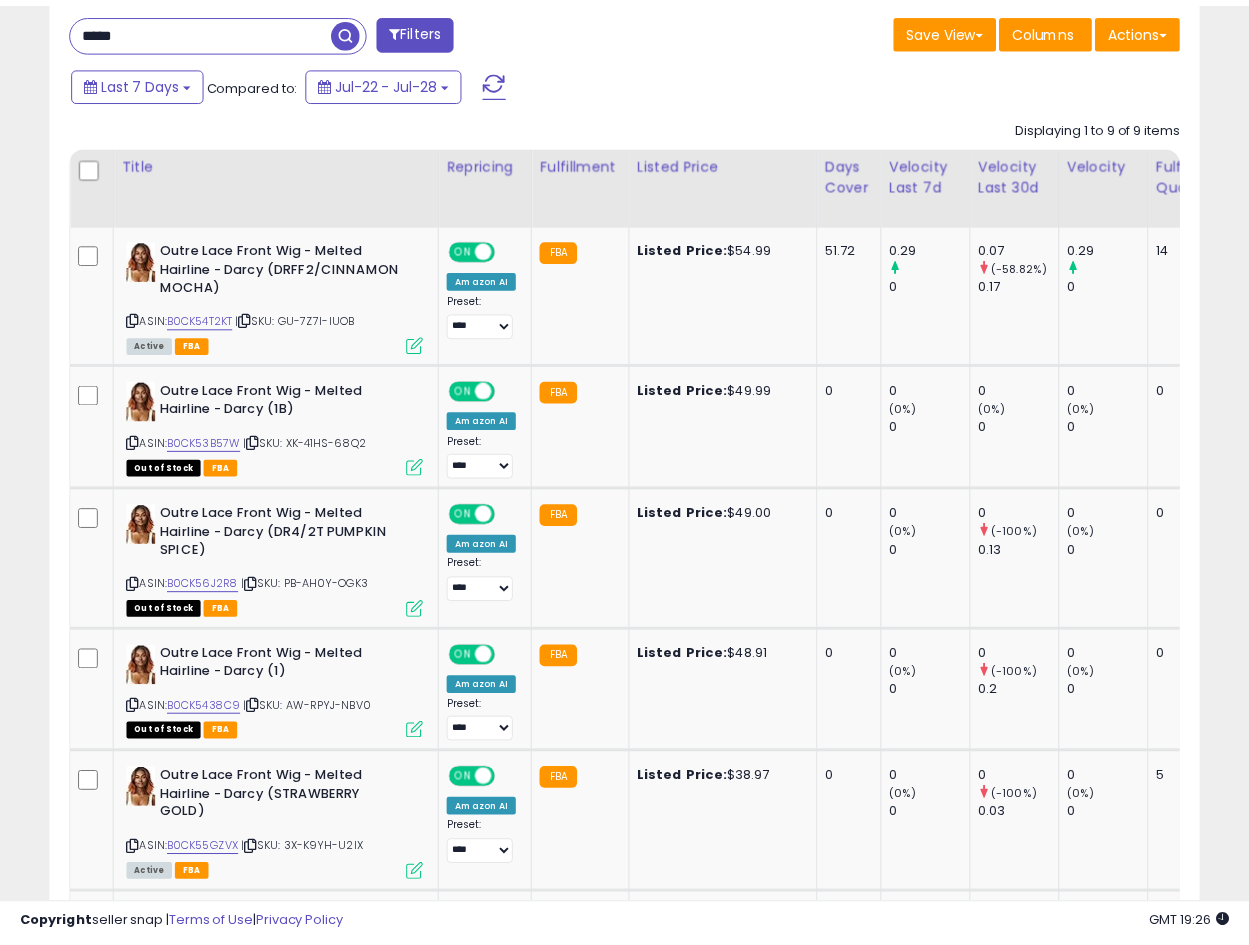 scroll, scrollTop: 410, scrollLeft: 665, axis: both 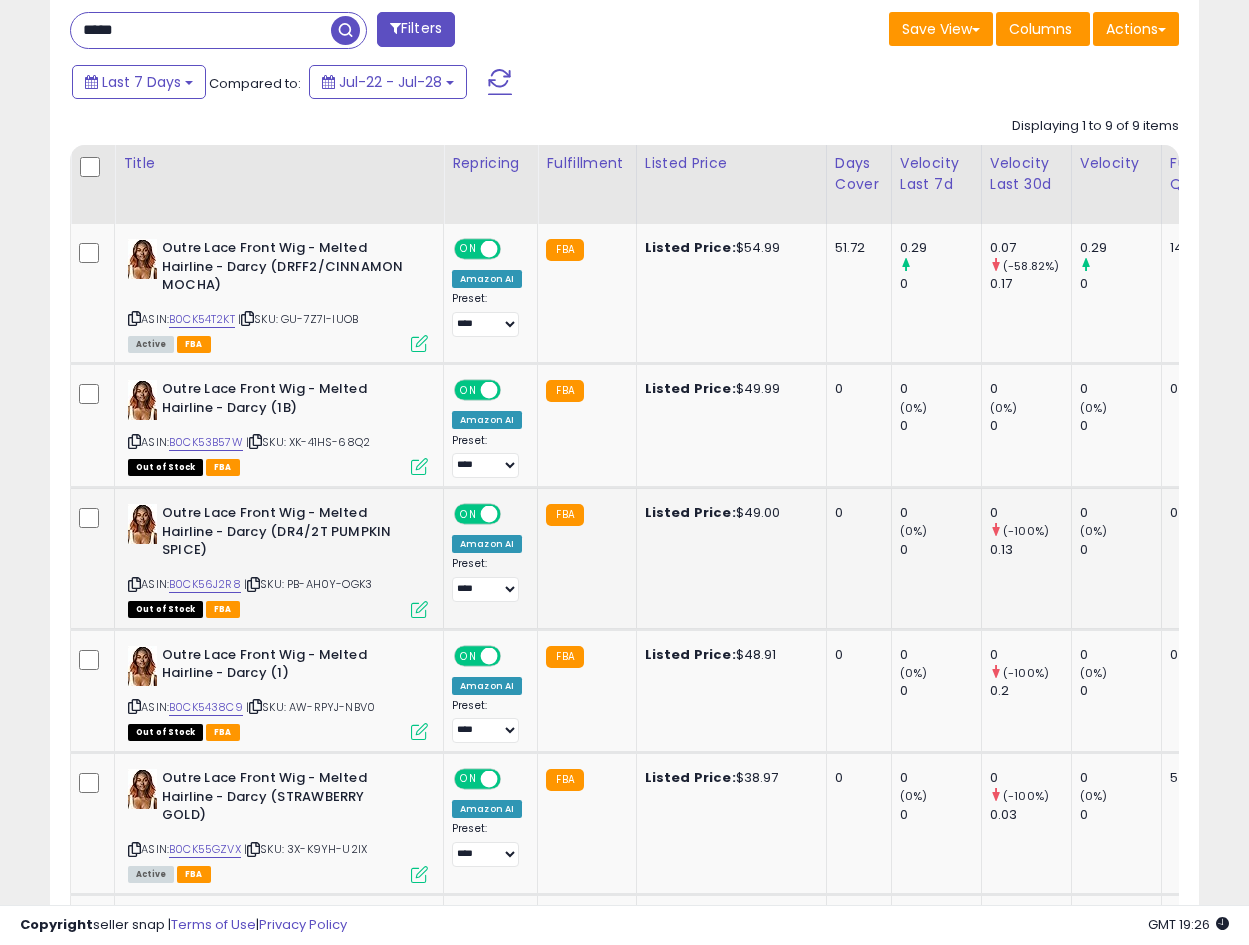 click on "Outre Lace Front Wig - Melted Hairline - Darcy (DR4/2T PUMPKIN SPICE)" at bounding box center [283, 534] 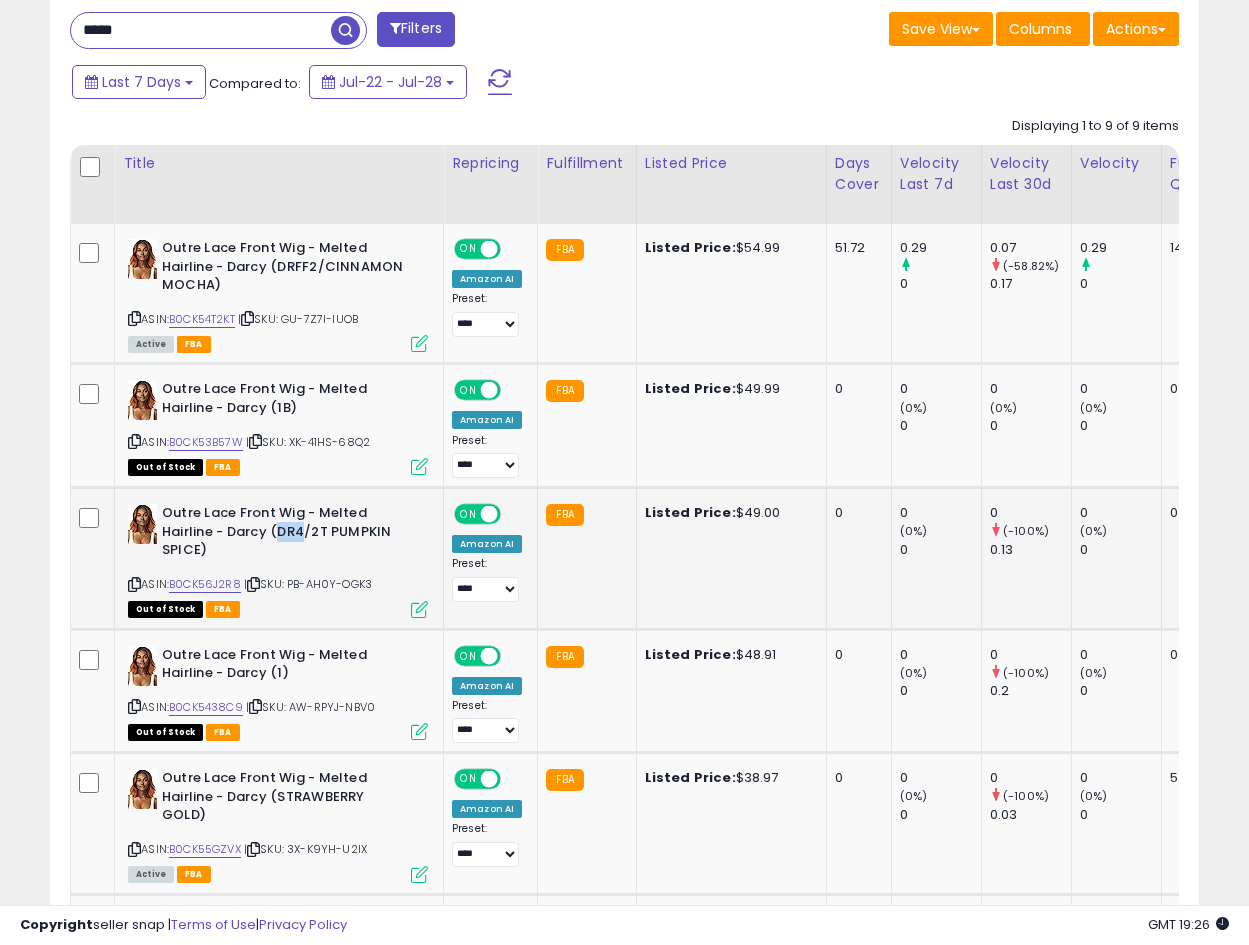 click on "Outre Lace Front Wig - Melted Hairline - Darcy (DR4/2T PUMPKIN SPICE)" at bounding box center (283, 534) 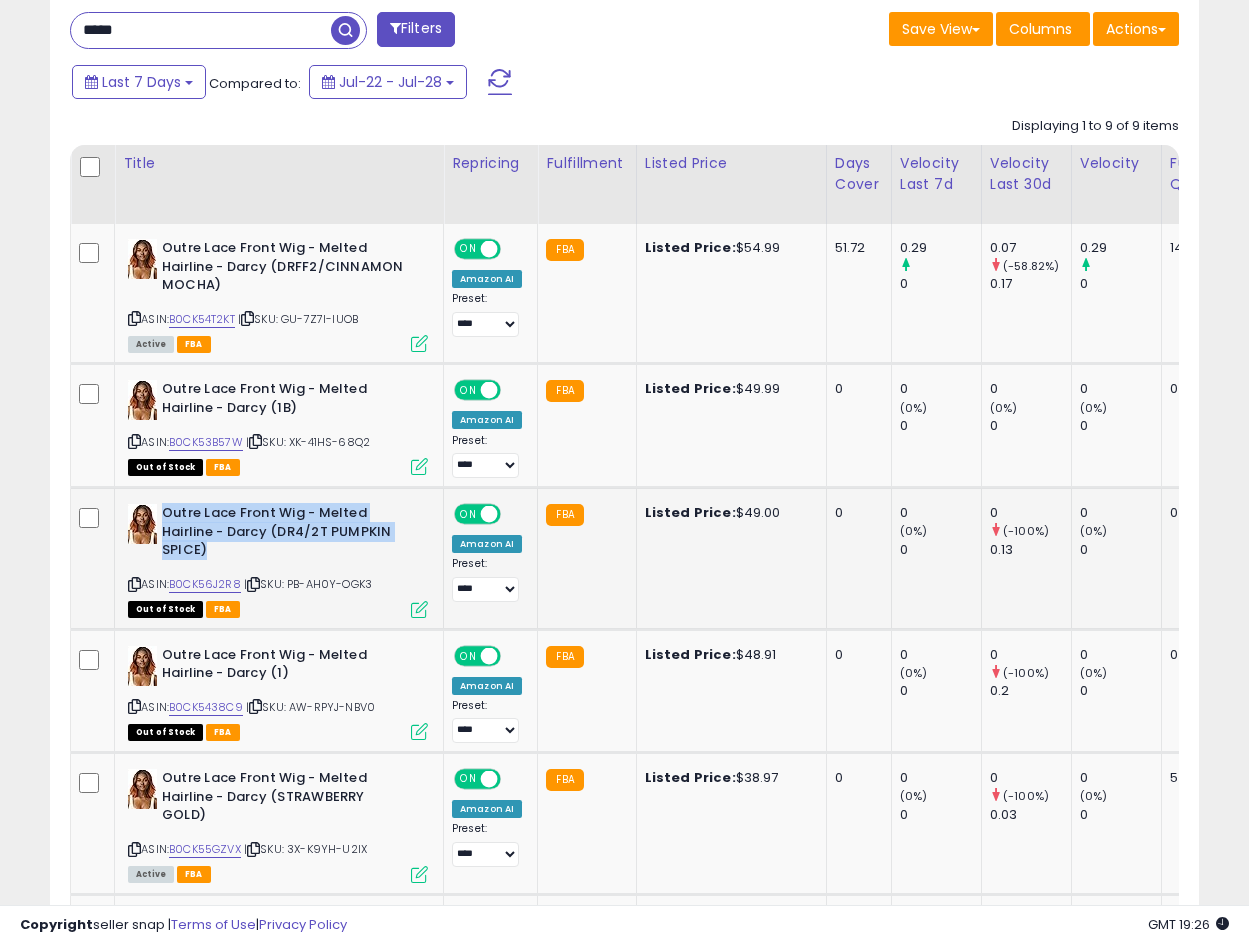 click on "Outre Lace Front Wig - Melted Hairline - Darcy (DR4/2T PUMPKIN SPICE)" at bounding box center [283, 534] 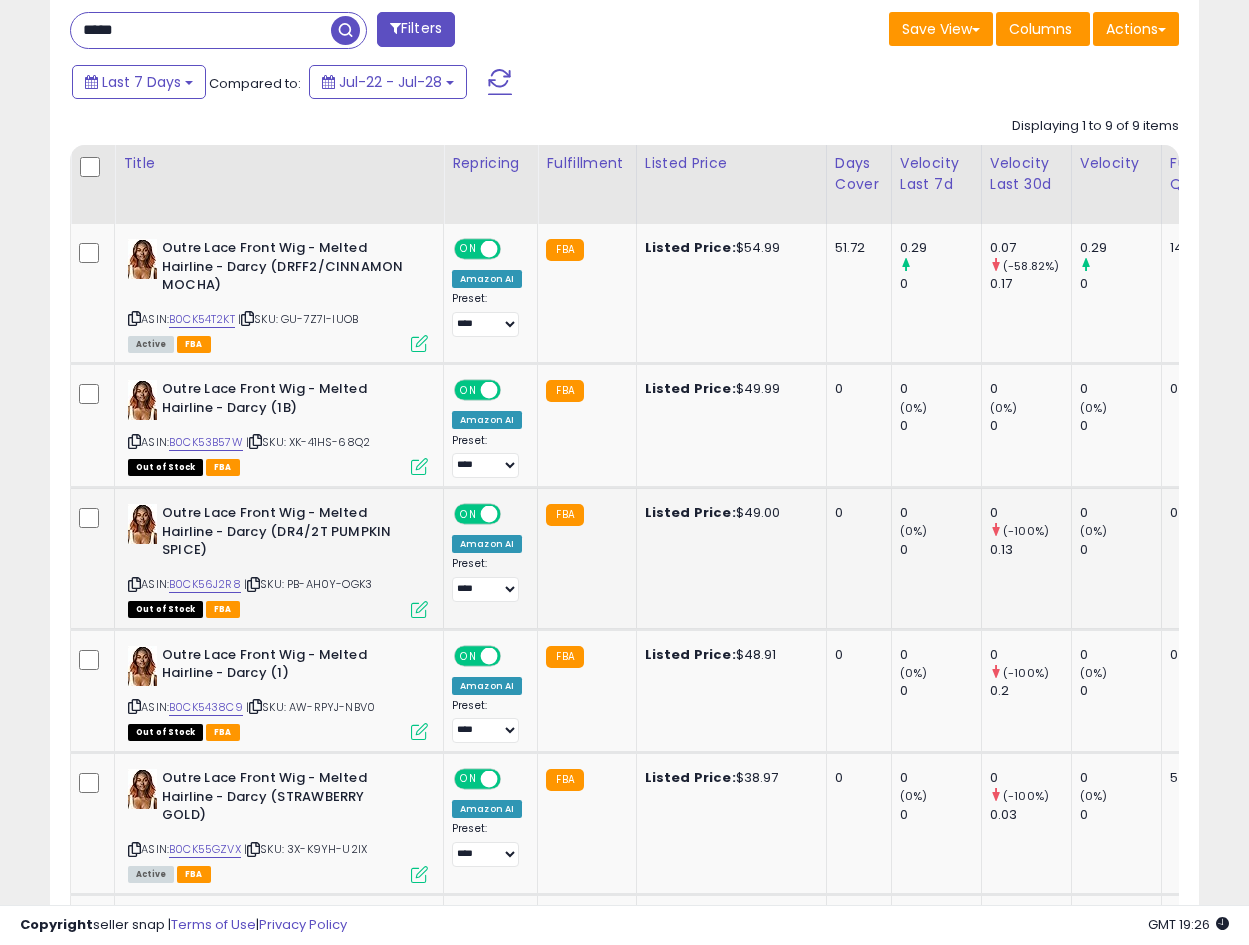 click on "Outre Lace Front Wig - Melted Hairline - Darcy (DR4/2T PUMPKIN SPICE)  ASIN:  B0CK56J2R8    |   SKU: PB-AH0Y-OGK3 Out of Stock FBA" at bounding box center [275, 559] 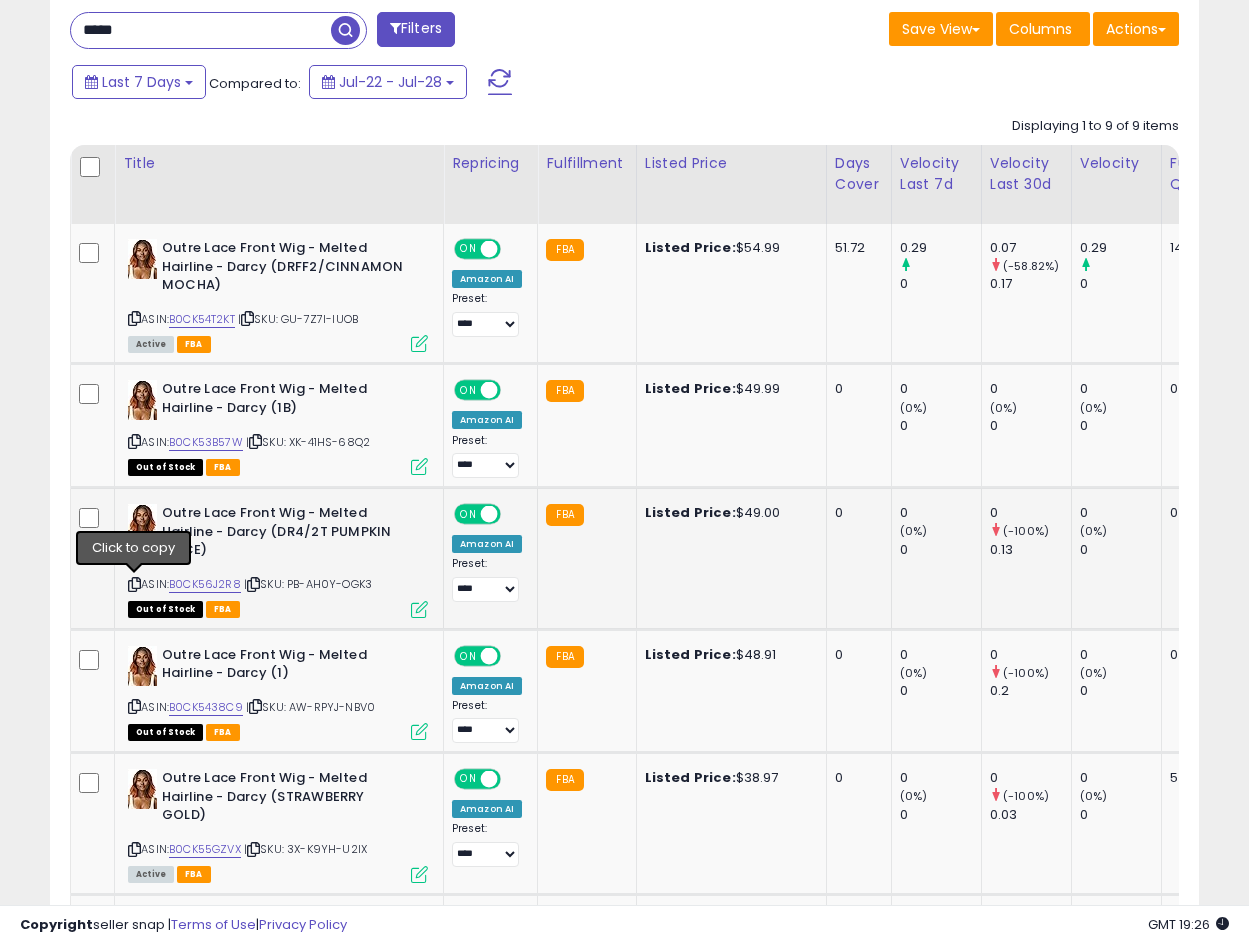 click at bounding box center [134, 584] 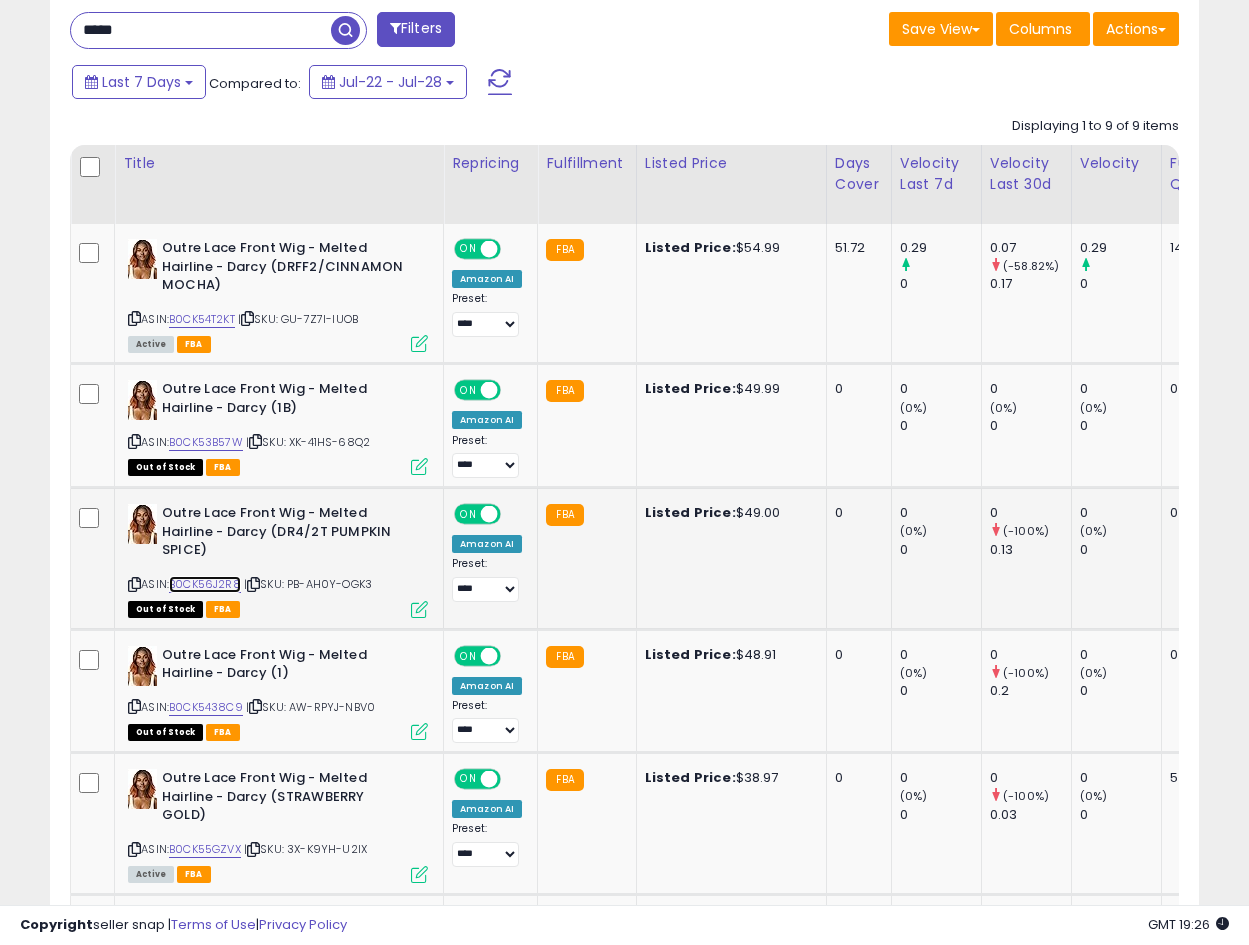 click on "B0CK56J2R8" at bounding box center (205, 584) 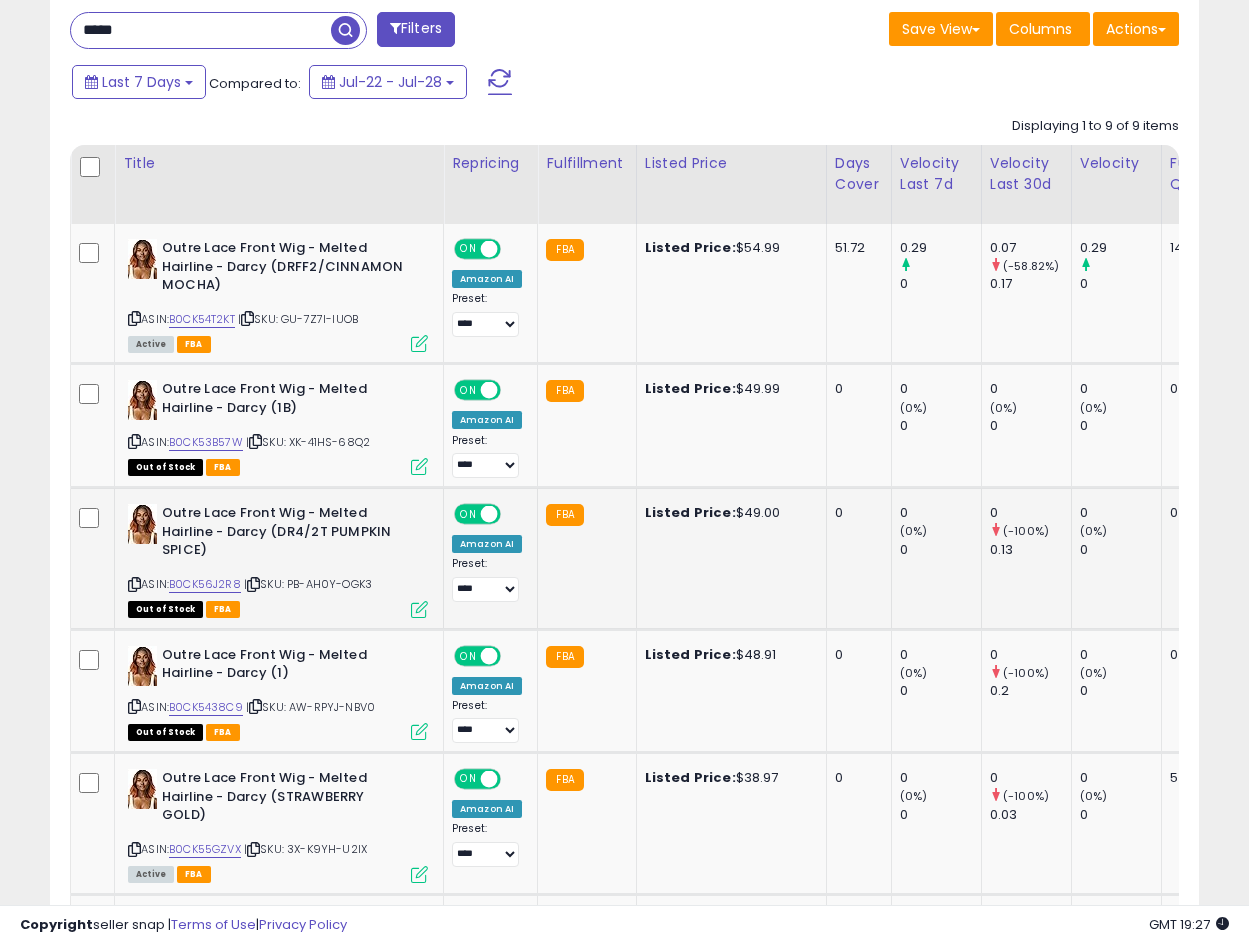 click at bounding box center [419, 609] 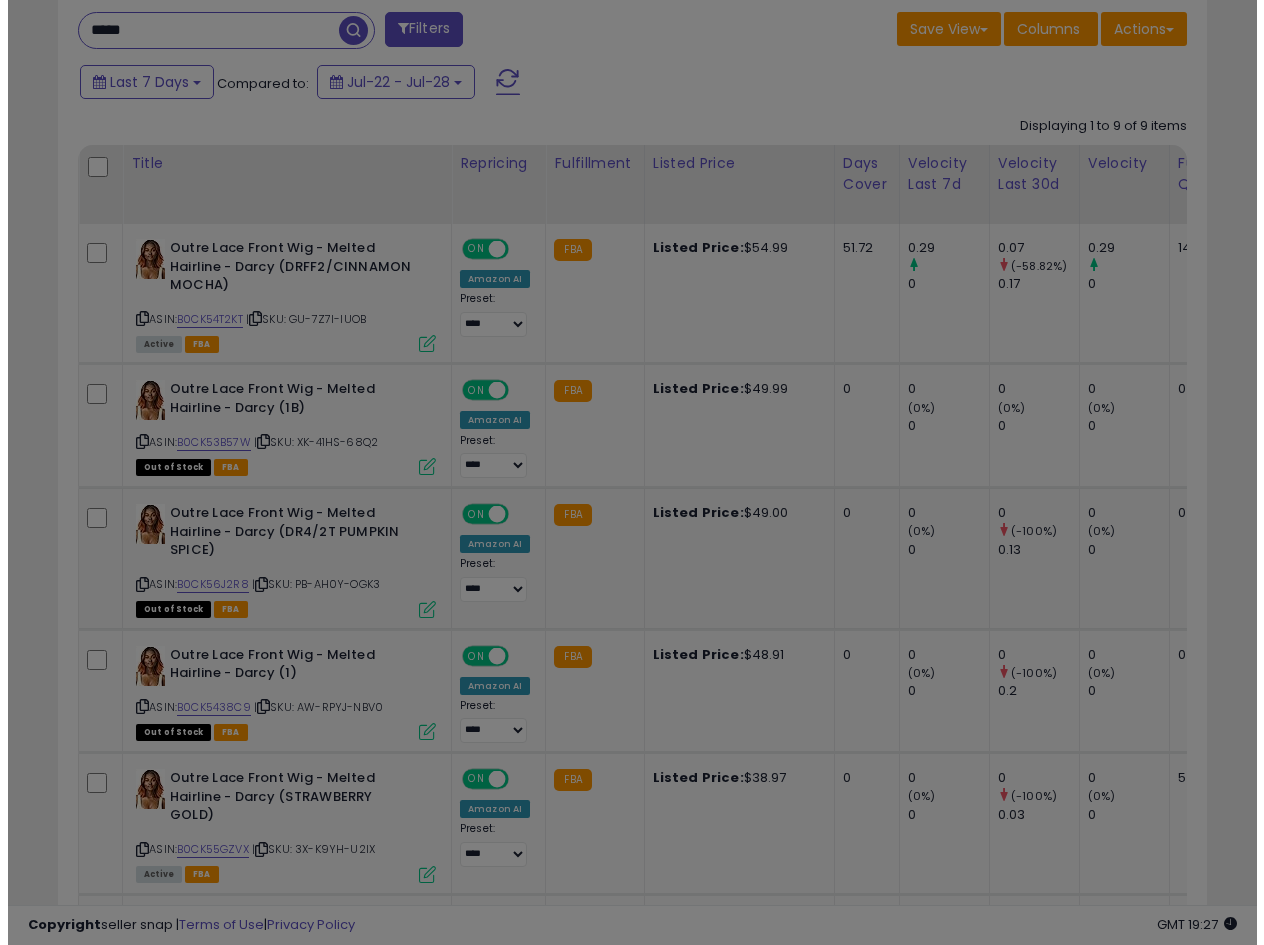 scroll, scrollTop: 999590, scrollLeft: 999327, axis: both 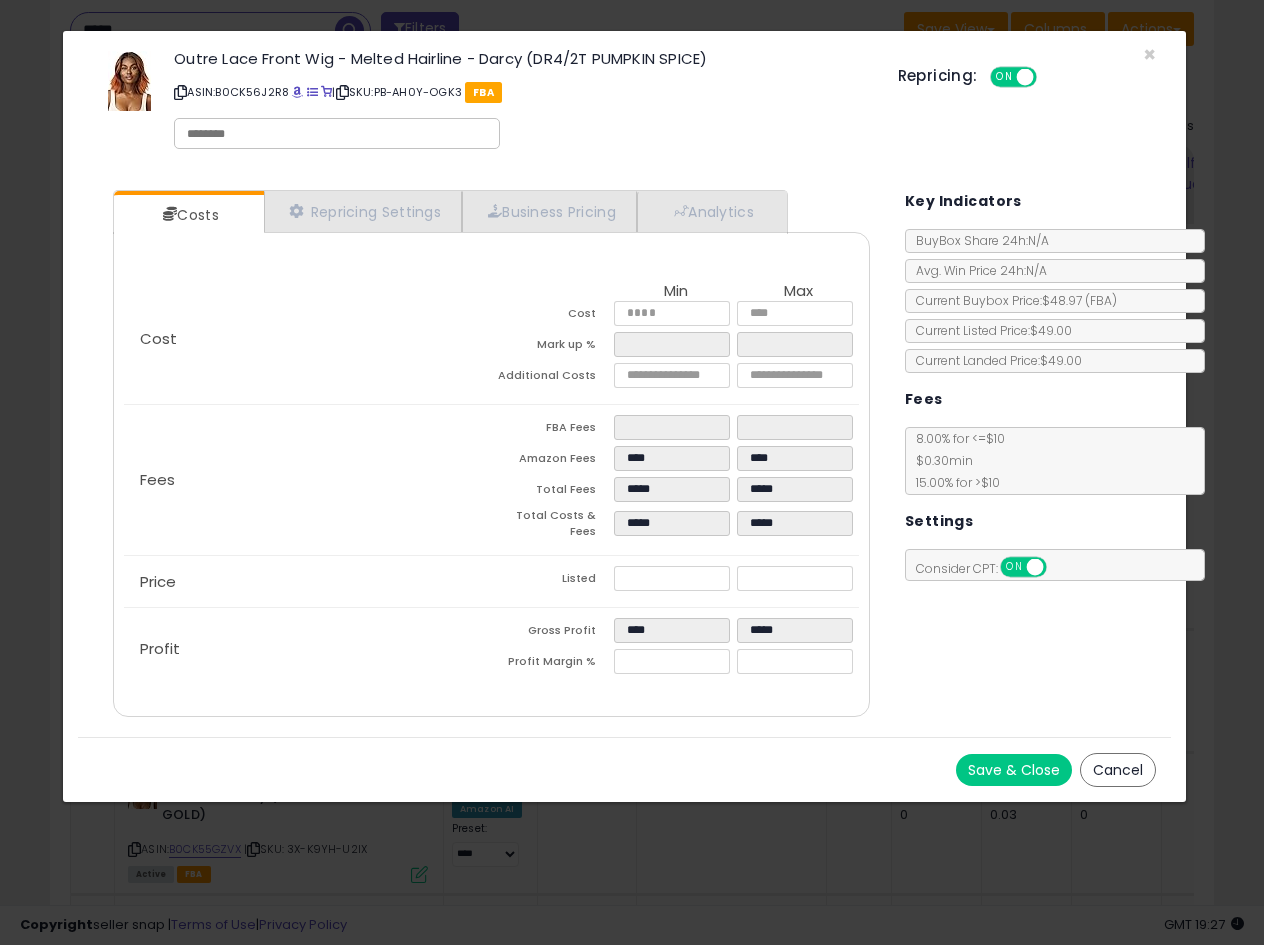 click on "Cancel" at bounding box center (1118, 770) 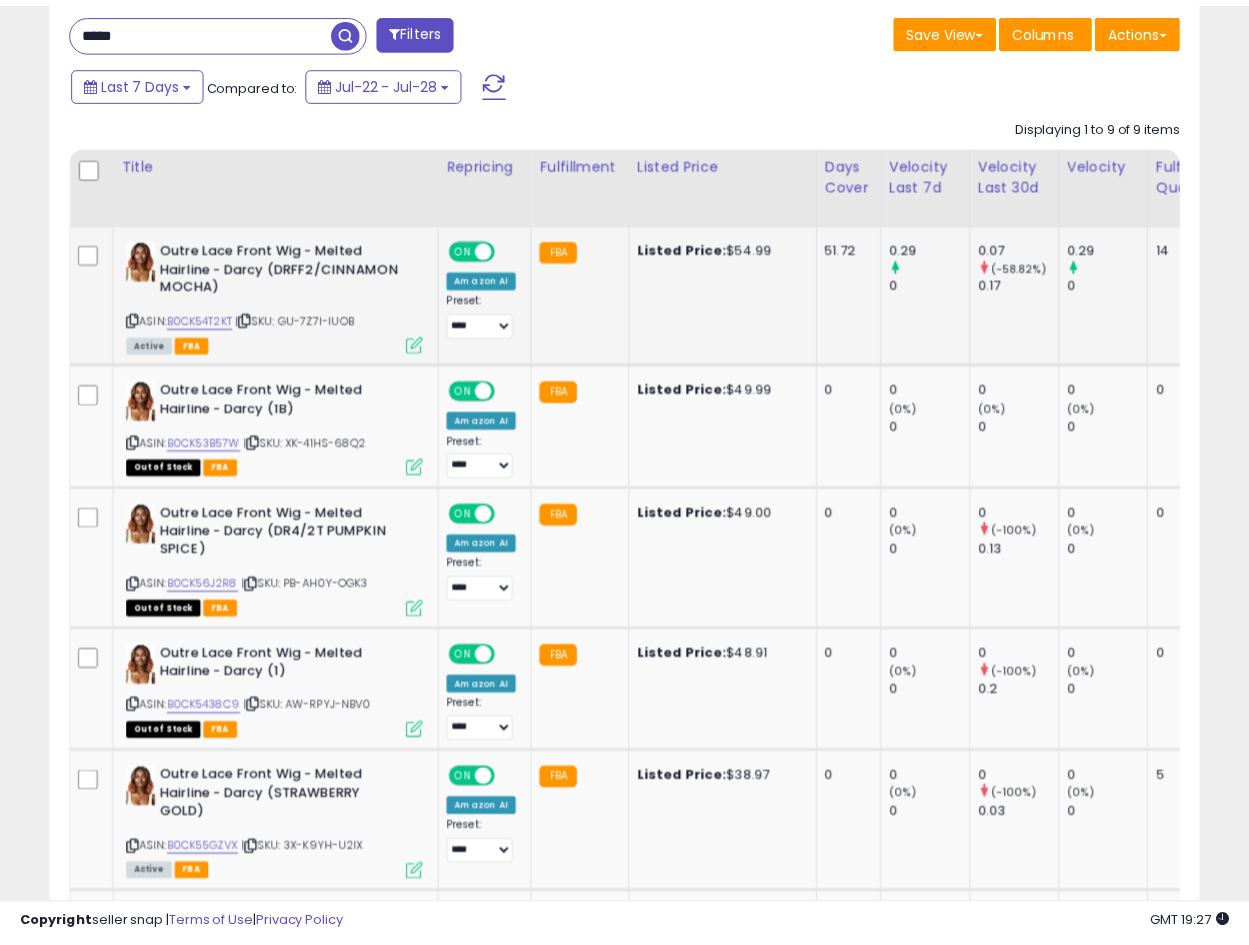 scroll, scrollTop: 410, scrollLeft: 665, axis: both 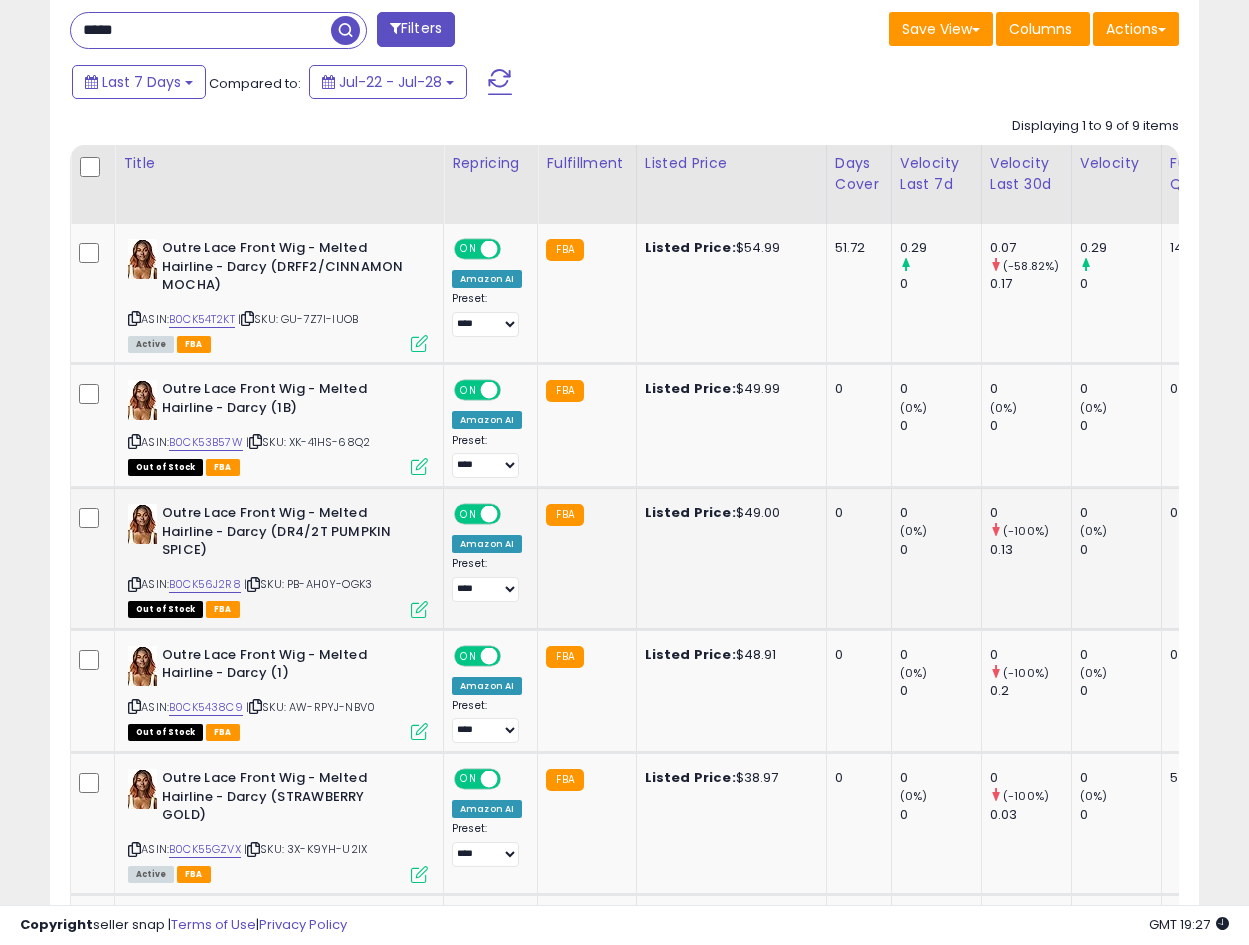 click on "Outre Lace Front Wig - Melted Hairline - Darcy (DR4/2T PUMPKIN SPICE)" at bounding box center (283, 534) 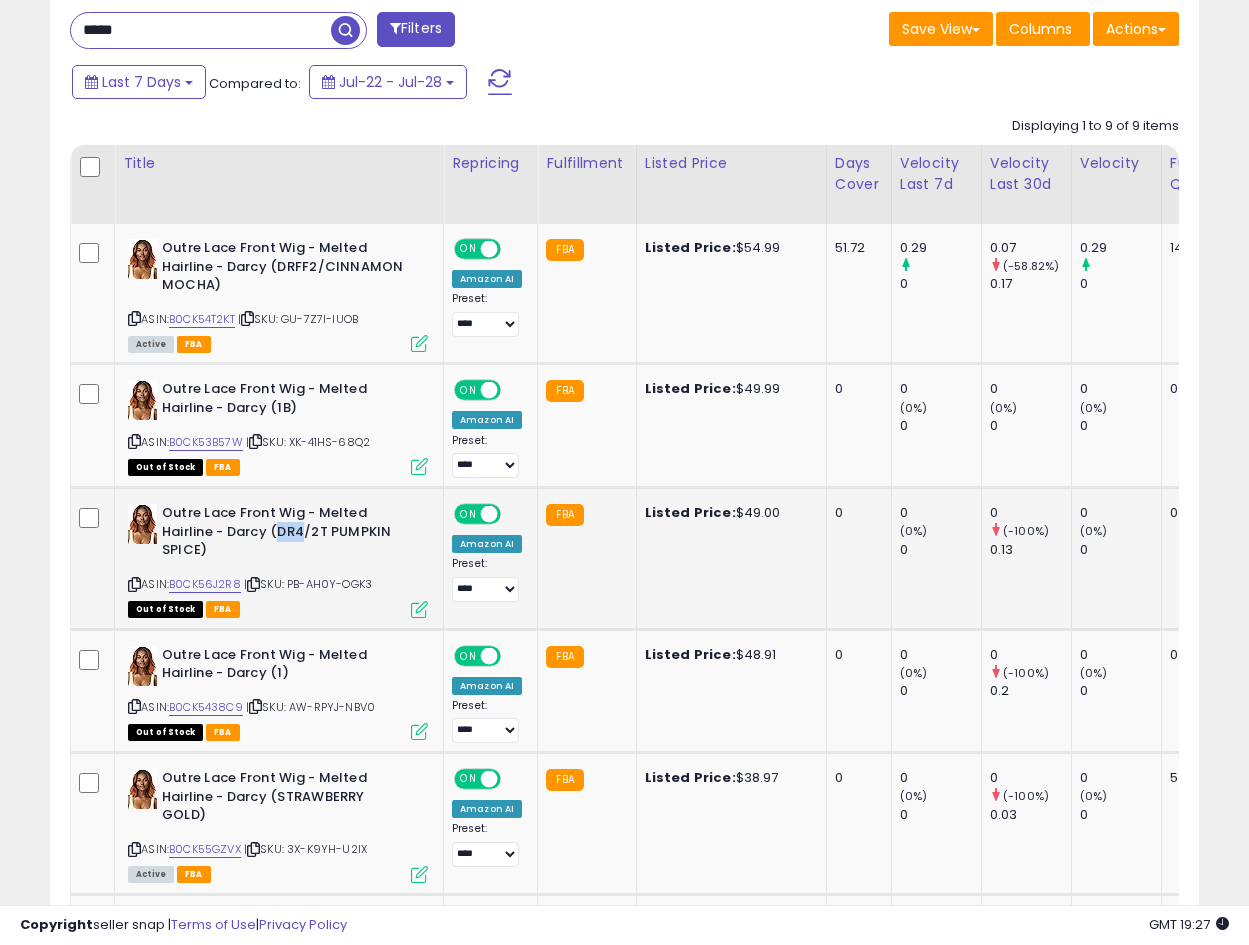 click on "Outre Lace Front Wig - Melted Hairline - Darcy (DR4/2T PUMPKIN SPICE)" at bounding box center (283, 534) 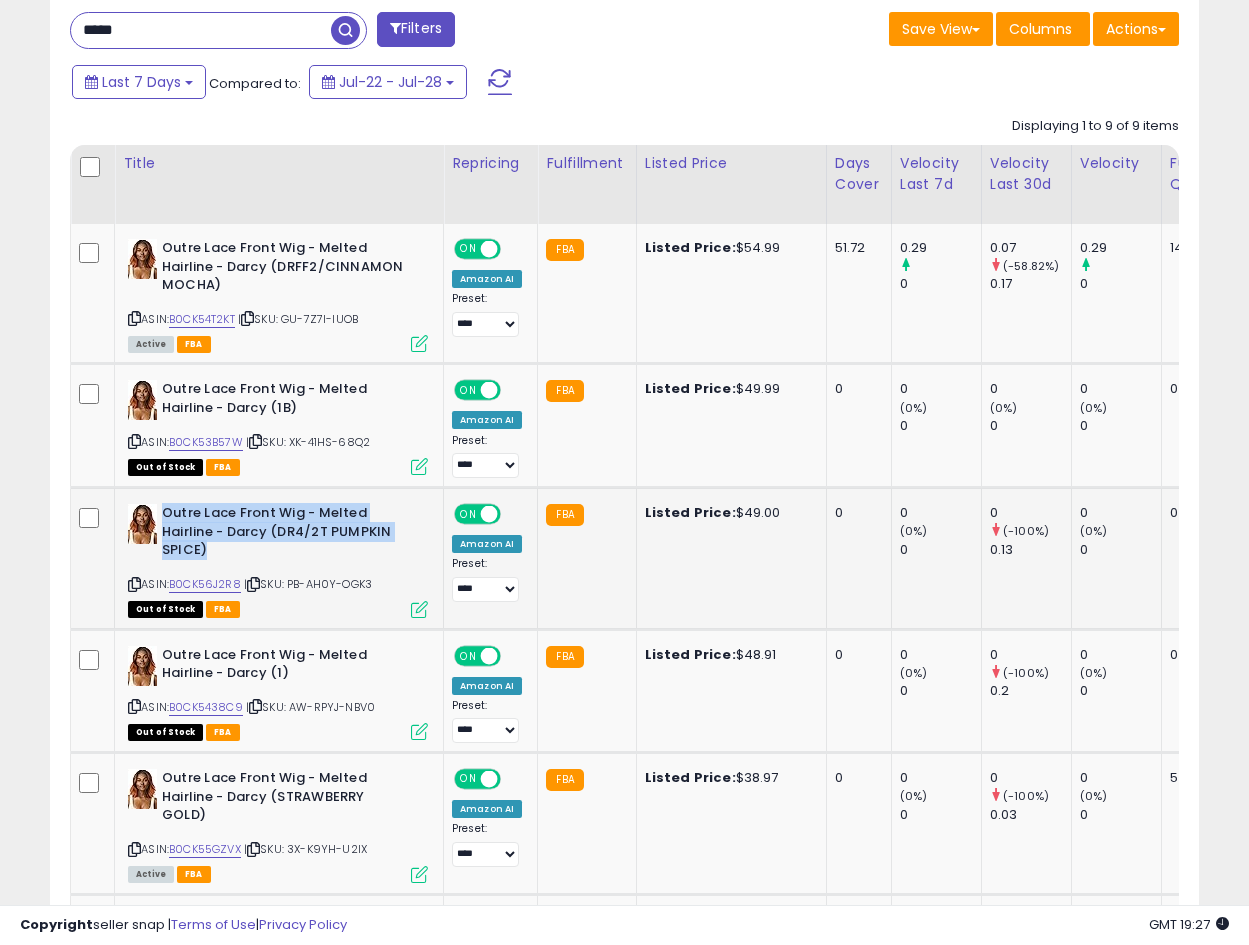 click on "Outre Lace Front Wig - Melted Hairline - Darcy (DR4/2T PUMPKIN SPICE)" at bounding box center [283, 534] 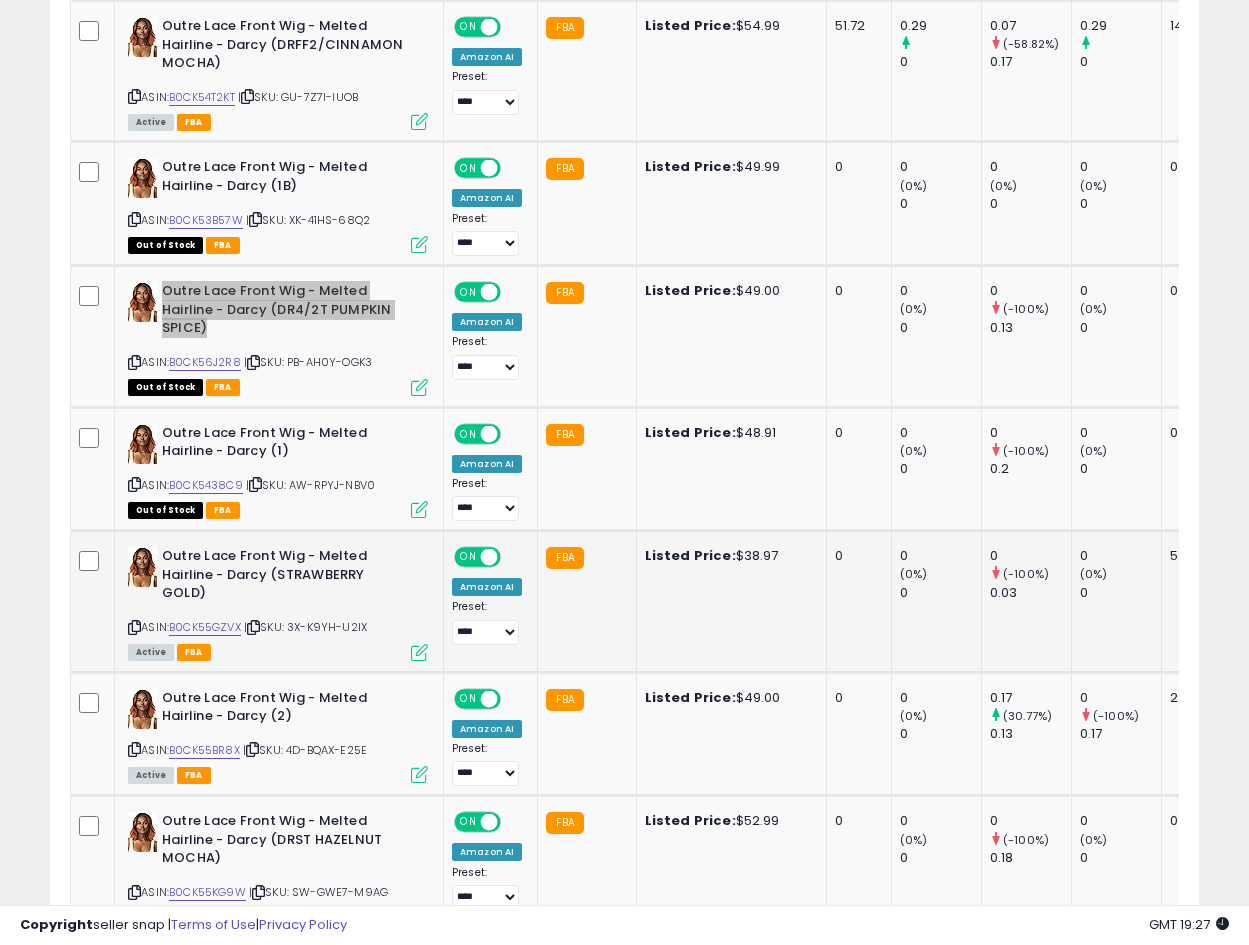scroll, scrollTop: 1093, scrollLeft: 0, axis: vertical 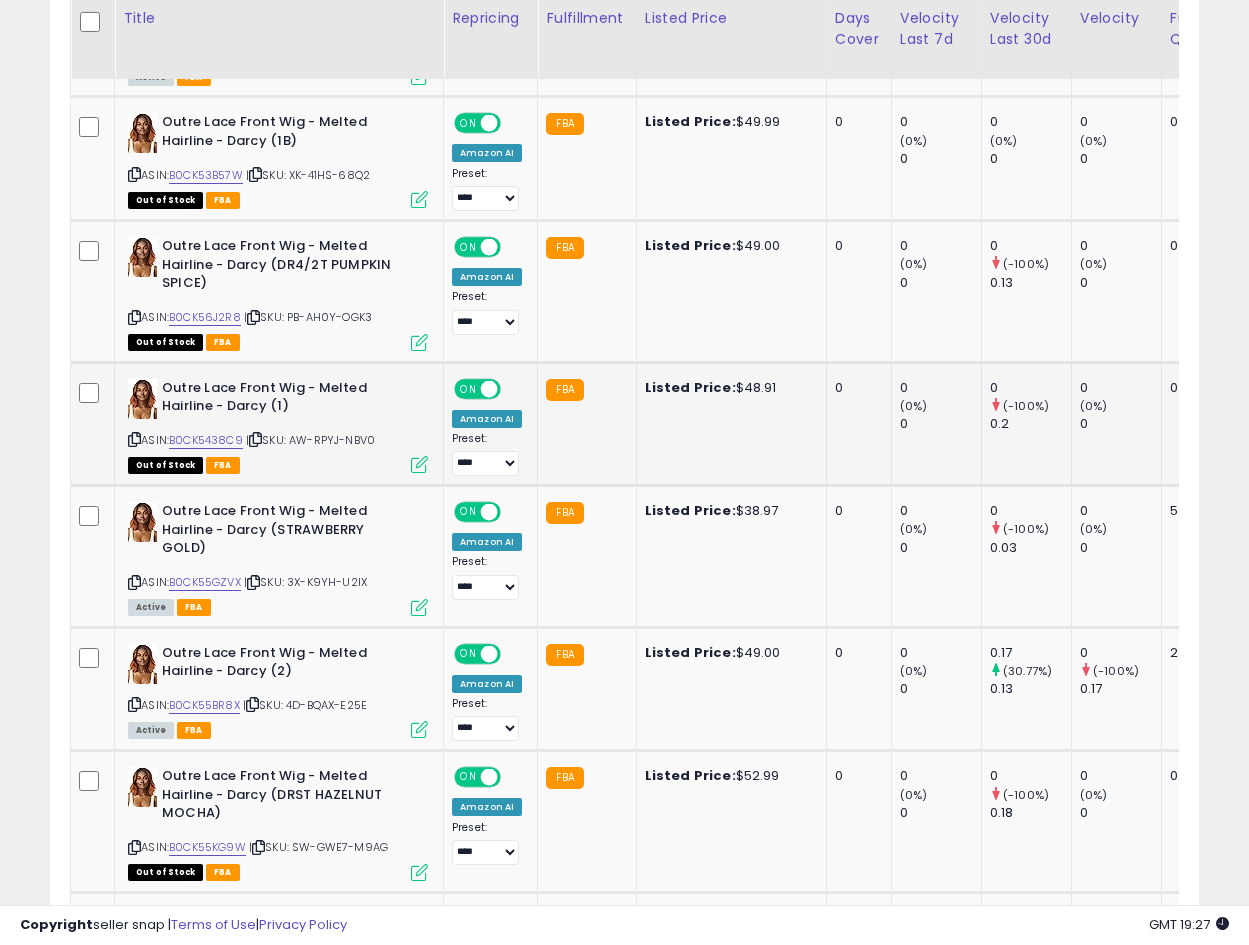 click at bounding box center [134, 439] 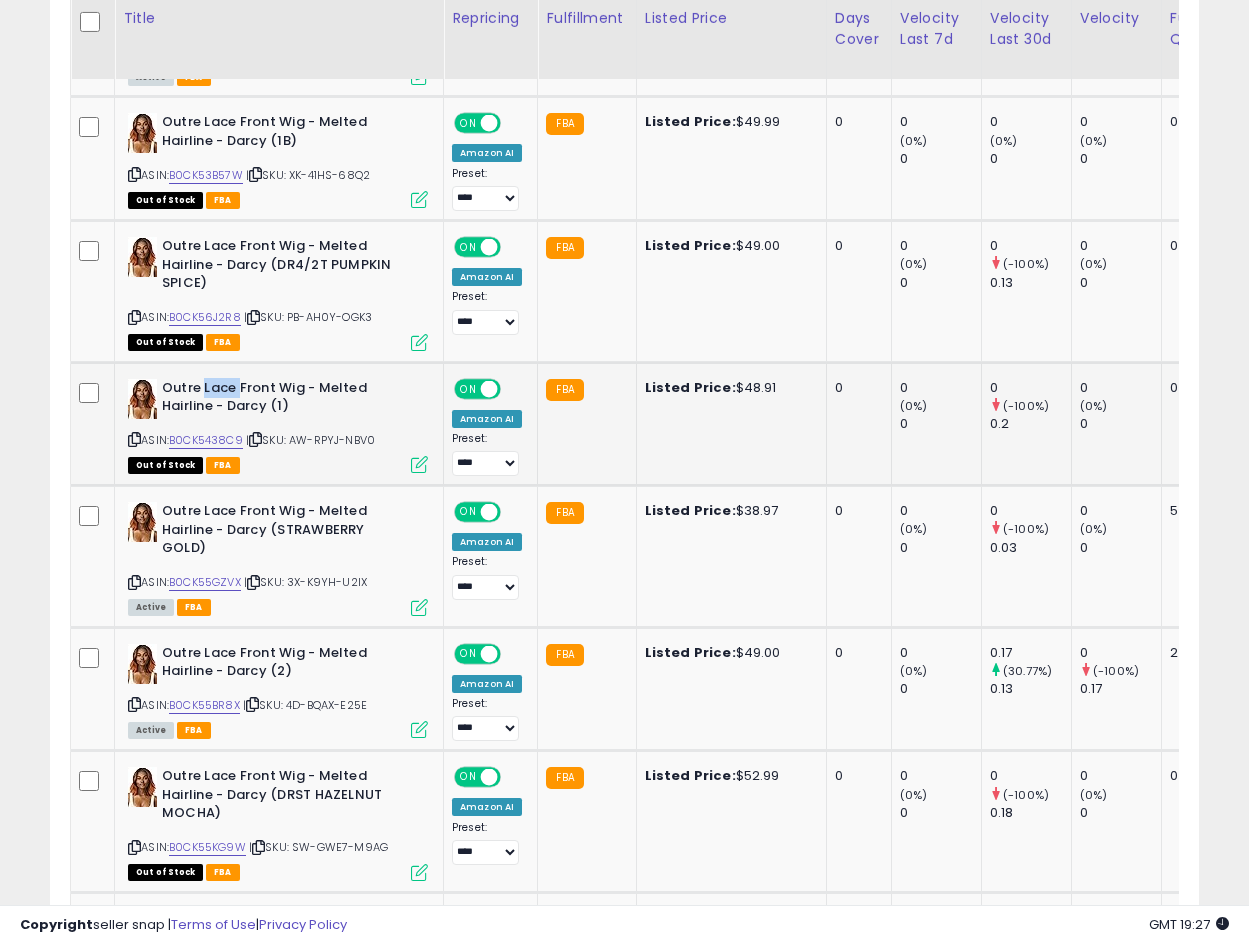 click on "Outre Lace Front Wig - Melted Hairline - Darcy (1)" at bounding box center (283, 400) 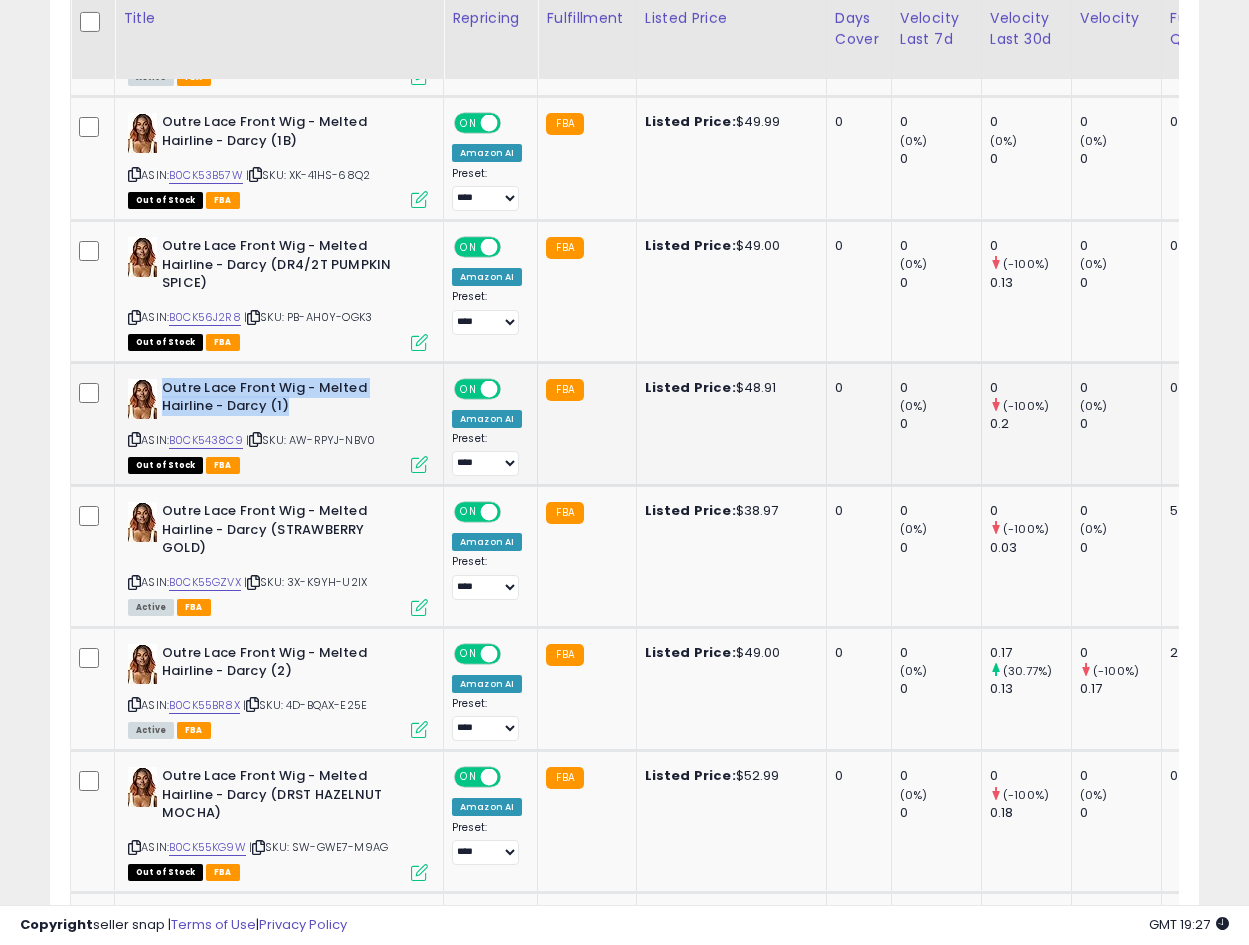 click on "Outre Lace Front Wig - Melted Hairline - Darcy (1)" at bounding box center [283, 400] 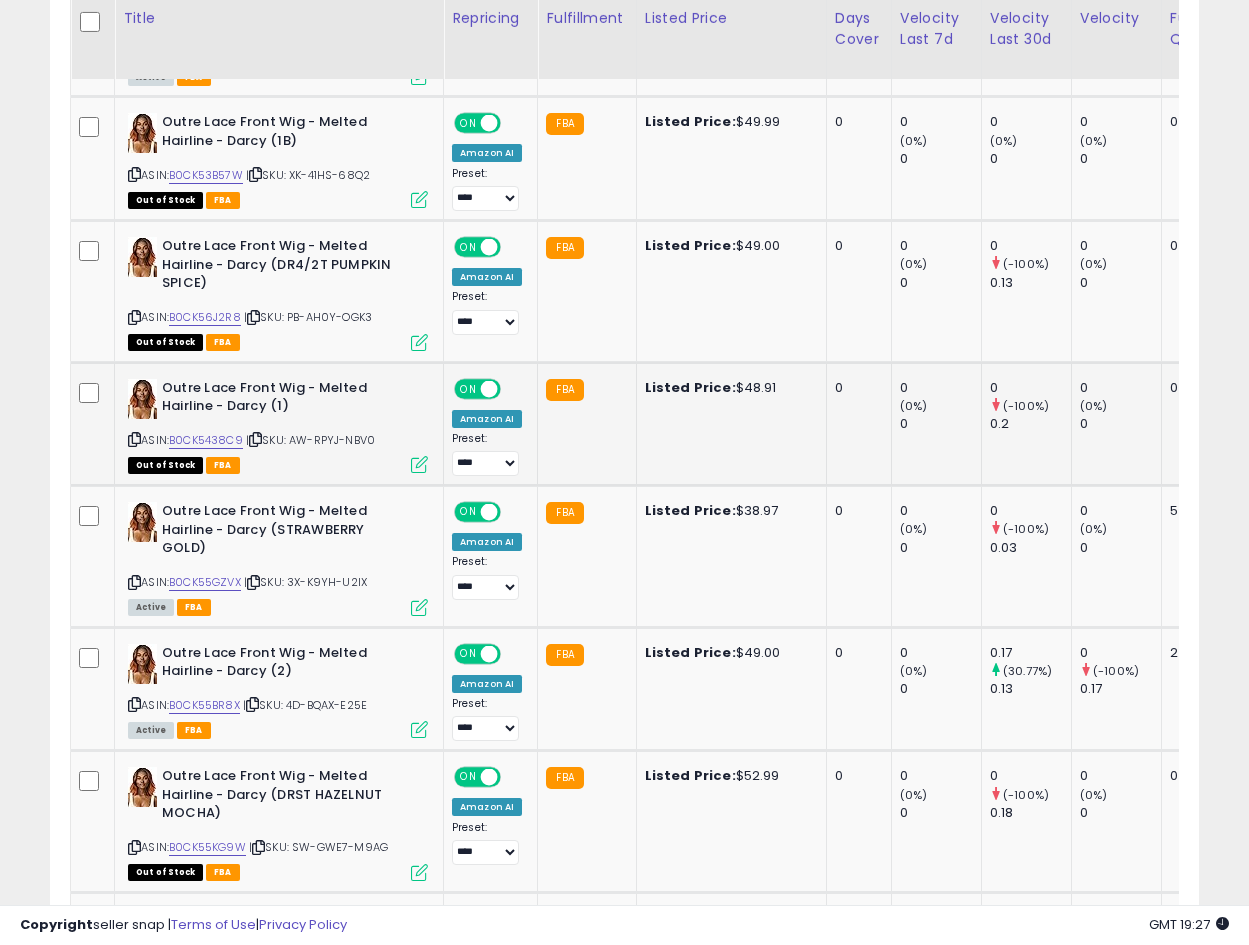 scroll, scrollTop: 0, scrollLeft: 575, axis: horizontal 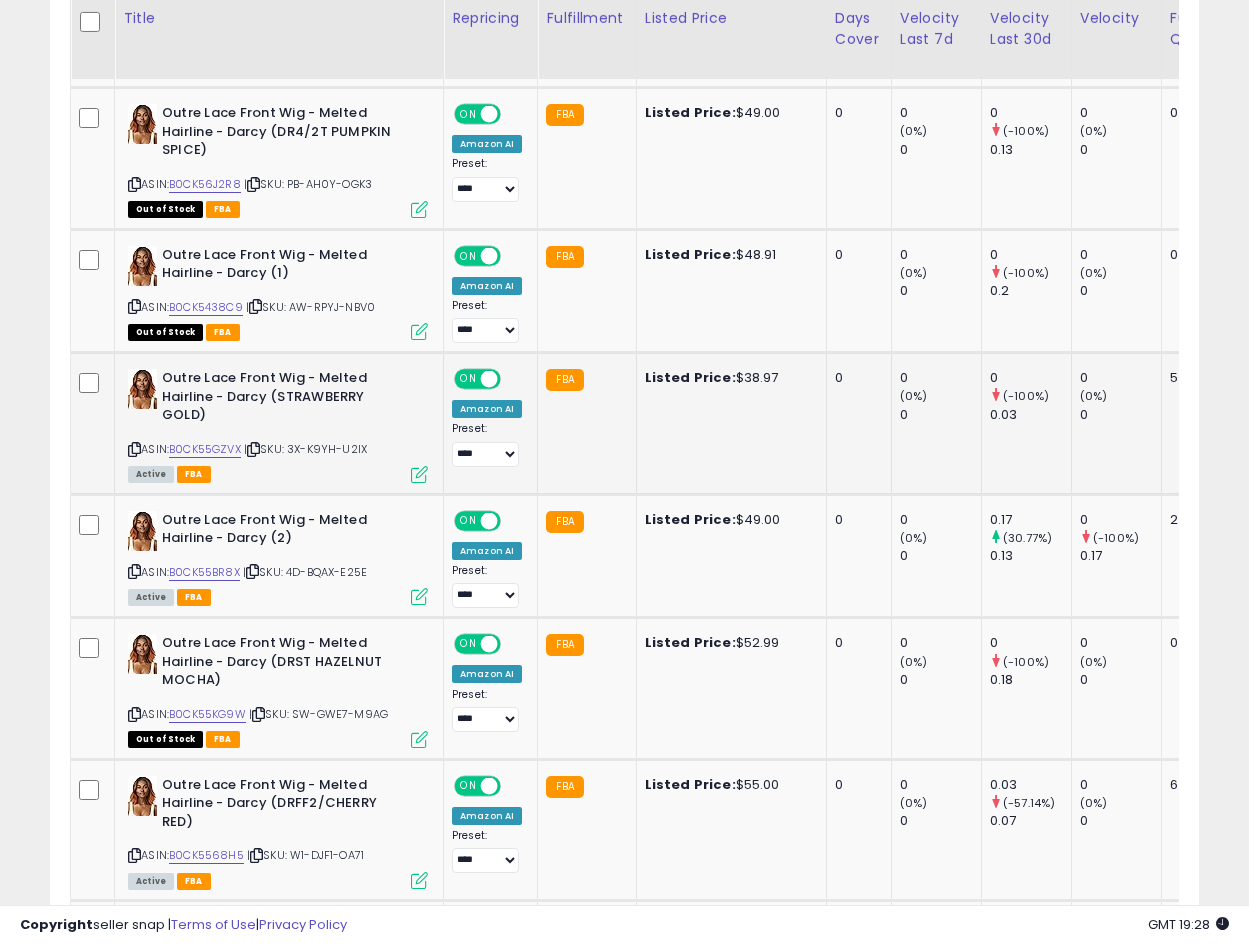 click on "Outre Lace Front Wig - Melted Hairline - Darcy (STRAWBERRY GOLD)" at bounding box center [283, 399] 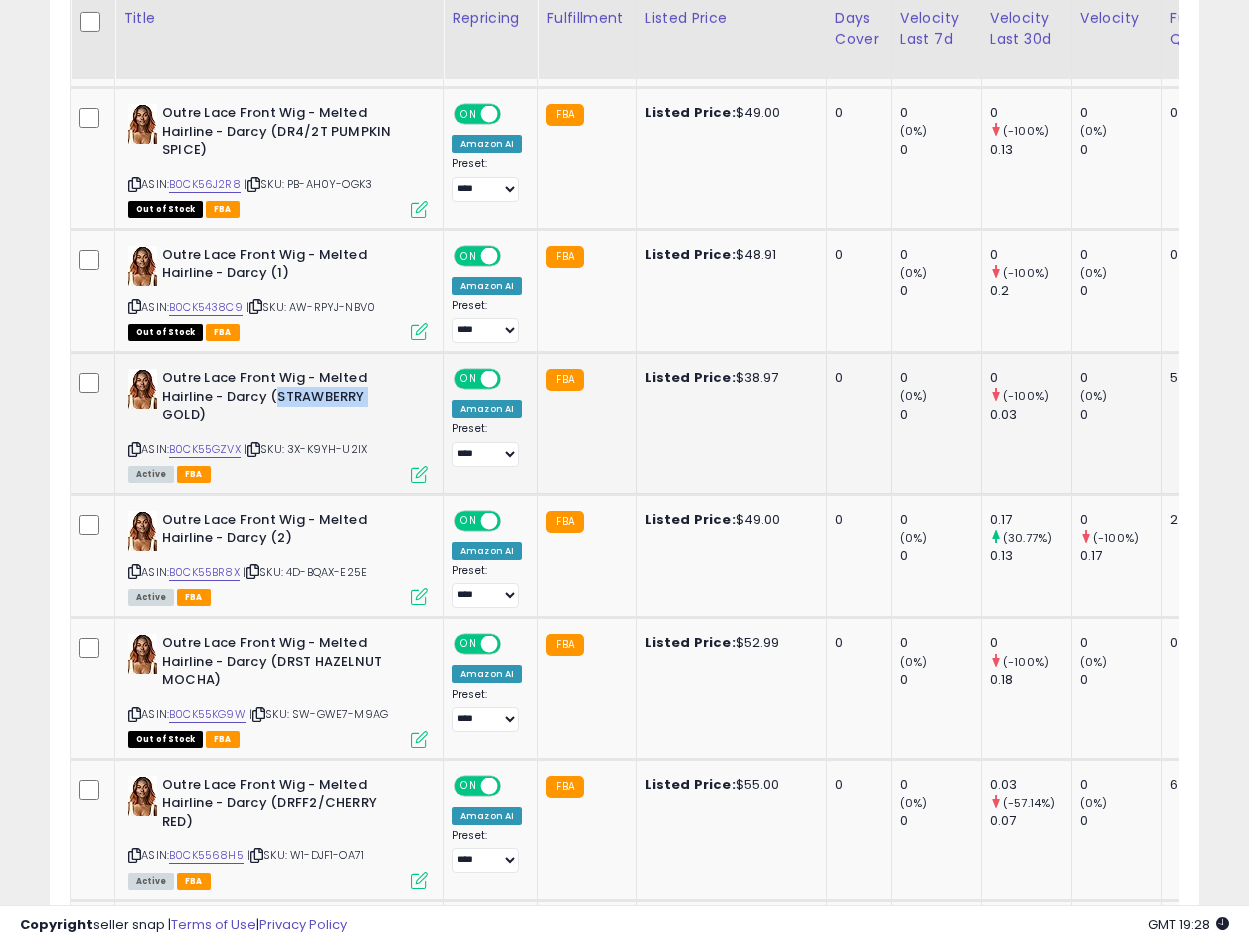 click on "Outre Lace Front Wig - Melted Hairline - Darcy (STRAWBERRY GOLD)" at bounding box center [283, 399] 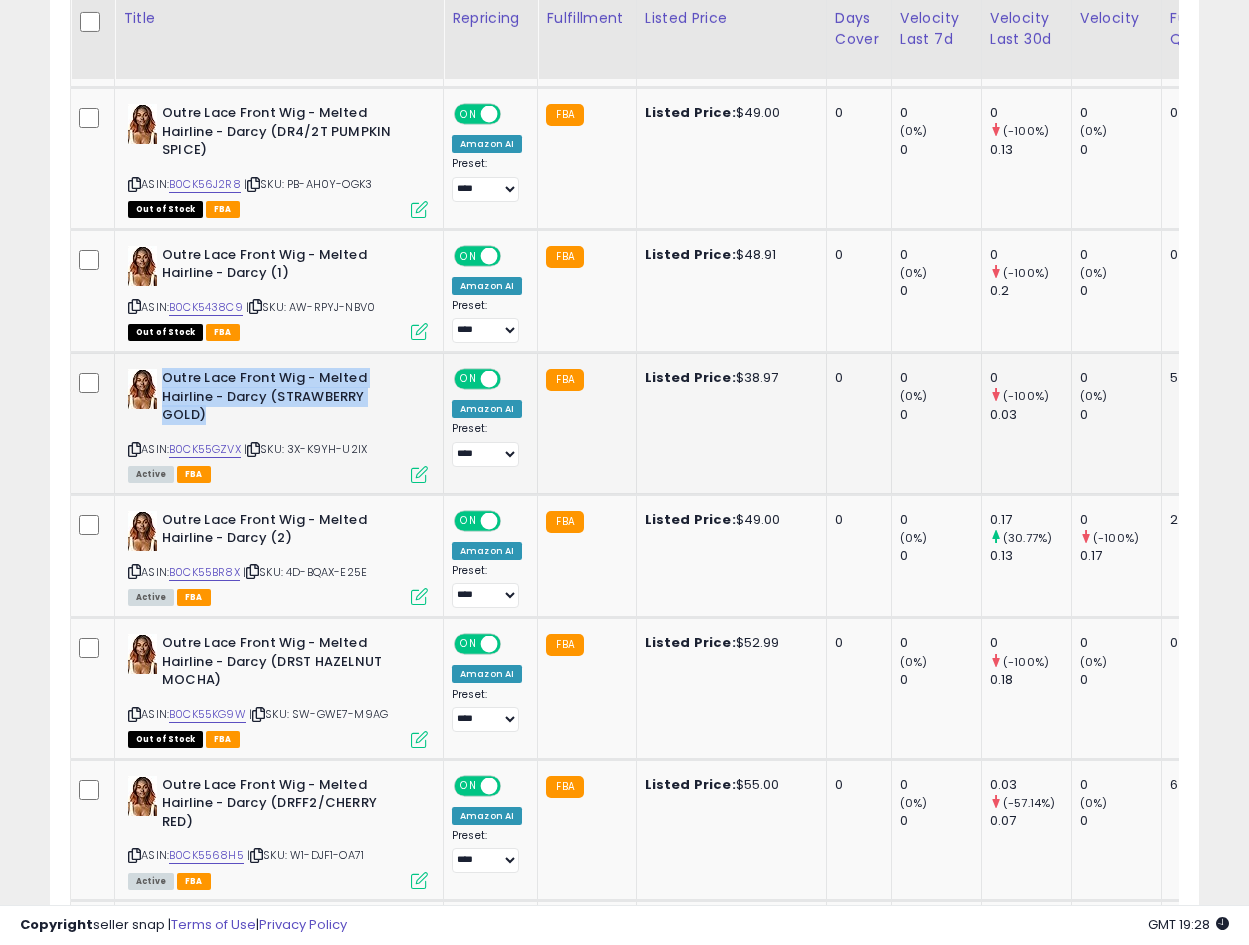 click on "Outre Lace Front Wig - Melted Hairline - Darcy (STRAWBERRY GOLD)" at bounding box center (283, 399) 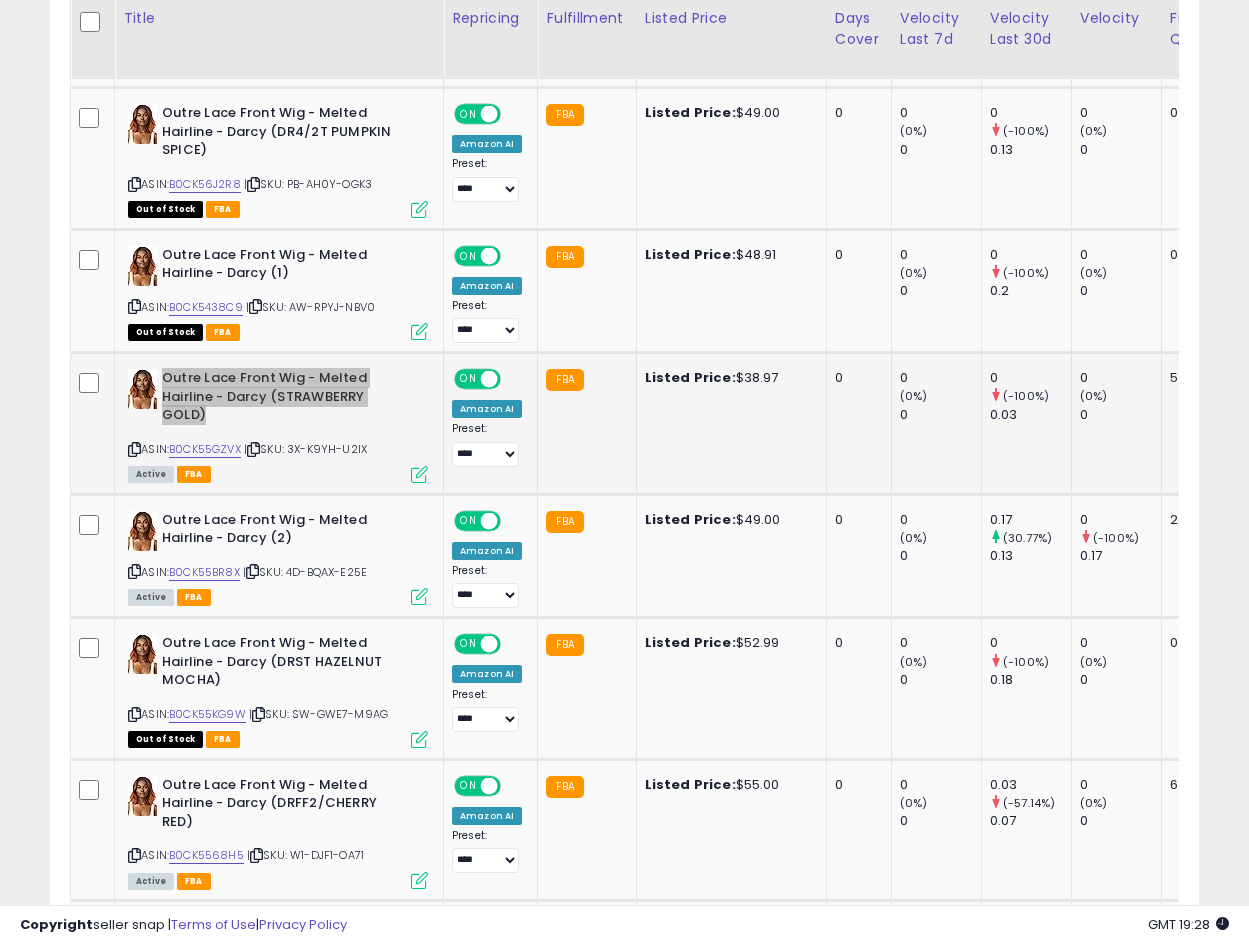 scroll, scrollTop: 0, scrollLeft: 286, axis: horizontal 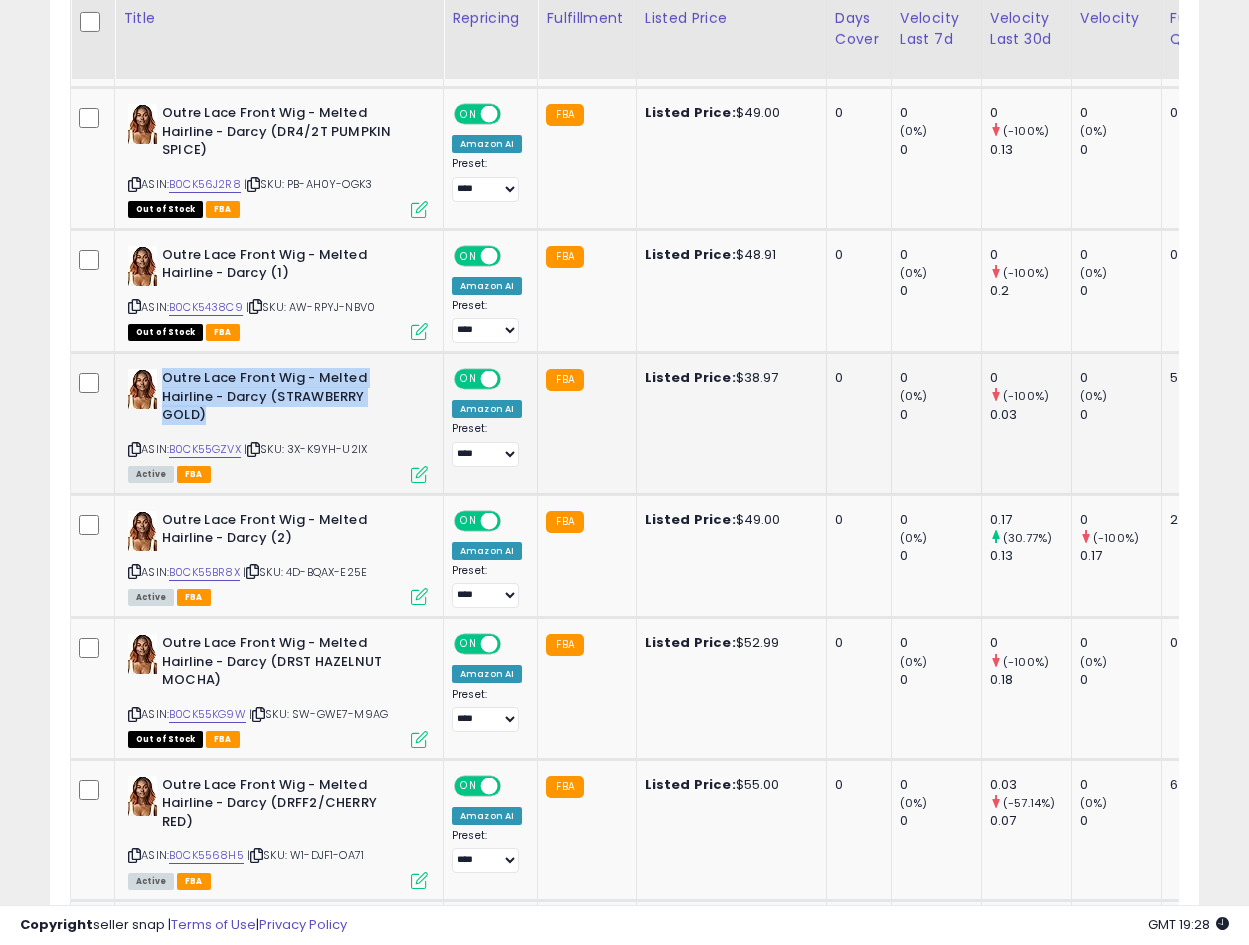 click at bounding box center [134, 449] 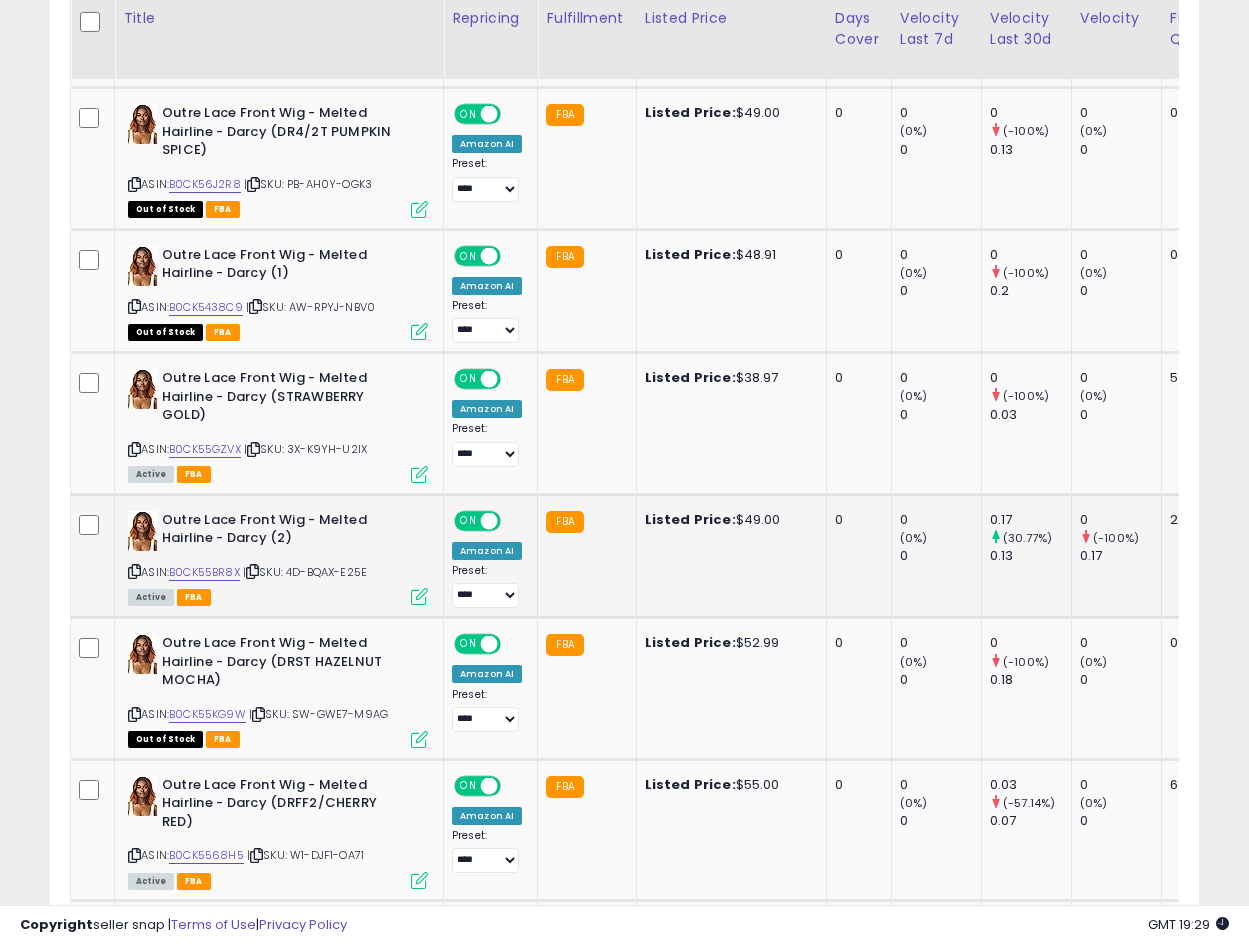 click on "Outre Lace Front Wig - Melted Hairline - Darcy (2)" at bounding box center [283, 532] 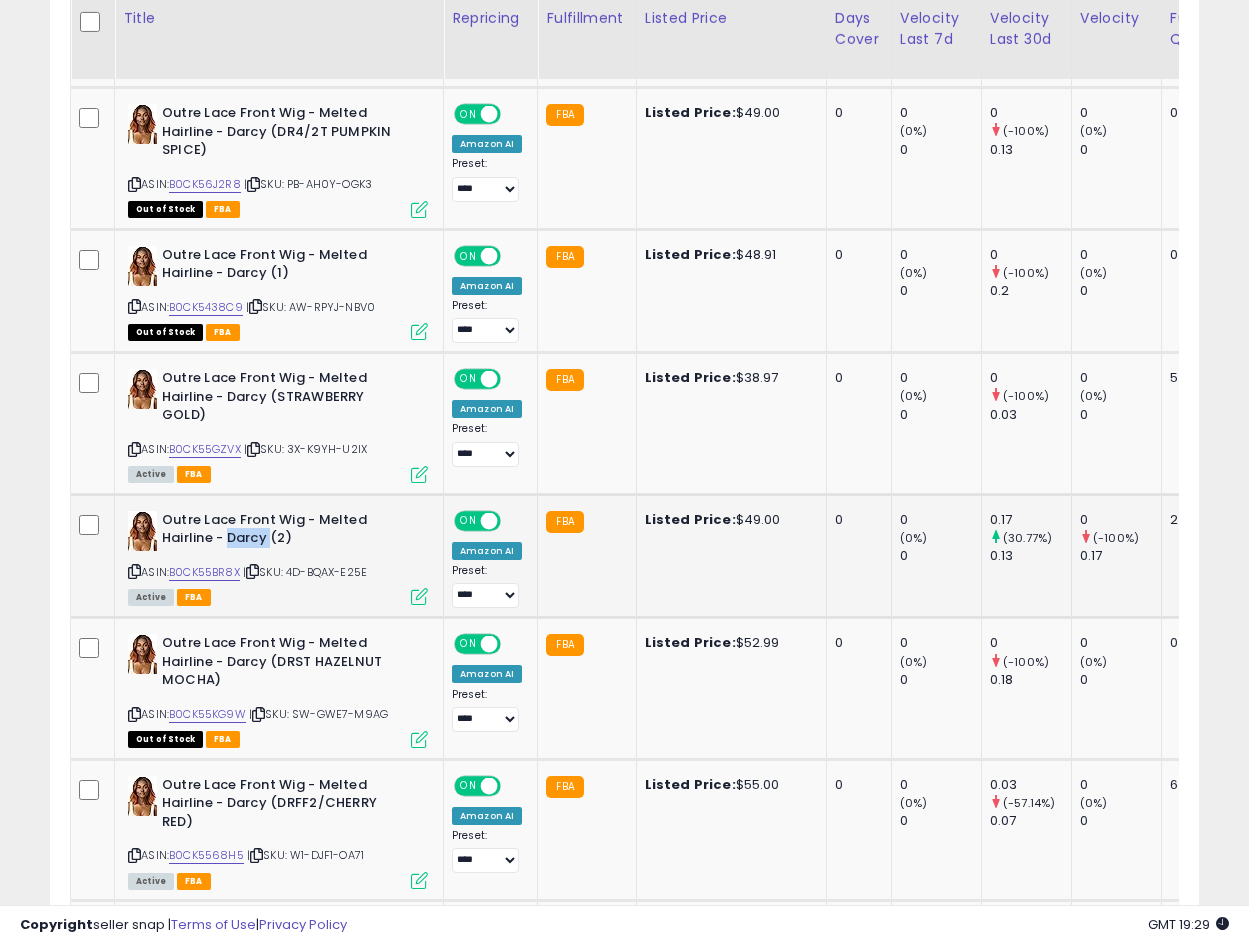 click on "Outre Lace Front Wig - Melted Hairline - Darcy (2)" at bounding box center [283, 532] 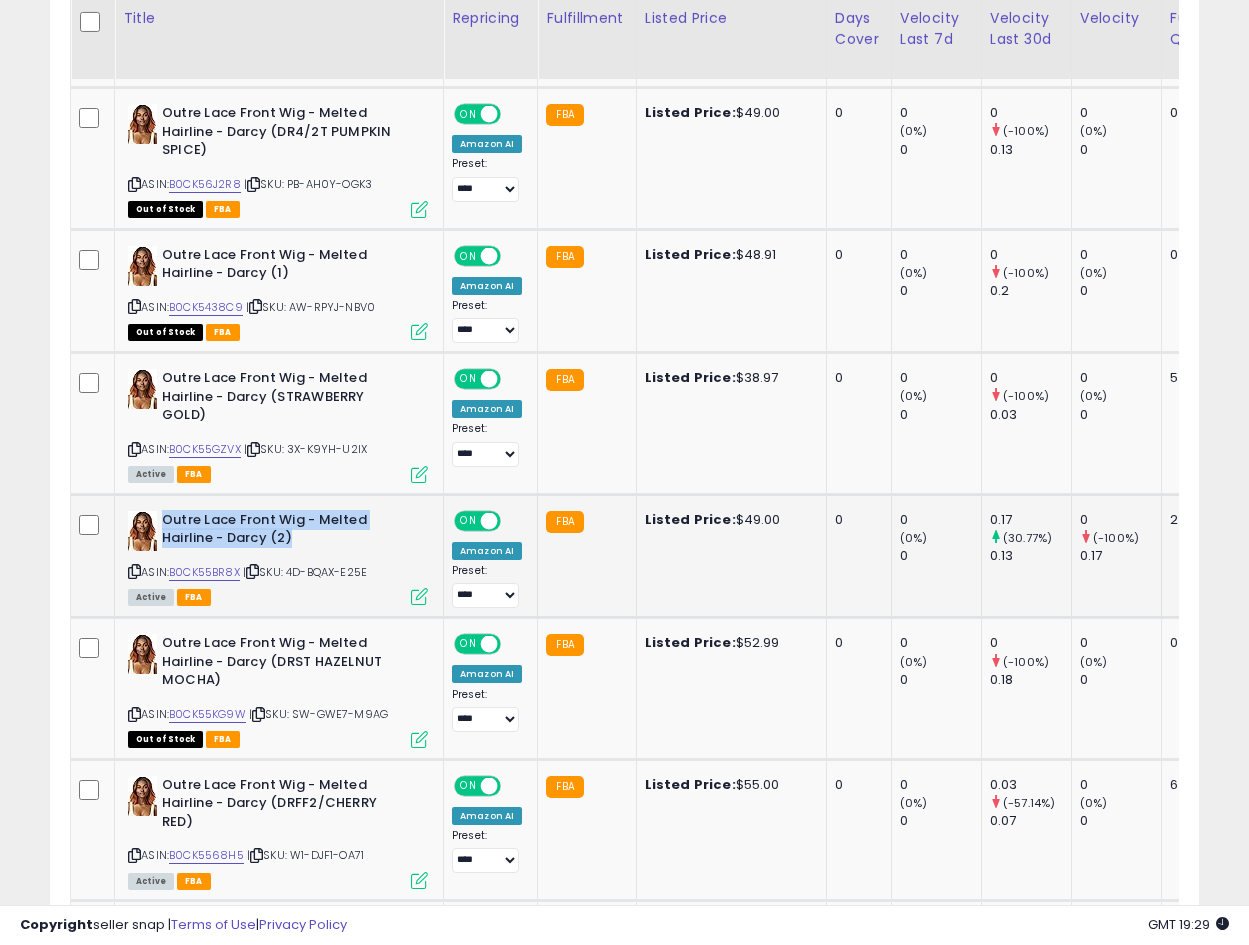 click on "Outre Lace Front Wig - Melted Hairline - Darcy (2)" at bounding box center (283, 532) 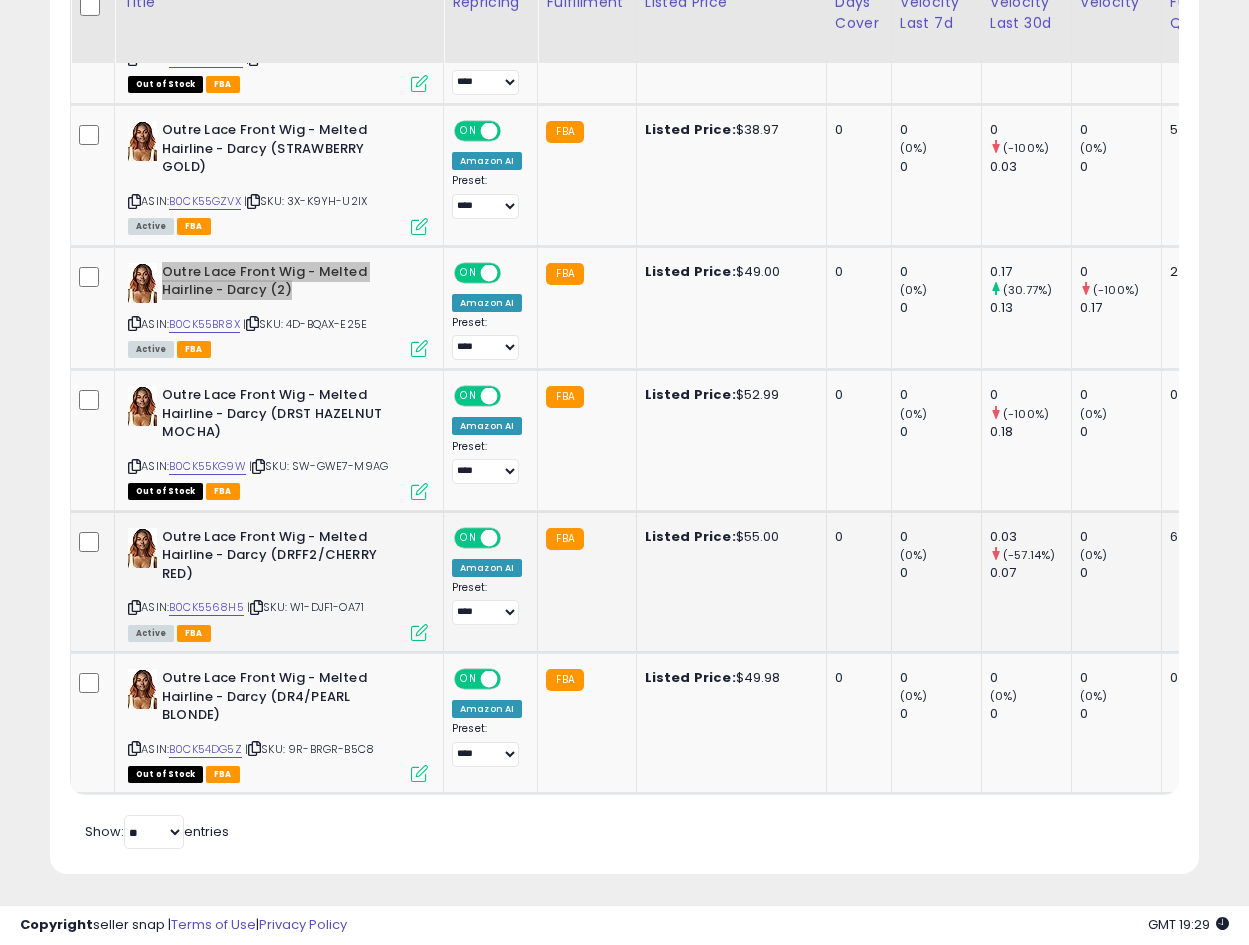 scroll, scrollTop: 1493, scrollLeft: 0, axis: vertical 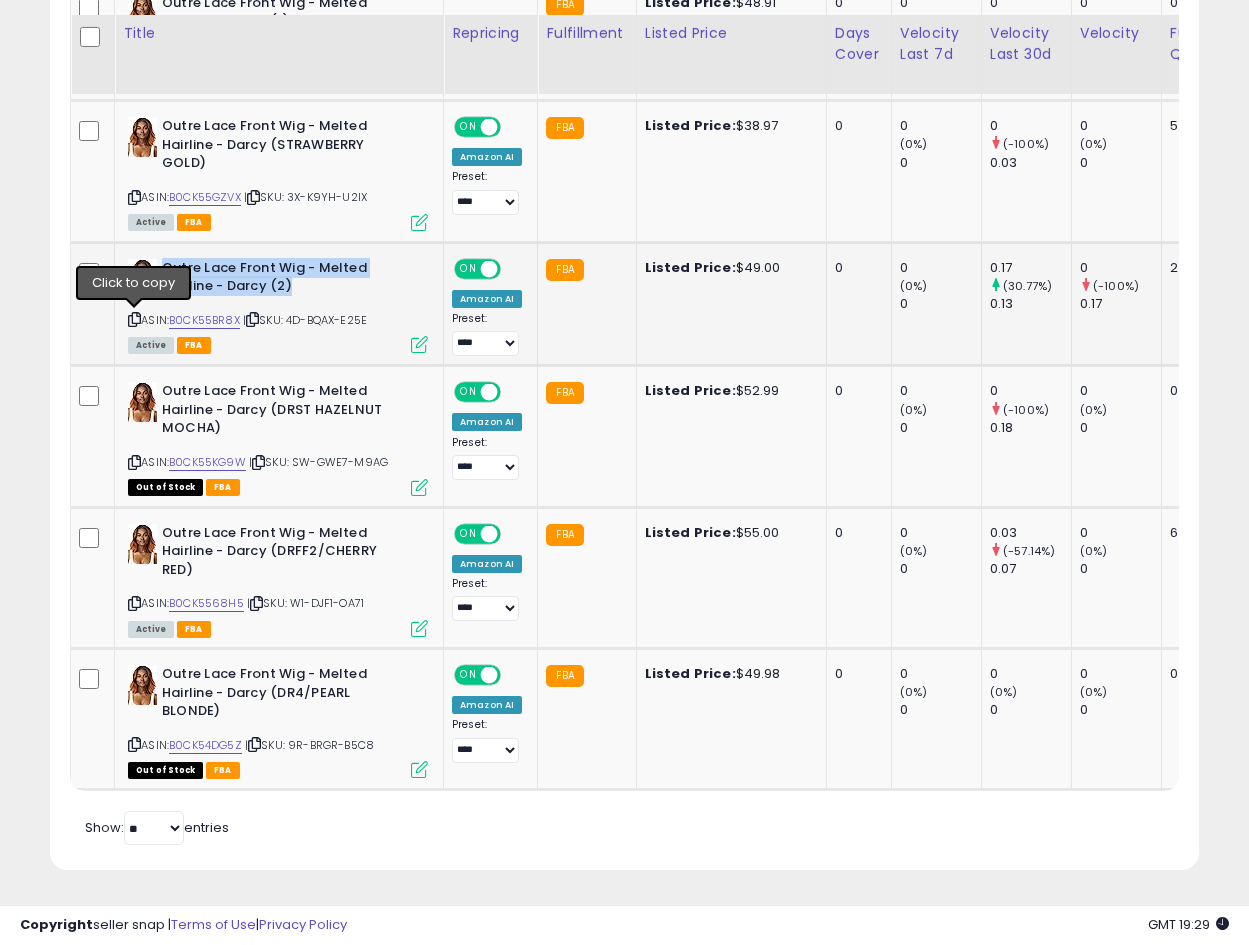 click at bounding box center (134, 319) 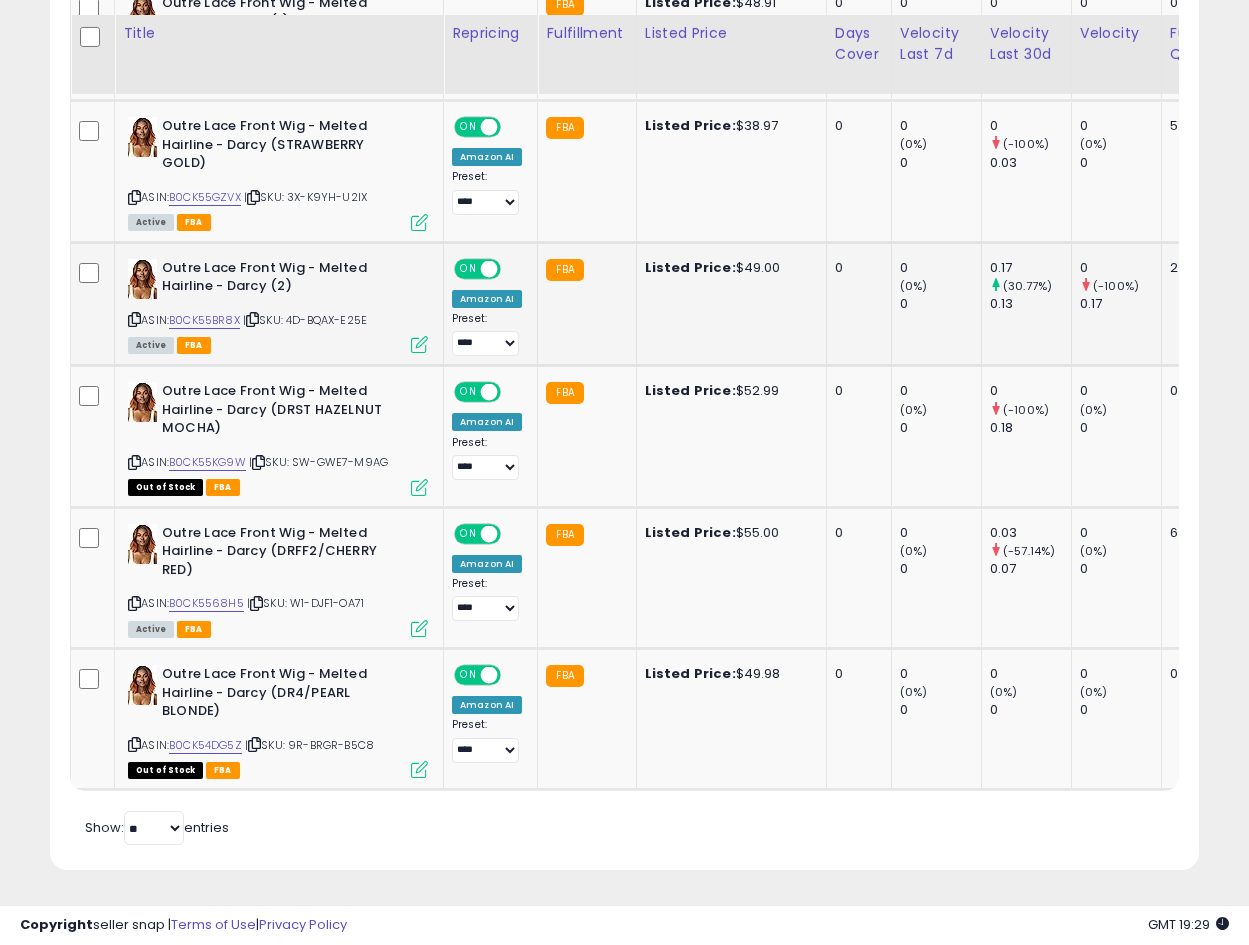 click at bounding box center [134, 319] 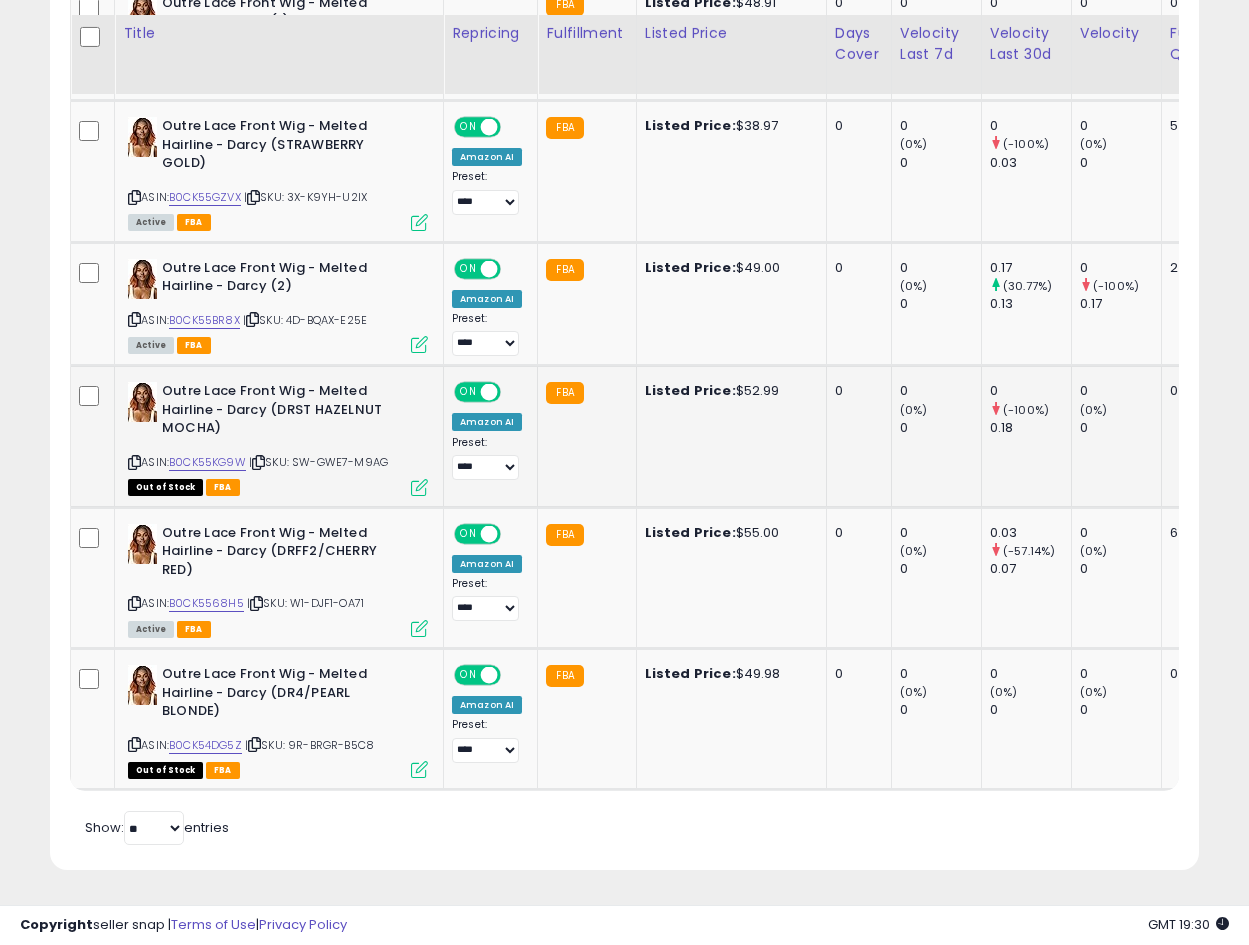 click on "Outre Lace Front Wig - Melted Hairline - Darcy (DRST HAZELNUT MOCHA)" at bounding box center [283, 412] 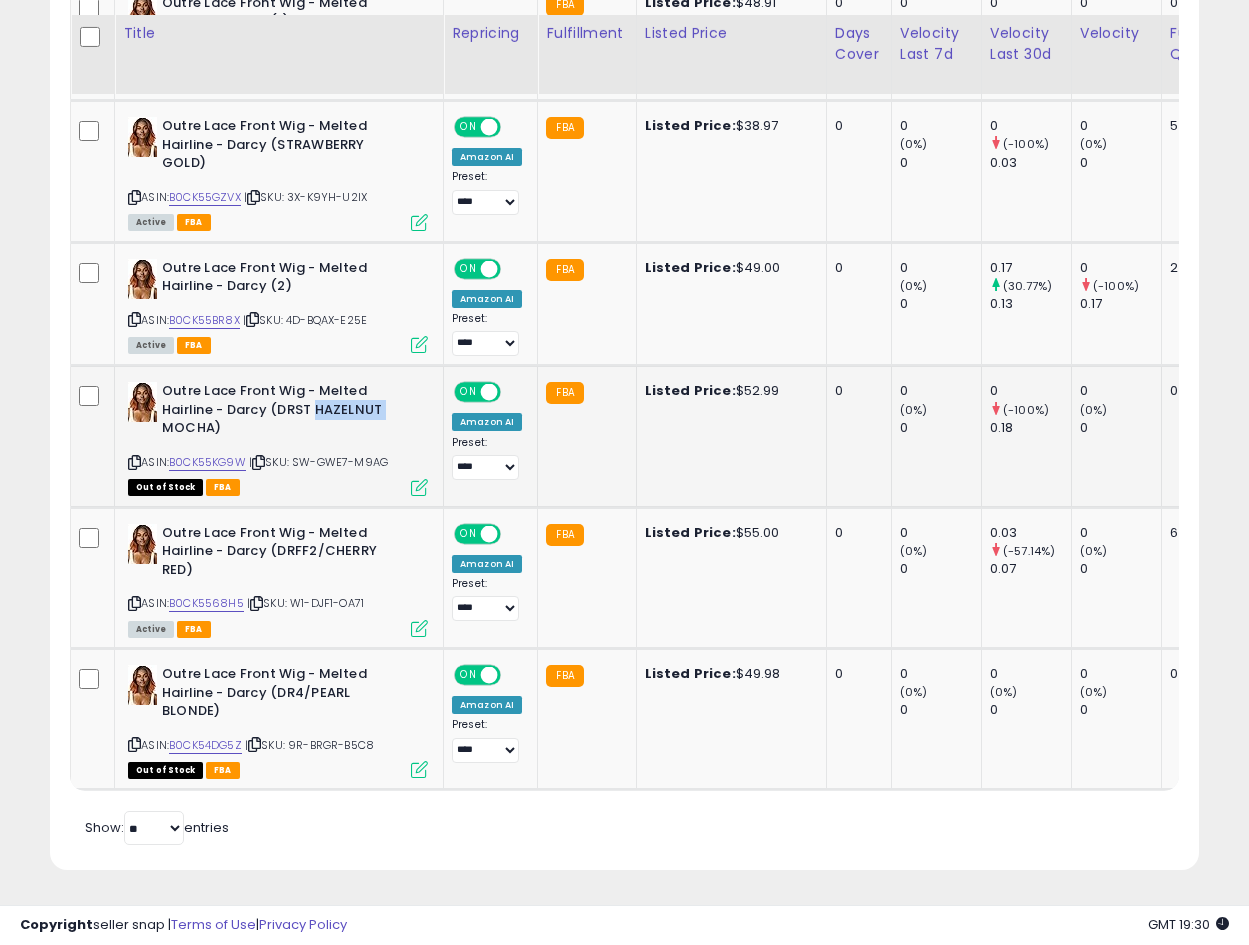 click on "Outre Lace Front Wig - Melted Hairline - Darcy (DRST HAZELNUT MOCHA)" at bounding box center (283, 412) 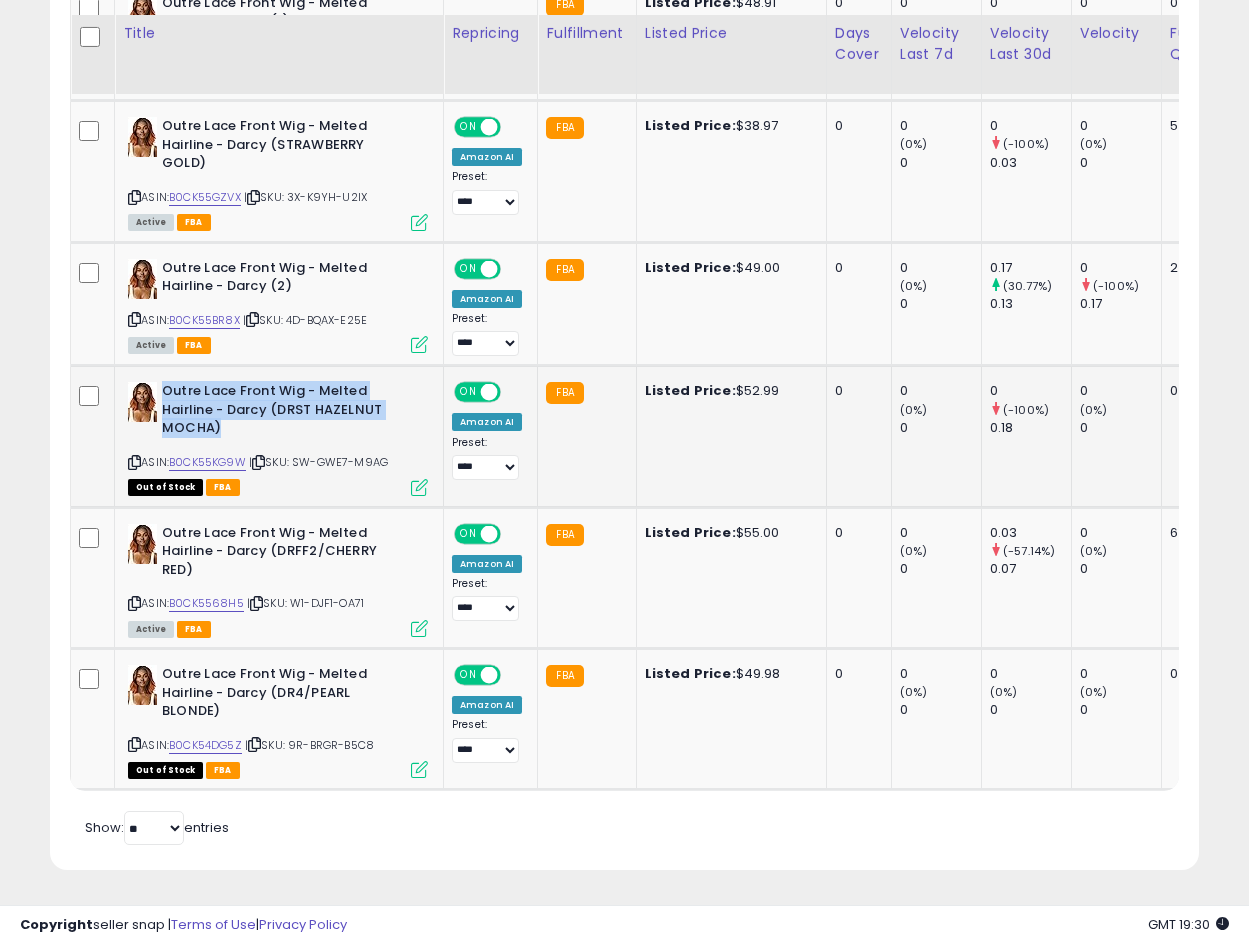 click on "Outre Lace Front Wig - Melted Hairline - Darcy (DRST HAZELNUT MOCHA)" at bounding box center (283, 412) 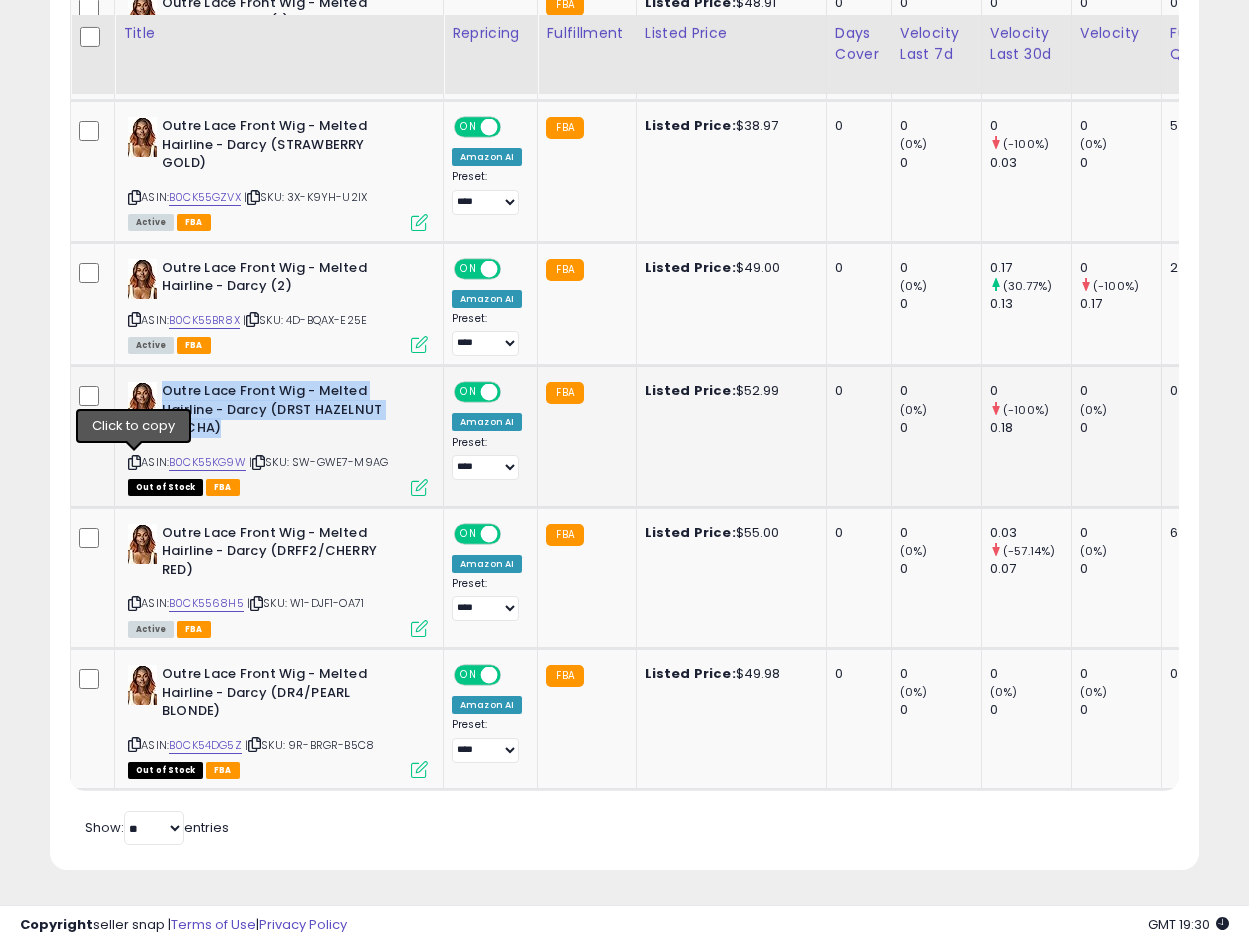 click at bounding box center [134, 462] 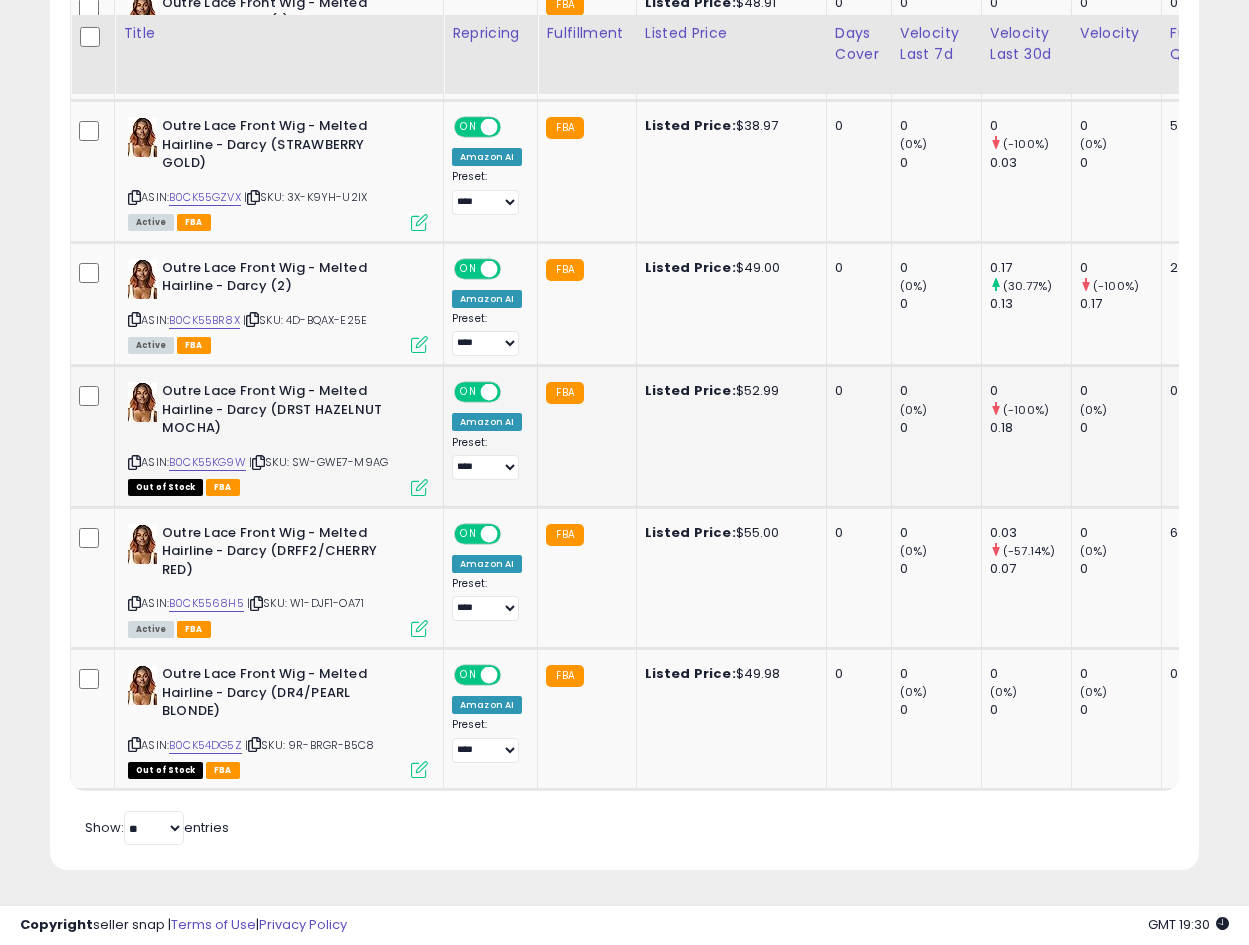 scroll, scrollTop: 0, scrollLeft: 91, axis: horizontal 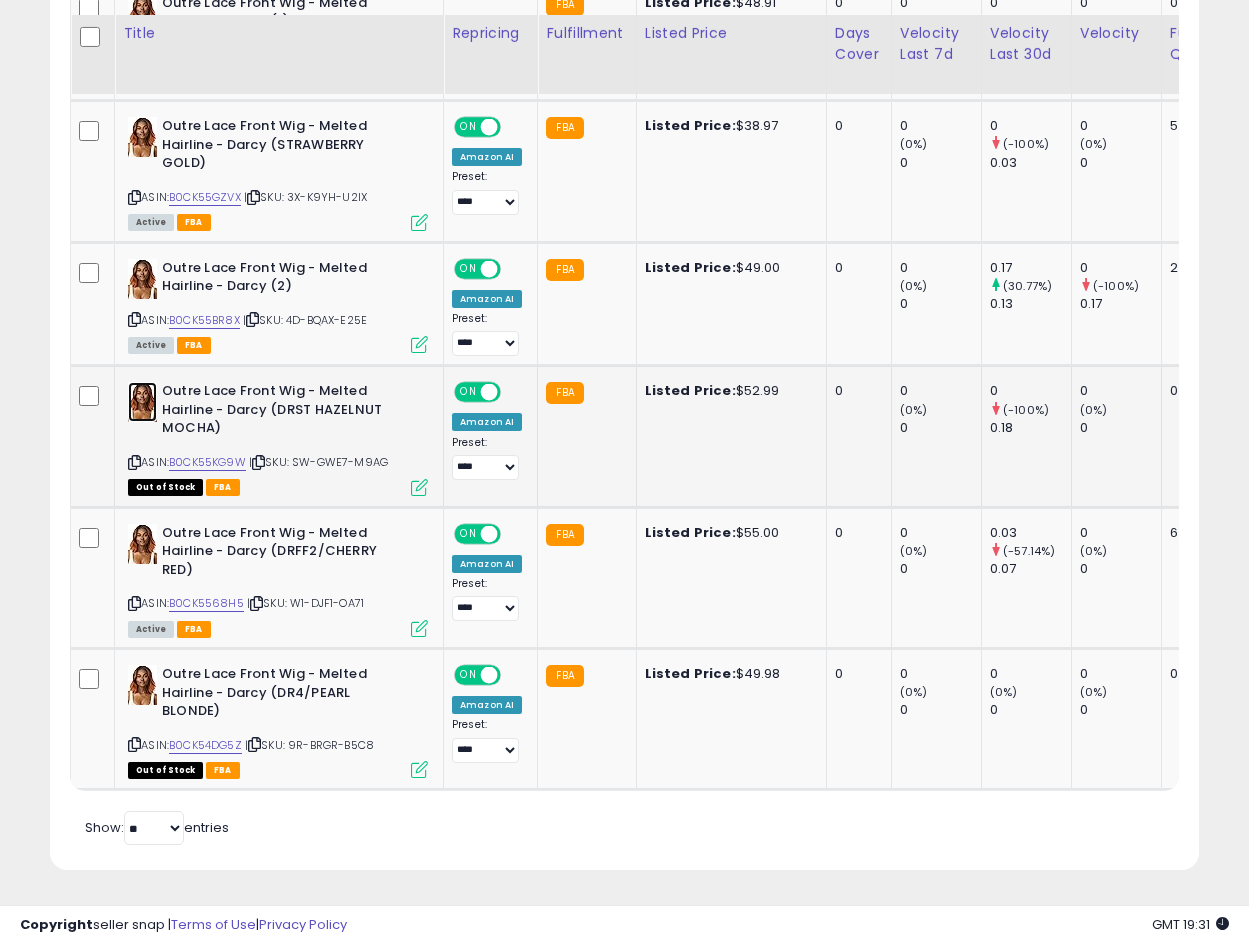 click at bounding box center (142, 402) 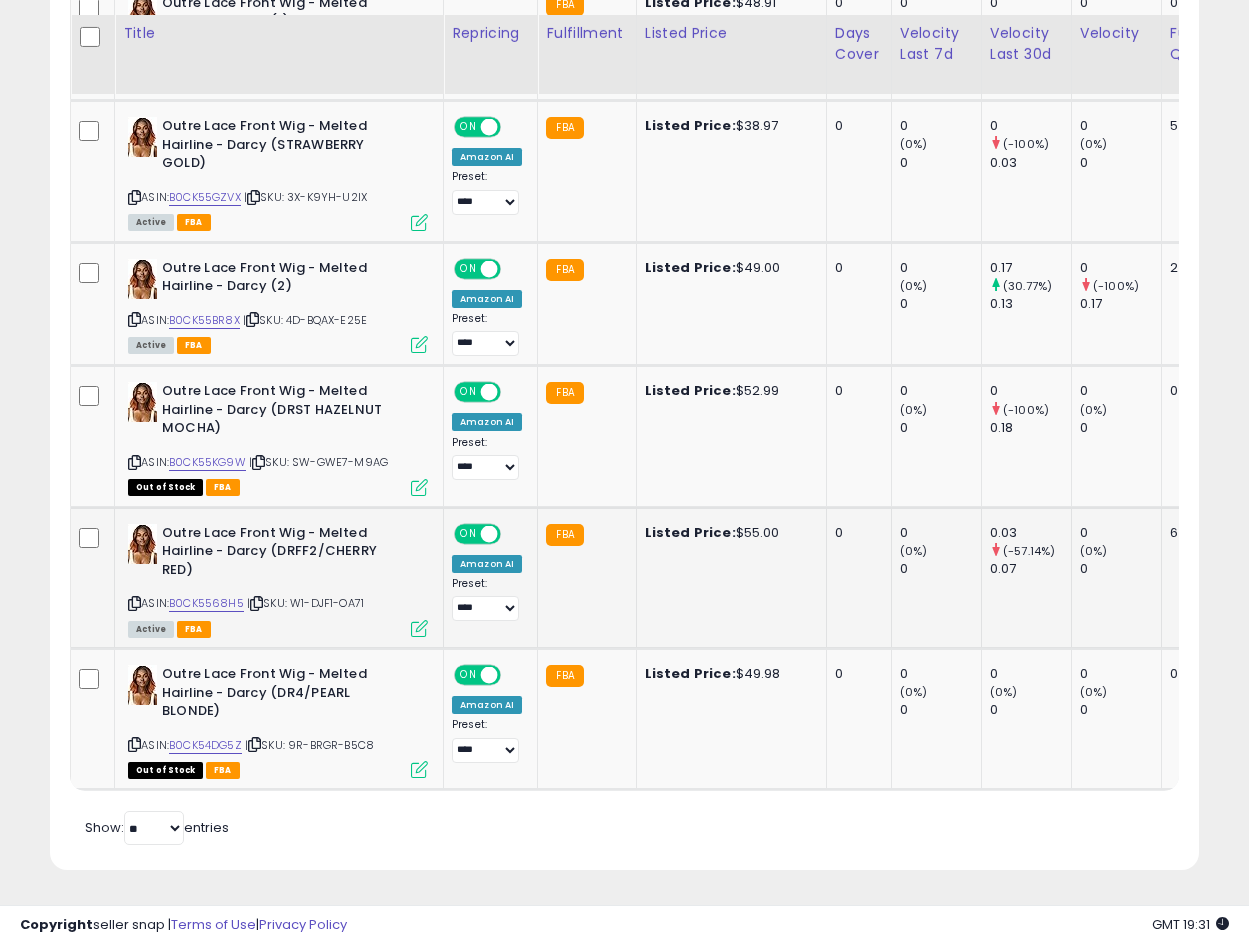 click on "Outre Lace Front Wig - Melted Hairline - Darcy (DRFF2/CHERRY RED)  ASIN:  B0CK5568H5    |   SKU: W1-DJF1-OA71 Active FBA" 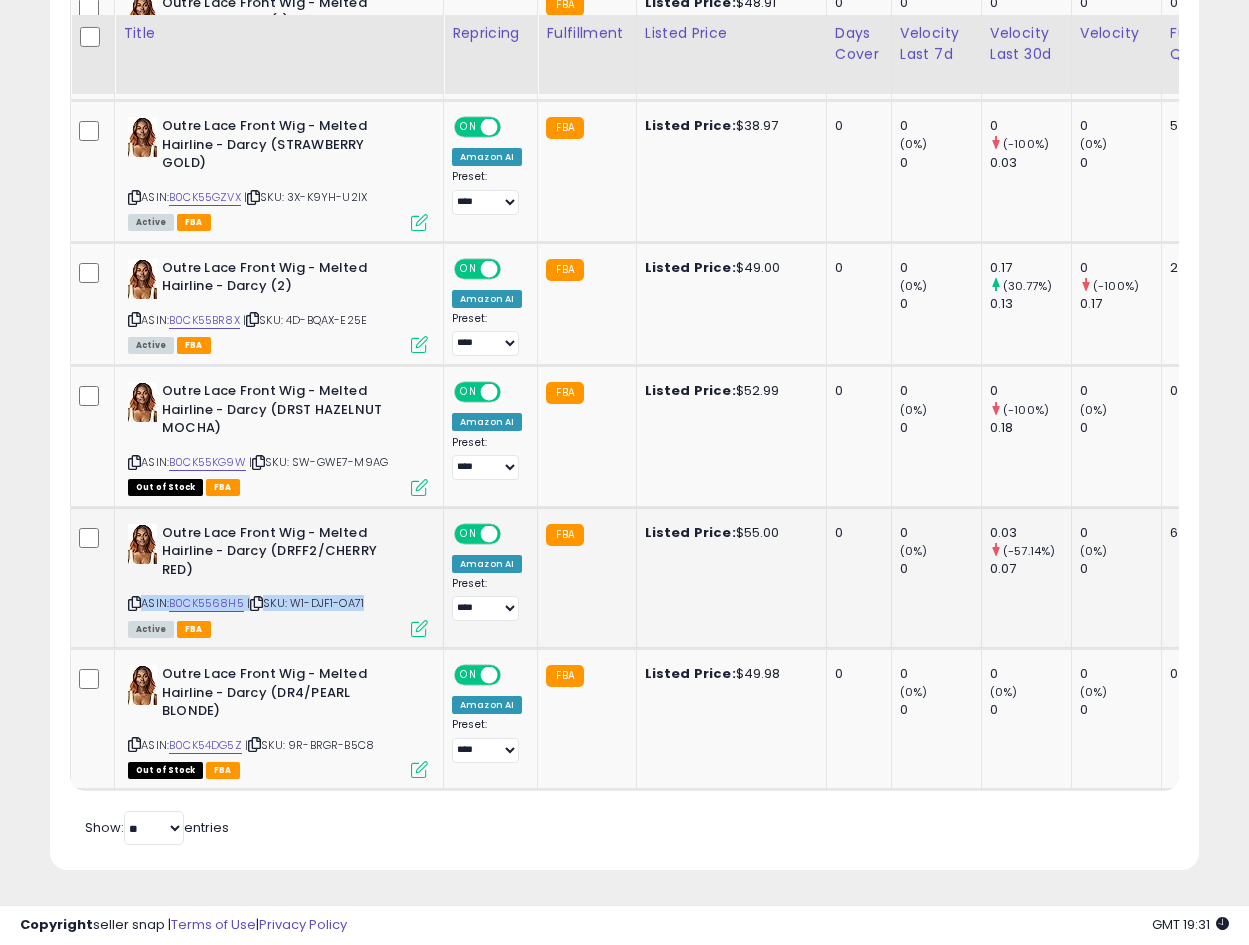 click on "Outre Lace Front Wig - Melted Hairline - Darcy (DRFF2/CHERRY RED)  ASIN:  B0CK5568H5    |   SKU: W1-DJF1-OA71 Active FBA" 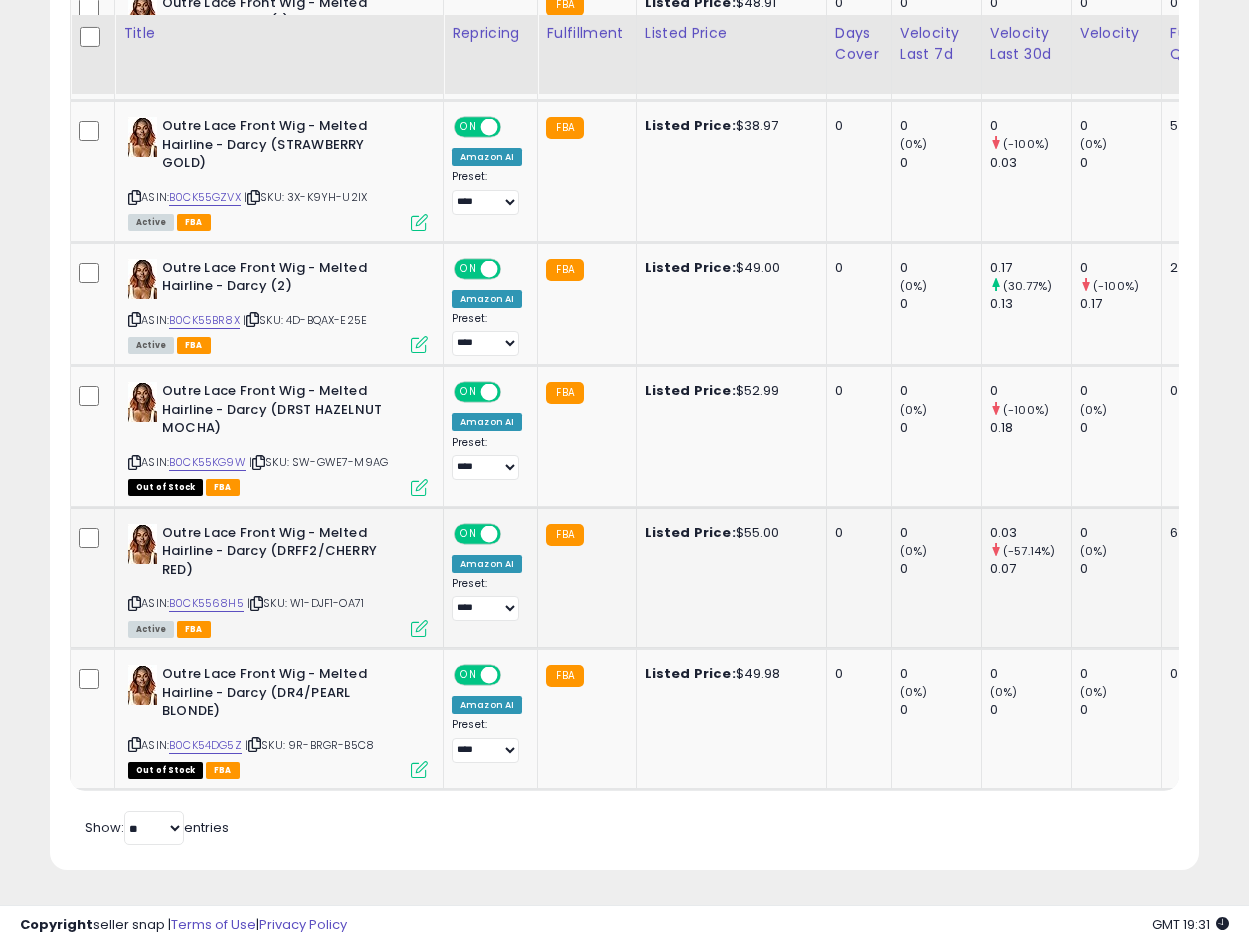 drag, startPoint x: 268, startPoint y: 503, endPoint x: 268, endPoint y: 516, distance: 13 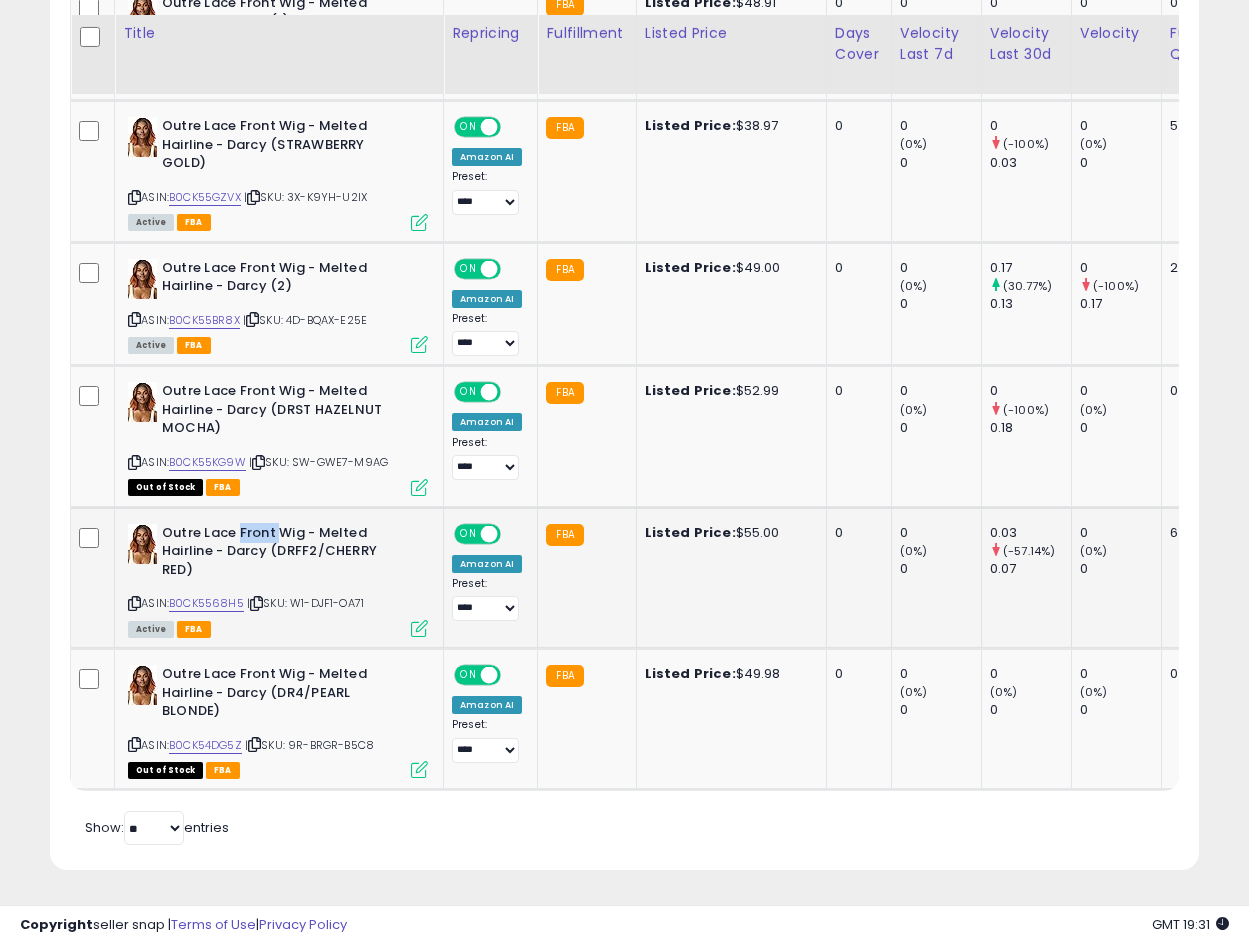 click on "Outre Lace Front Wig - Melted Hairline - Darcy (DRFF2/CHERRY RED)" at bounding box center (283, 554) 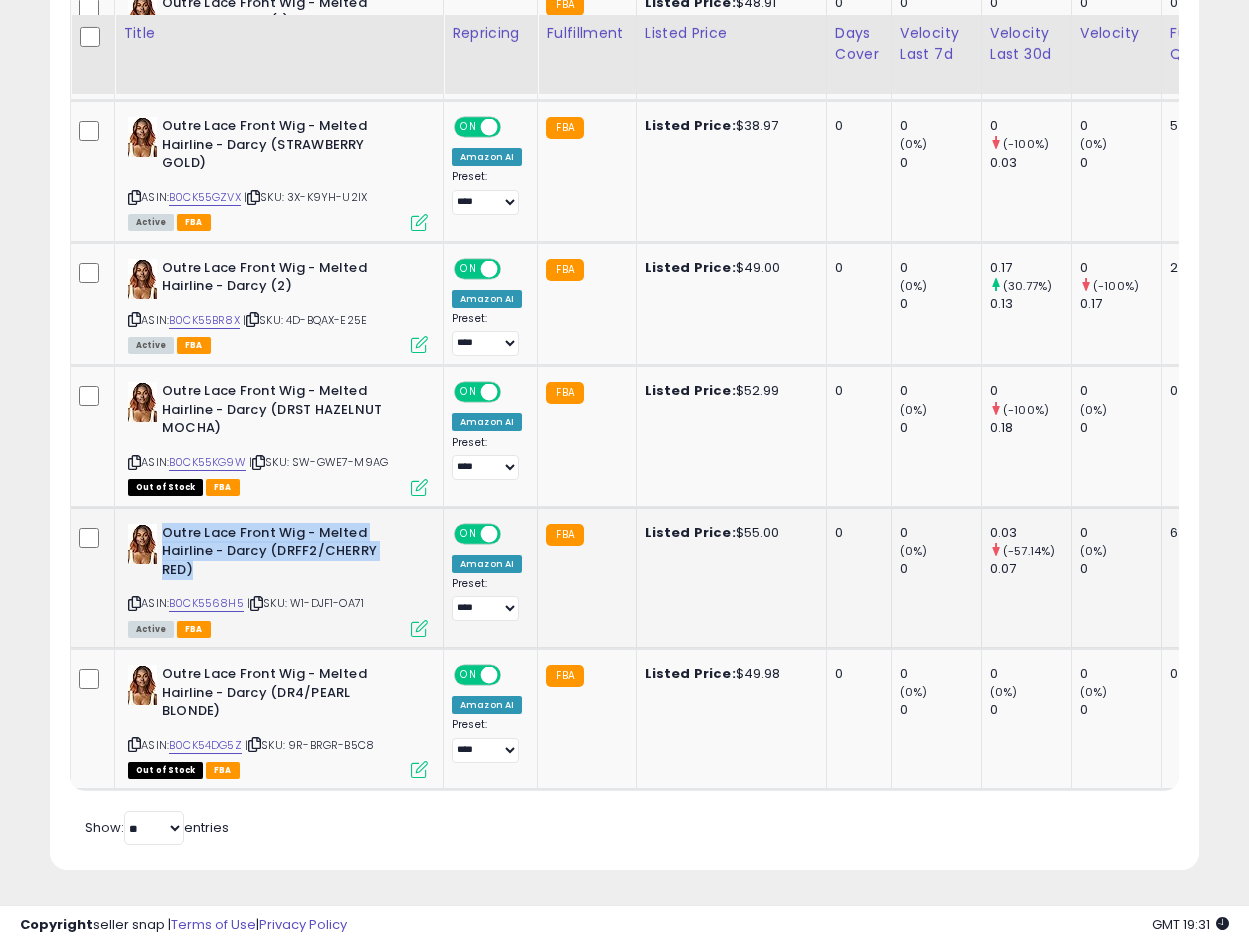 click on "Outre Lace Front Wig - Melted Hairline - Darcy (DRFF2/CHERRY RED)" at bounding box center [283, 554] 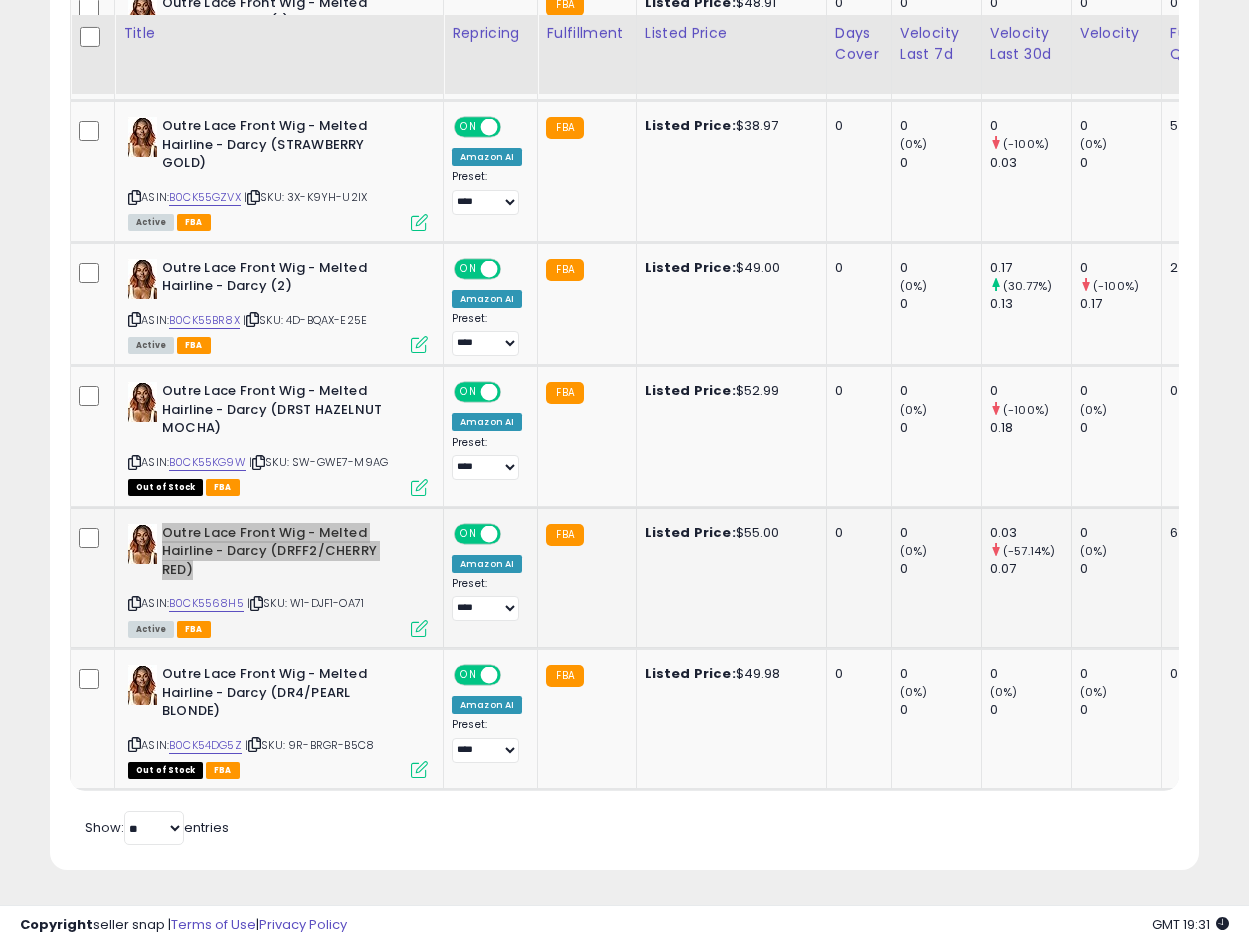 scroll, scrollTop: 0, scrollLeft: 437, axis: horizontal 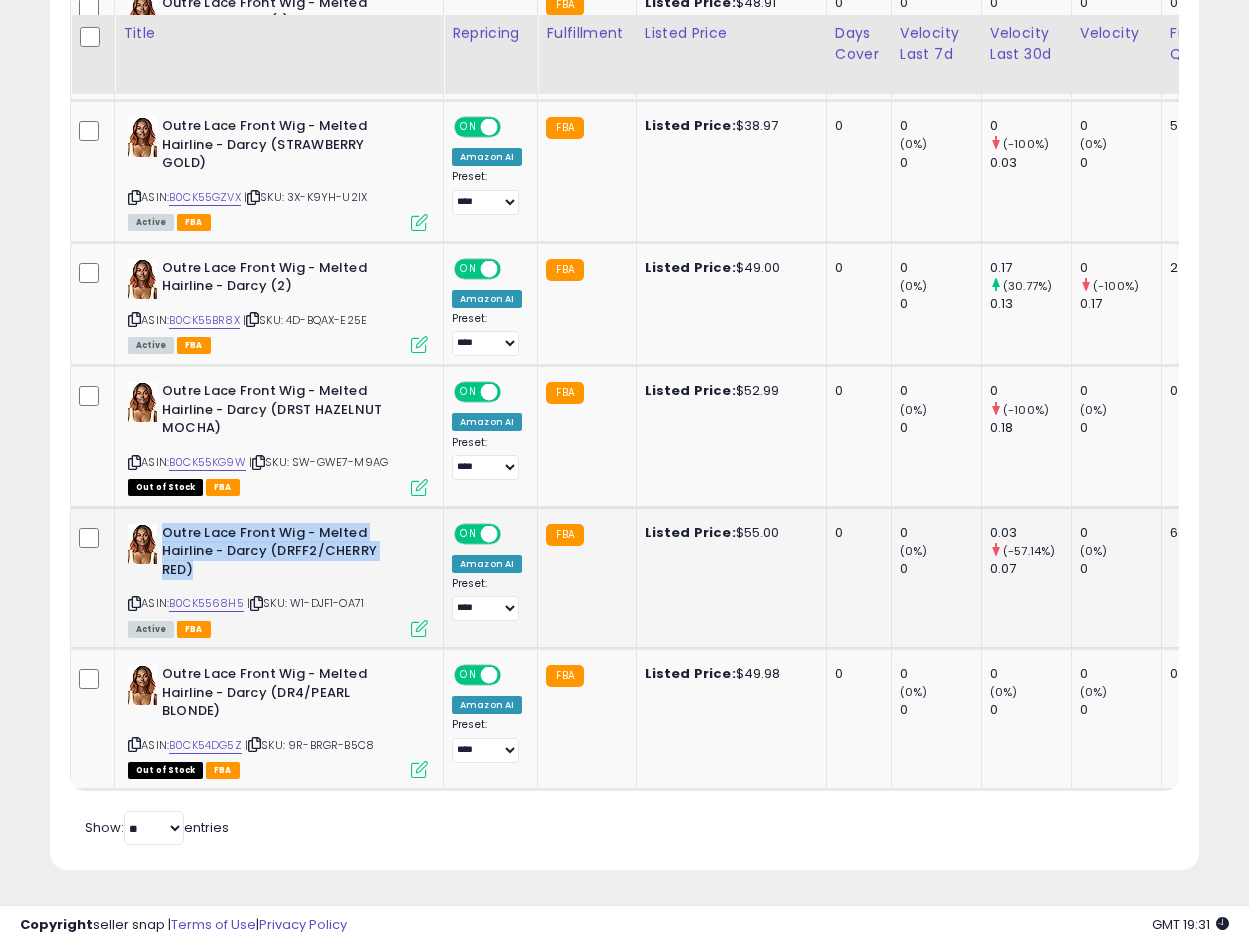 click at bounding box center [134, 603] 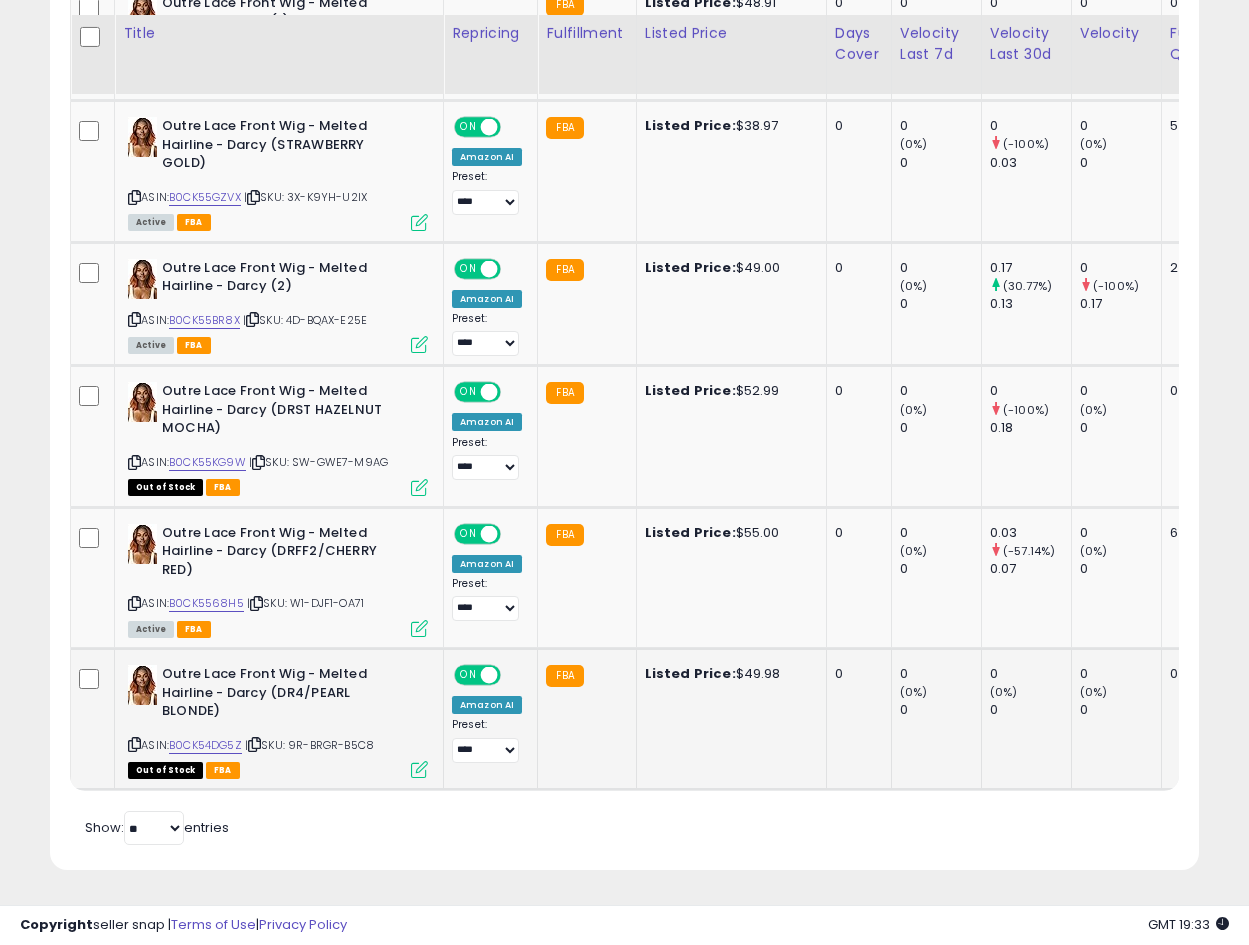 click on "Outre Lace Front Wig - Melted Hairline - Darcy (DR4/PEARL BLONDE)" at bounding box center (283, 695) 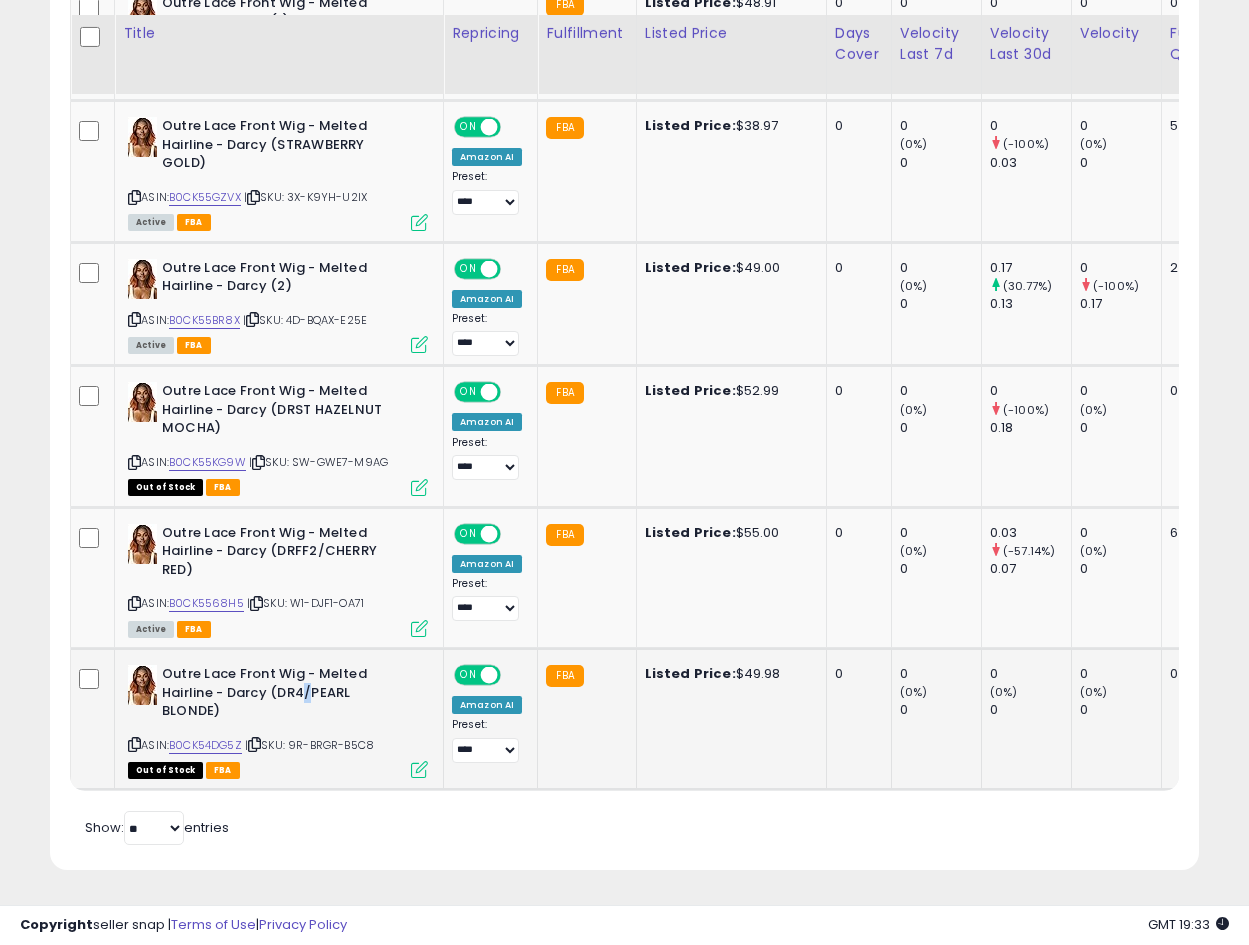 click on "Outre Lace Front Wig - Melted Hairline - Darcy (DR4/PEARL BLONDE)" at bounding box center [283, 695] 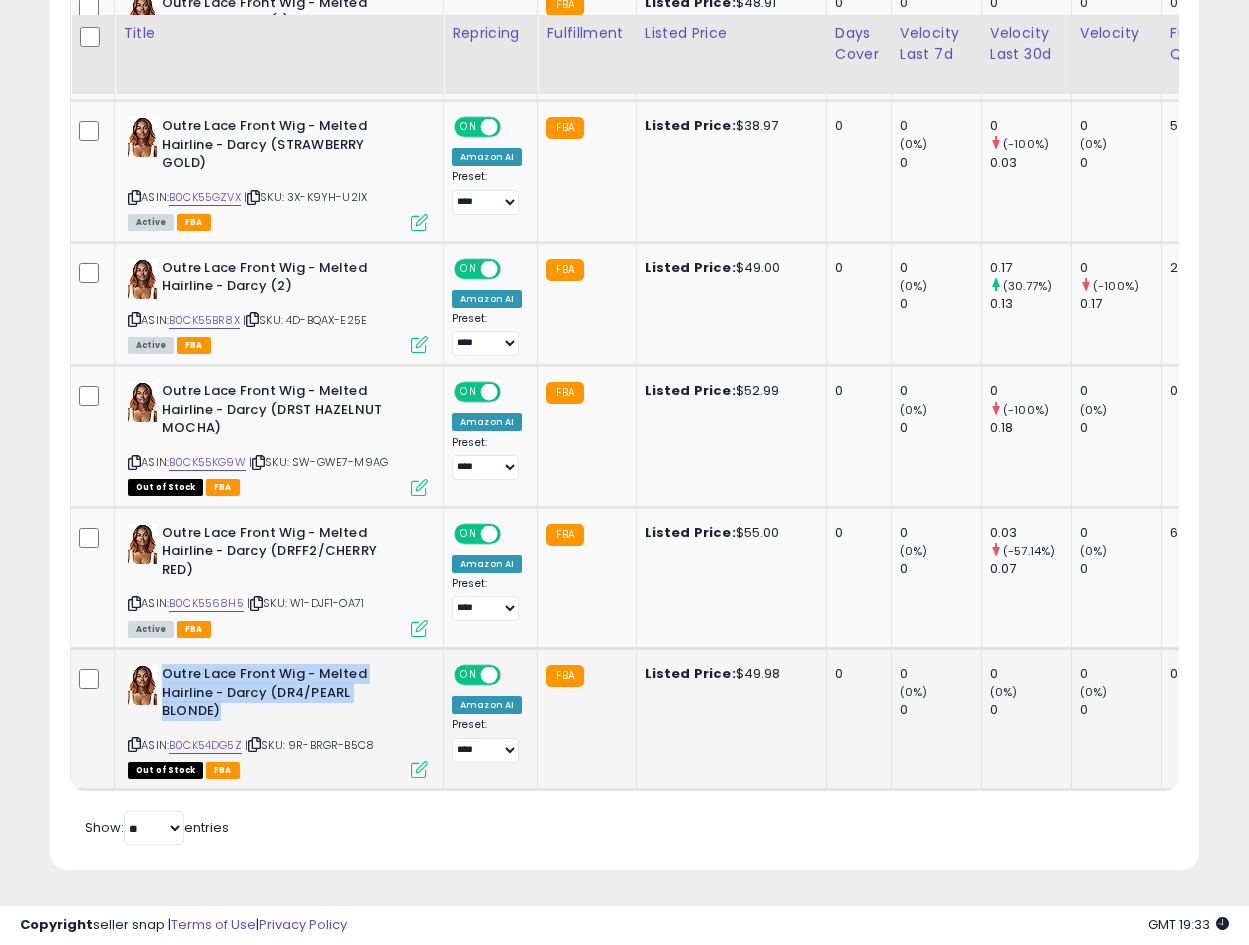 click on "Outre Lace Front Wig - Melted Hairline - Darcy (DR4/PEARL BLONDE)" at bounding box center [283, 695] 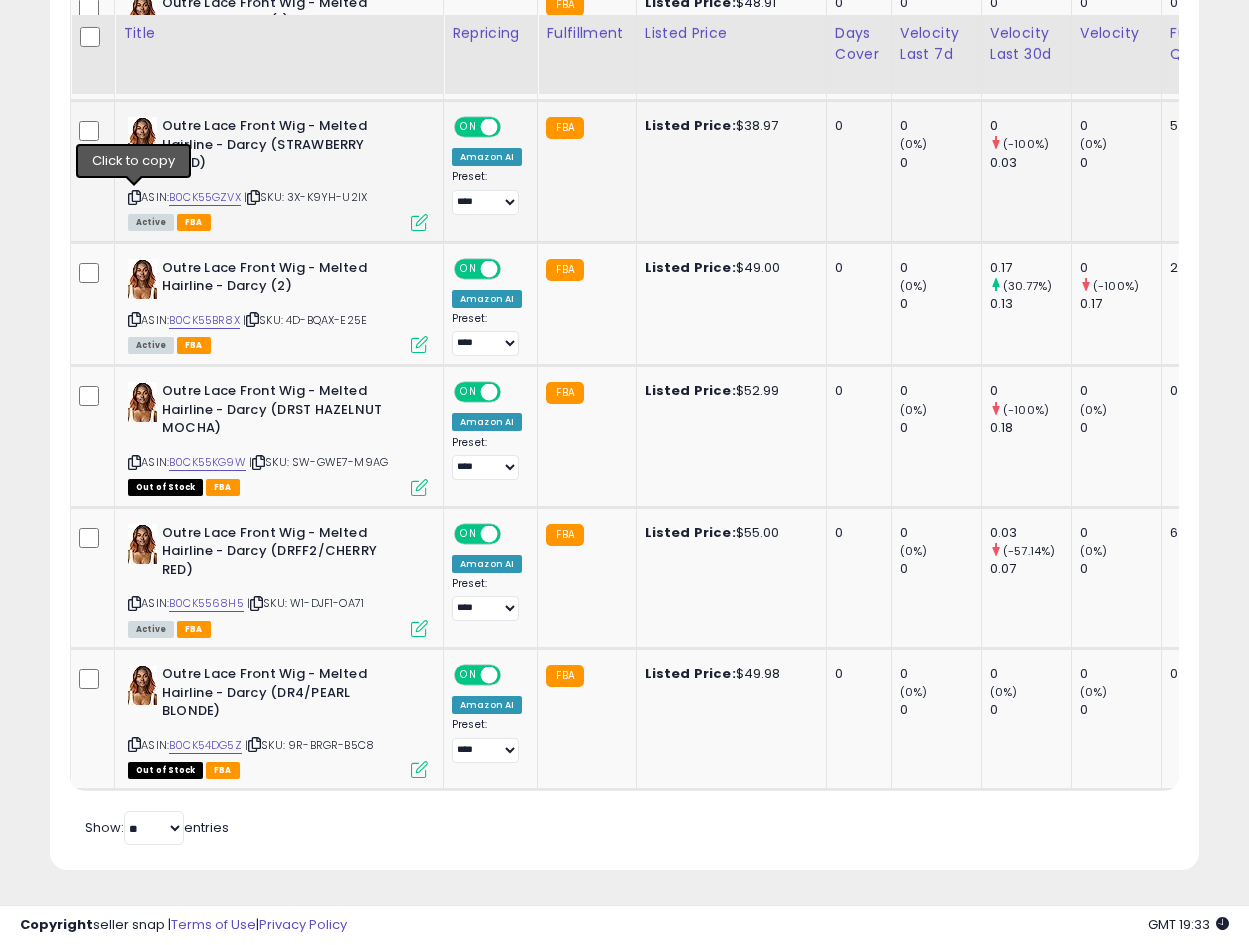 click at bounding box center [134, 197] 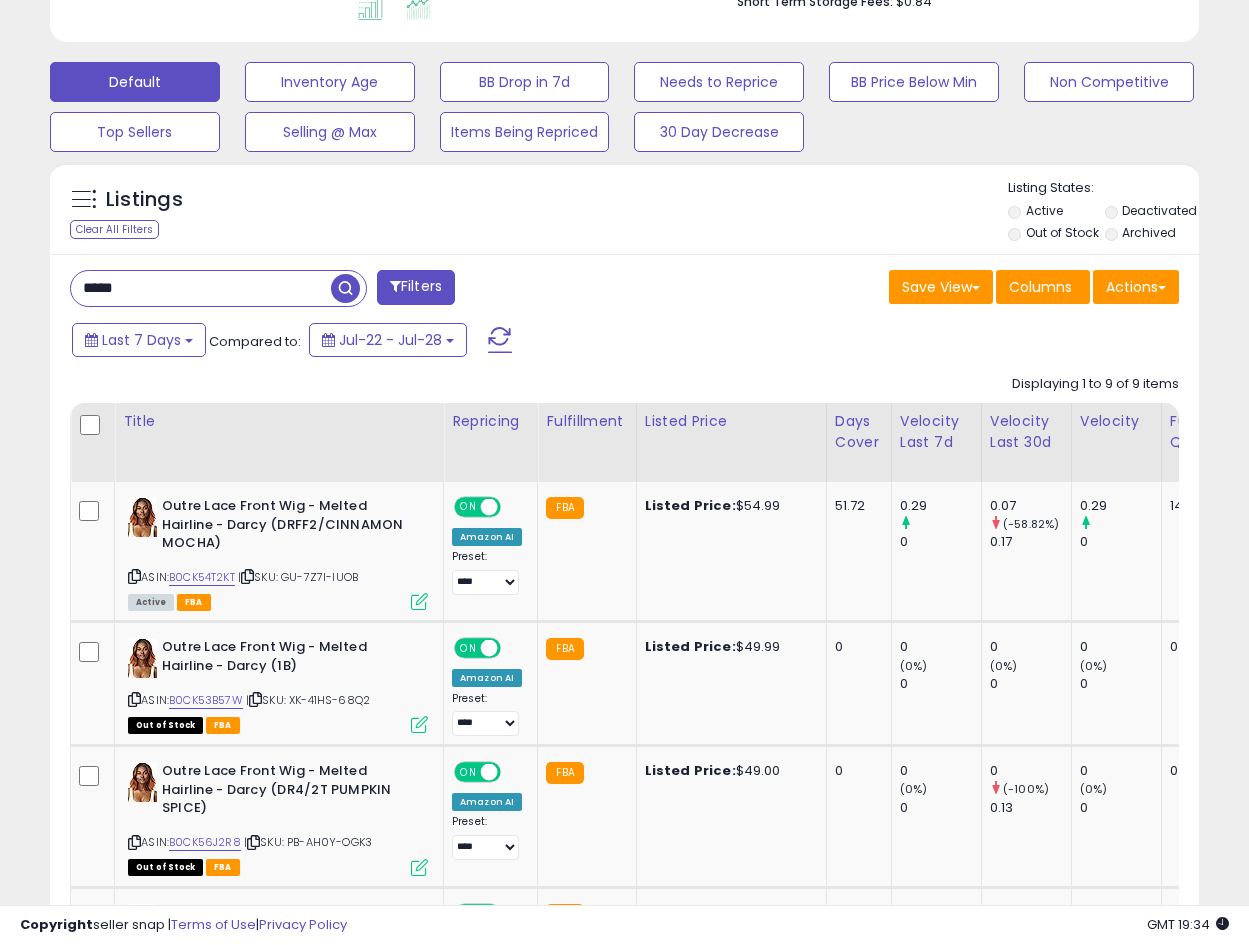 scroll, scrollTop: 293, scrollLeft: 0, axis: vertical 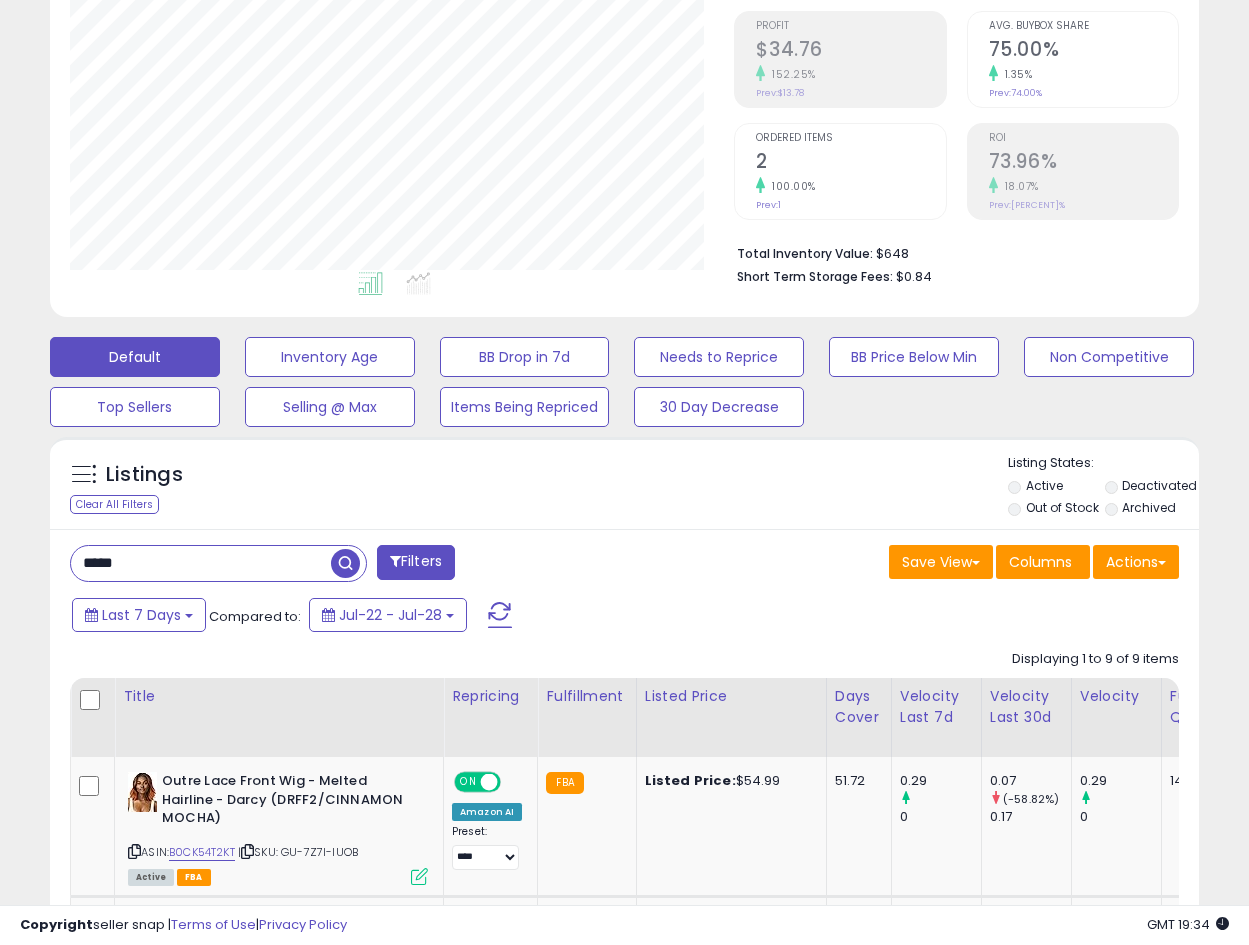 click on "*****" at bounding box center (201, 563) 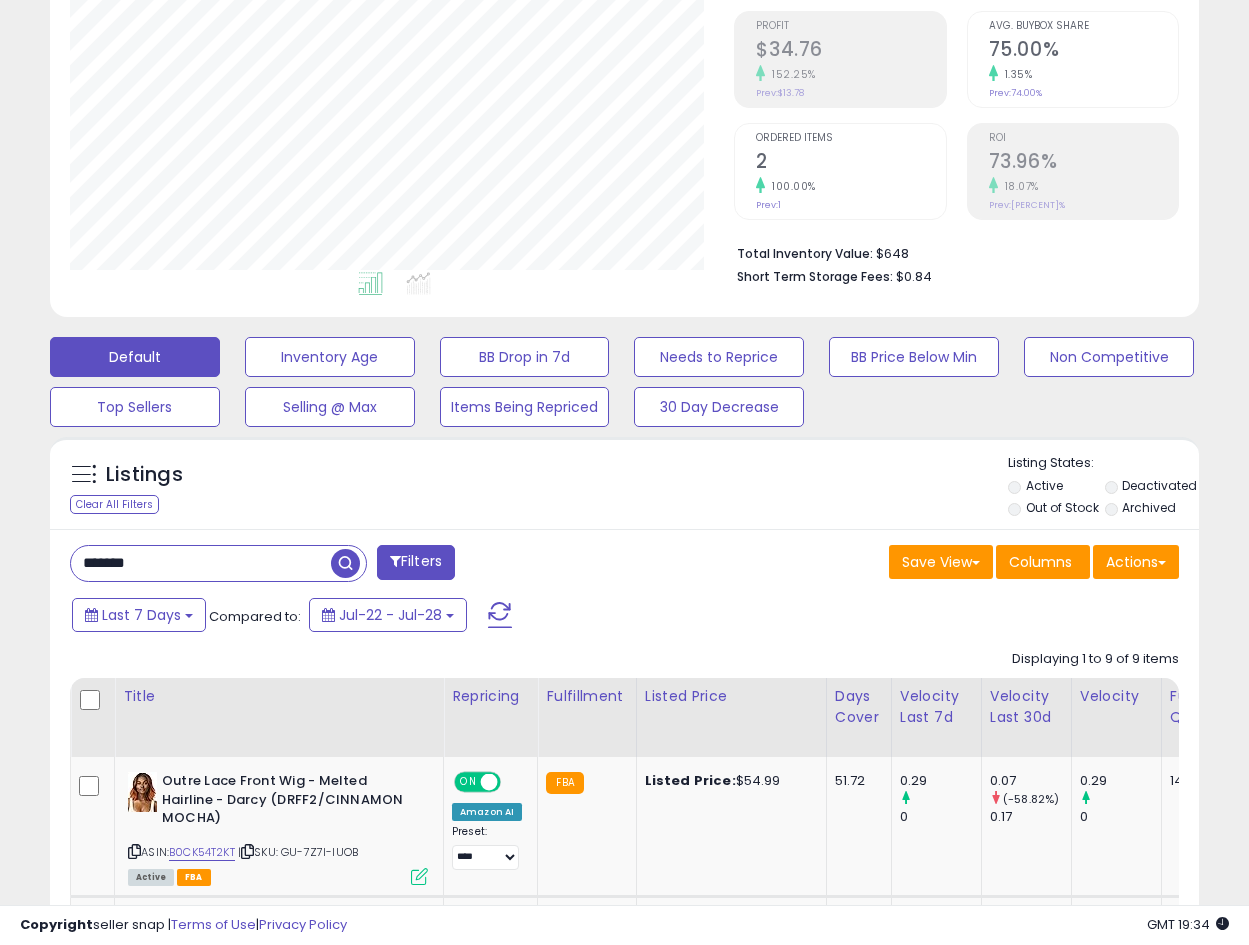 type on "*******" 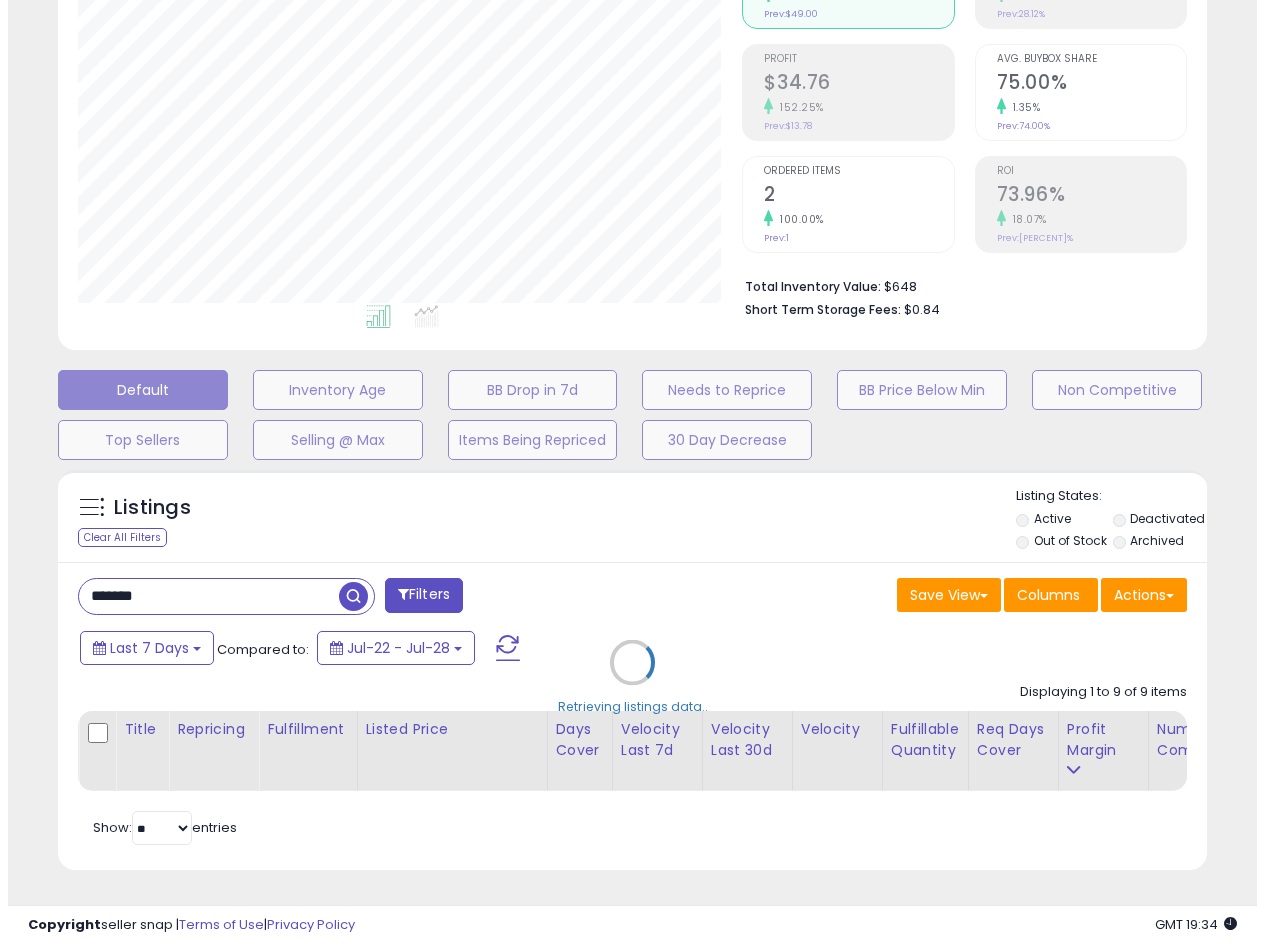 scroll, scrollTop: 275, scrollLeft: 0, axis: vertical 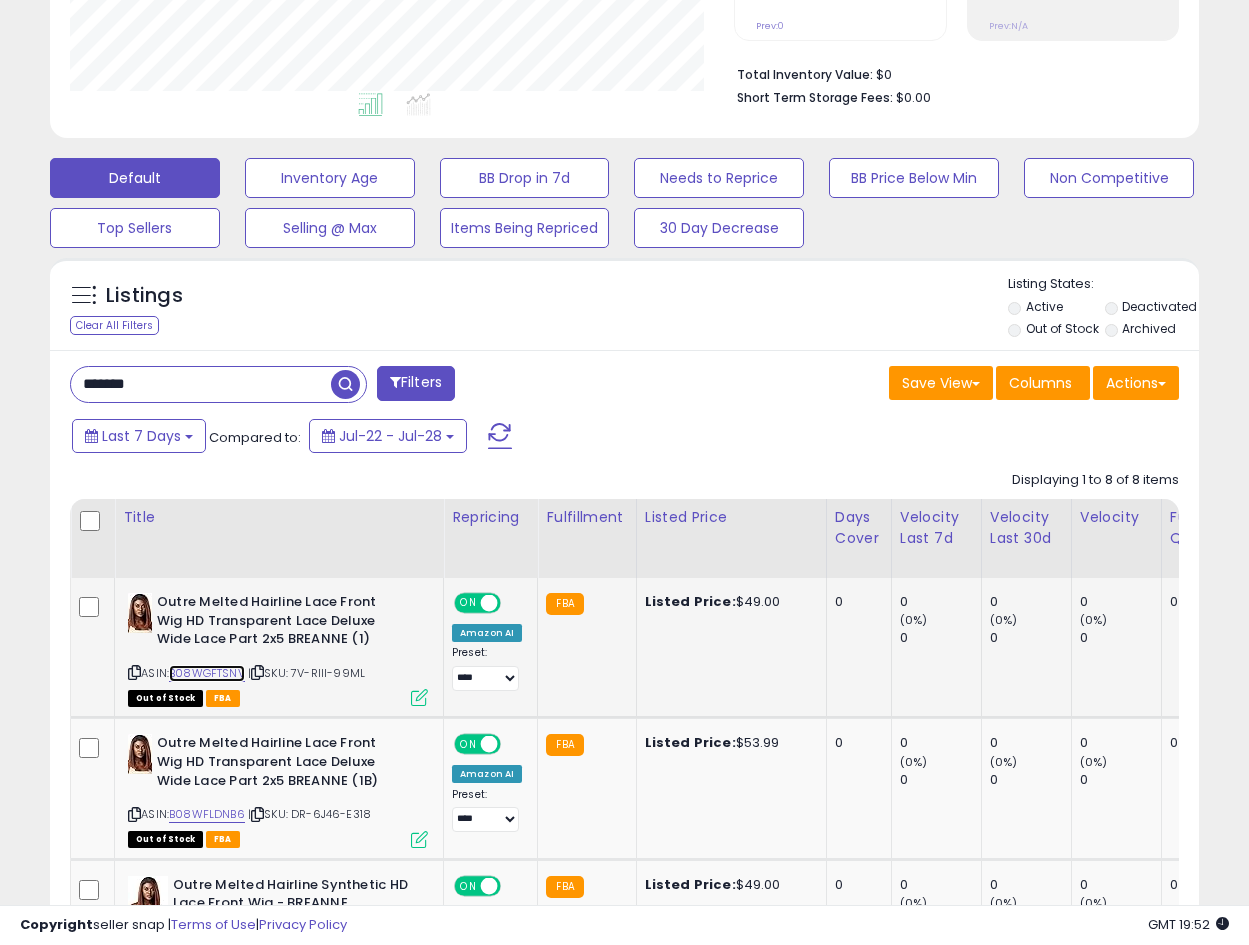 click on "B08WGFTSNV" at bounding box center [207, 673] 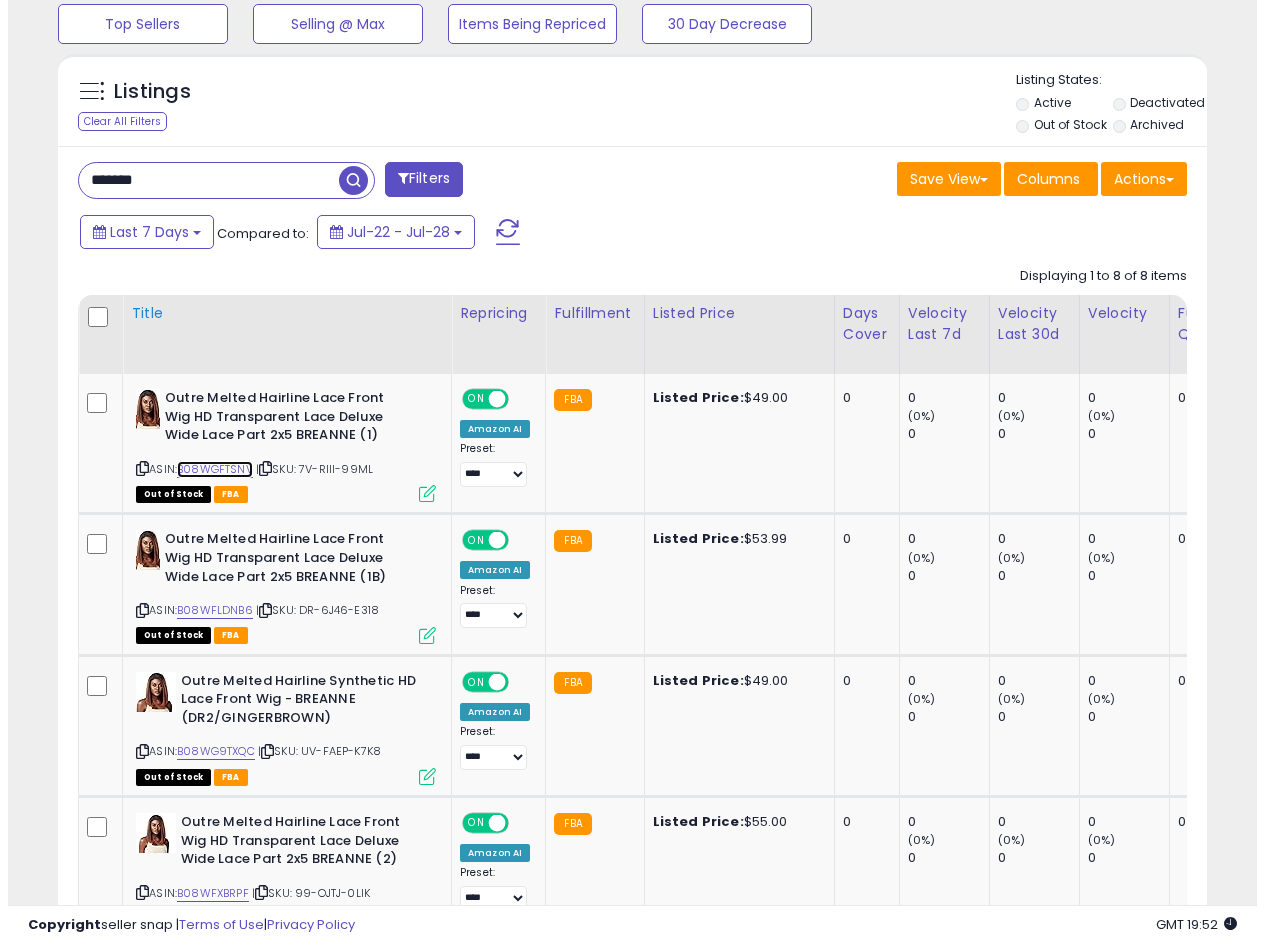 scroll, scrollTop: 872, scrollLeft: 0, axis: vertical 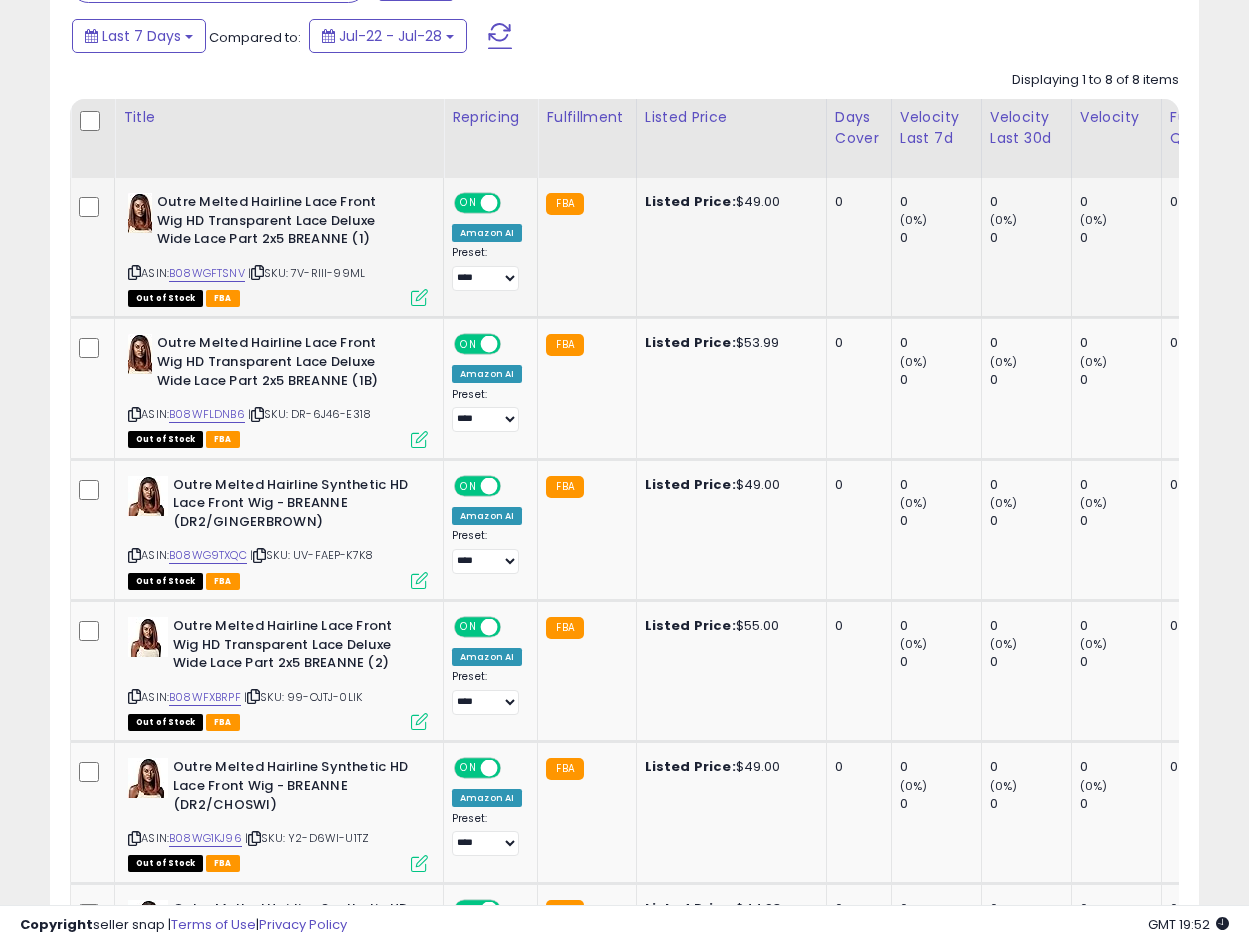click at bounding box center (134, 272) 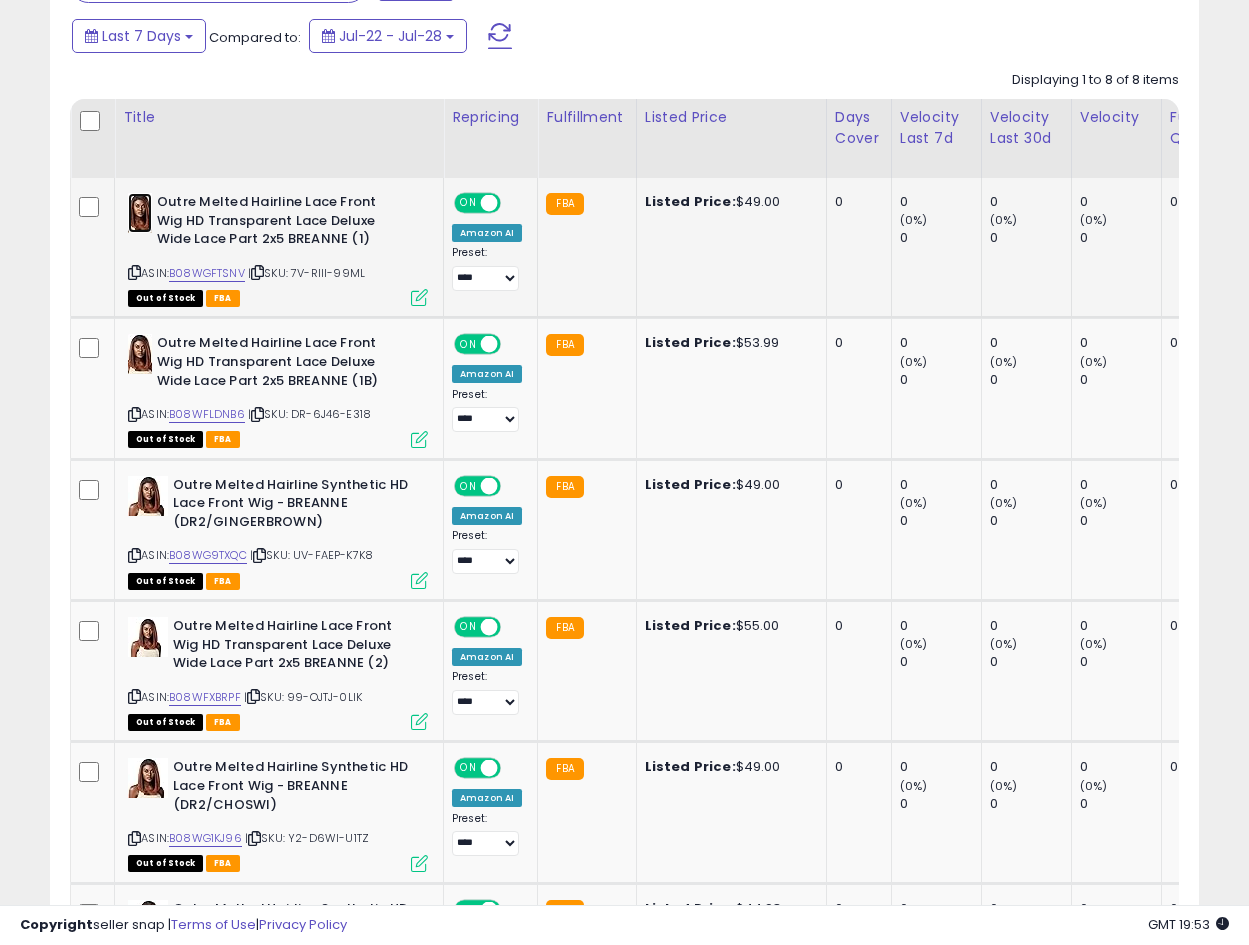 click at bounding box center [140, 213] 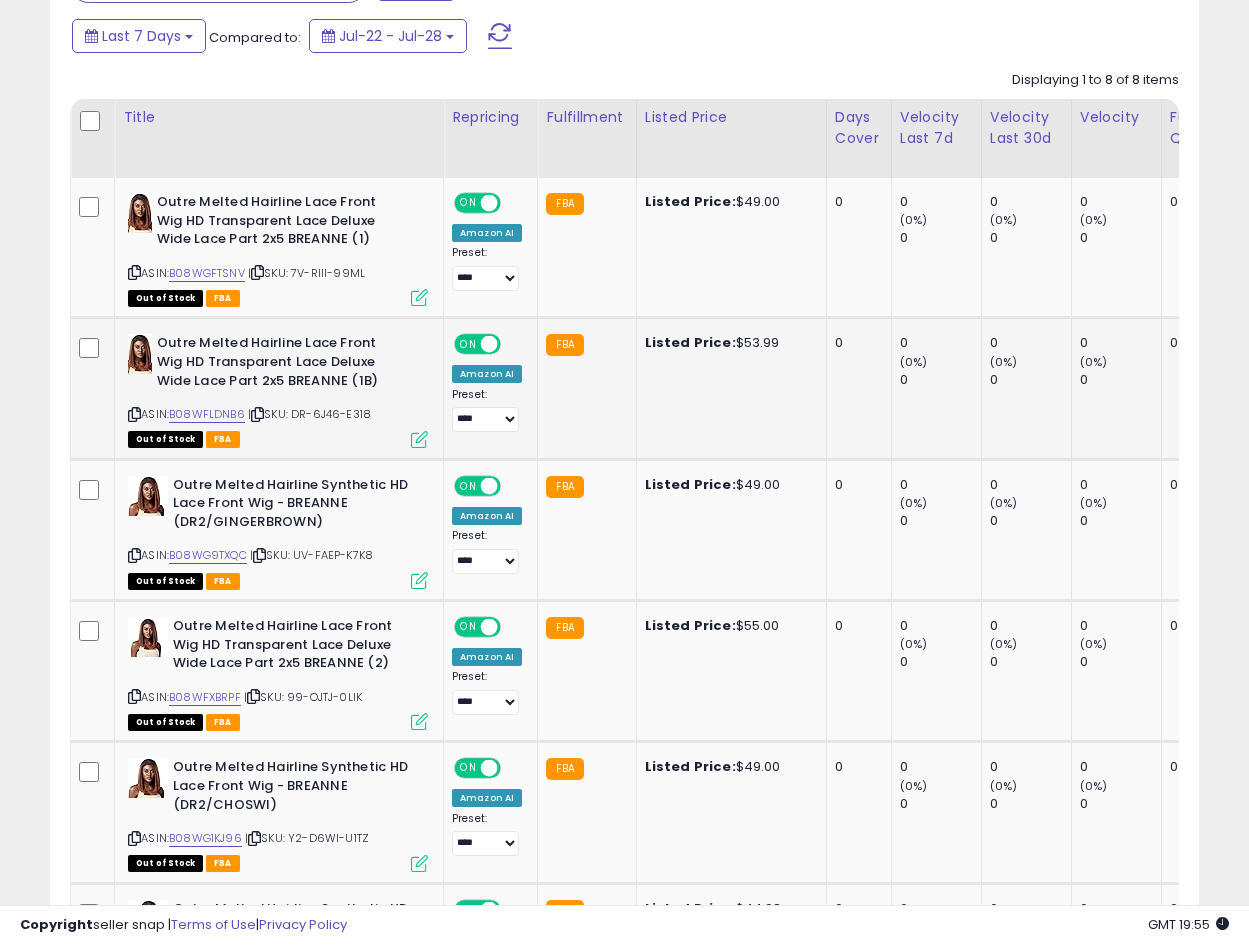 click at bounding box center (419, 439) 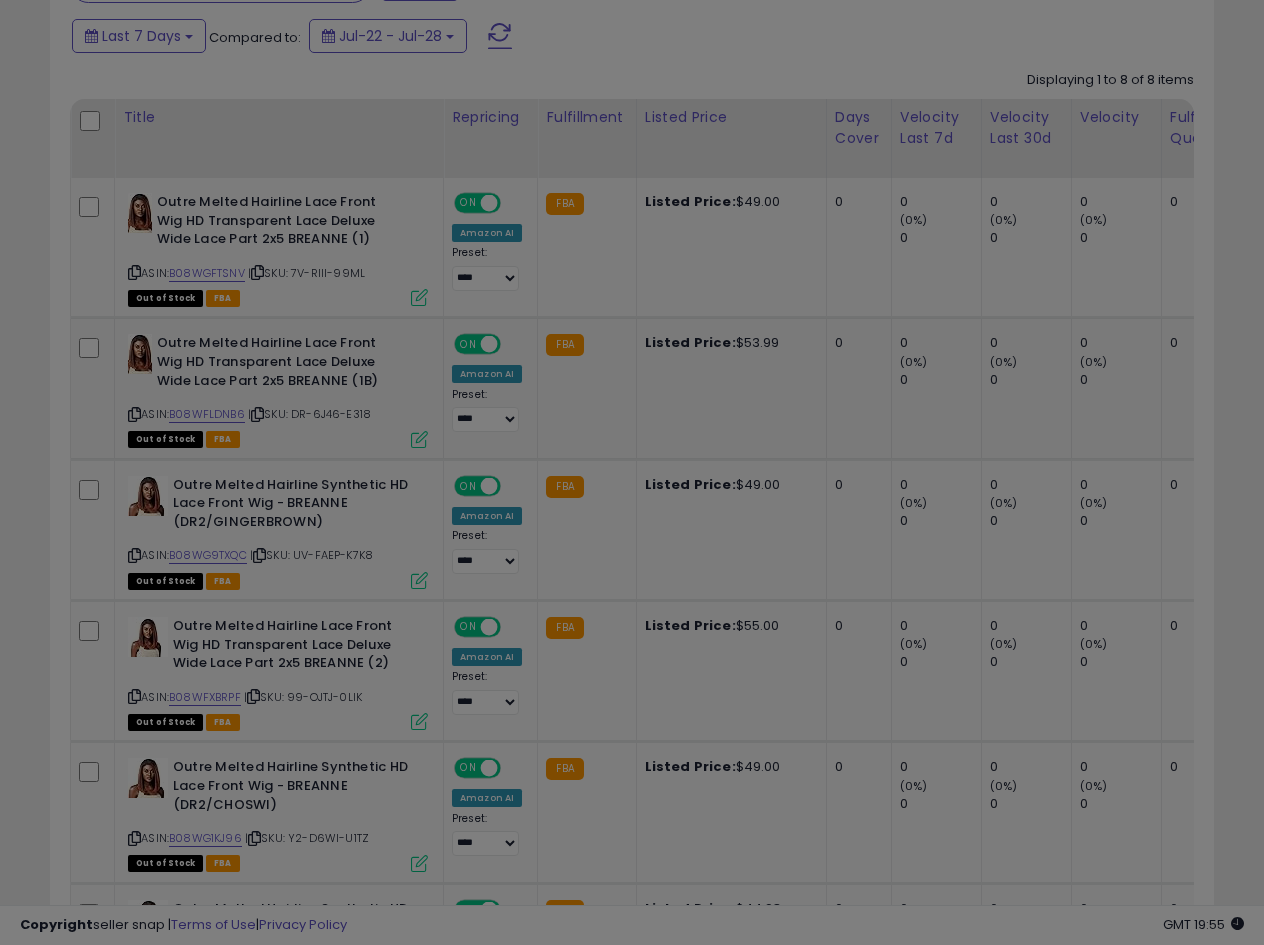 scroll, scrollTop: 999590, scrollLeft: 999327, axis: both 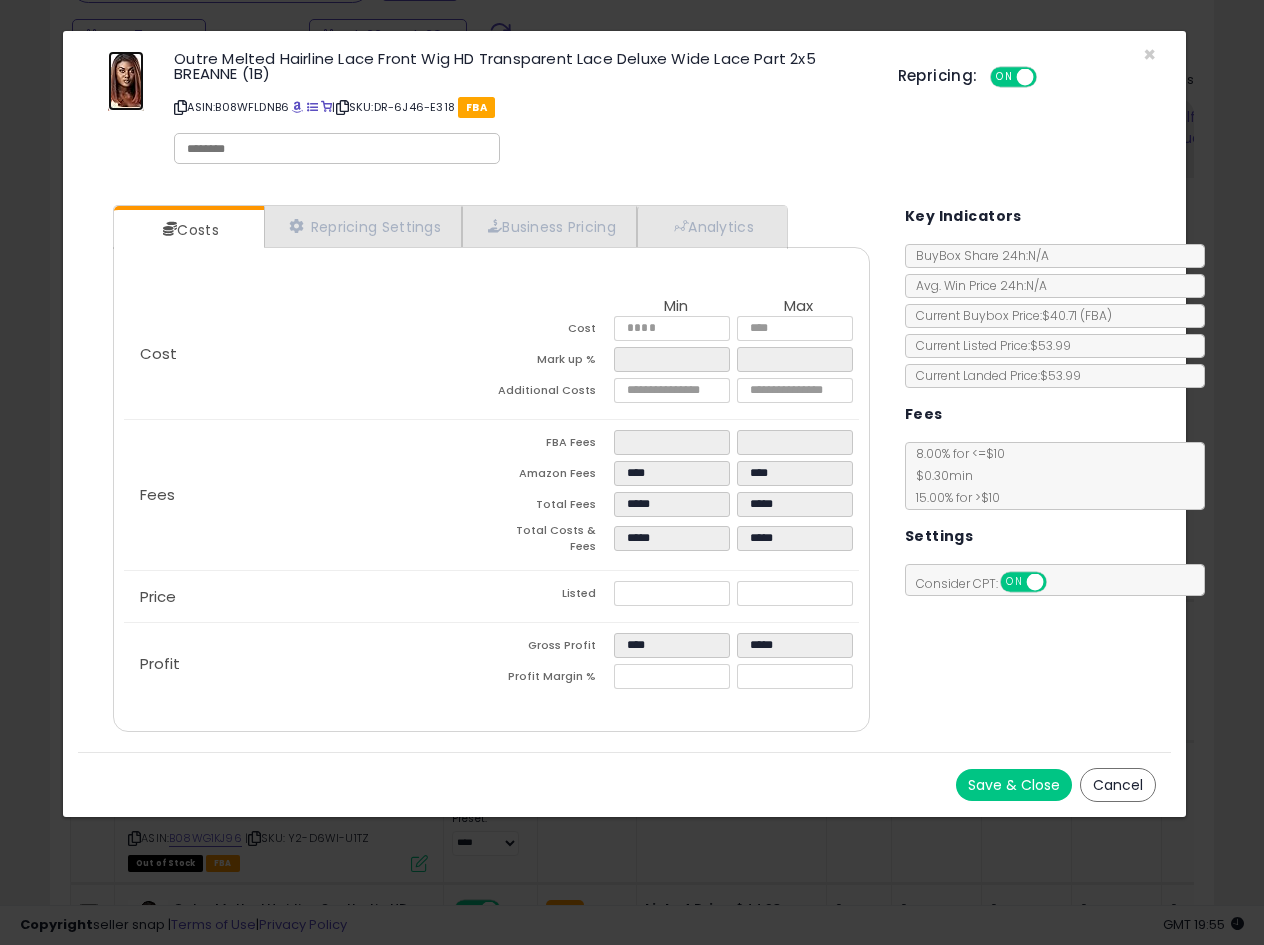 click at bounding box center [126, 81] 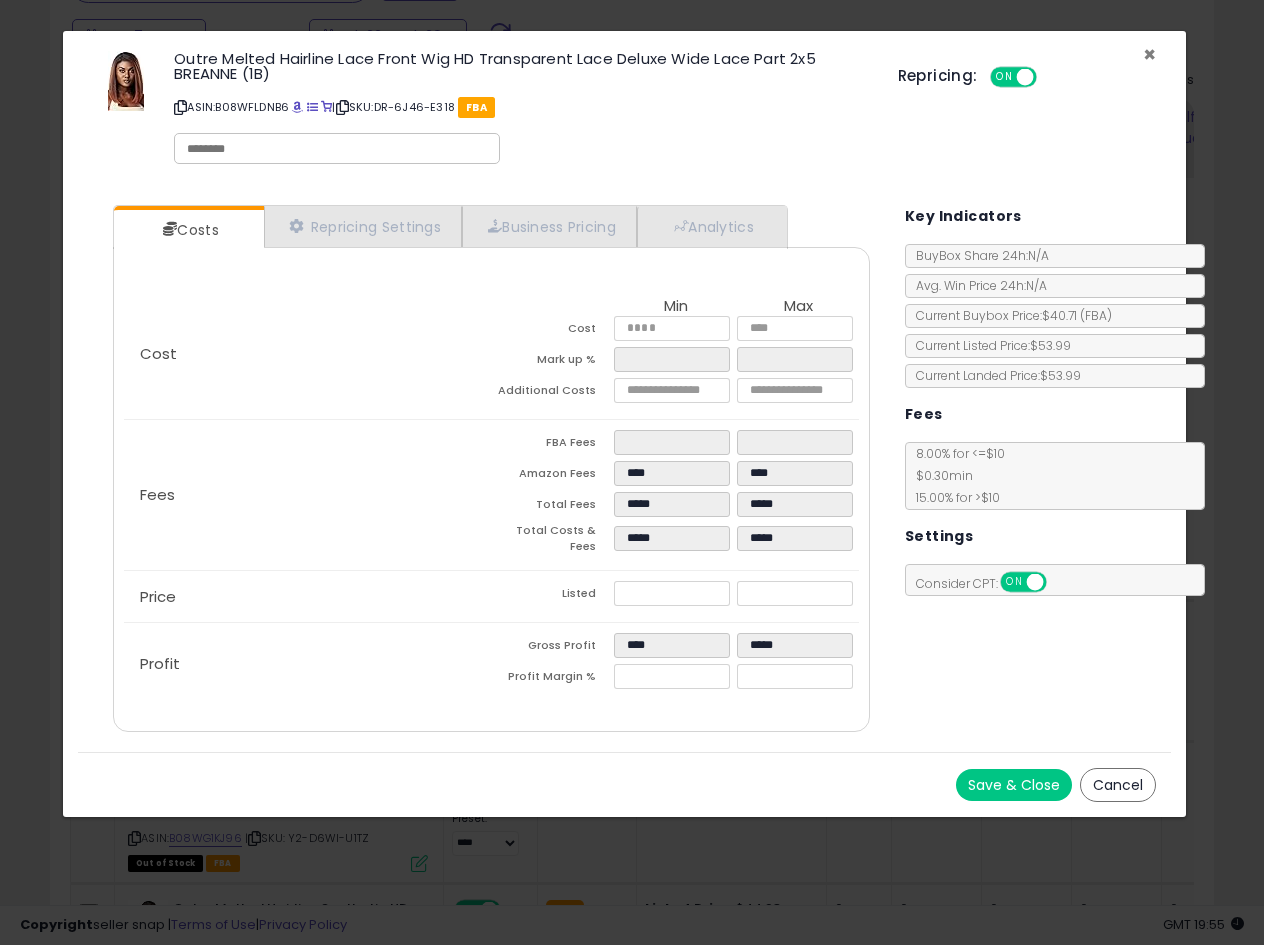 click on "×" at bounding box center [1149, 54] 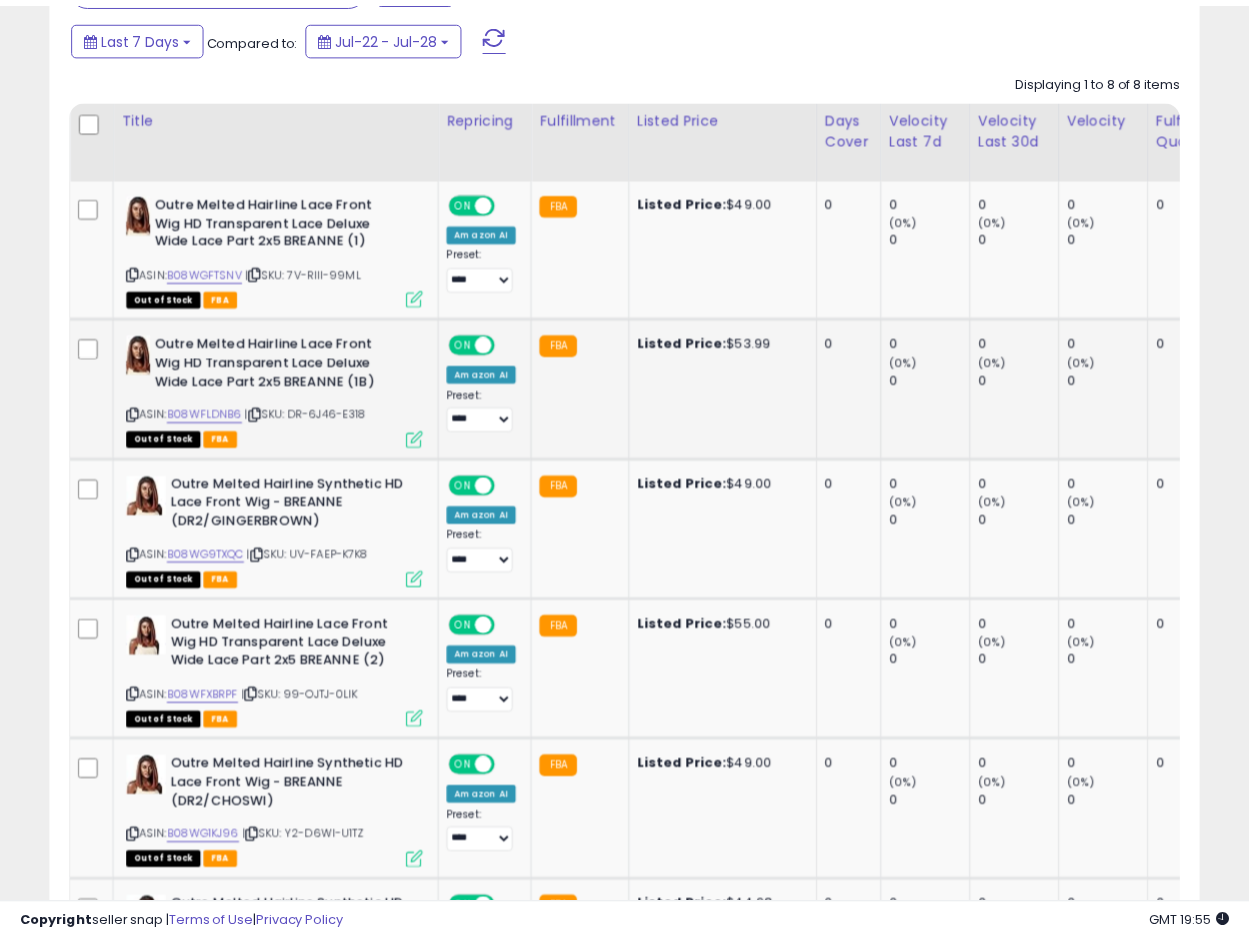scroll, scrollTop: 410, scrollLeft: 665, axis: both 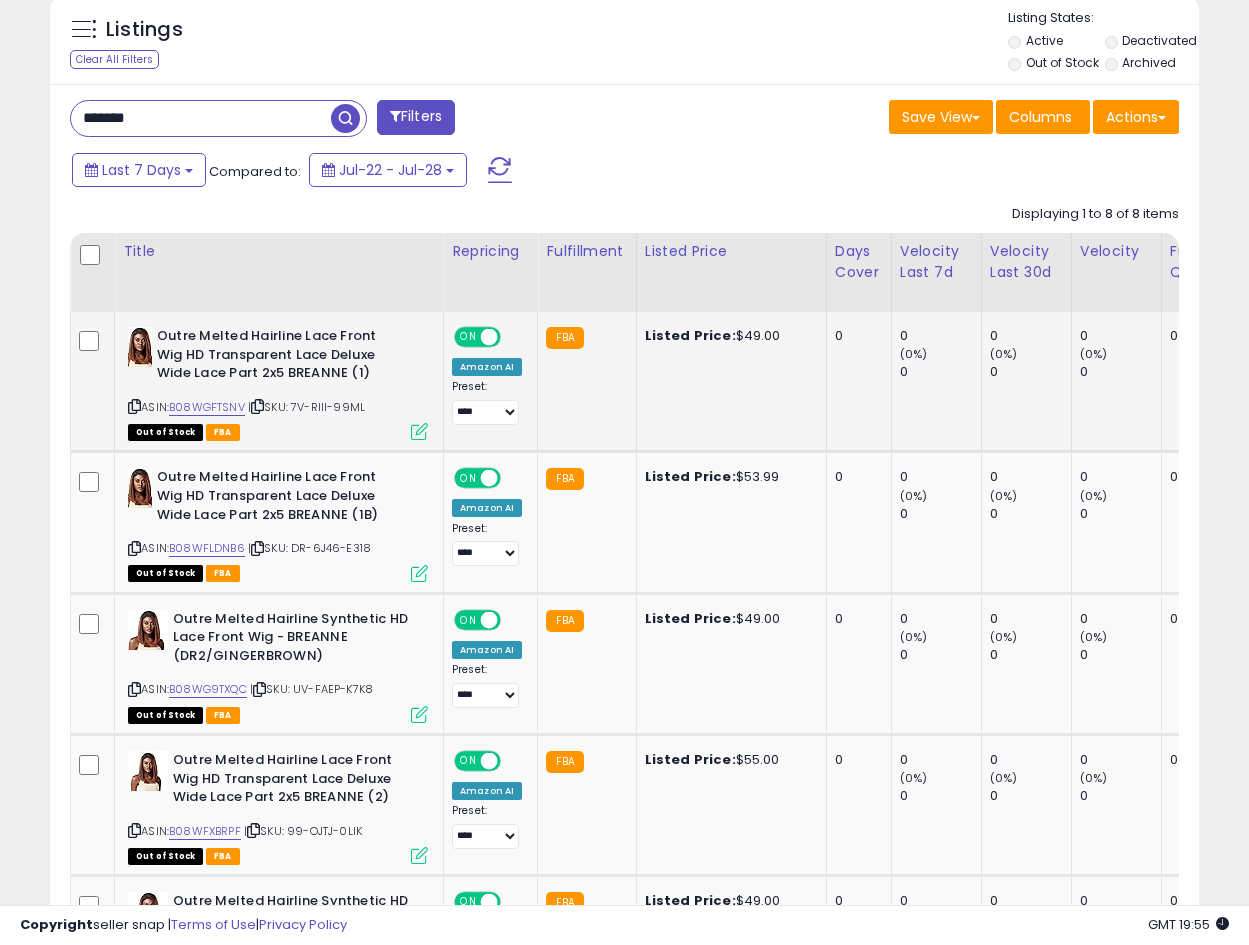 click on "Outre Melted Hairline Lace Front Wig HD Transparent Lace Deluxe Wide Lace Part 2x5 BREANNE (1)" at bounding box center (278, 357) 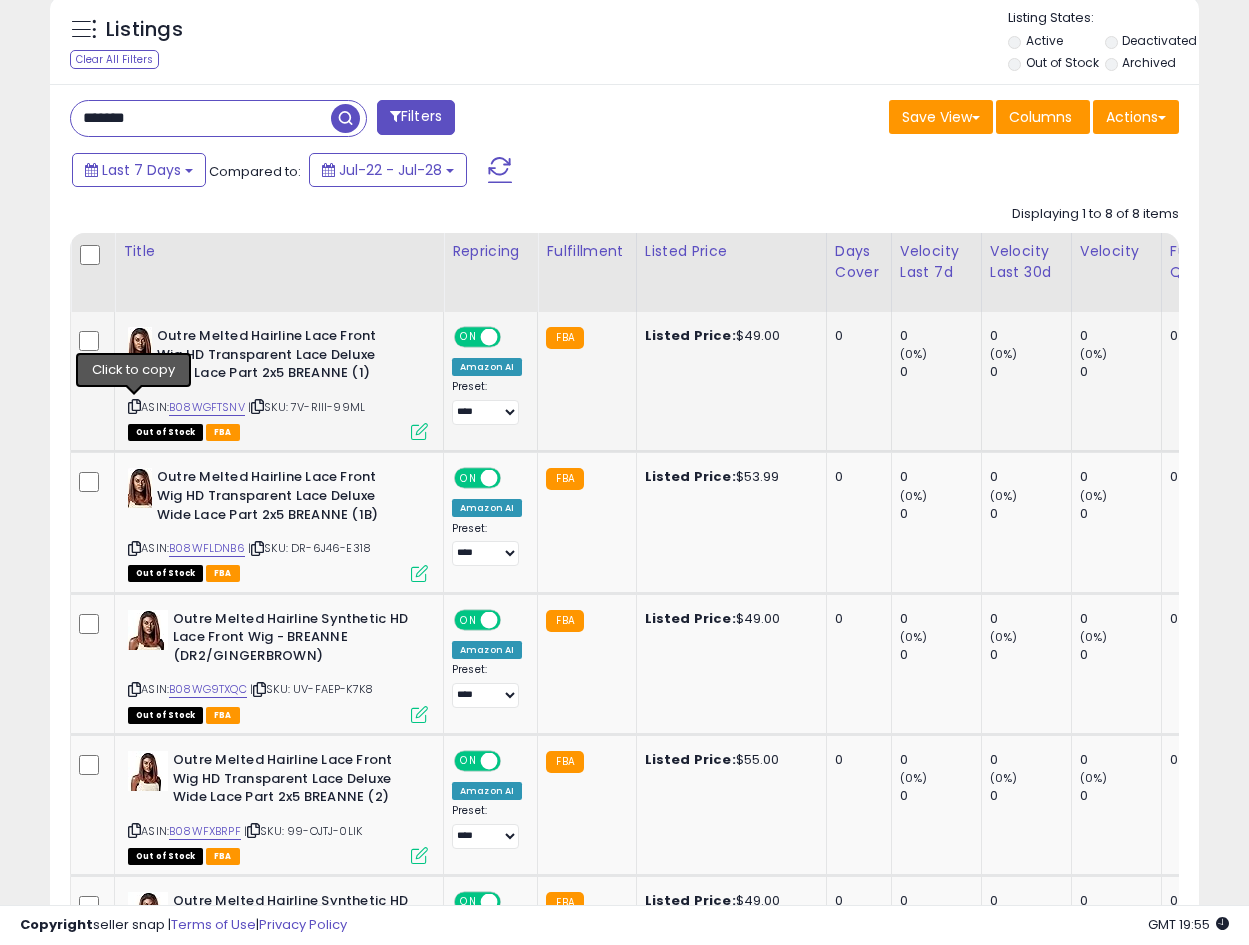 click at bounding box center [134, 406] 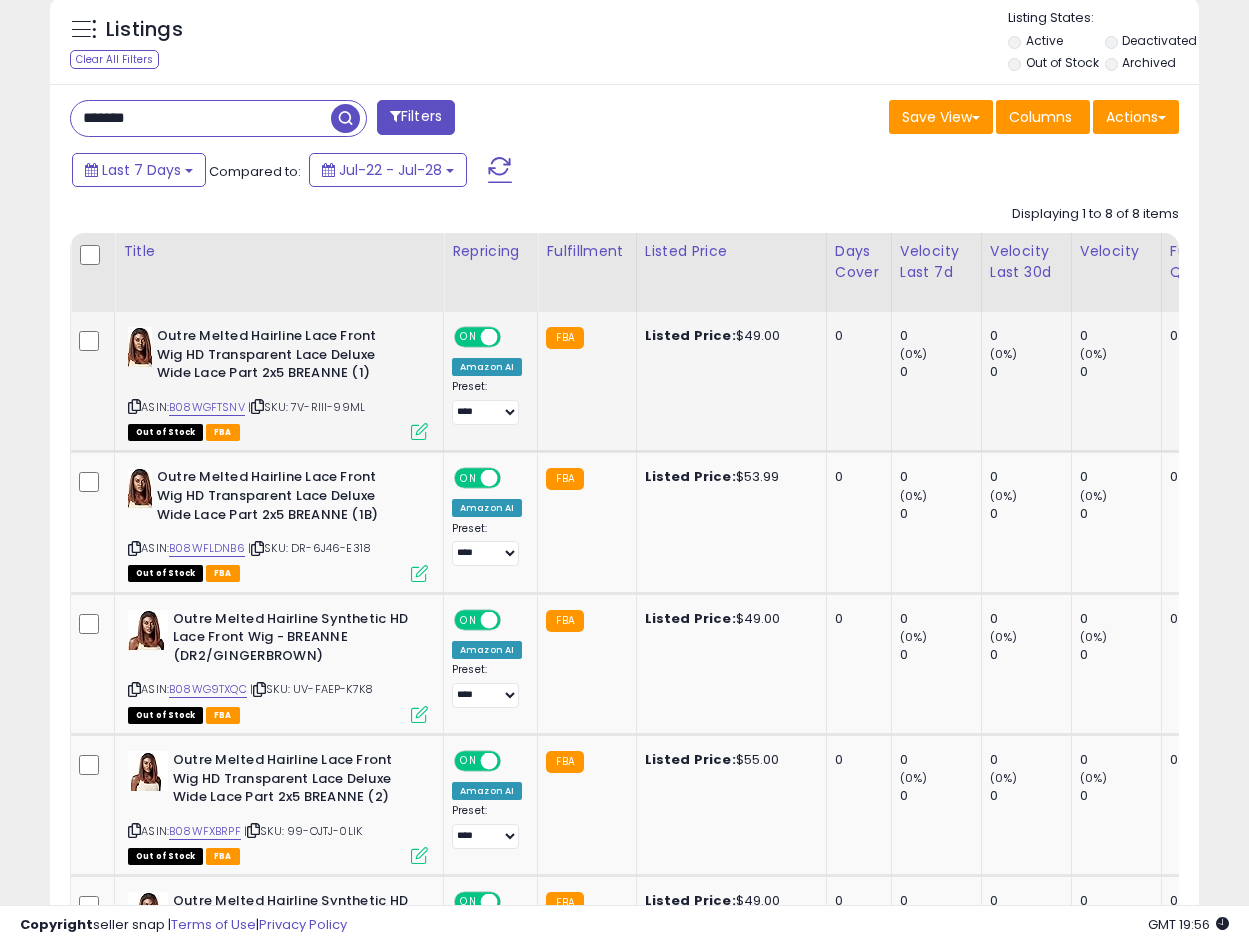 click on "Outre Melted Hairline Lace Front Wig HD Transparent Lace Deluxe Wide Lace Part 2x5 BREANNE (1)" at bounding box center [278, 357] 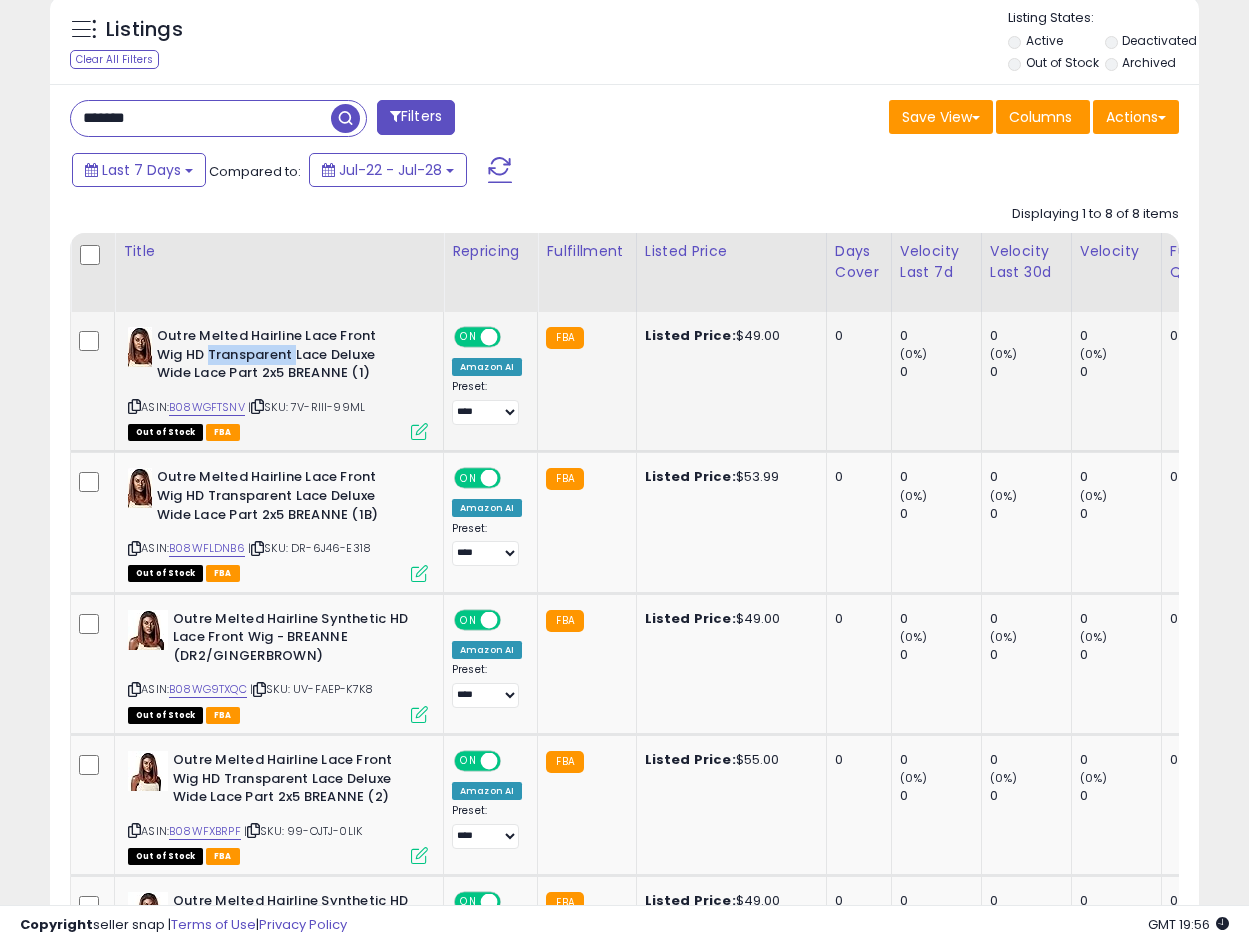 click on "Outre Melted Hairline Lace Front Wig HD Transparent Lace Deluxe Wide Lace Part 2x5 BREANNE (1)" at bounding box center [278, 357] 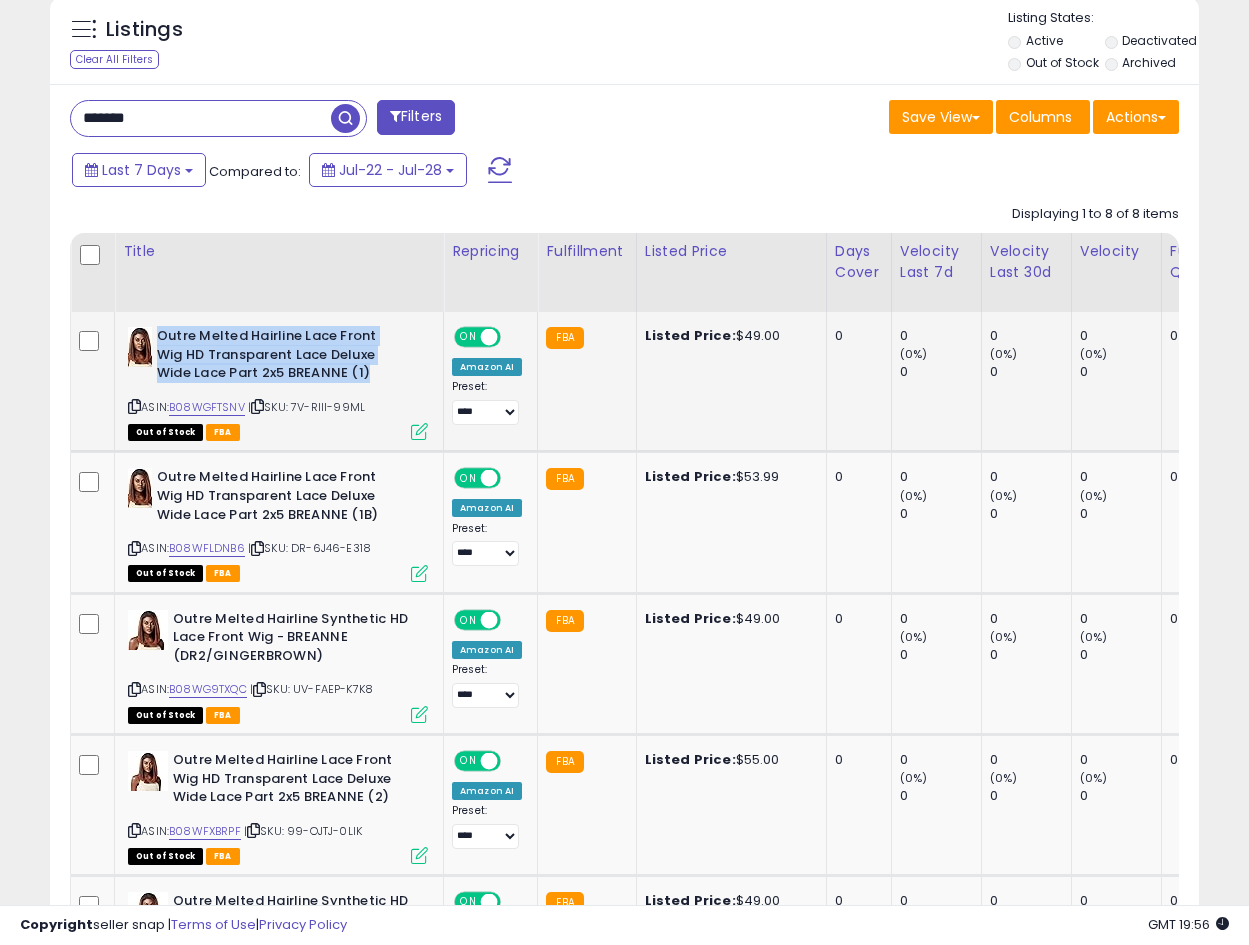 click on "Outre Melted Hairline Lace Front Wig HD Transparent Lace Deluxe Wide Lace Part 2x5 BREANNE (1)" at bounding box center [278, 357] 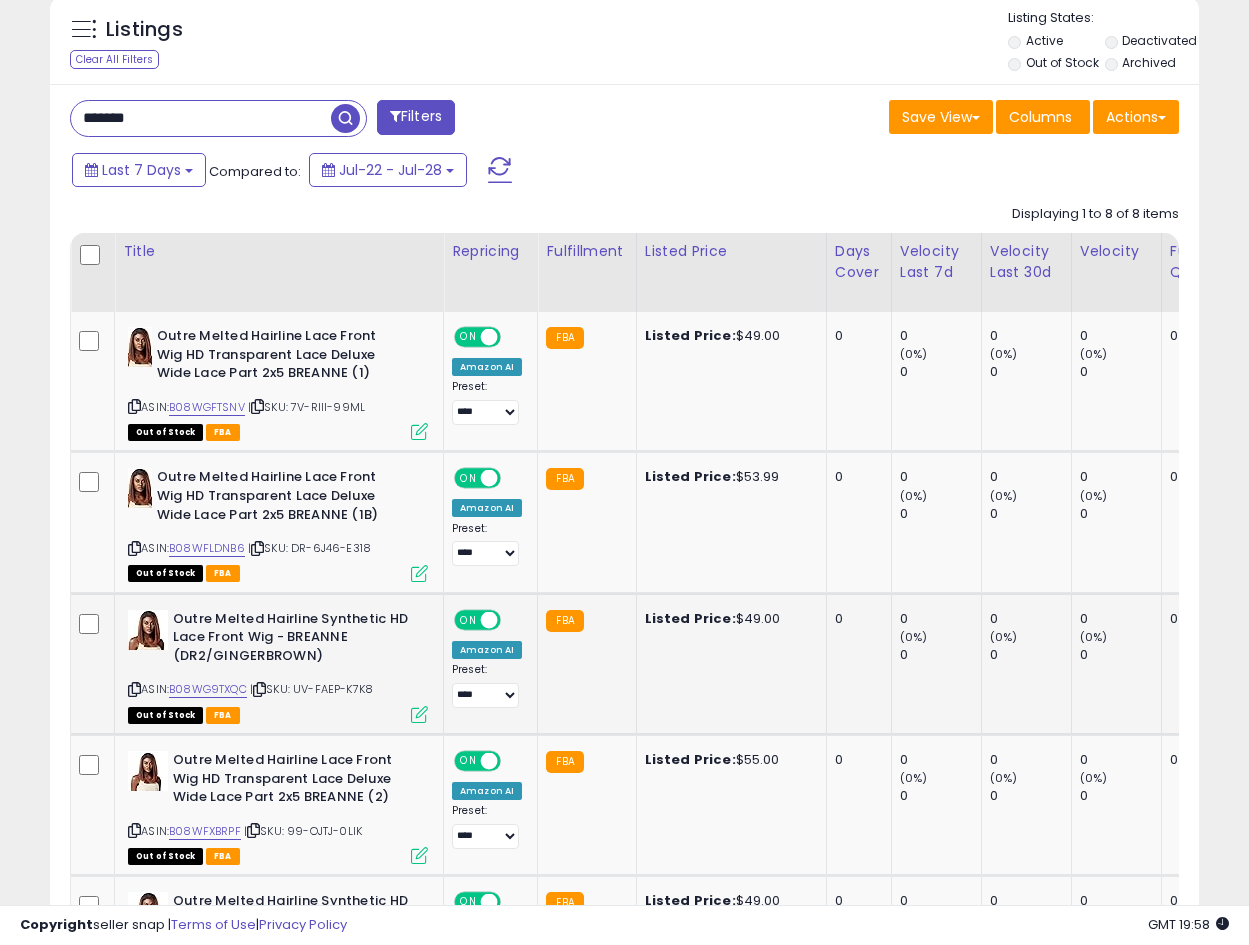 click on "Outre Melted Hairline Synthetic HD Lace Front Wig - BREANNE (DR2/GINGERBROWN)" at bounding box center (294, 640) 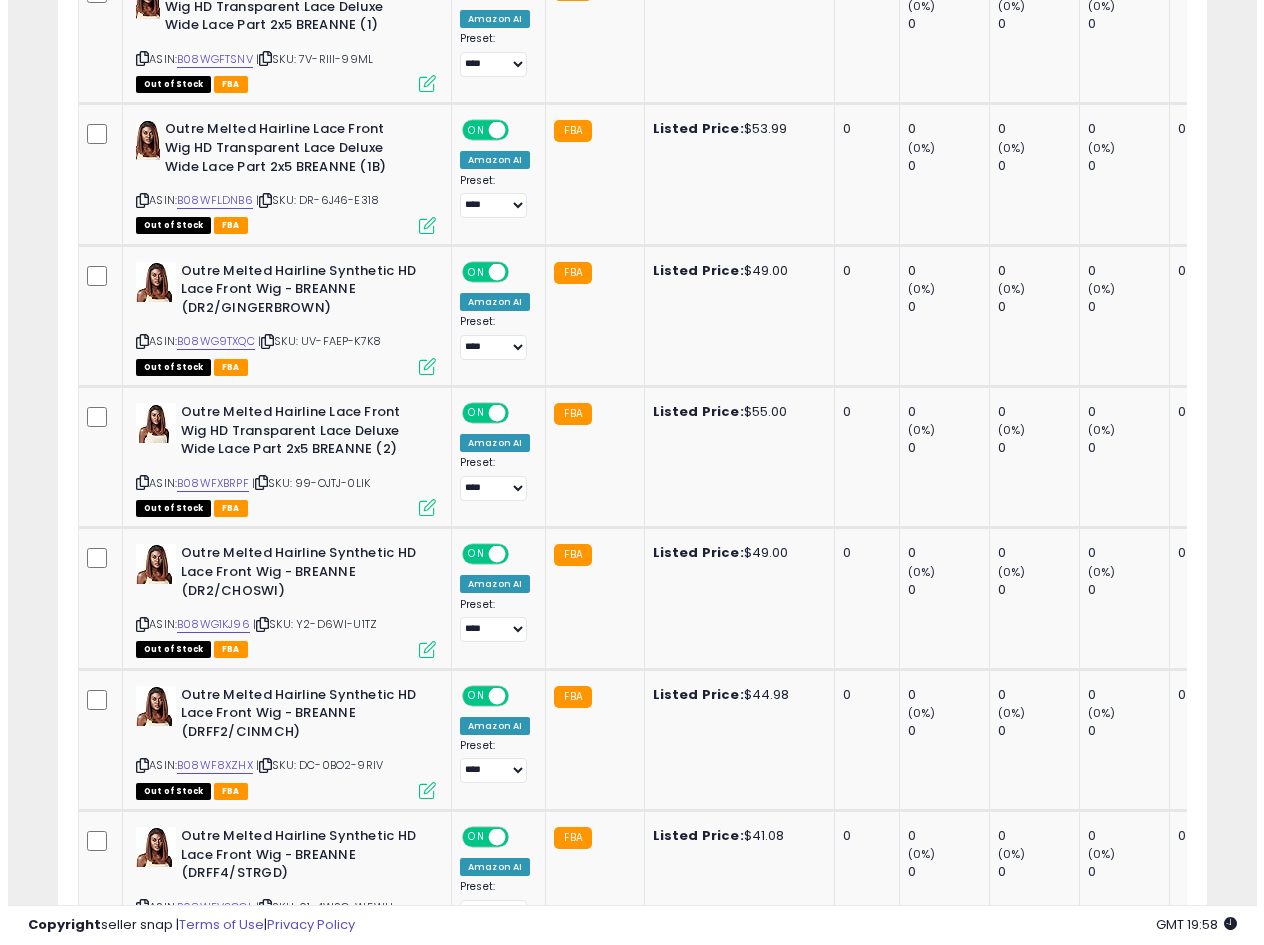 scroll, scrollTop: 872, scrollLeft: 0, axis: vertical 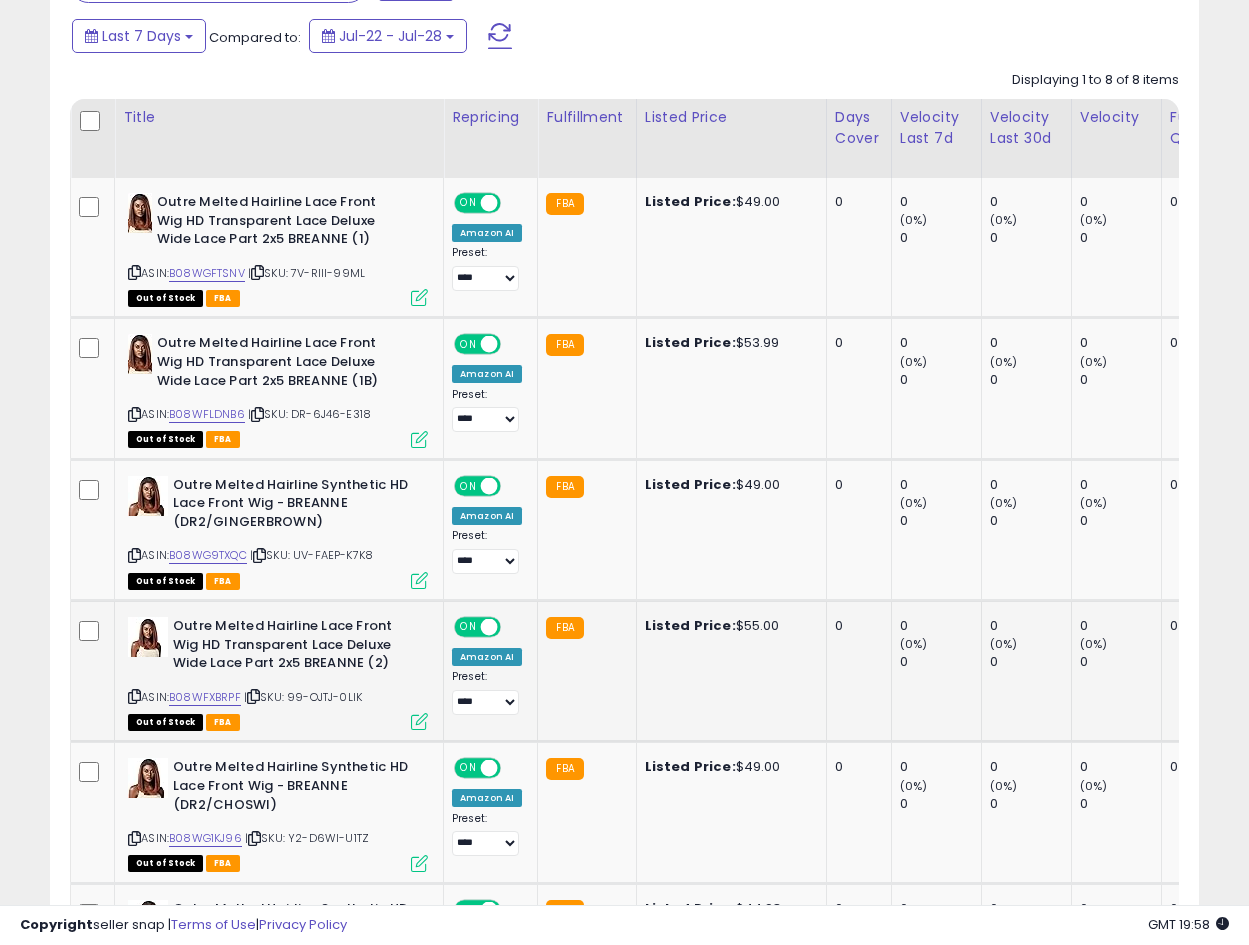 click at bounding box center [419, 721] 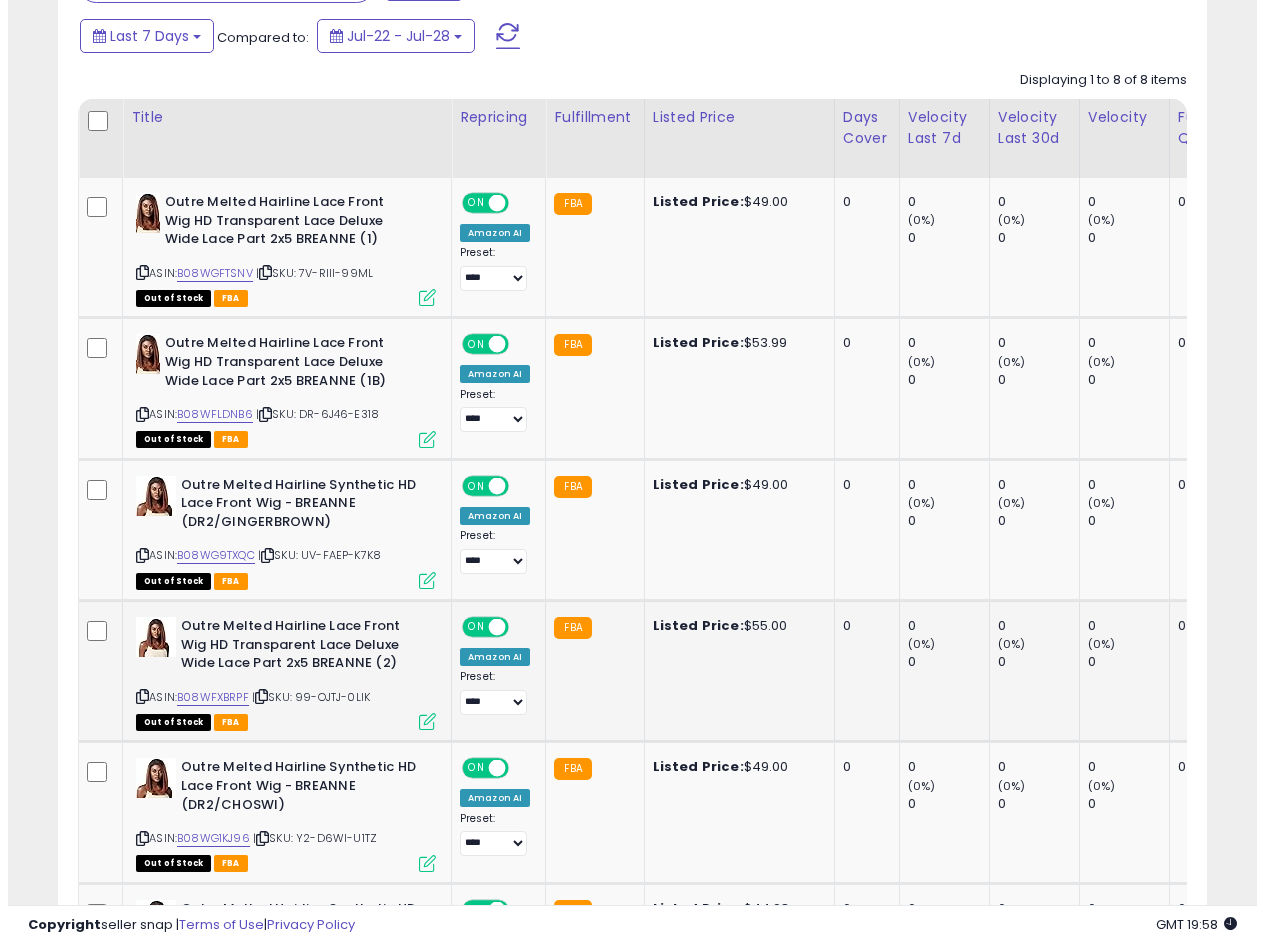 scroll, scrollTop: 999590, scrollLeft: 999327, axis: both 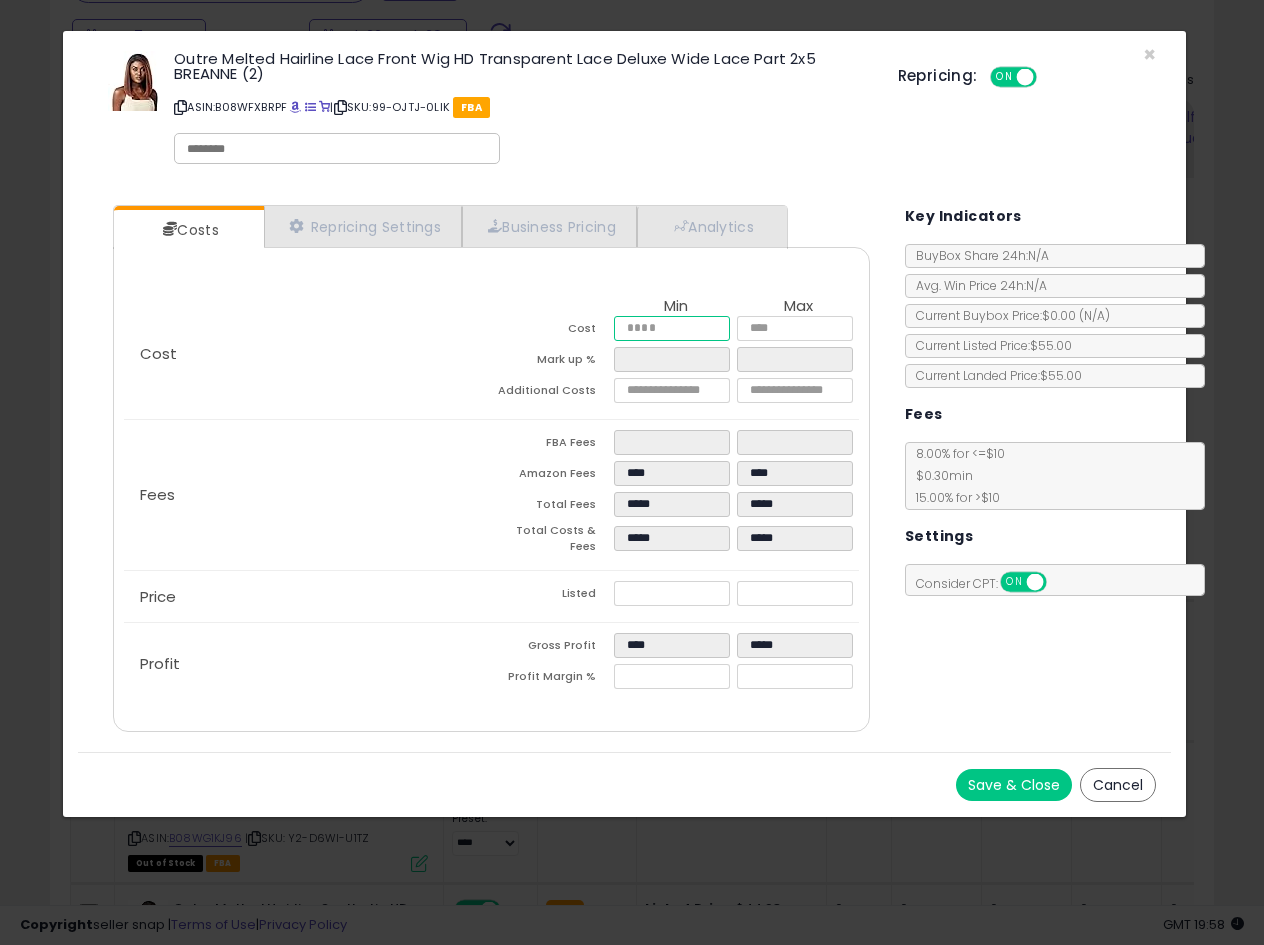 drag, startPoint x: 668, startPoint y: 334, endPoint x: 464, endPoint y: 343, distance: 204.19843 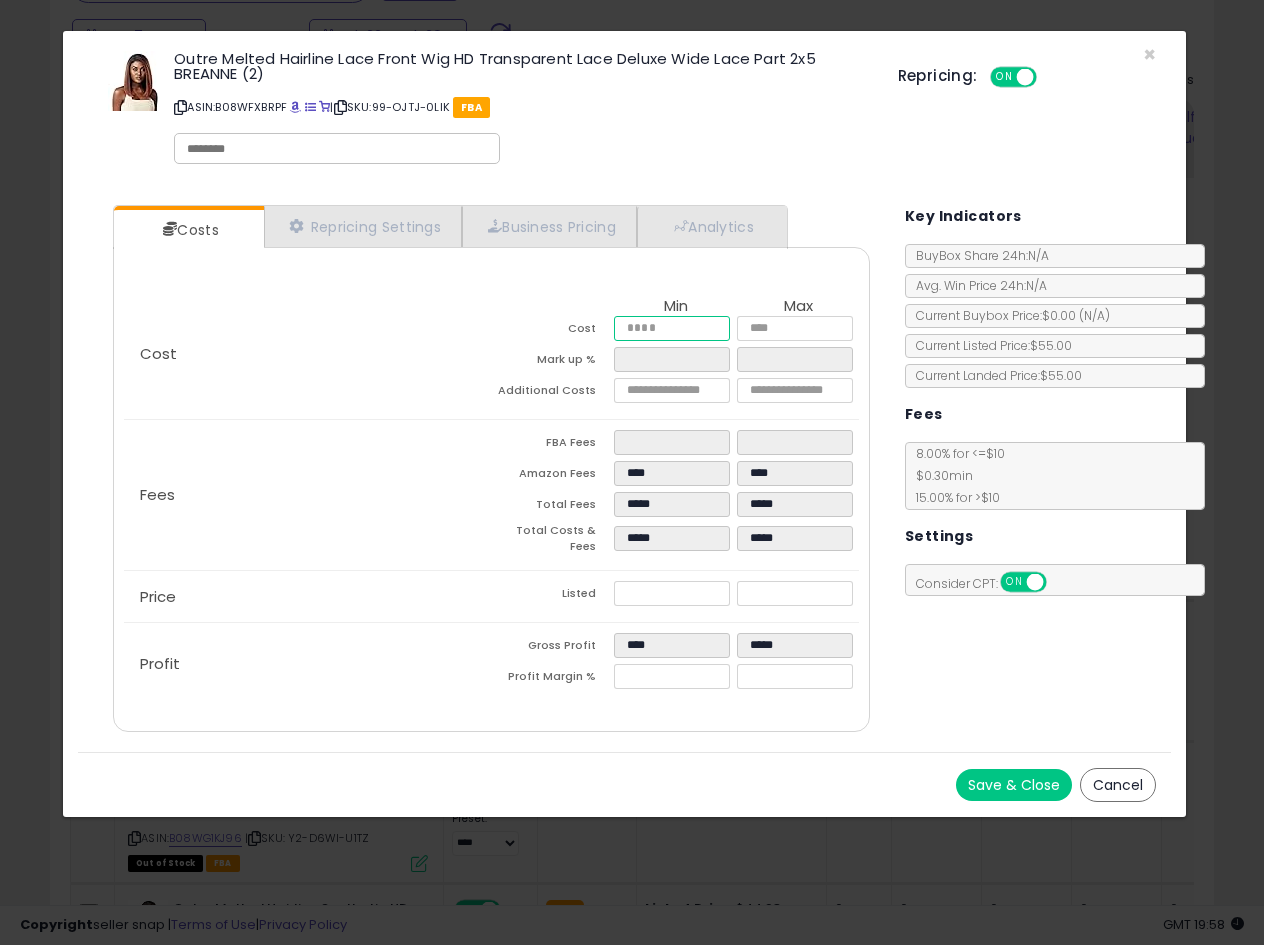 click on "Cost
Min
Max
Cost
*****
*****
Mark up %
*****
*****
Additional Costs" at bounding box center [491, 353] 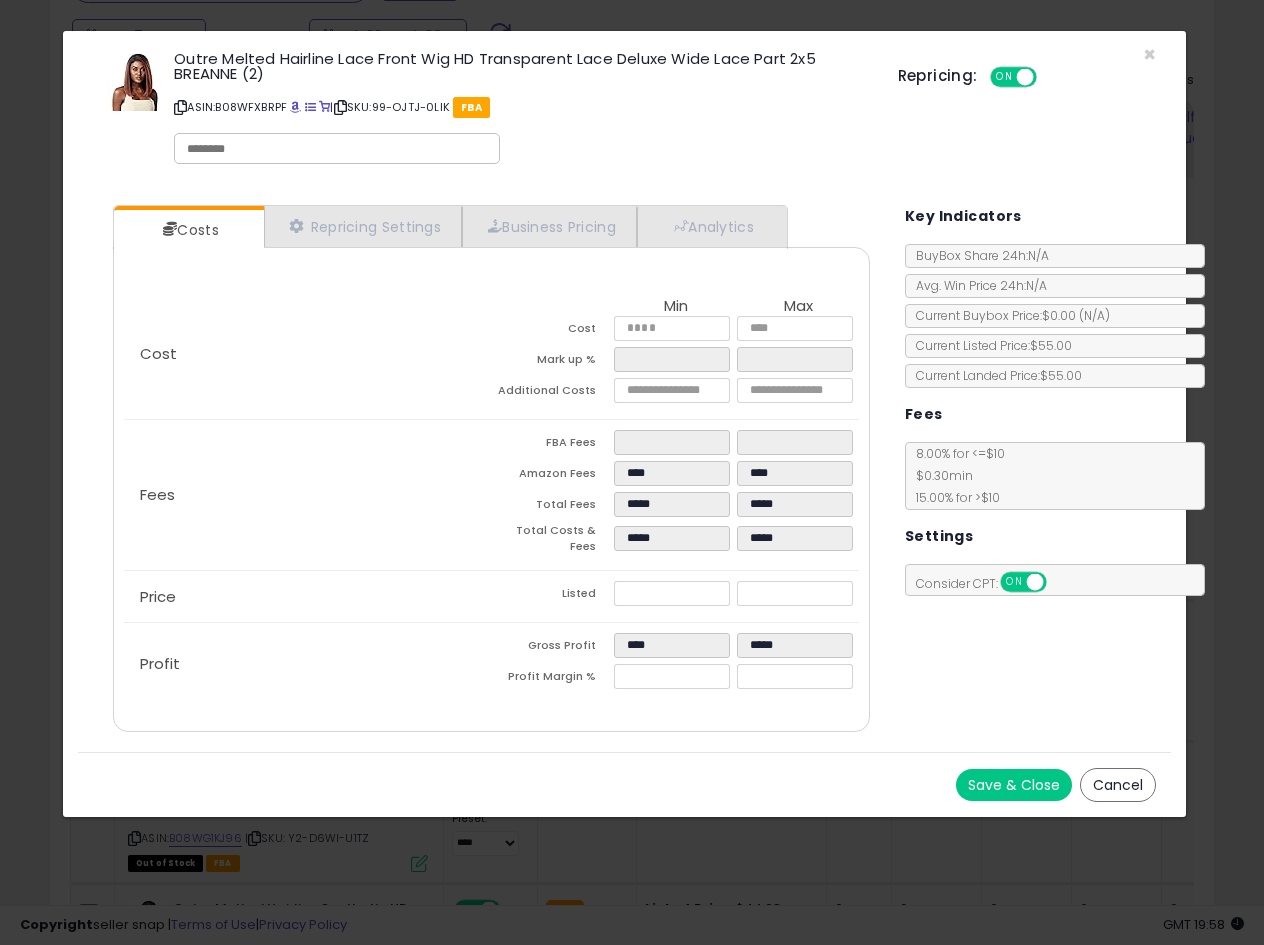 type on "*****" 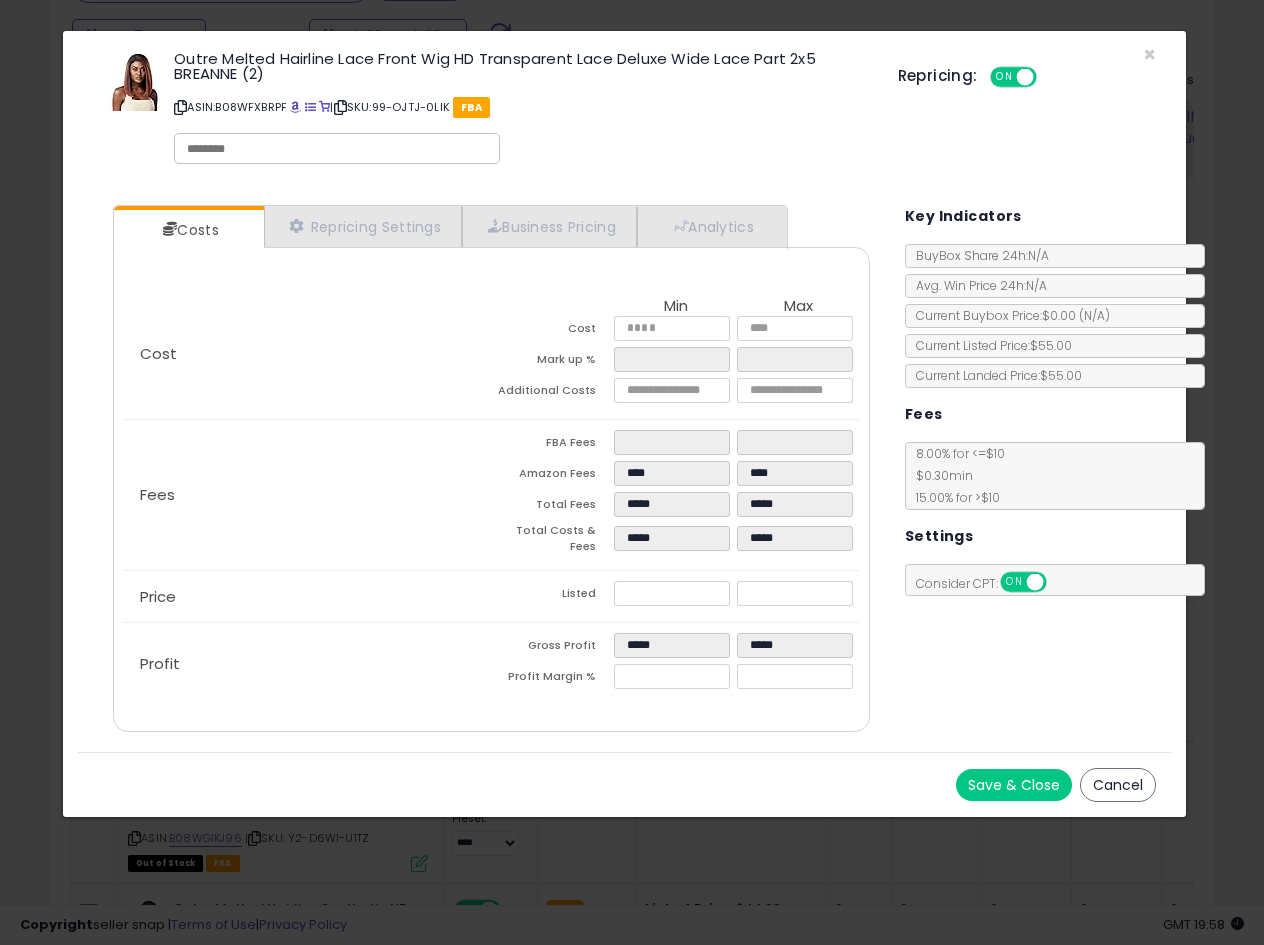 click on "Fees
FBA Fees
****
****
Amazon Fees
****
****
Total Fees
*****
*****
Total Costs & Fees
*****
*****" 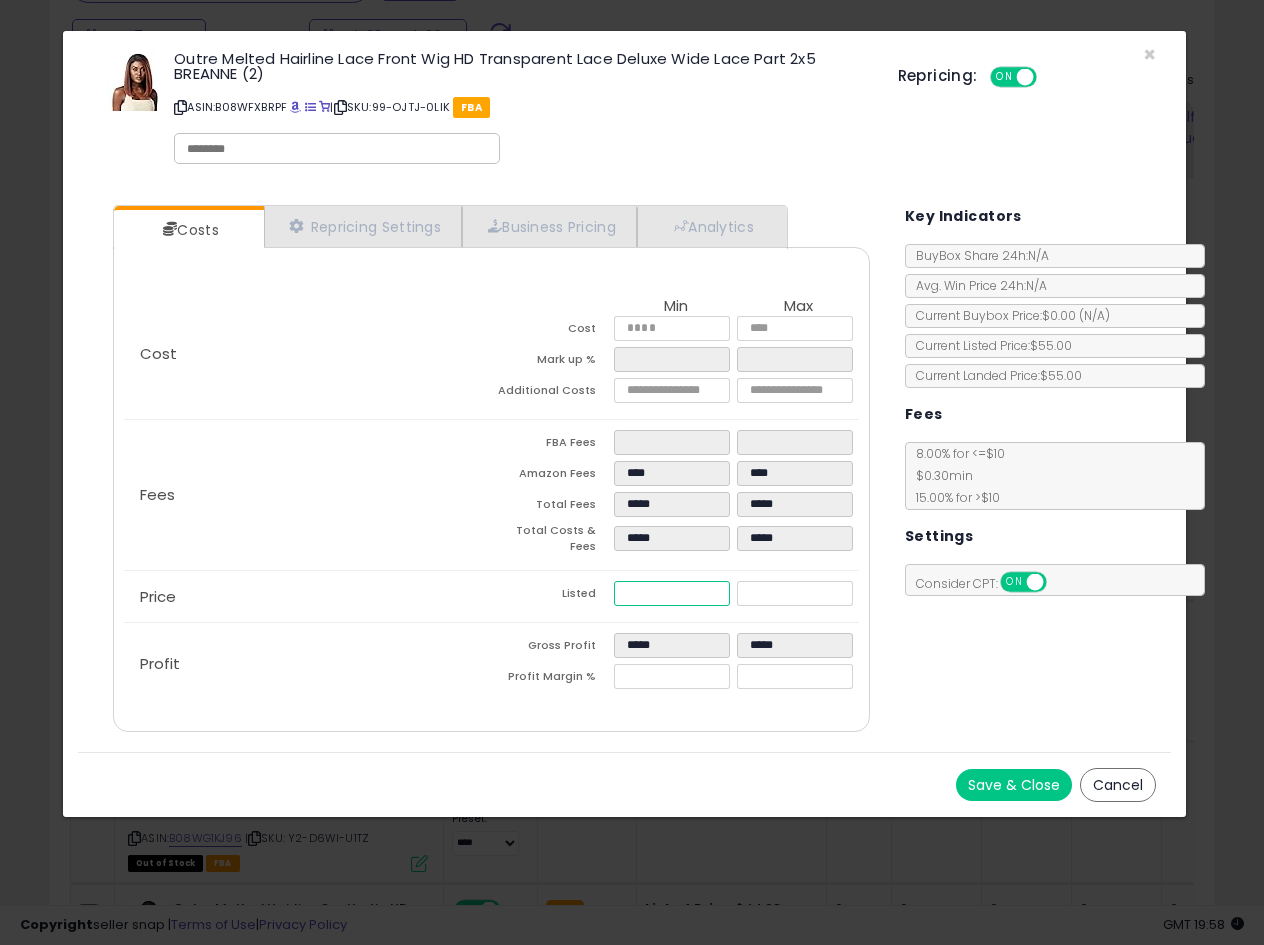drag, startPoint x: 672, startPoint y: 583, endPoint x: 241, endPoint y: 594, distance: 431.14035 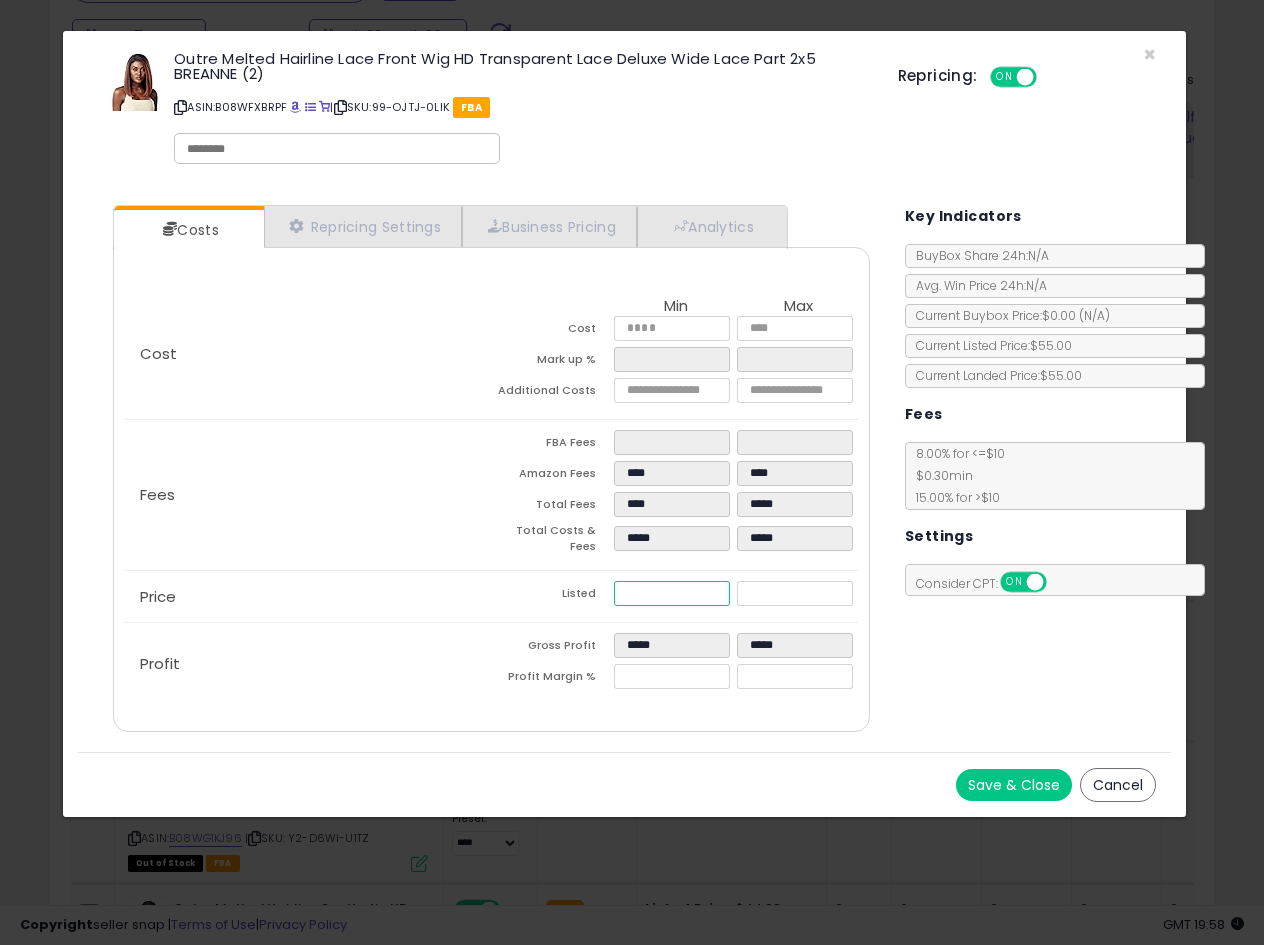 type on "****" 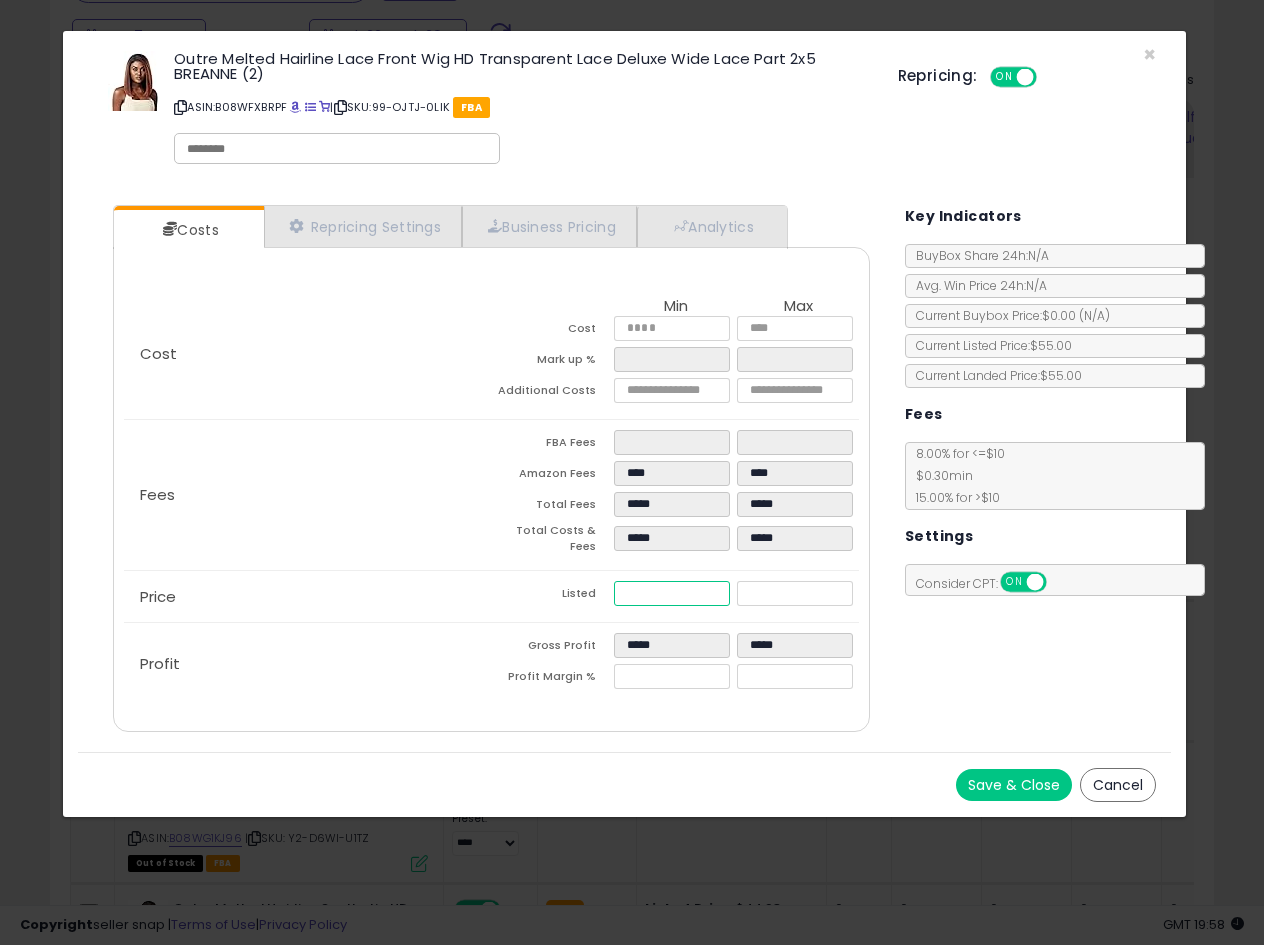 type on "****" 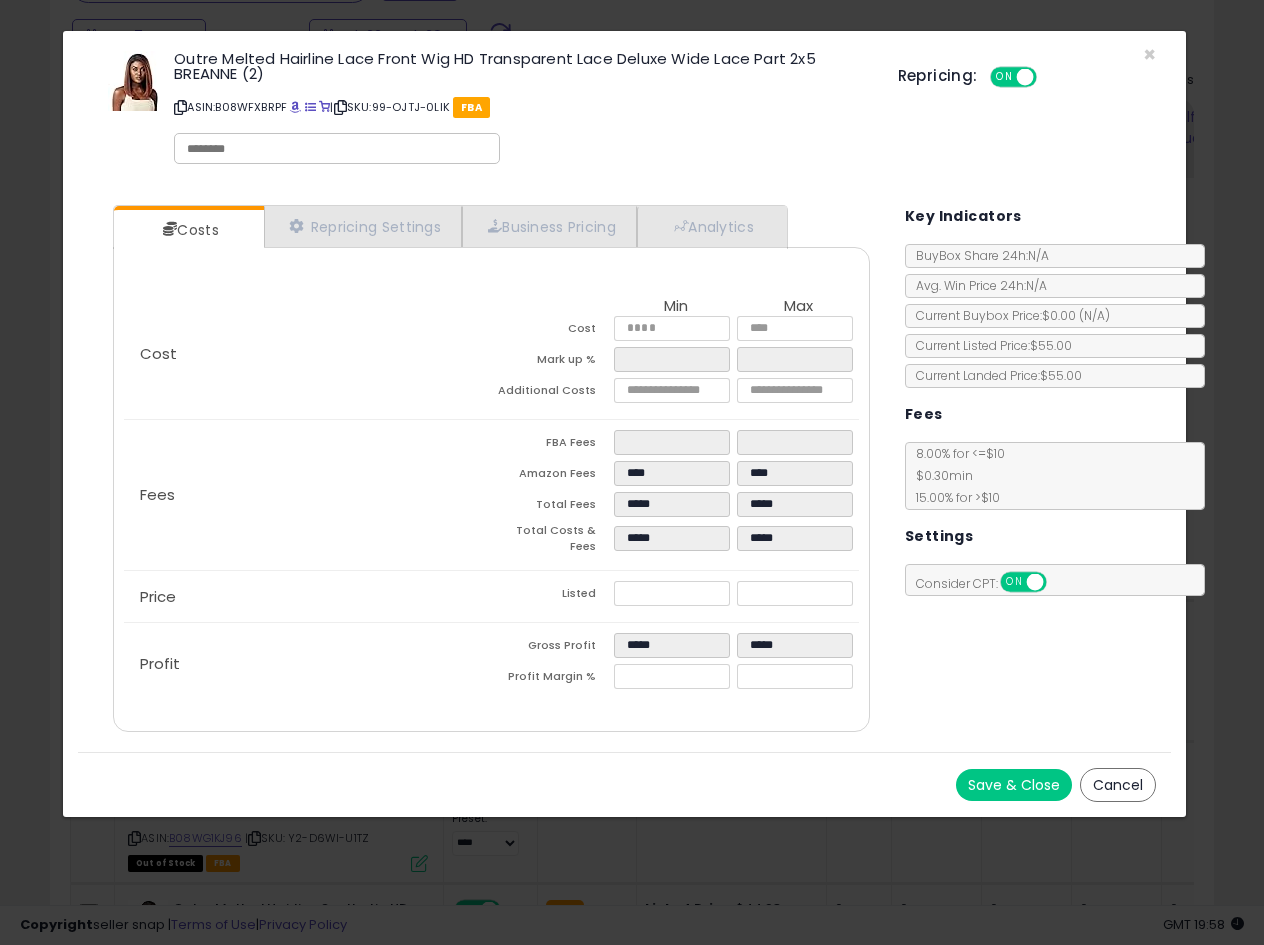 type on "*****" 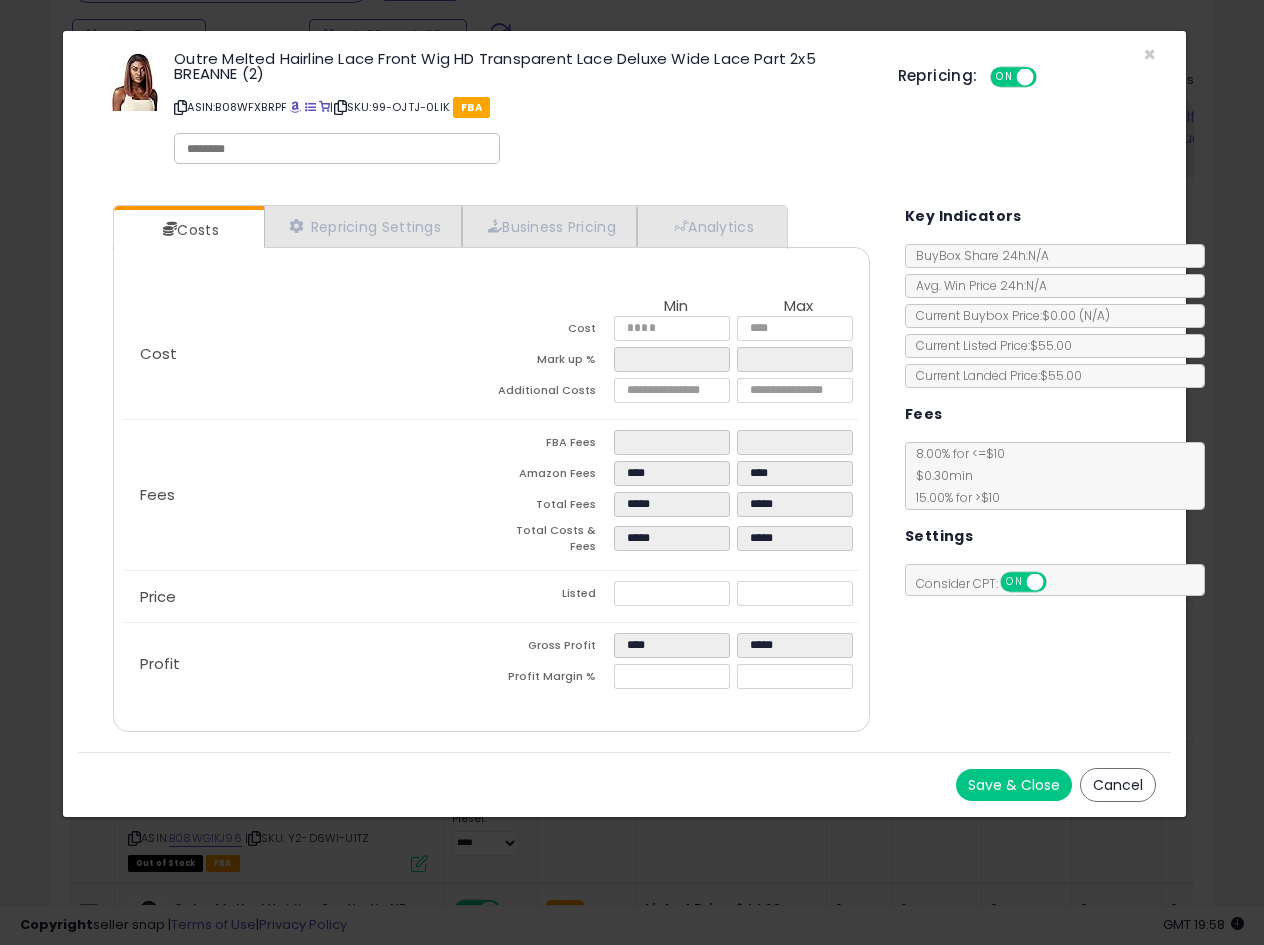 click on "Price" at bounding box center [307, 597] 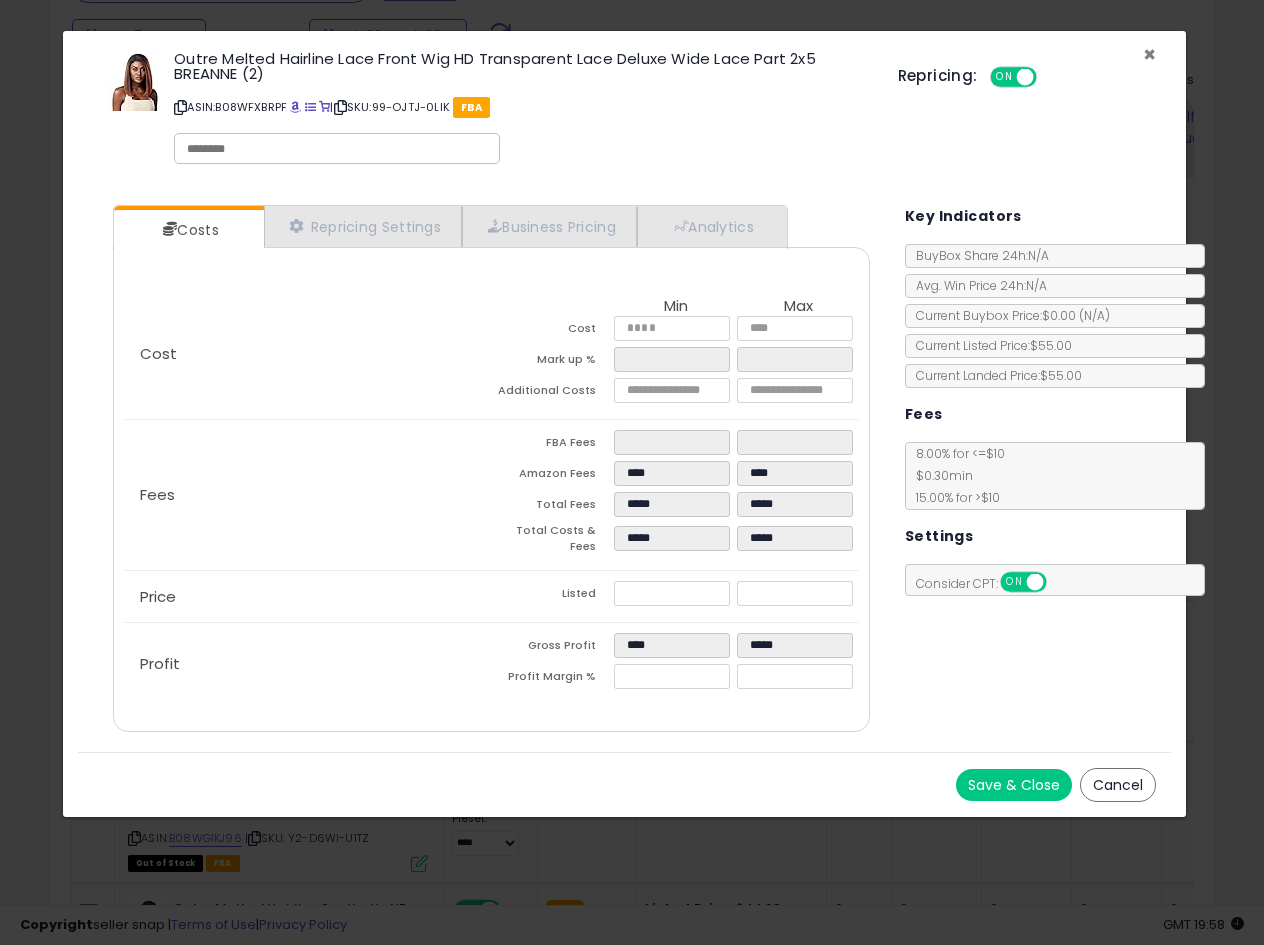 click on "×" at bounding box center [1149, 54] 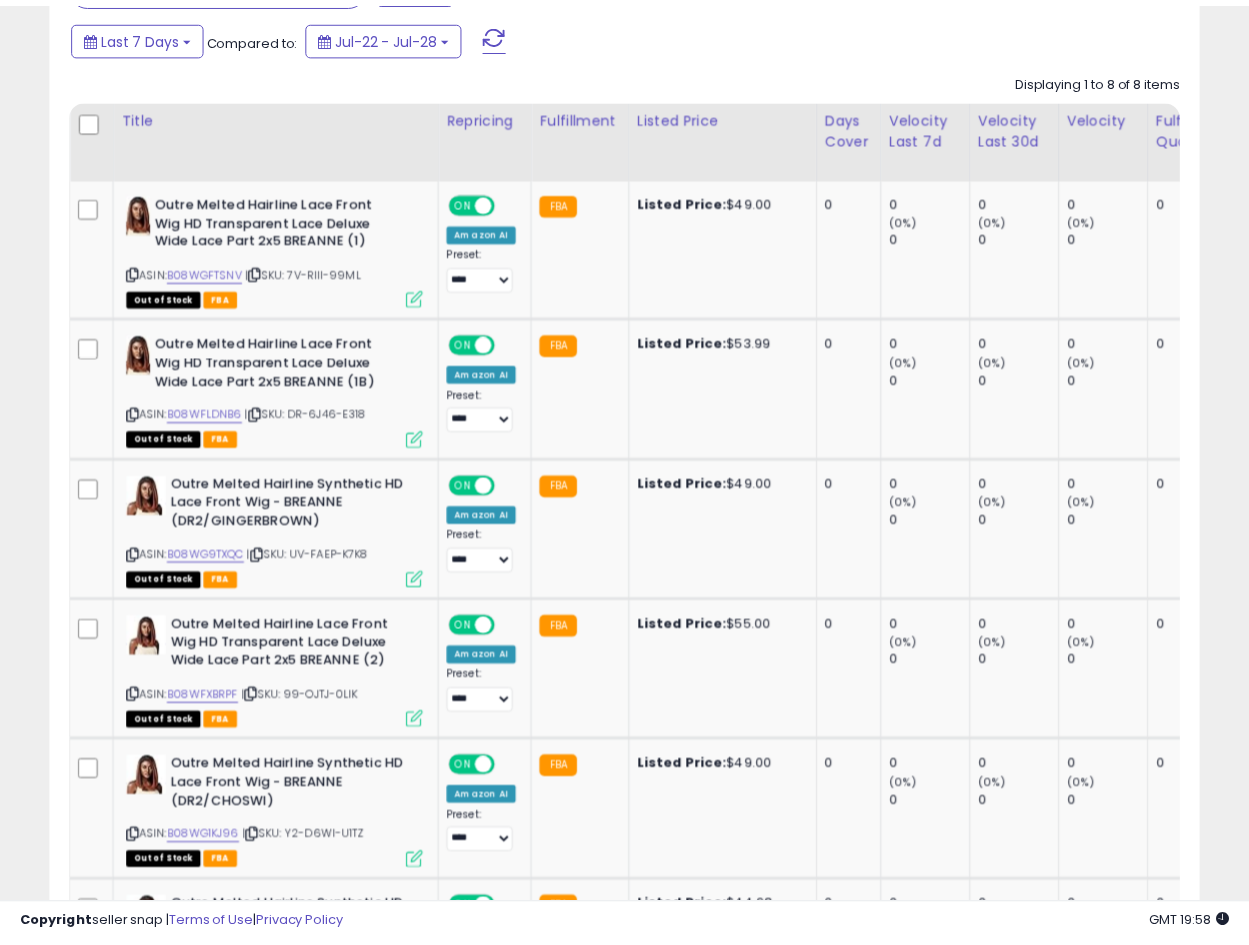 scroll, scrollTop: 410, scrollLeft: 665, axis: both 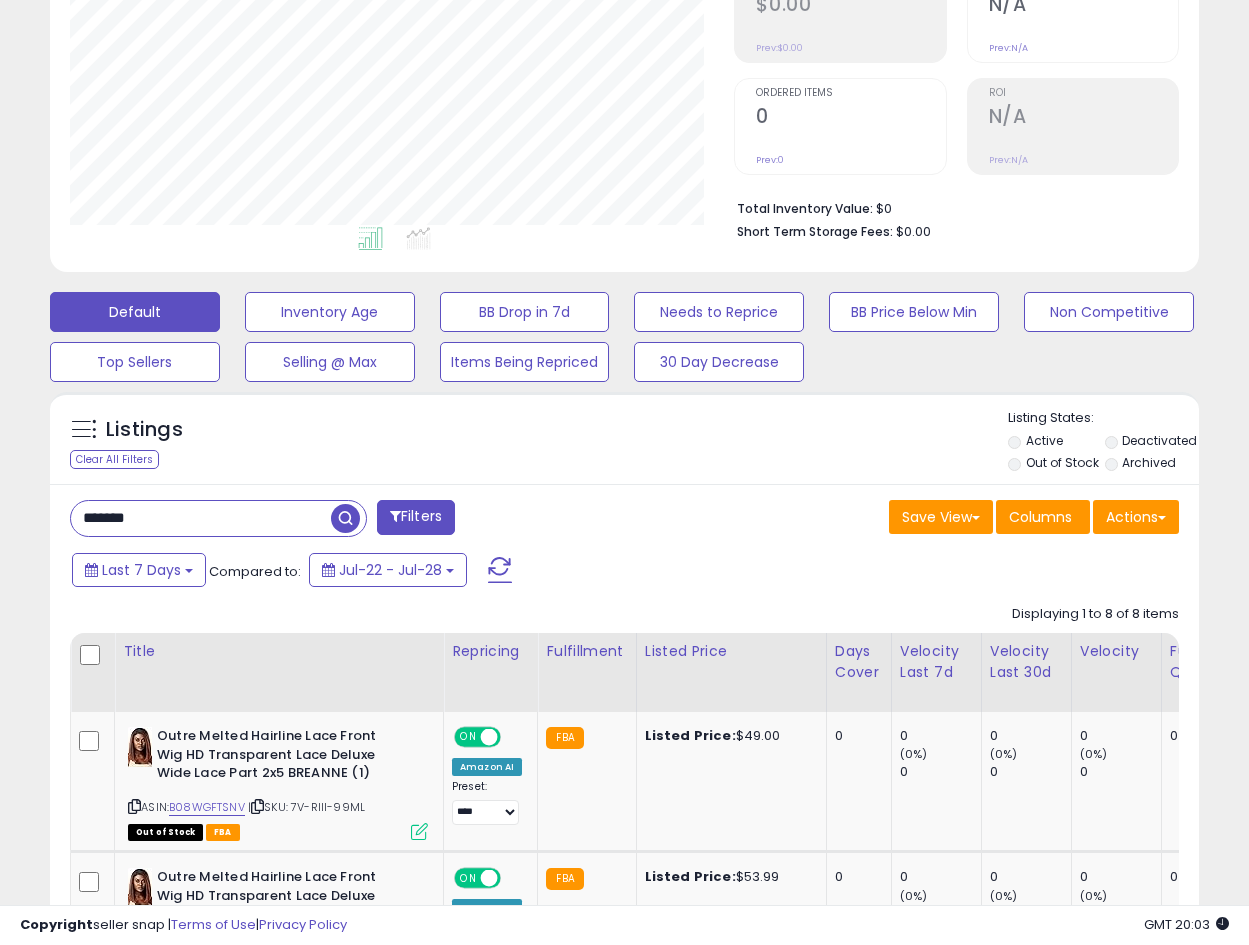 click on "*******" at bounding box center (201, 518) 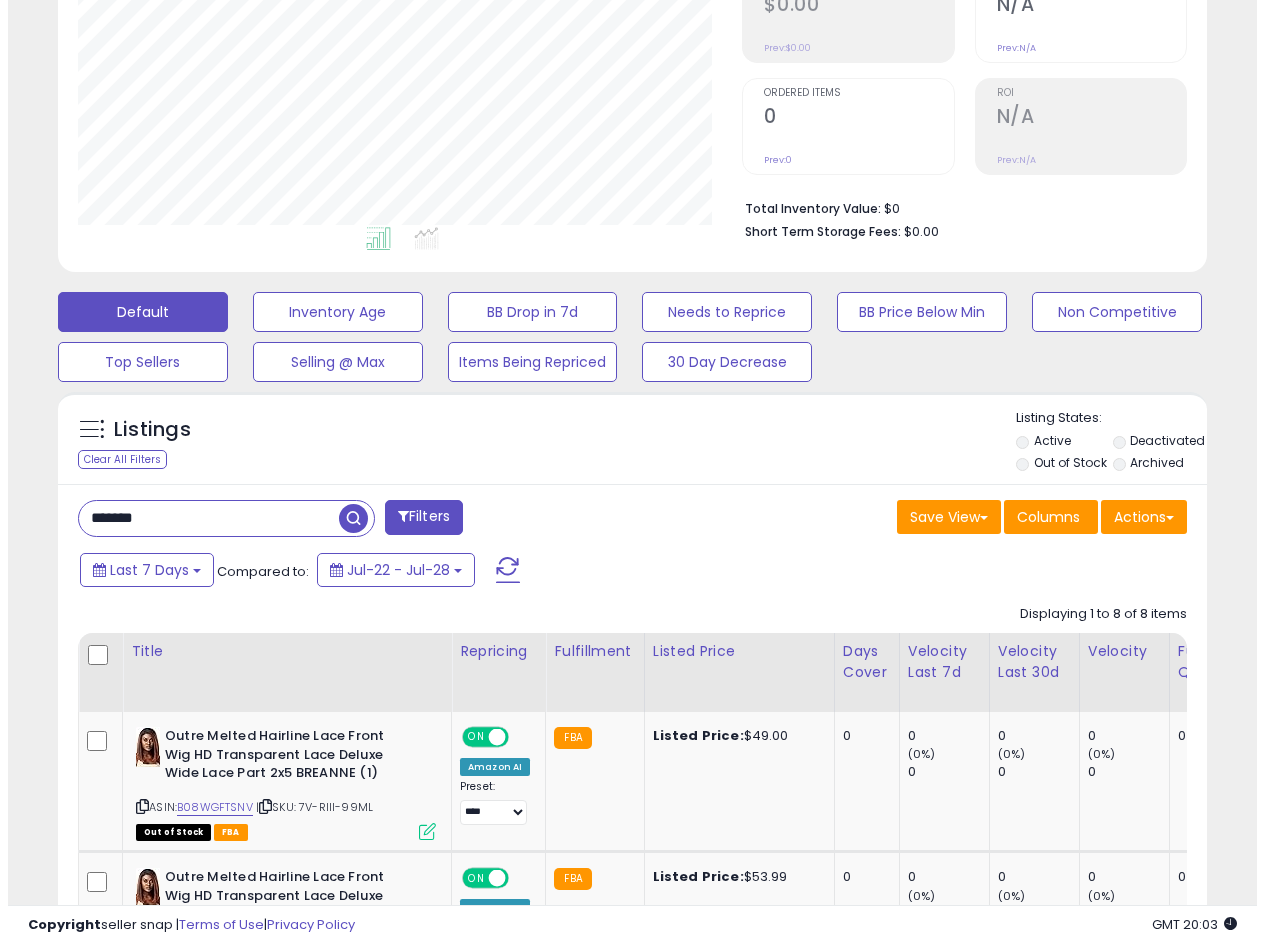 scroll, scrollTop: 275, scrollLeft: 0, axis: vertical 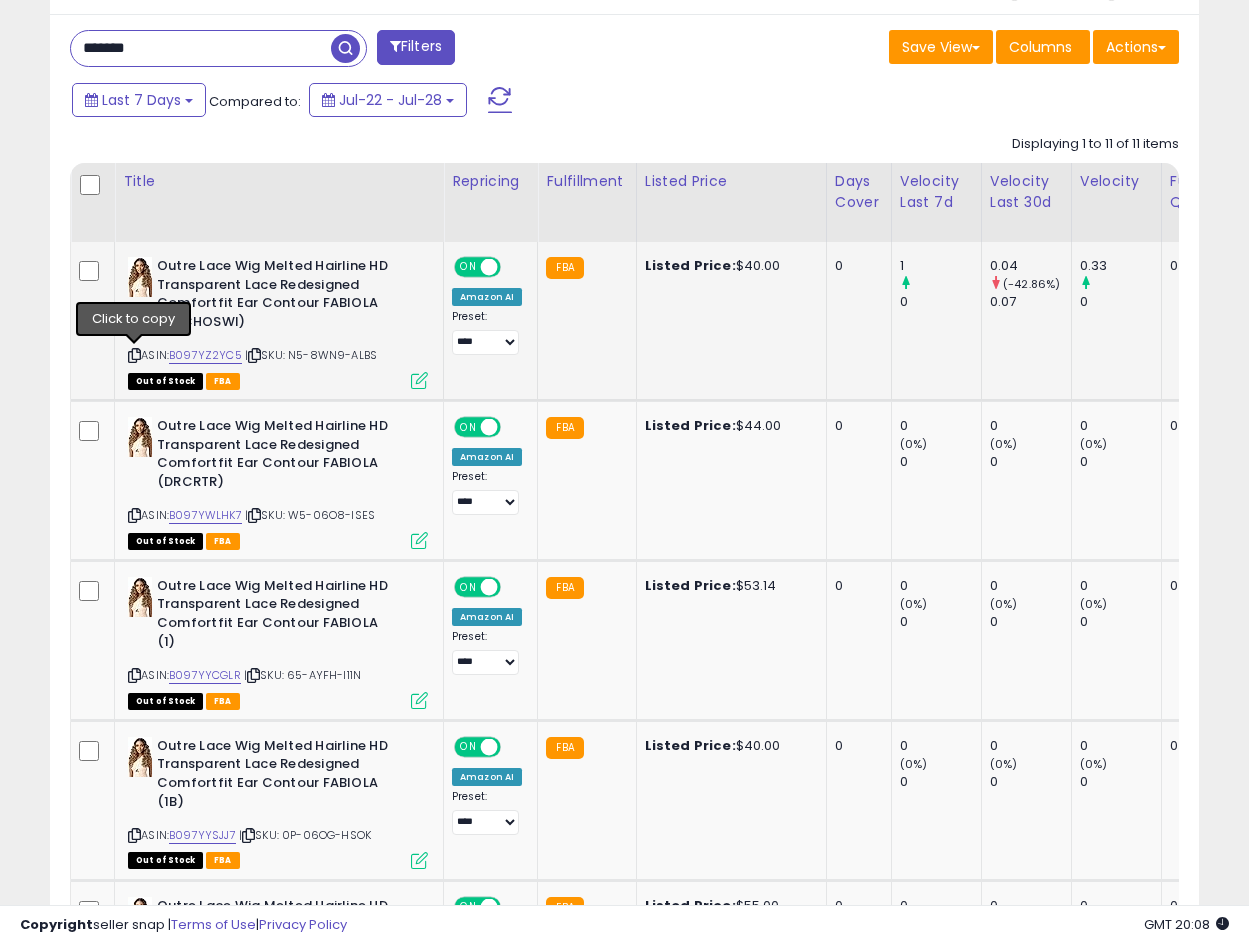 click at bounding box center (134, 355) 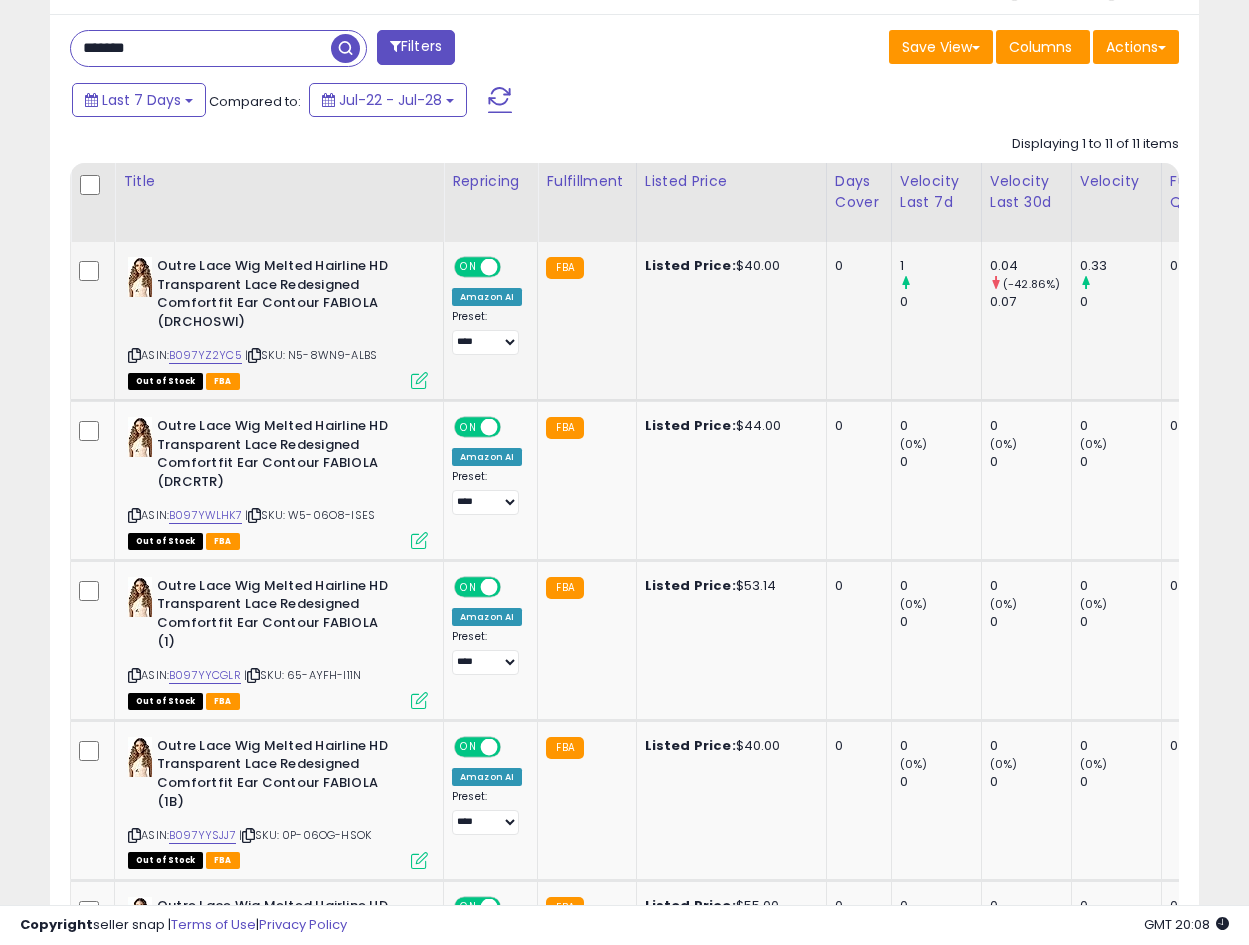 click at bounding box center (419, 380) 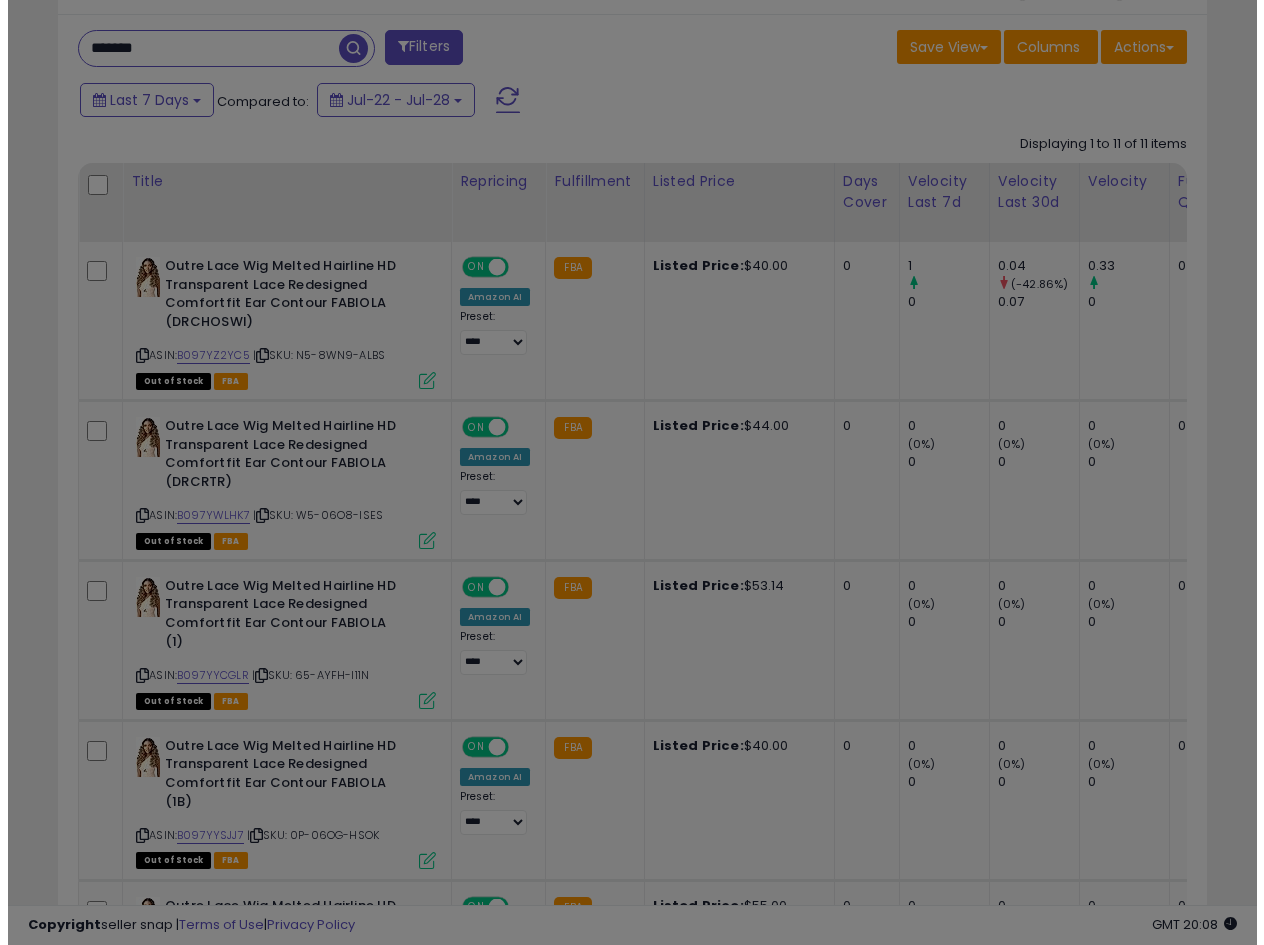 scroll, scrollTop: 999590, scrollLeft: 999327, axis: both 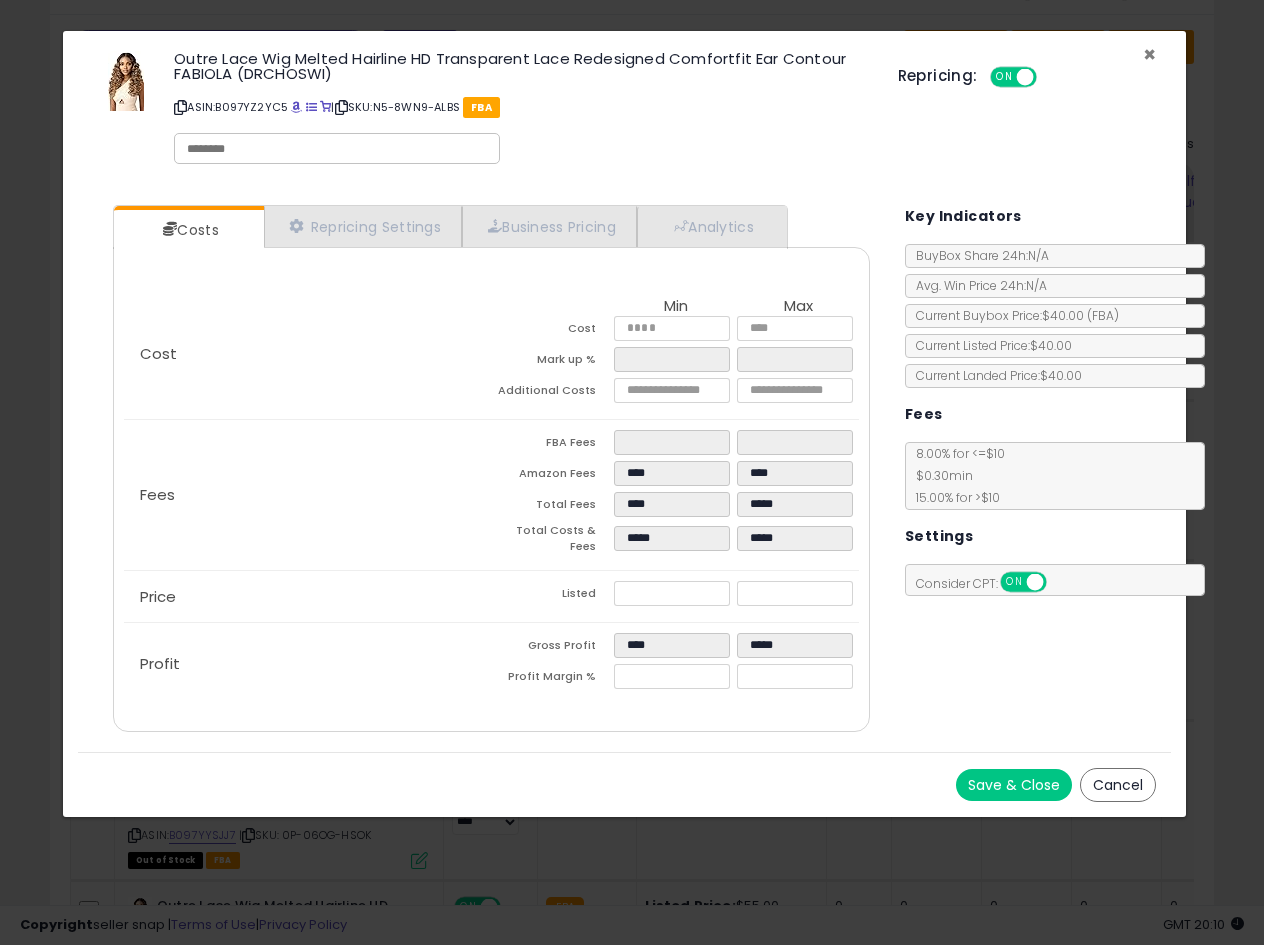 click on "×" at bounding box center [1149, 54] 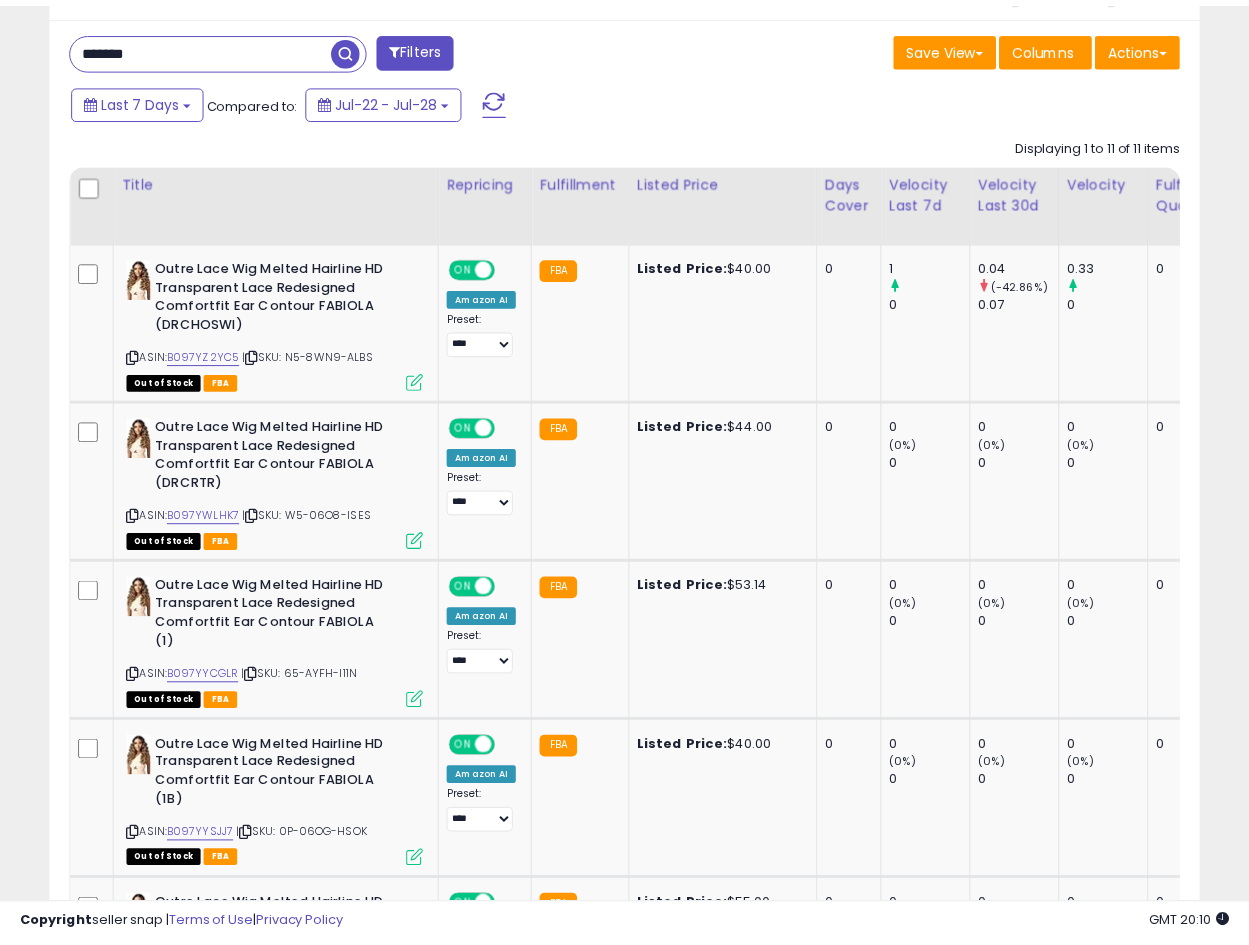 scroll, scrollTop: 410, scrollLeft: 665, axis: both 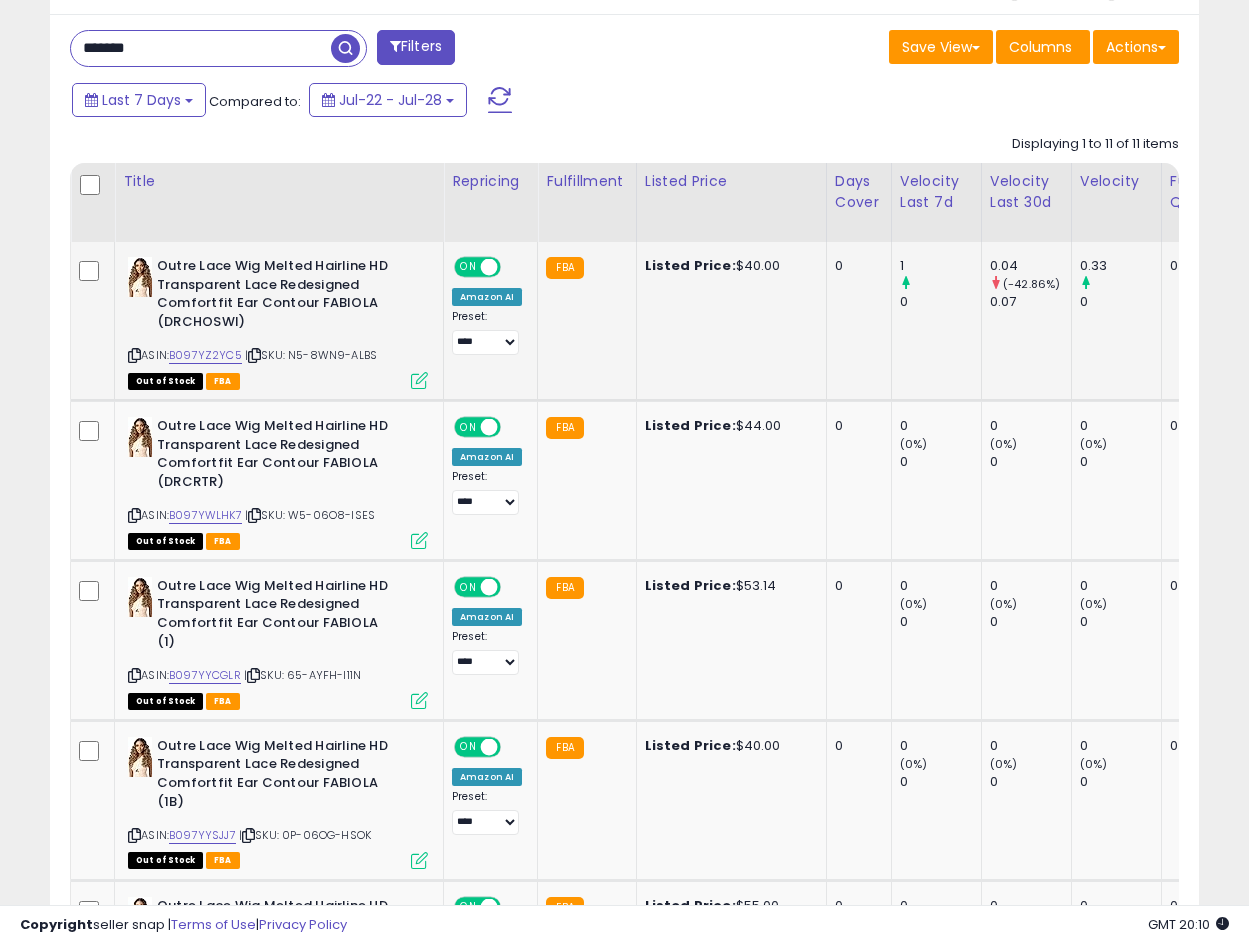 click at bounding box center [419, 380] 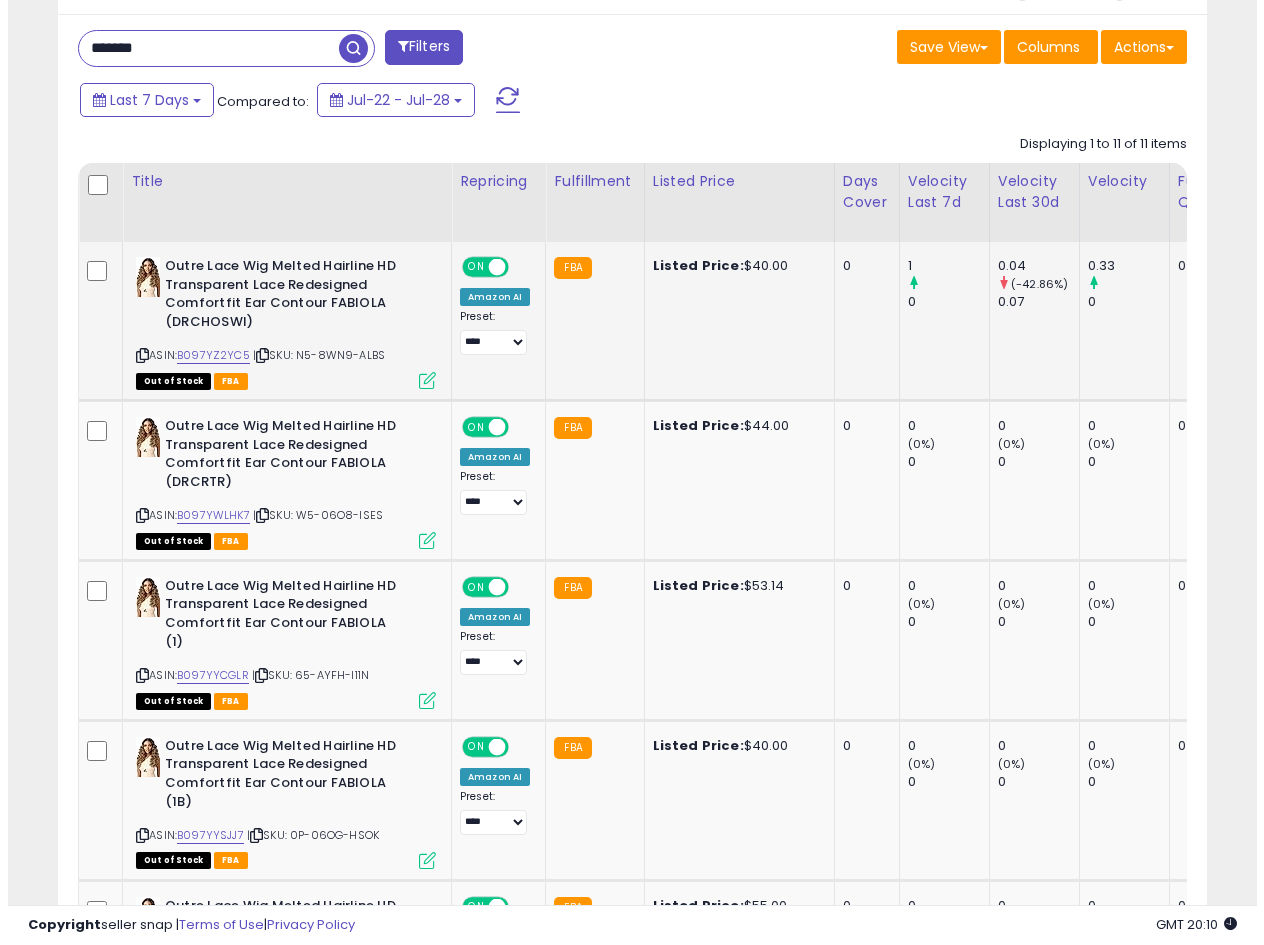 scroll, scrollTop: 999590, scrollLeft: 999327, axis: both 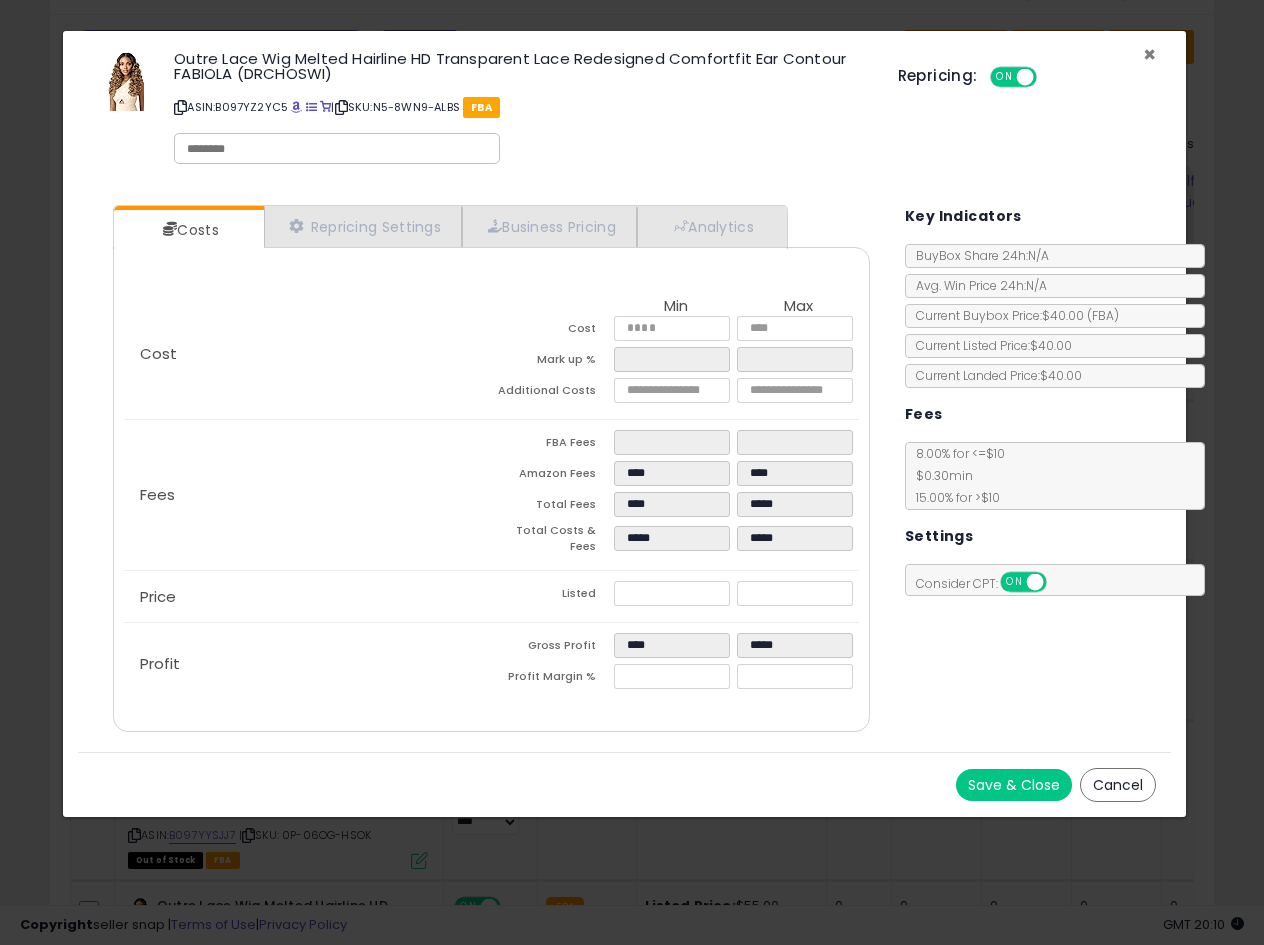 click on "×" at bounding box center (1149, 54) 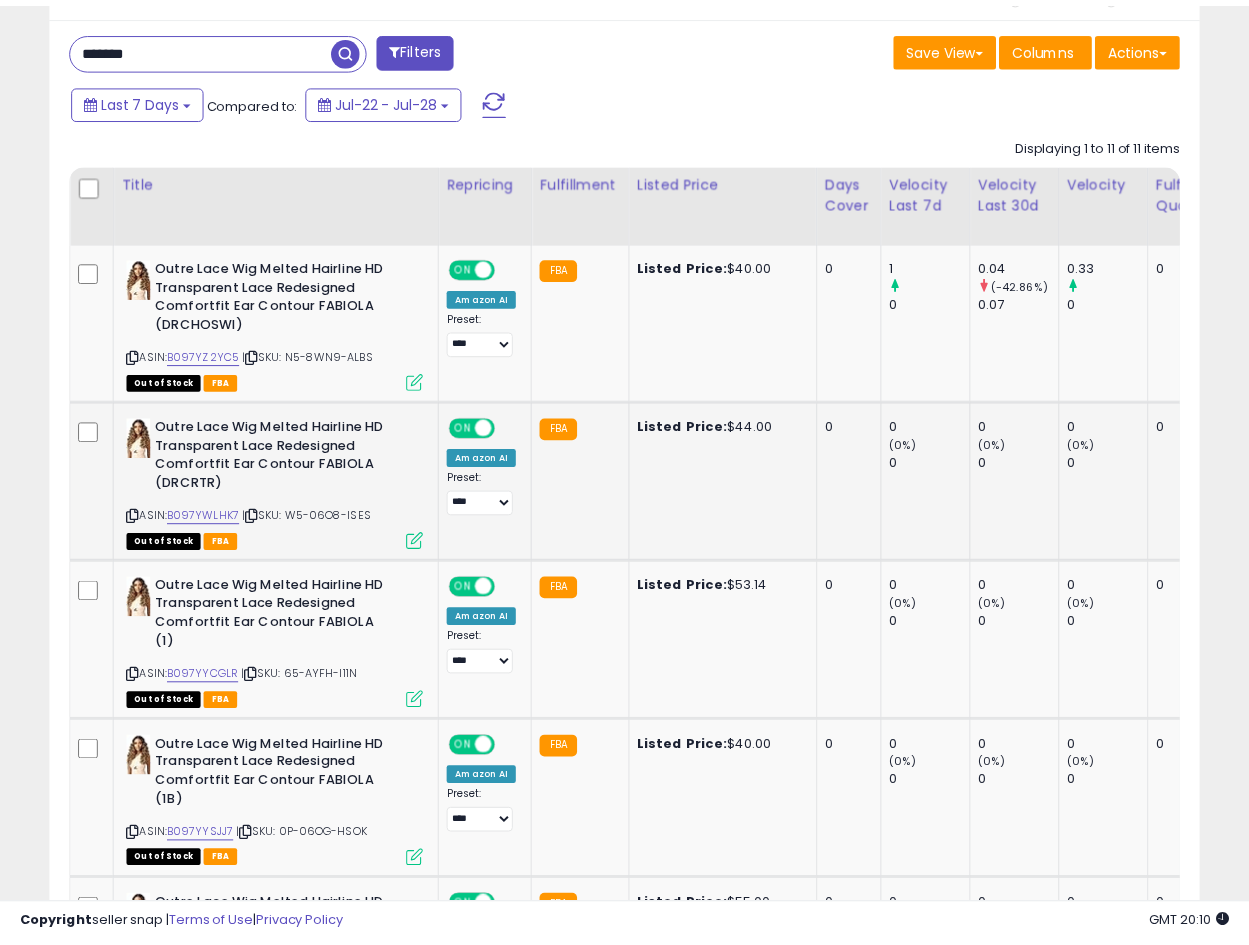 scroll, scrollTop: 410, scrollLeft: 665, axis: both 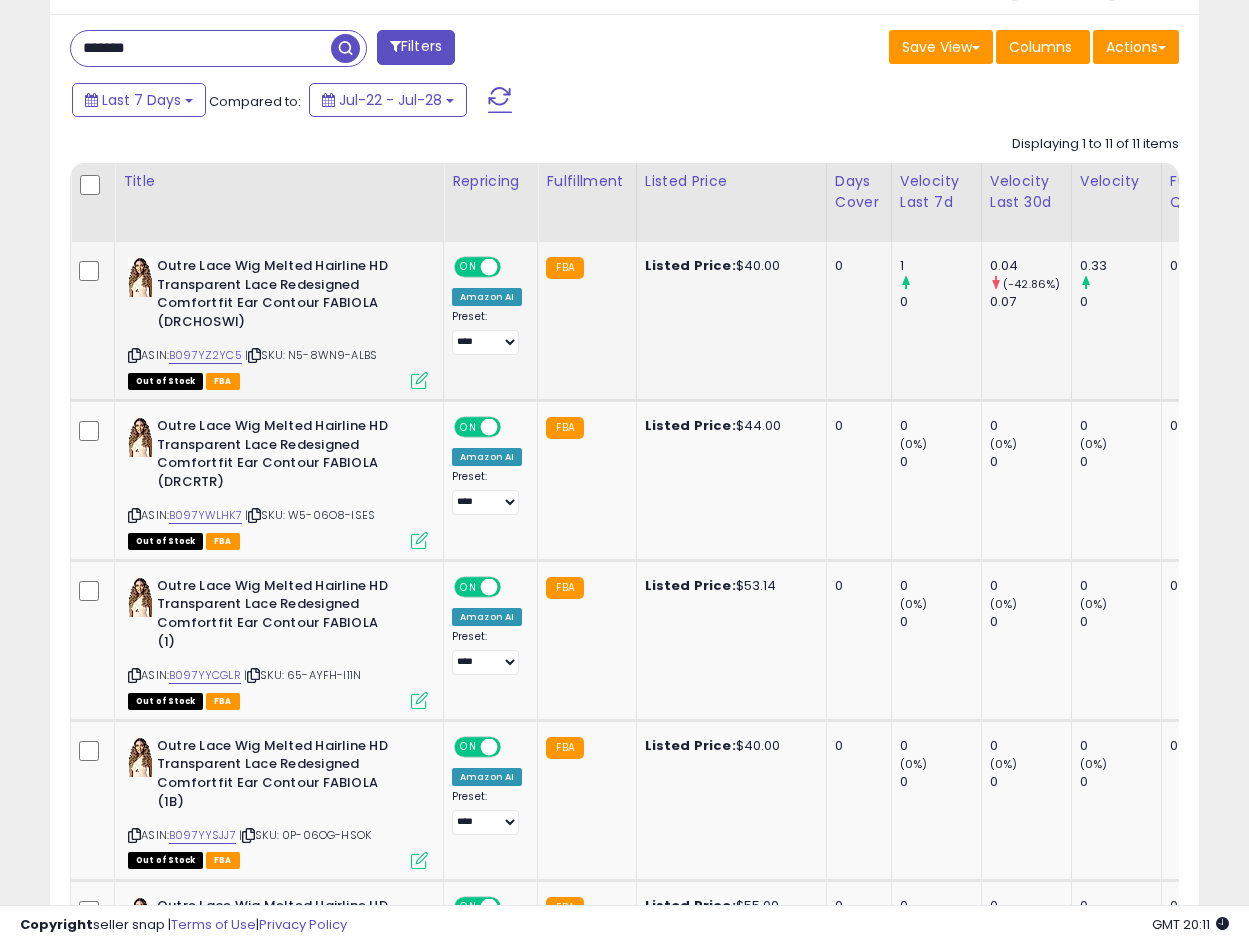 click on "Outre Lace Wig Melted Hairline HD Transparent Lace Redesigned Comfortfit Ear Contour FABIOLA (DRCHOSWI)" at bounding box center [278, 296] 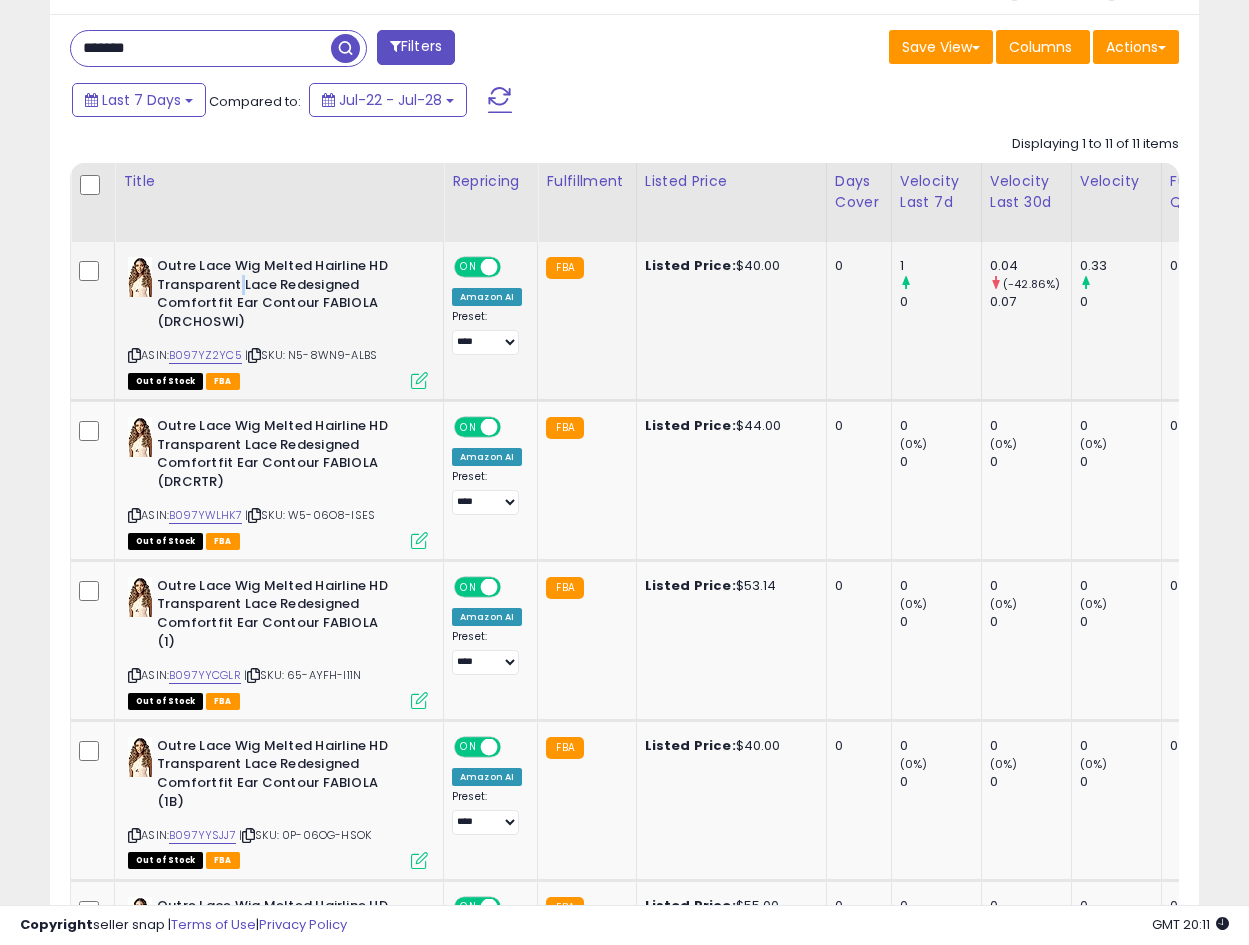 click on "Outre Lace Wig Melted Hairline HD Transparent Lace Redesigned Comfortfit Ear Contour FABIOLA (DRCHOSWI)" at bounding box center (278, 296) 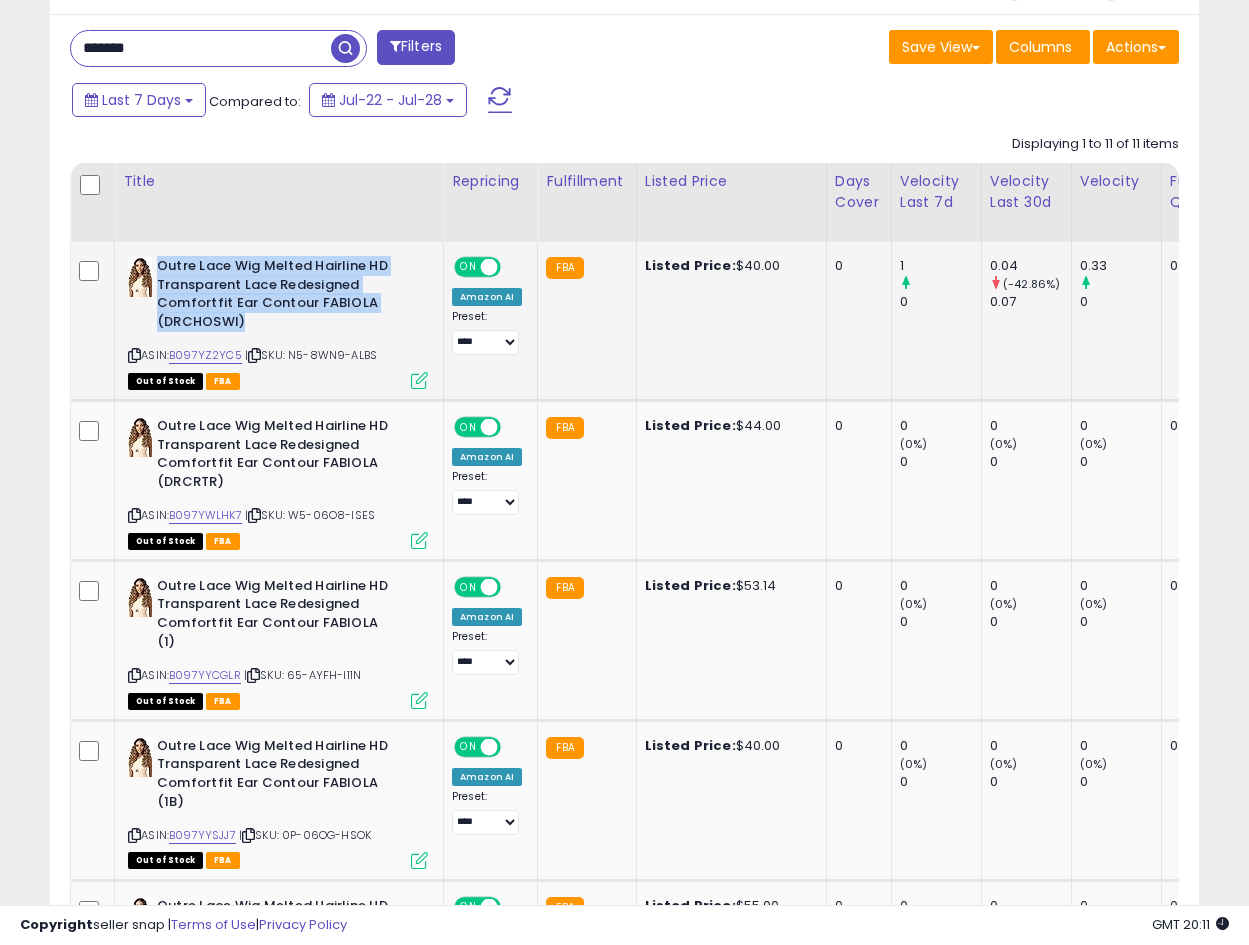 click on "Outre Lace Wig Melted Hairline HD Transparent Lace Redesigned Comfortfit Ear Contour FABIOLA (DRCHOSWI)" at bounding box center (278, 296) 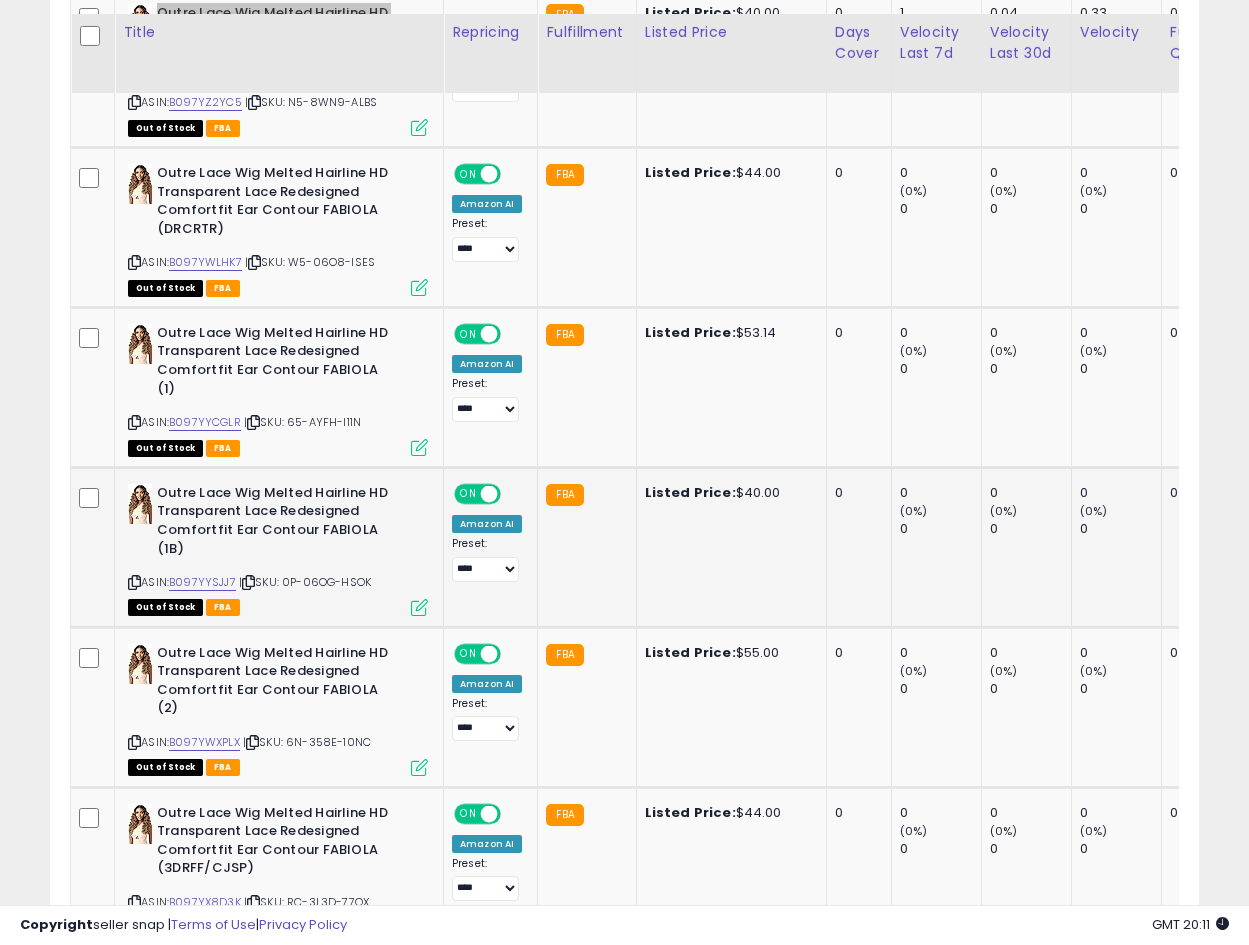 scroll, scrollTop: 1075, scrollLeft: 0, axis: vertical 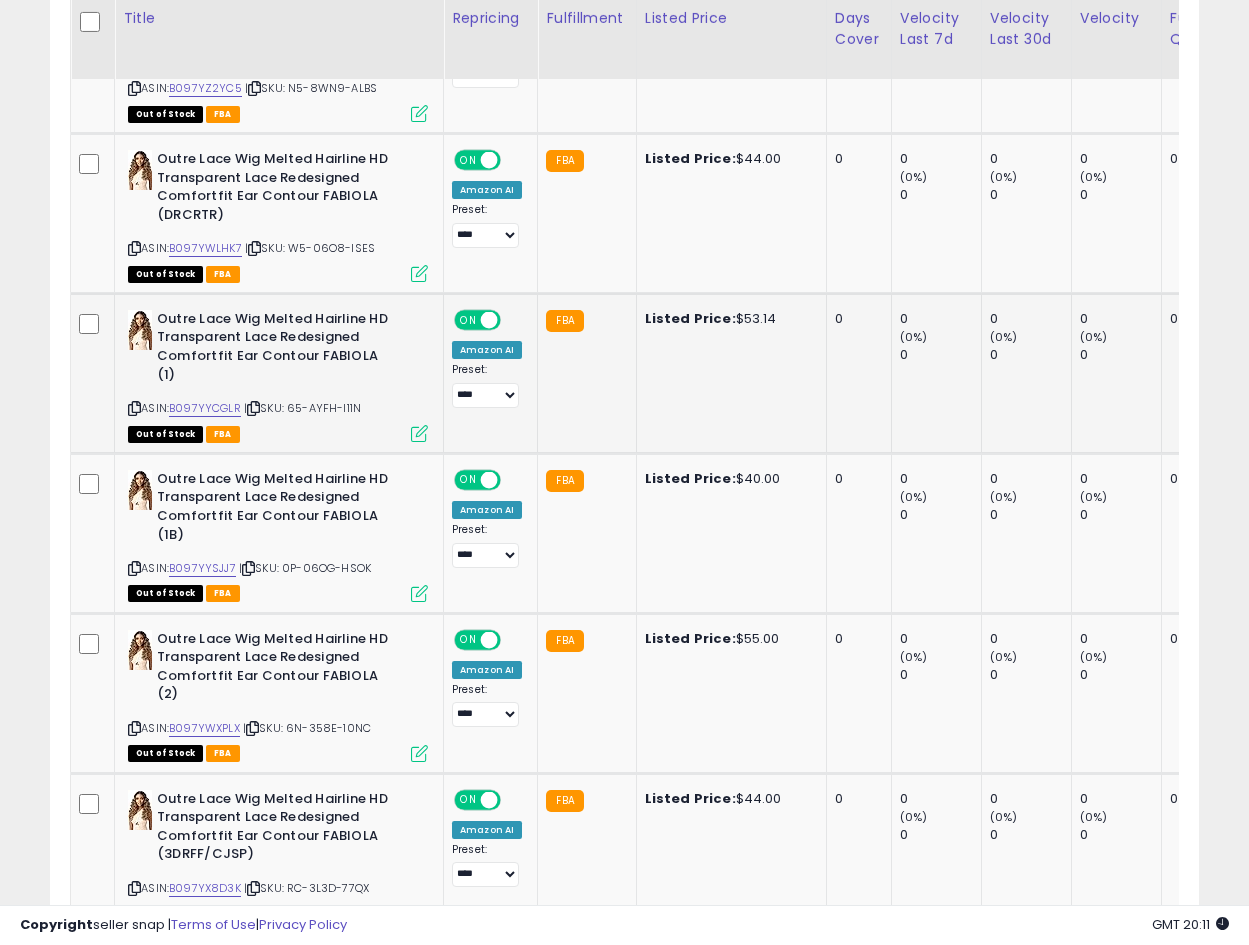 click on "Outre Lace Wig Melted Hairline HD Transparent Lace Redesigned Comfortfit Ear Contour FABIOLA (1)" at bounding box center (278, 349) 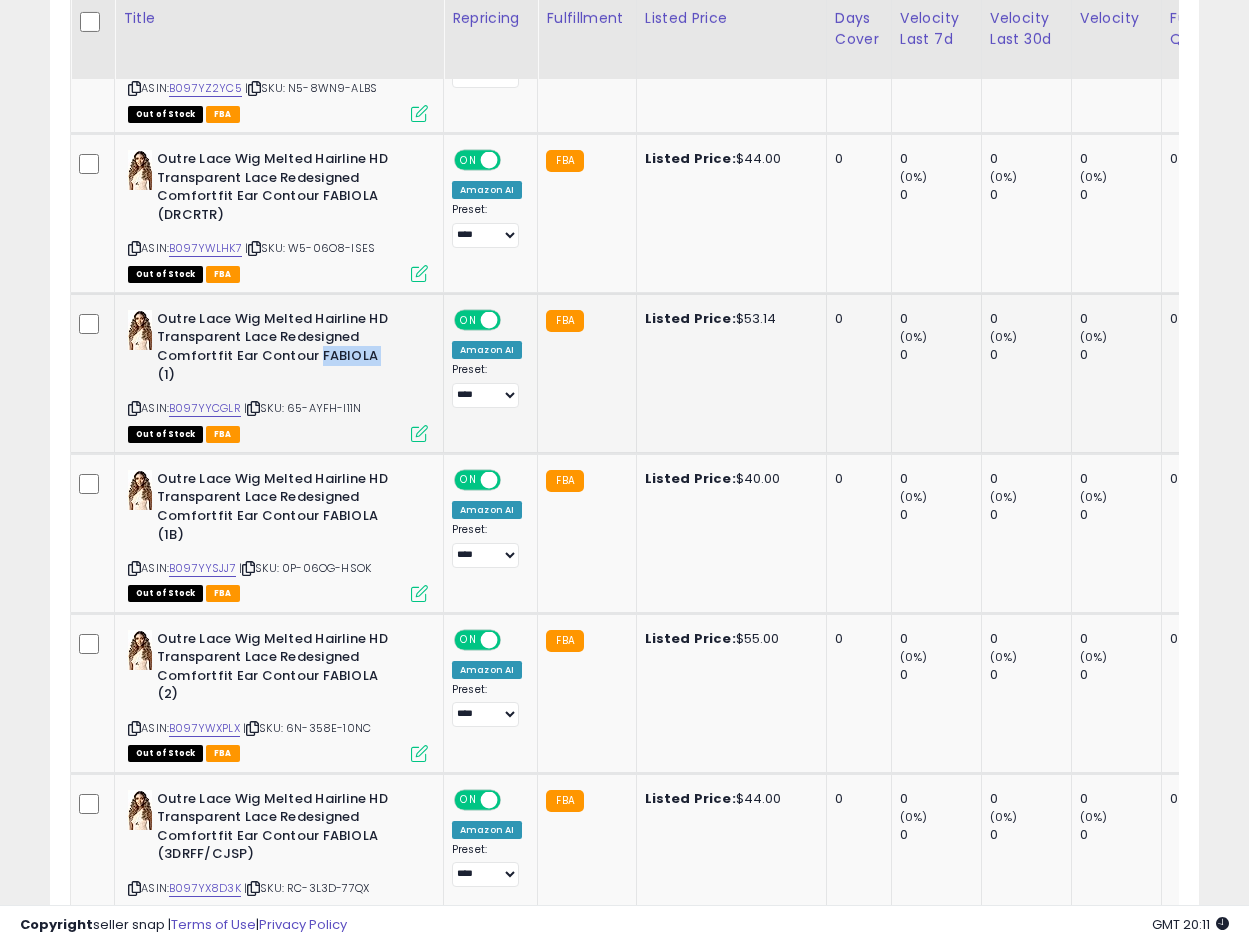 click on "Outre Lace Wig Melted Hairline HD Transparent Lace Redesigned Comfortfit Ear Contour FABIOLA (1)" at bounding box center [278, 349] 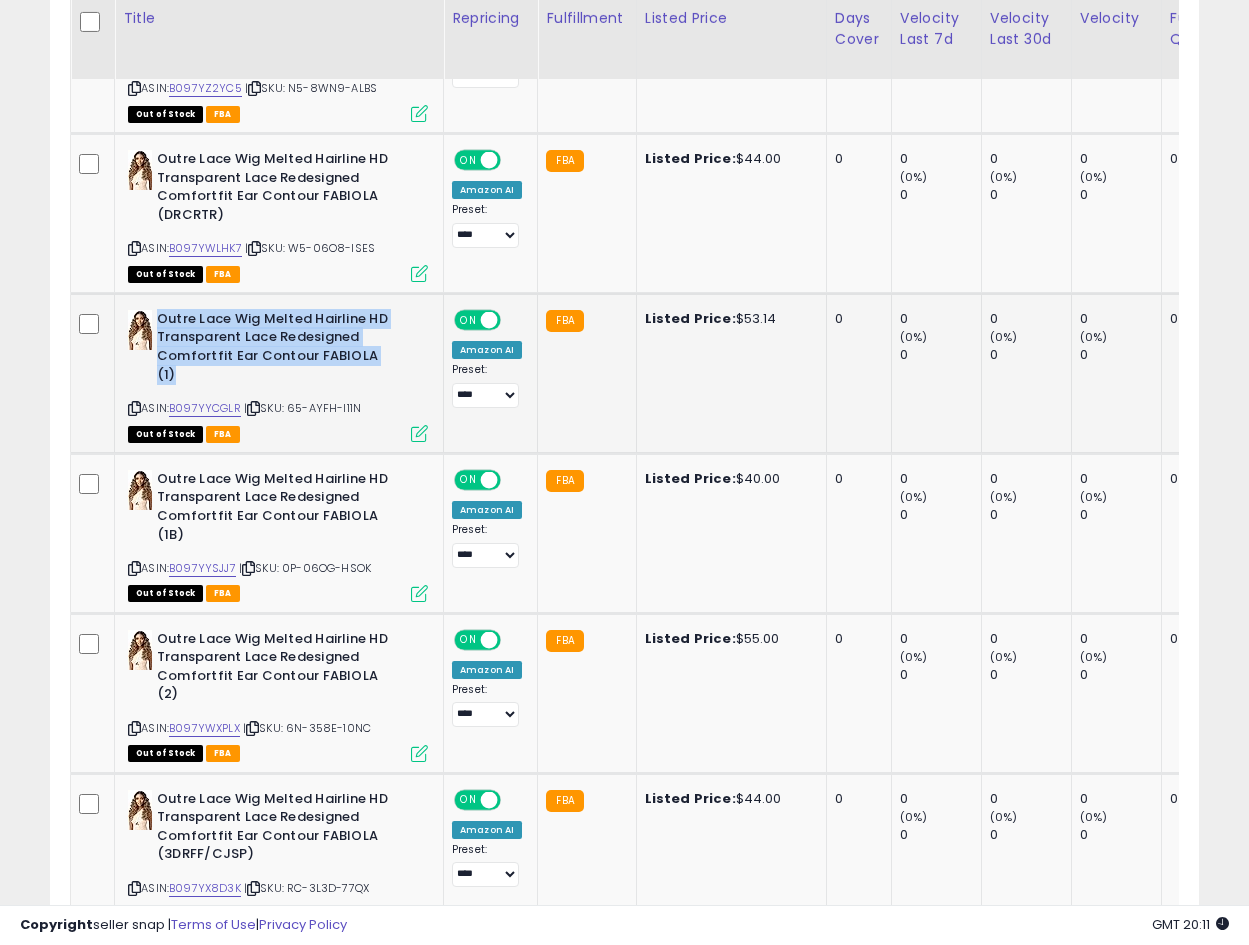 click on "Outre Lace Wig Melted Hairline HD Transparent Lace Redesigned Comfortfit Ear Contour FABIOLA (1)" at bounding box center [278, 349] 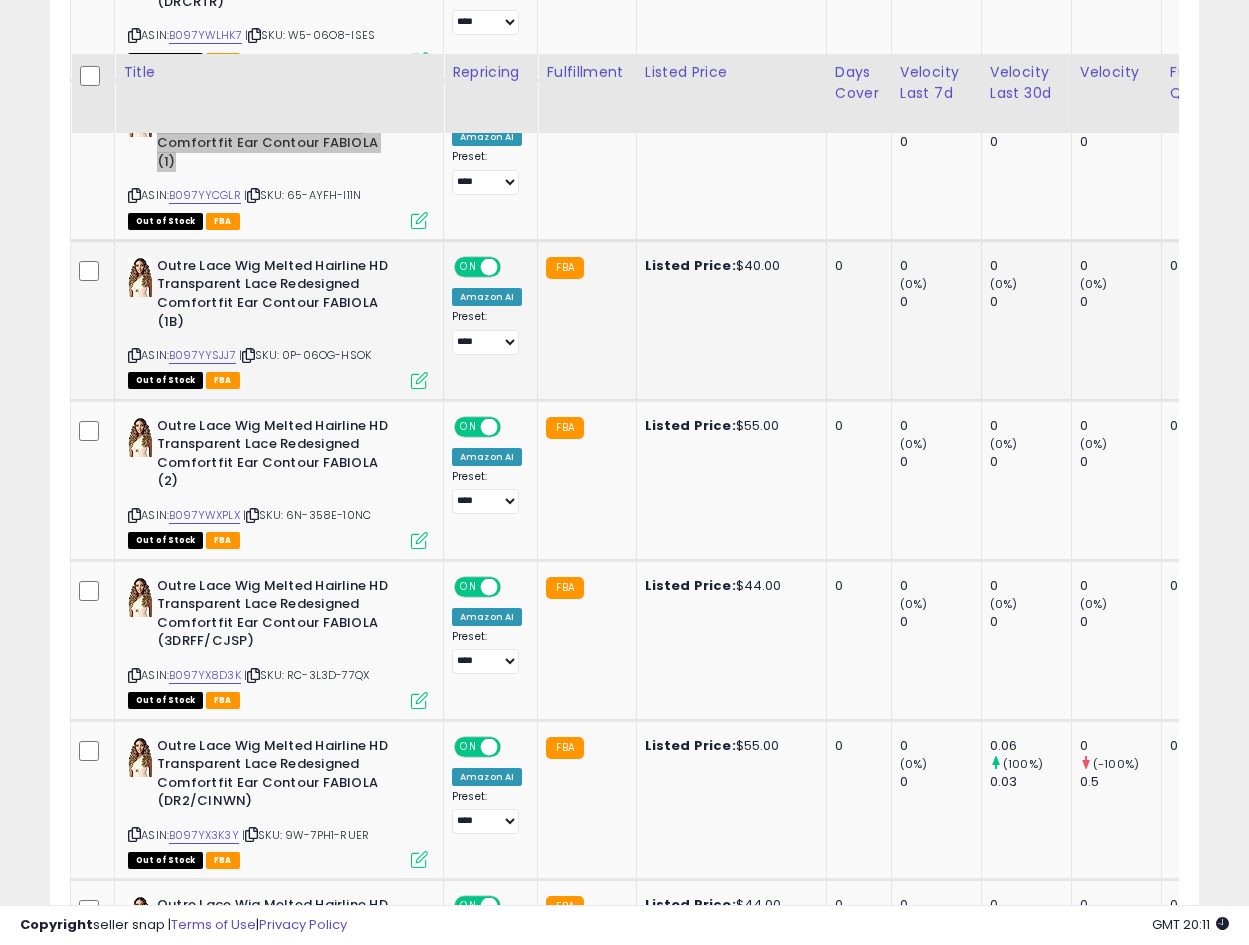 scroll, scrollTop: 1342, scrollLeft: 0, axis: vertical 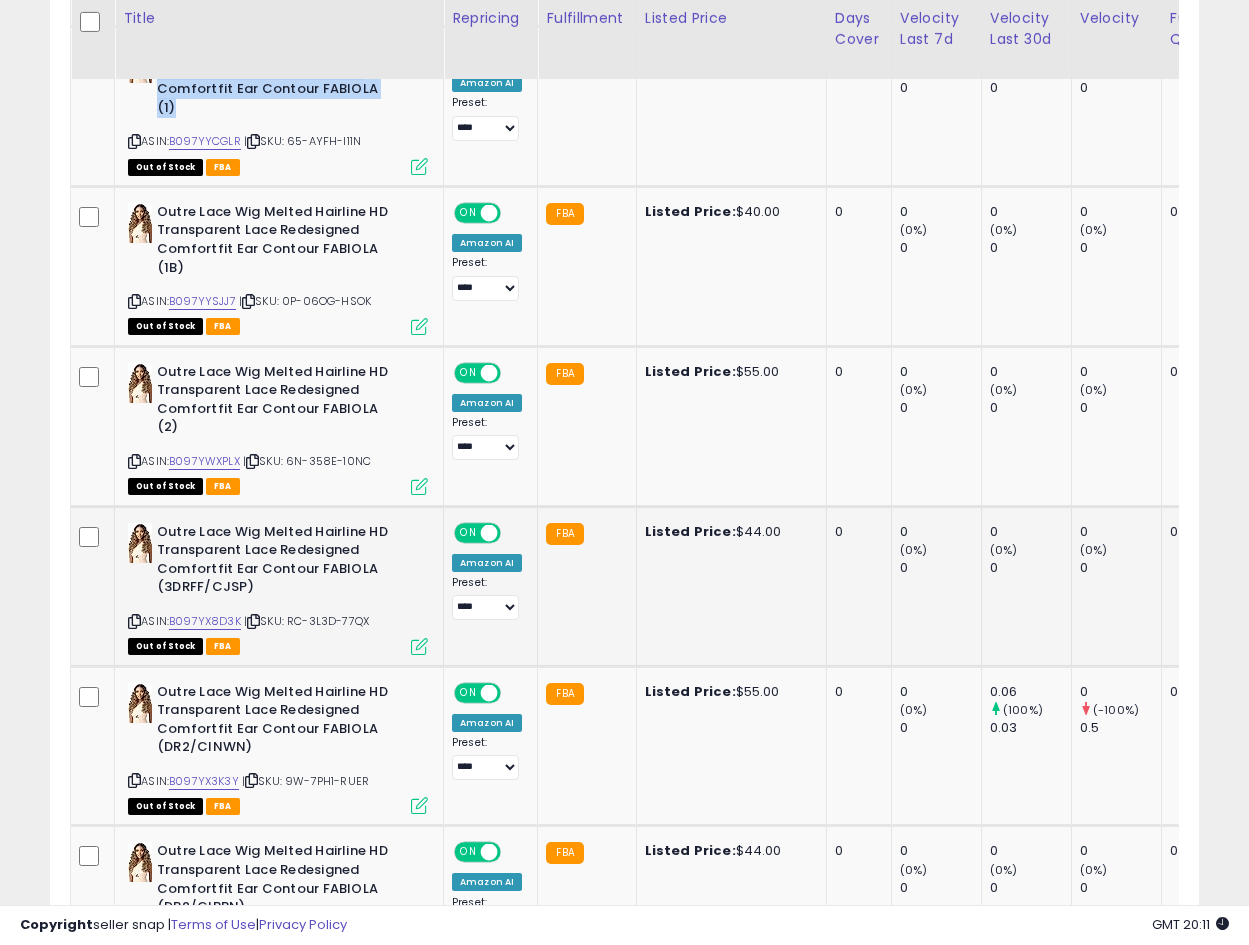 click on "Outre Lace Wig Melted Hairline HD Transparent Lace Redesigned Comfortfit Ear Contour FABIOLA (3DRFF/CJSP)" at bounding box center (278, 562) 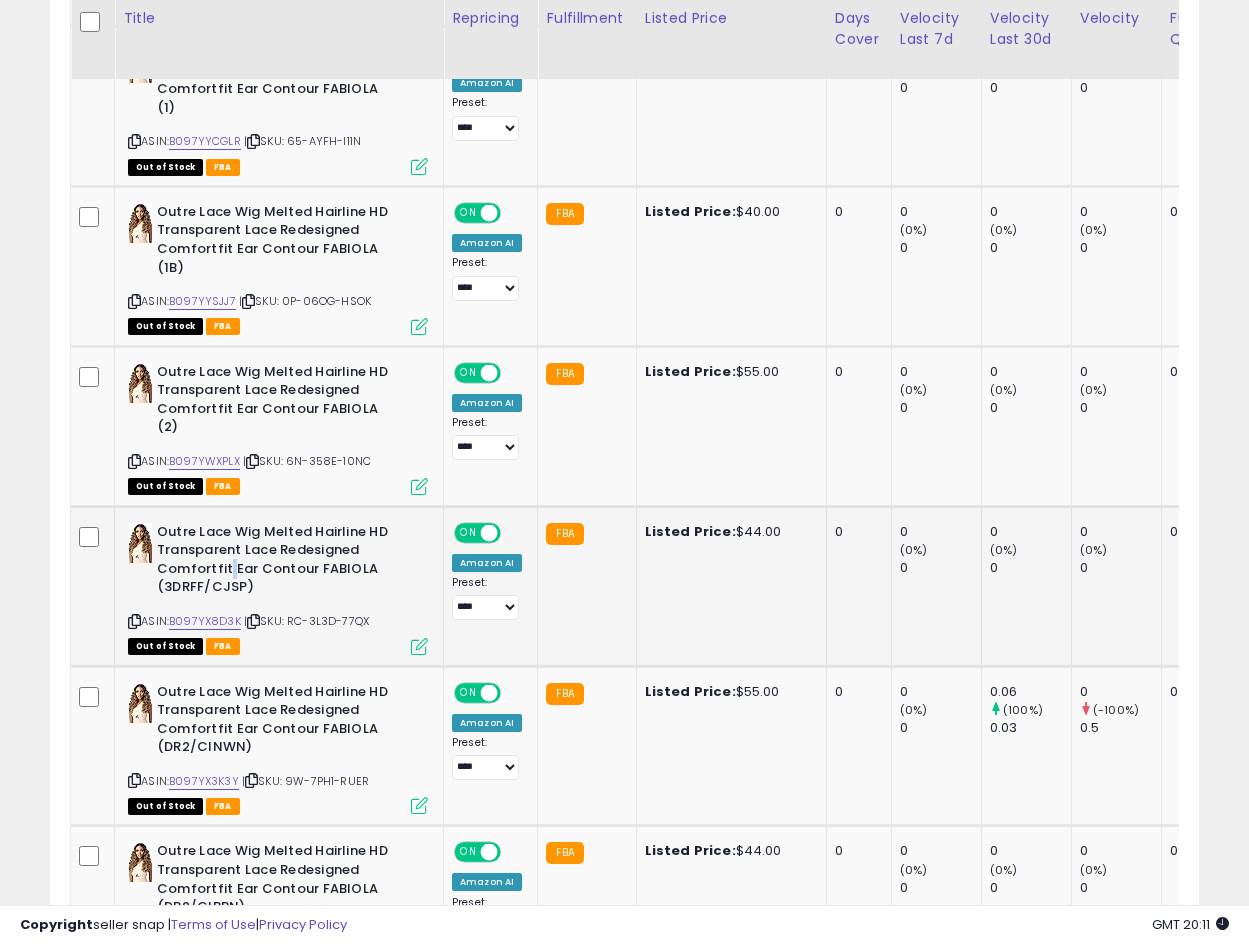 click on "Outre Lace Wig Melted Hairline HD Transparent Lace Redesigned Comfortfit Ear Contour FABIOLA (3DRFF/CJSP)" at bounding box center [278, 562] 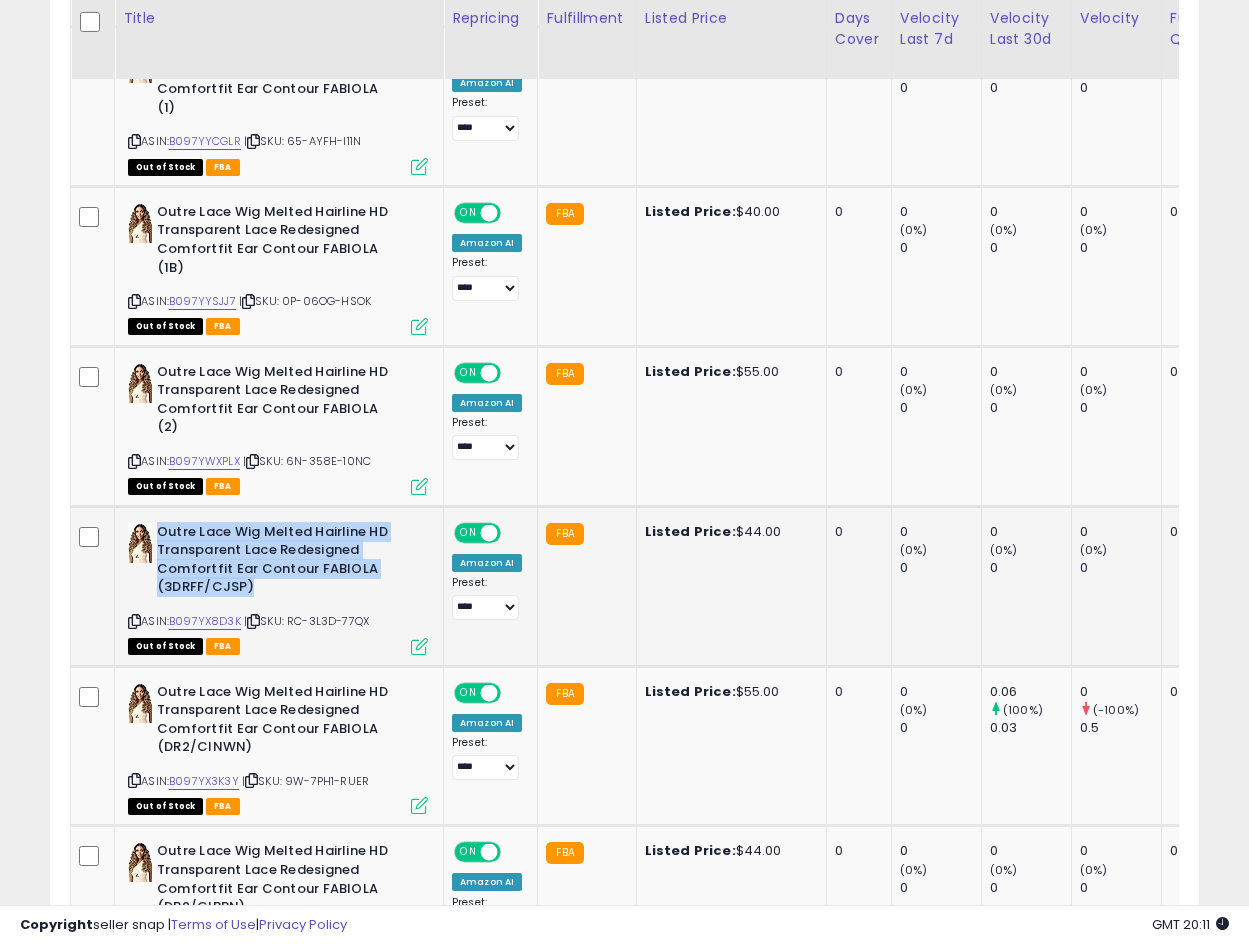 click on "Outre Lace Wig Melted Hairline HD Transparent Lace Redesigned Comfortfit Ear Contour FABIOLA (3DRFF/CJSP)" at bounding box center [278, 562] 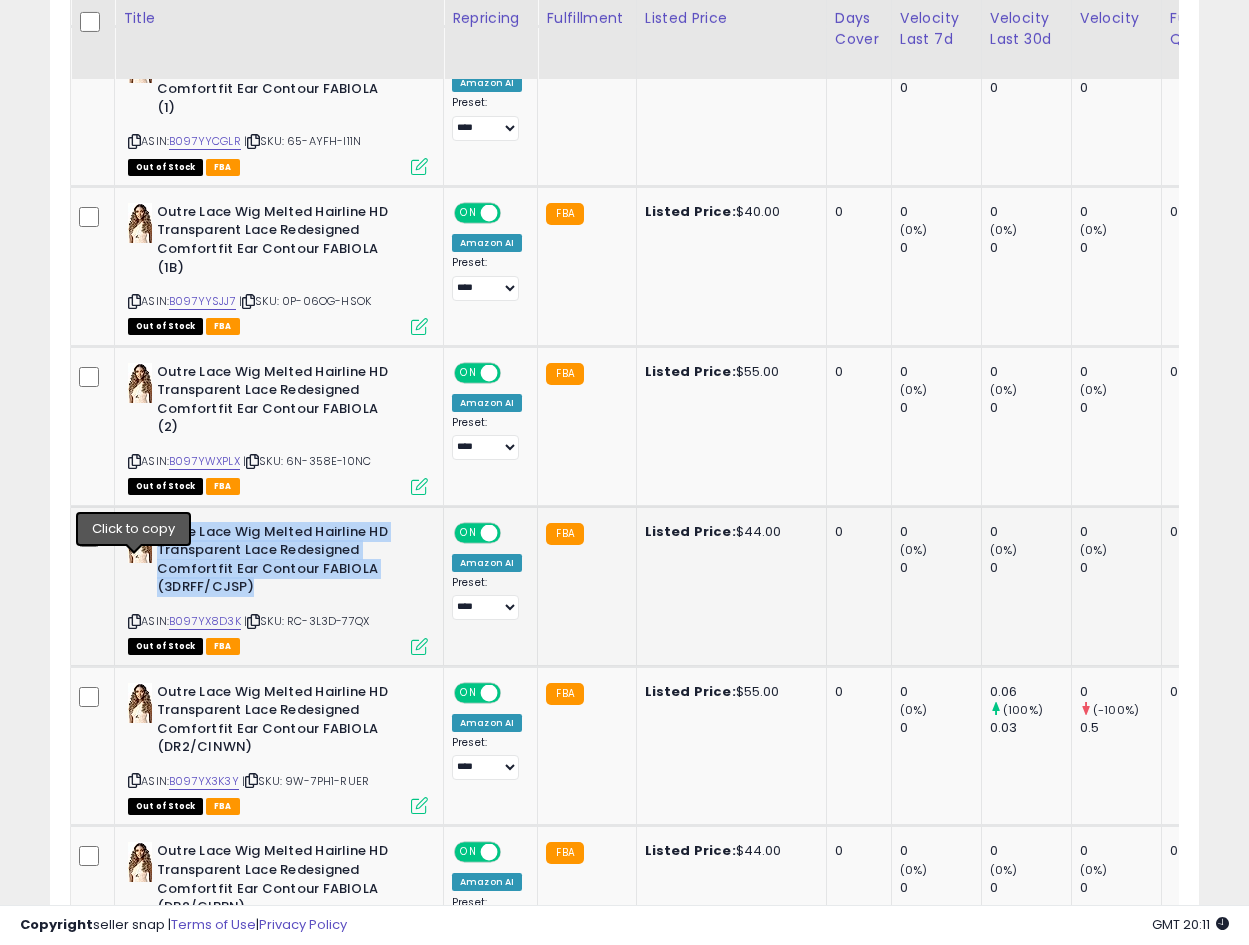 click at bounding box center (134, 621) 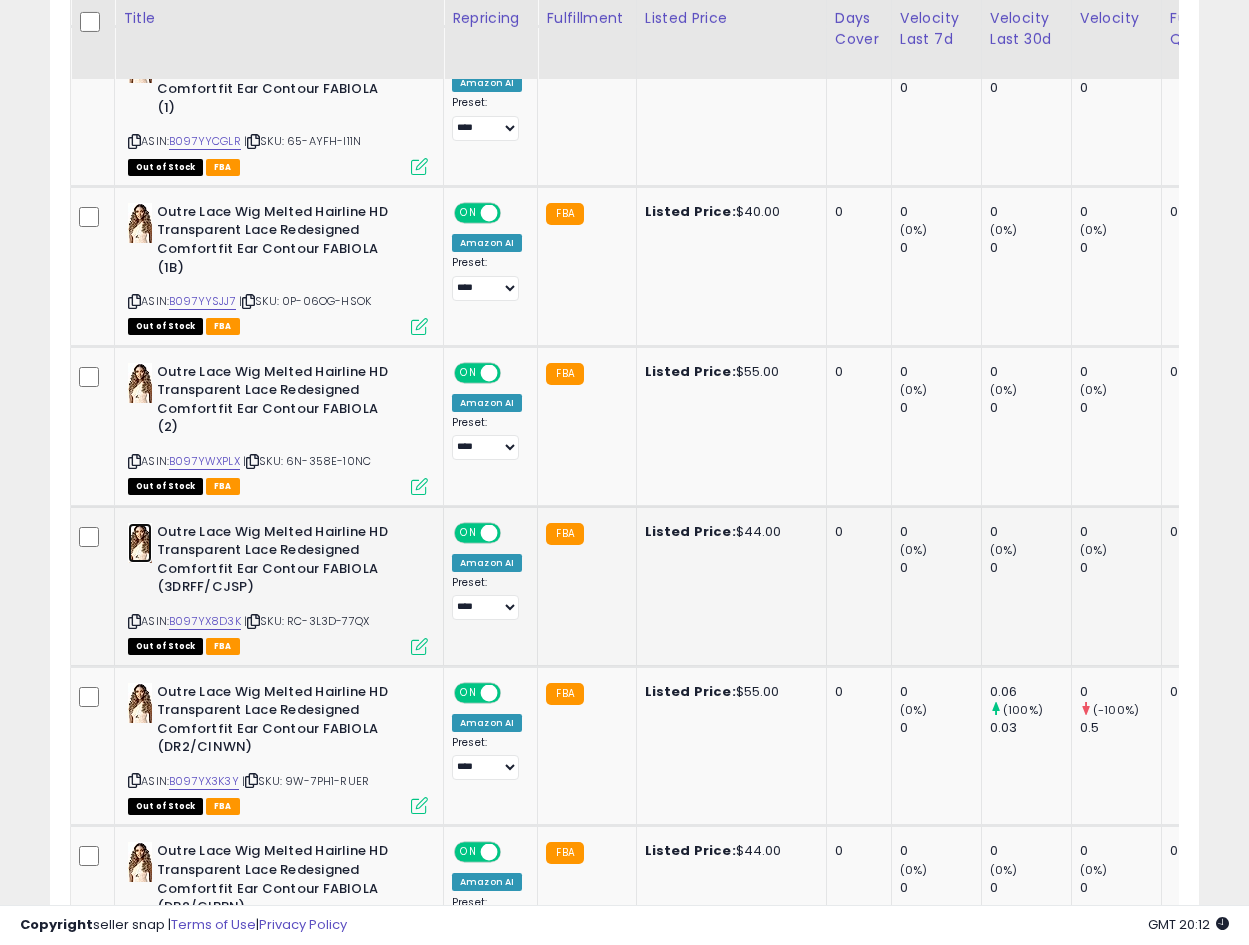 click at bounding box center [140, 543] 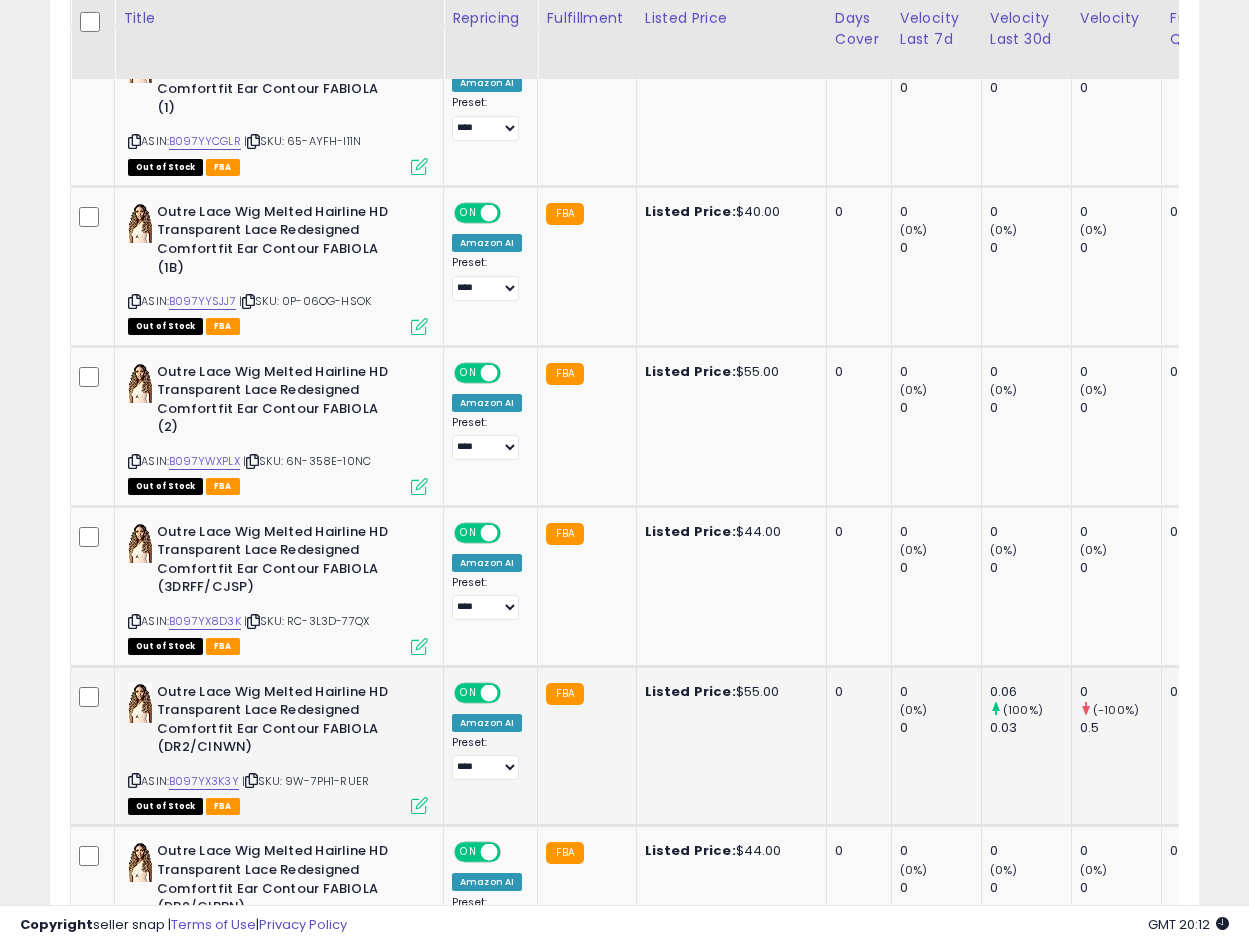 click on "Outre Lace Wig Melted Hairline HD Transparent Lace Redesigned Comfortfit Ear Contour FABIOLA (DR2/CINWN)" at bounding box center (278, 722) 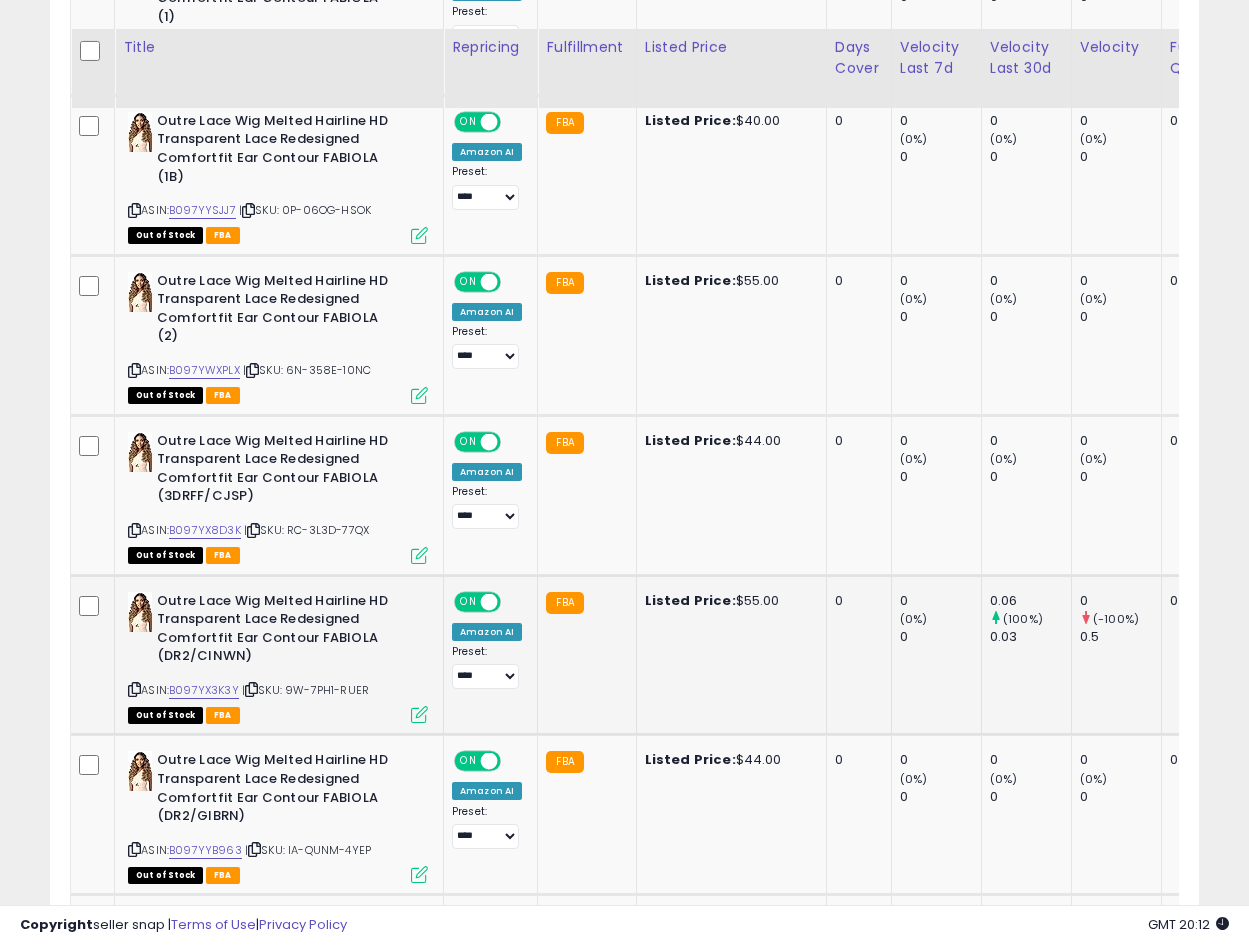 scroll, scrollTop: 1475, scrollLeft: 0, axis: vertical 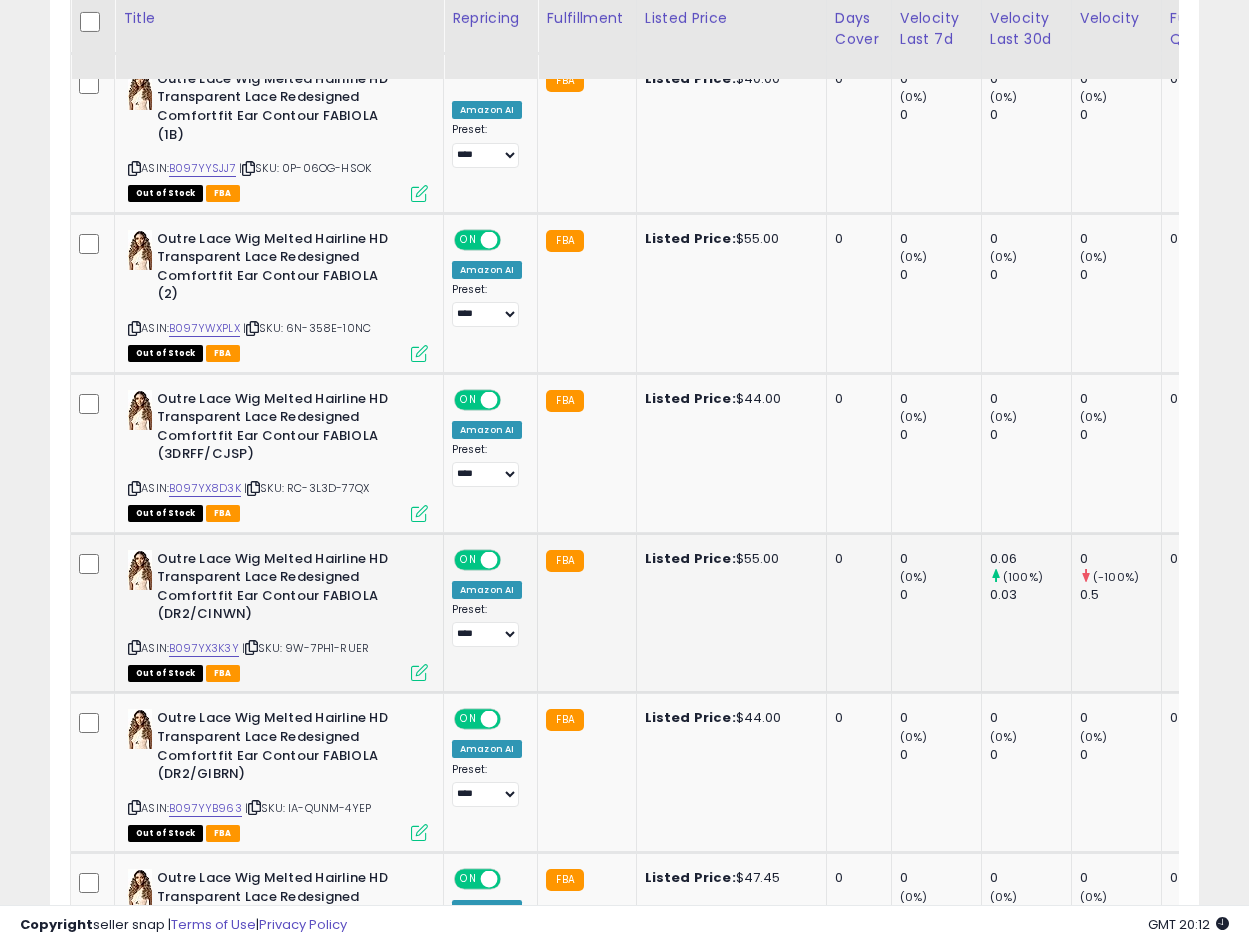 click on "Outre Lace Wig Melted Hairline HD Transparent Lace Redesigned Comfortfit Ear Contour FABIOLA (DR2/CINWN)" at bounding box center (278, 589) 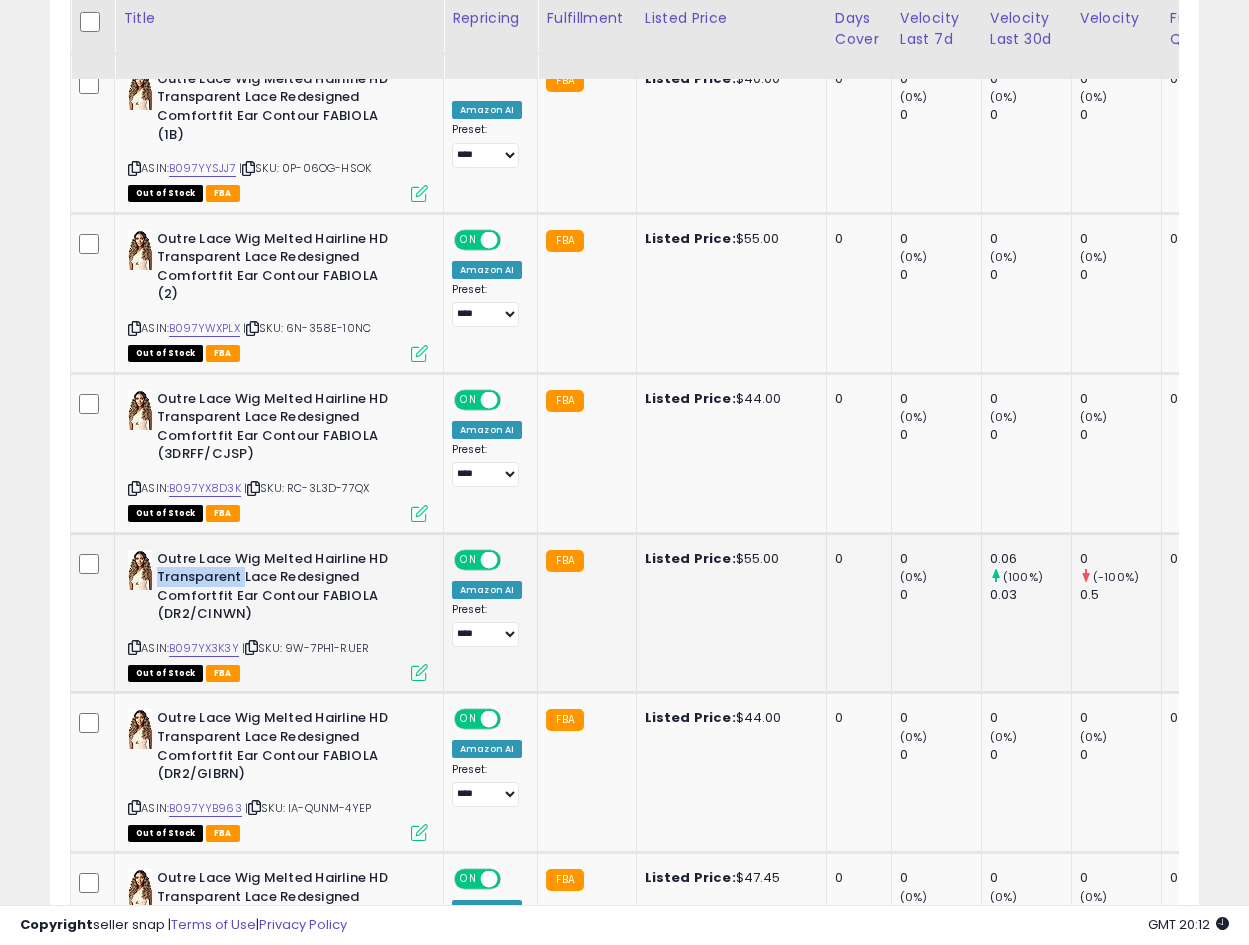click on "Outre Lace Wig Melted Hairline HD Transparent Lace Redesigned Comfortfit Ear Contour FABIOLA (DR2/CINWN)" at bounding box center (278, 589) 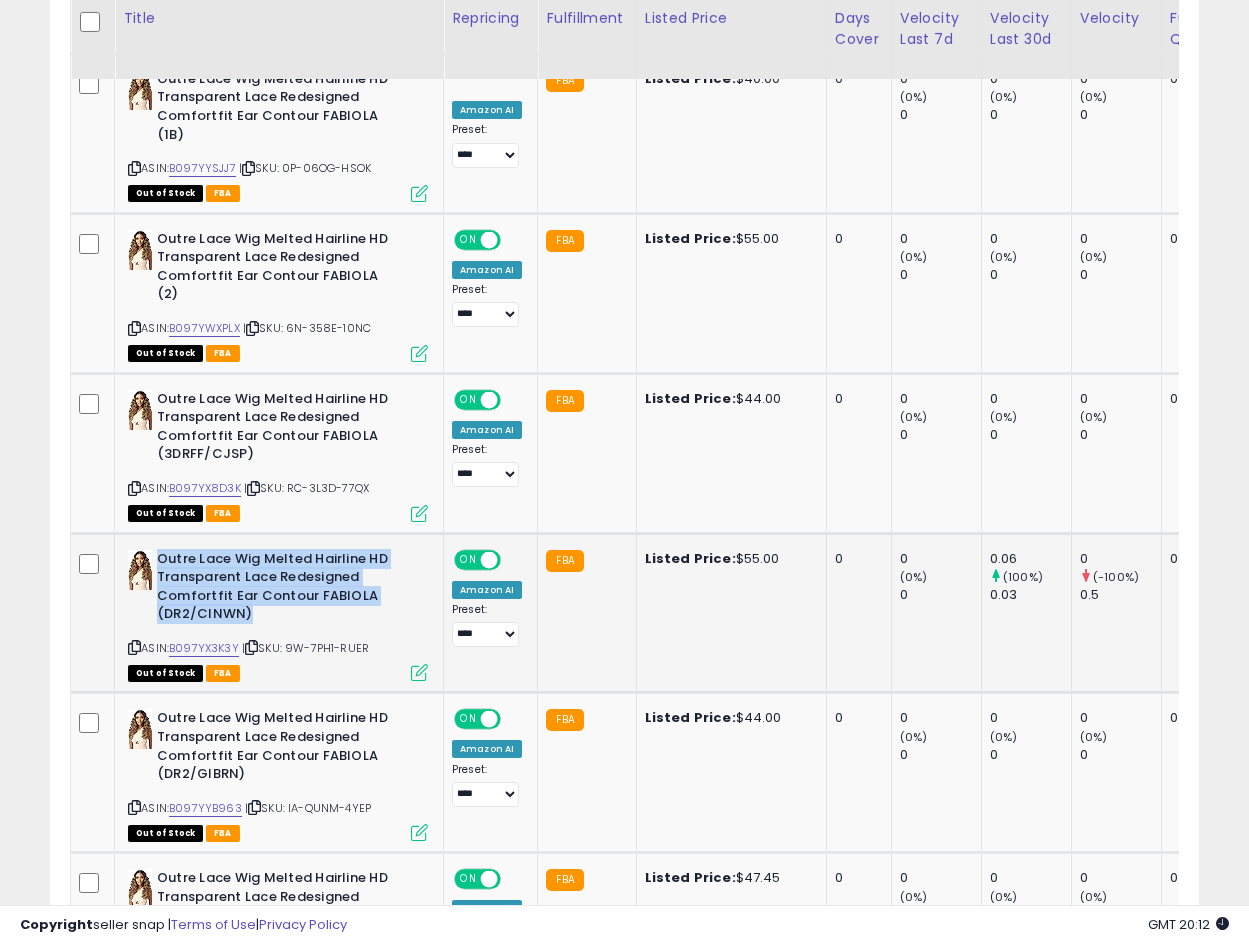 click on "Outre Lace Wig Melted Hairline HD Transparent Lace Redesigned Comfortfit Ear Contour FABIOLA (DR2/CINWN)" at bounding box center (278, 589) 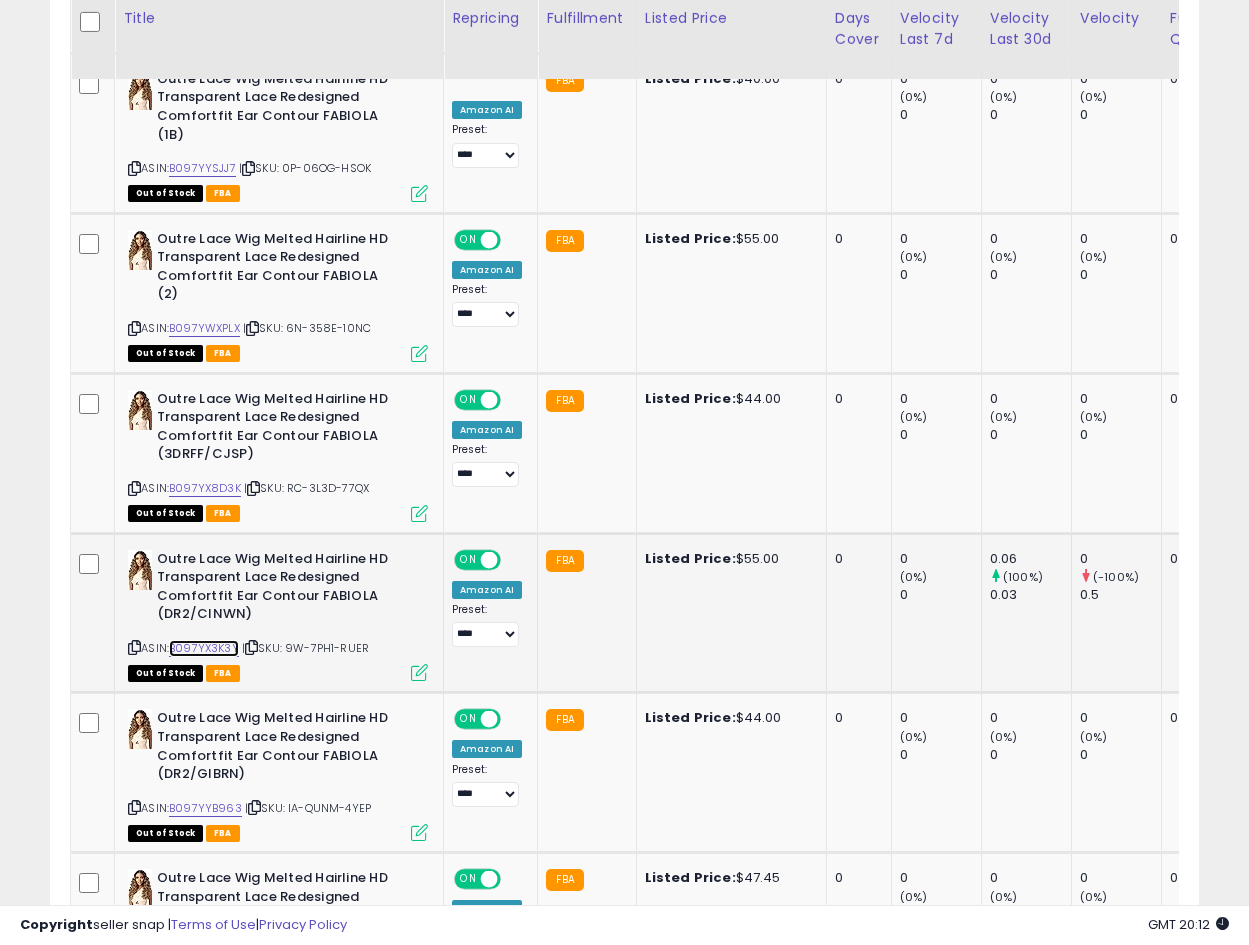 click on "B097YX3K3Y" at bounding box center [204, 648] 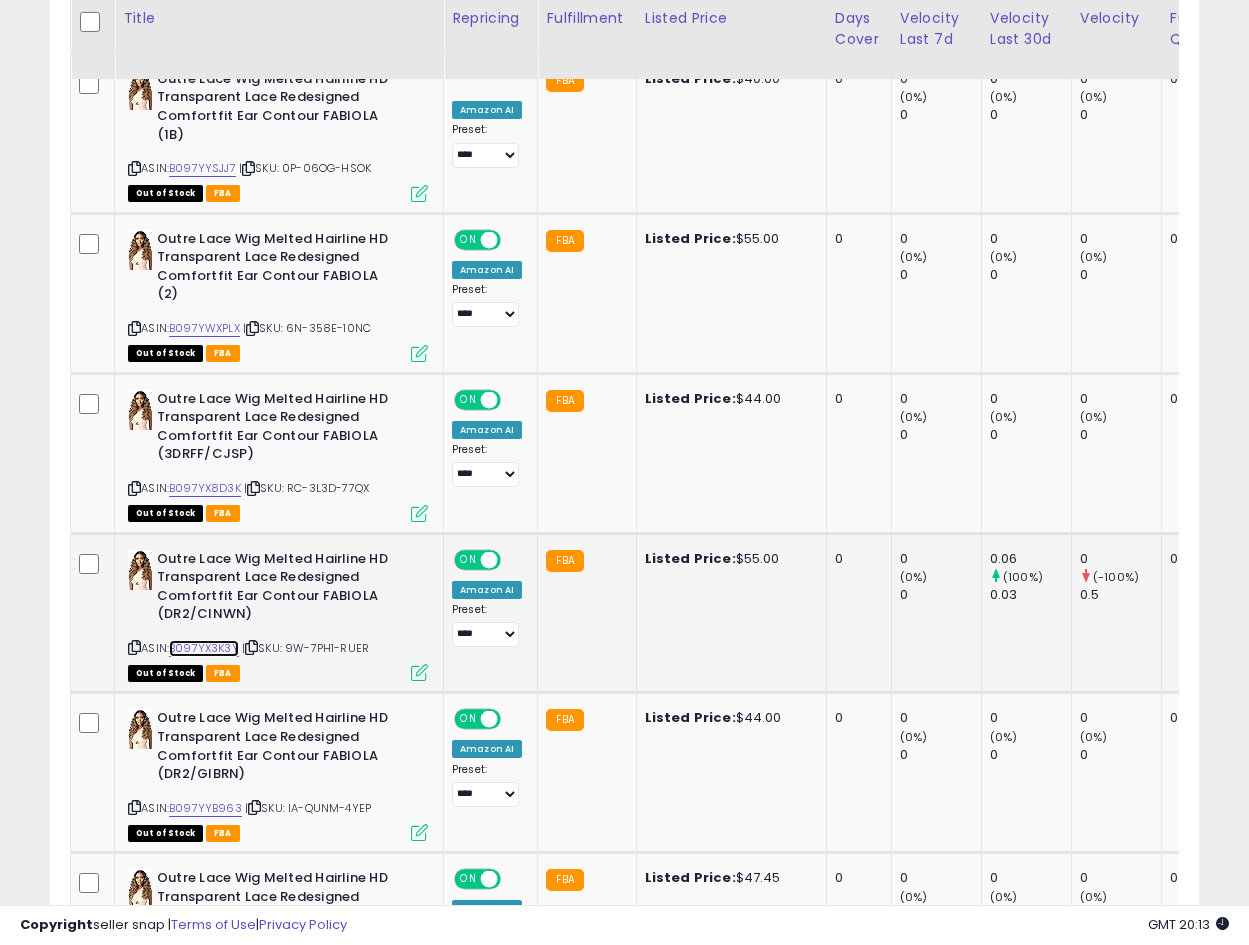 scroll, scrollTop: 0, scrollLeft: 760, axis: horizontal 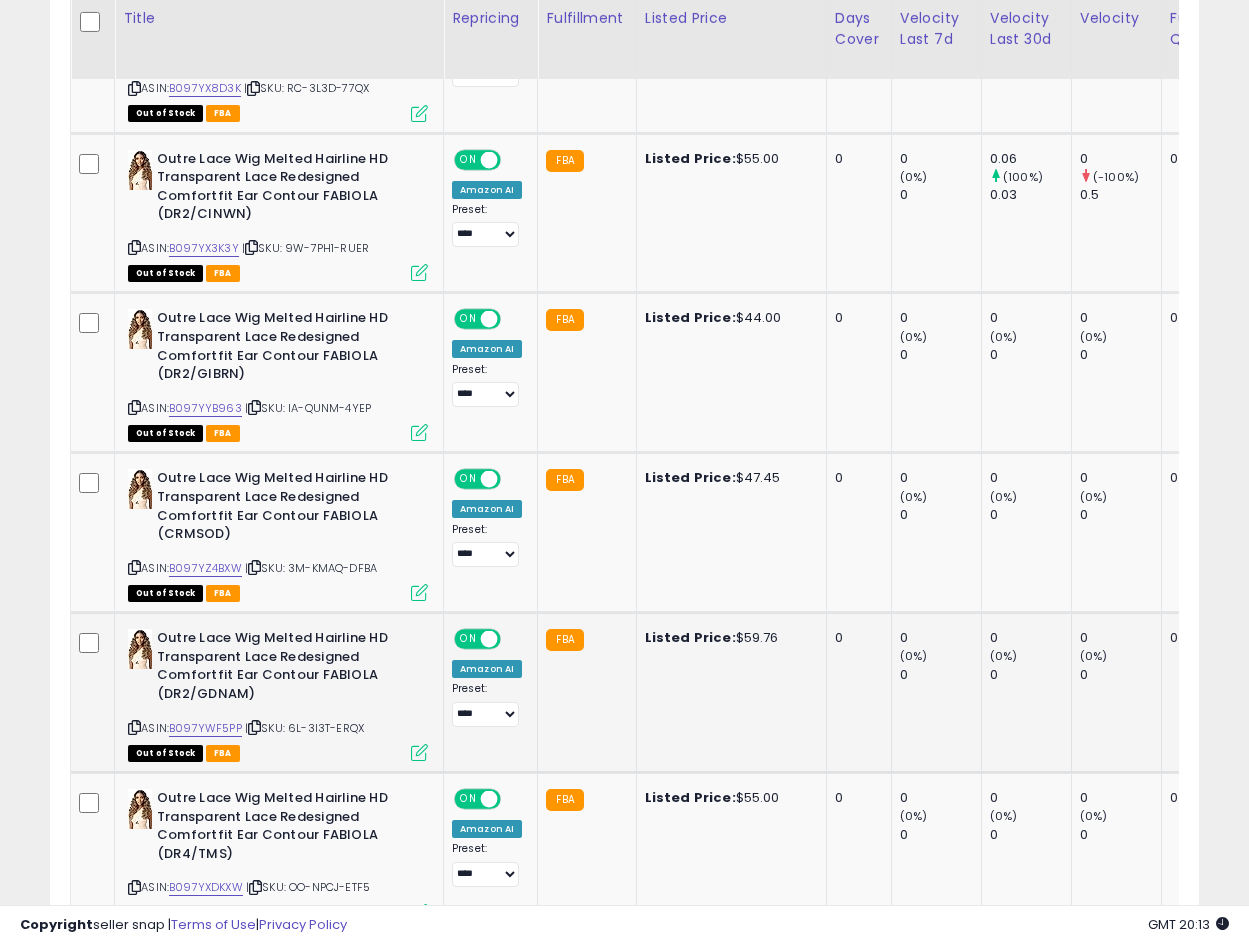 click on "Outre Lace Wig Melted Hairline HD Transparent Lace Redesigned Comfortfit Ear Contour FABIOLA (DR2/GDNAM)" at bounding box center [278, 668] 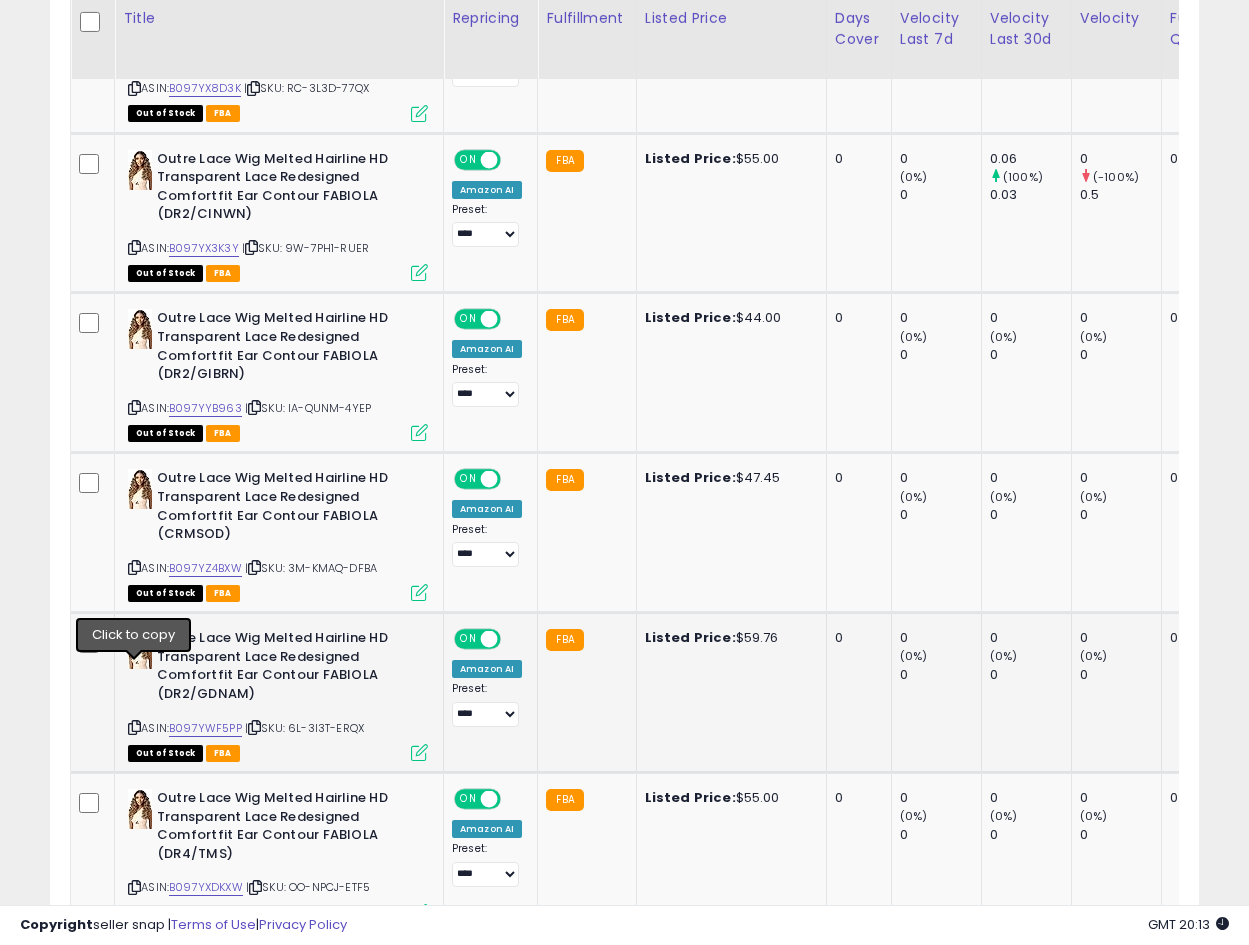 click at bounding box center [134, 727] 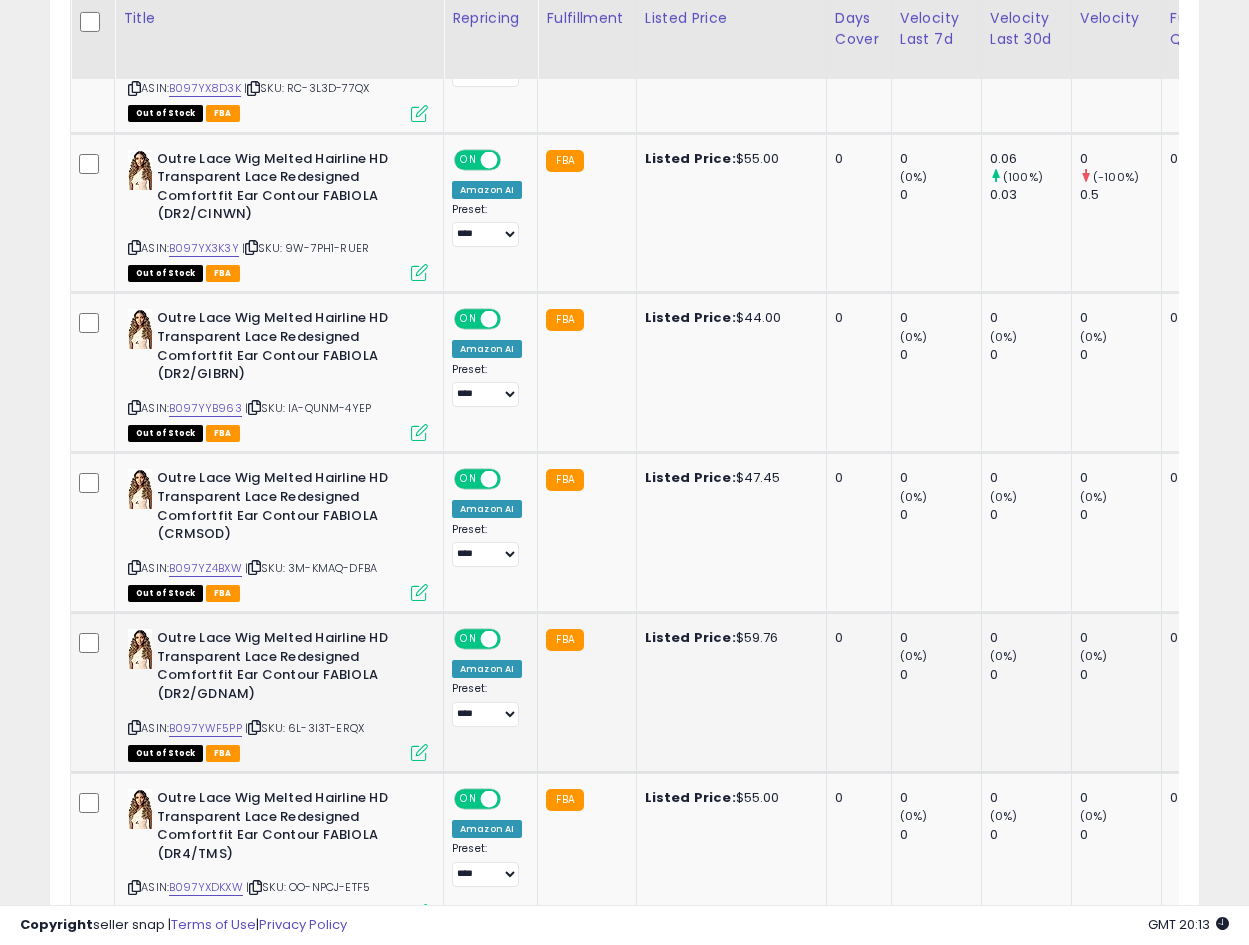 click on "Outre Lace Wig Melted Hairline HD Transparent Lace Redesigned Comfortfit Ear Contour FABIOLA (DR2/GDNAM)" at bounding box center [278, 668] 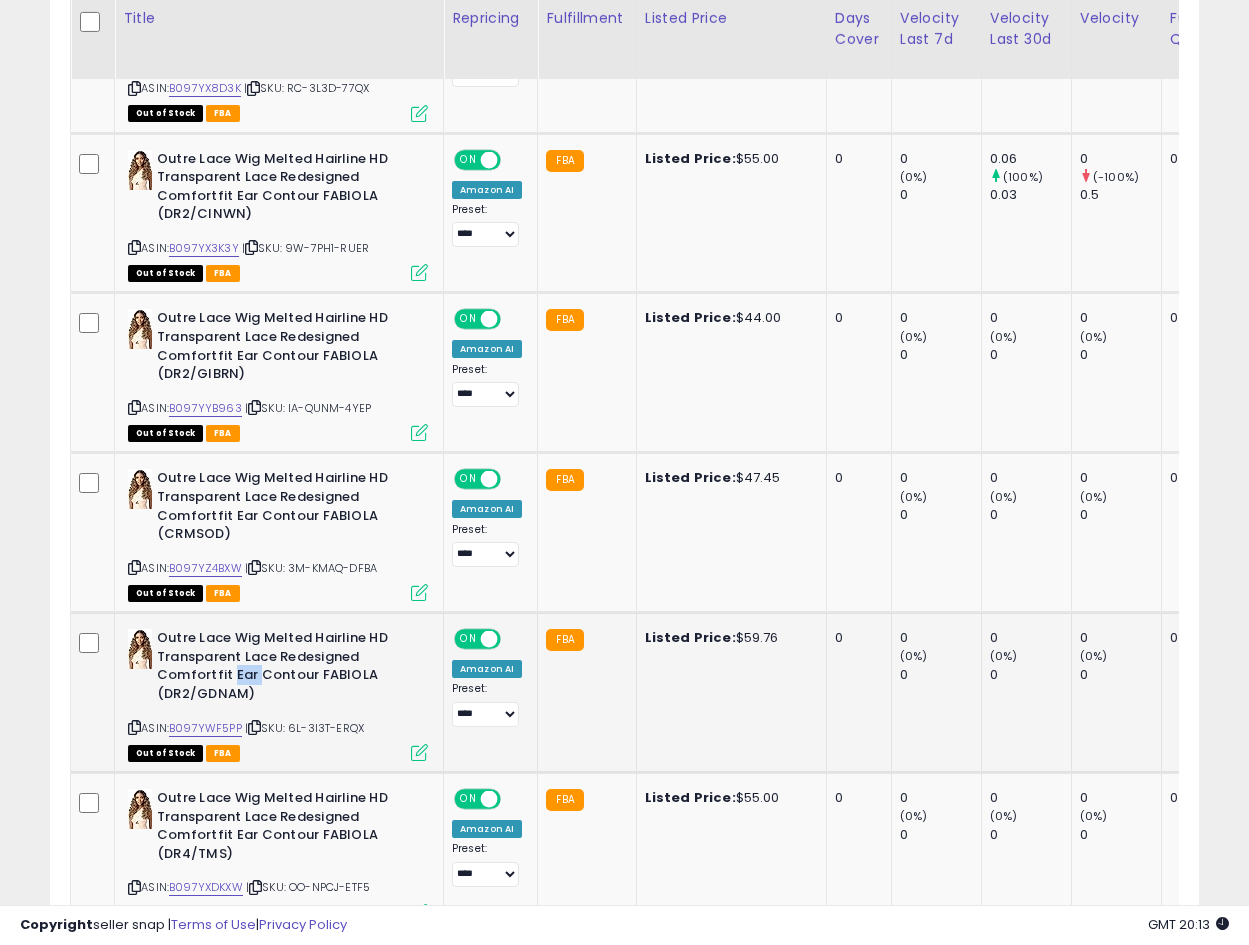 click on "Outre Lace Wig Melted Hairline HD Transparent Lace Redesigned Comfortfit Ear Contour FABIOLA (DR2/GDNAM)" at bounding box center (278, 668) 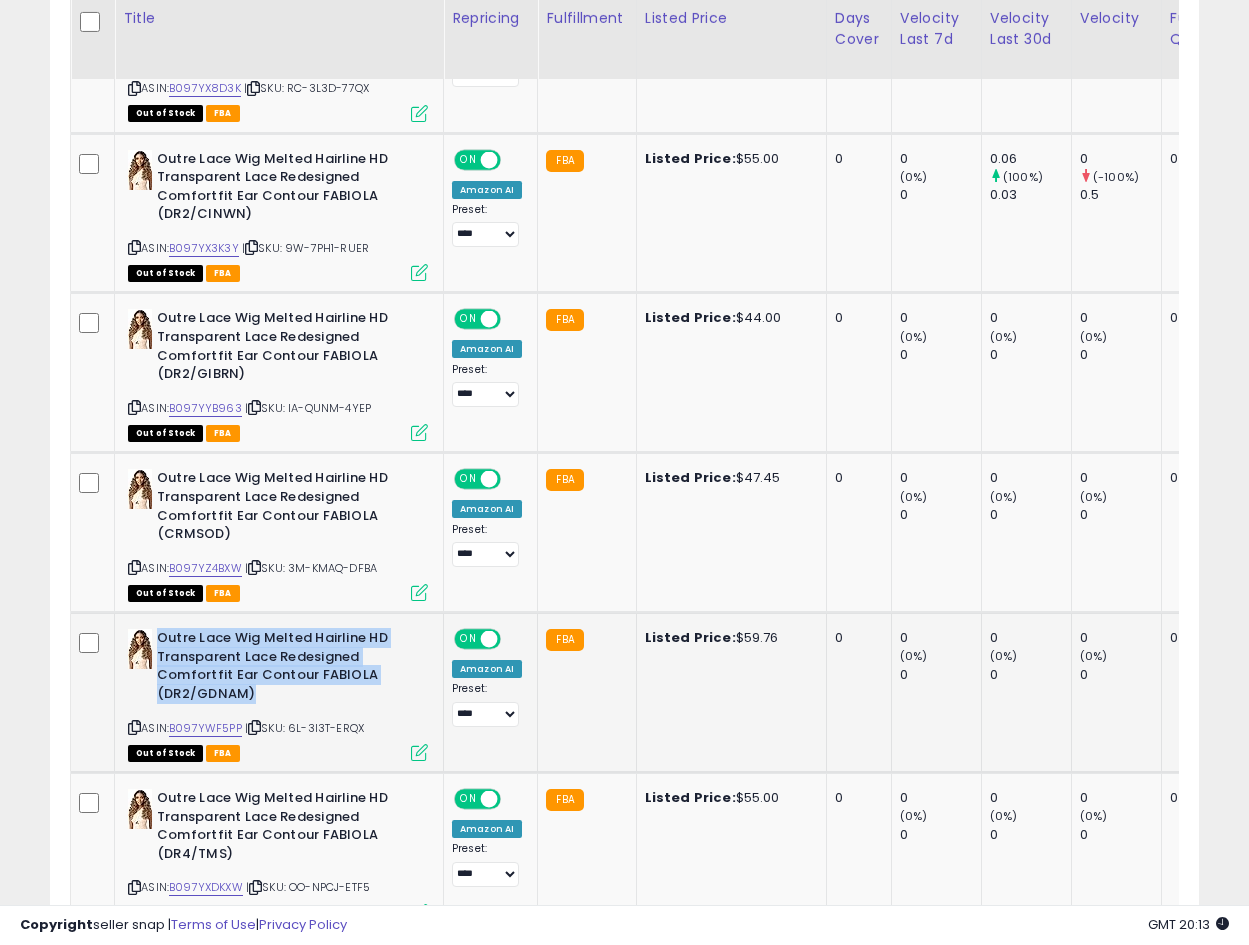 click on "Outre Lace Wig Melted Hairline HD Transparent Lace Redesigned Comfortfit Ear Contour FABIOLA (DR2/GDNAM)" at bounding box center (278, 668) 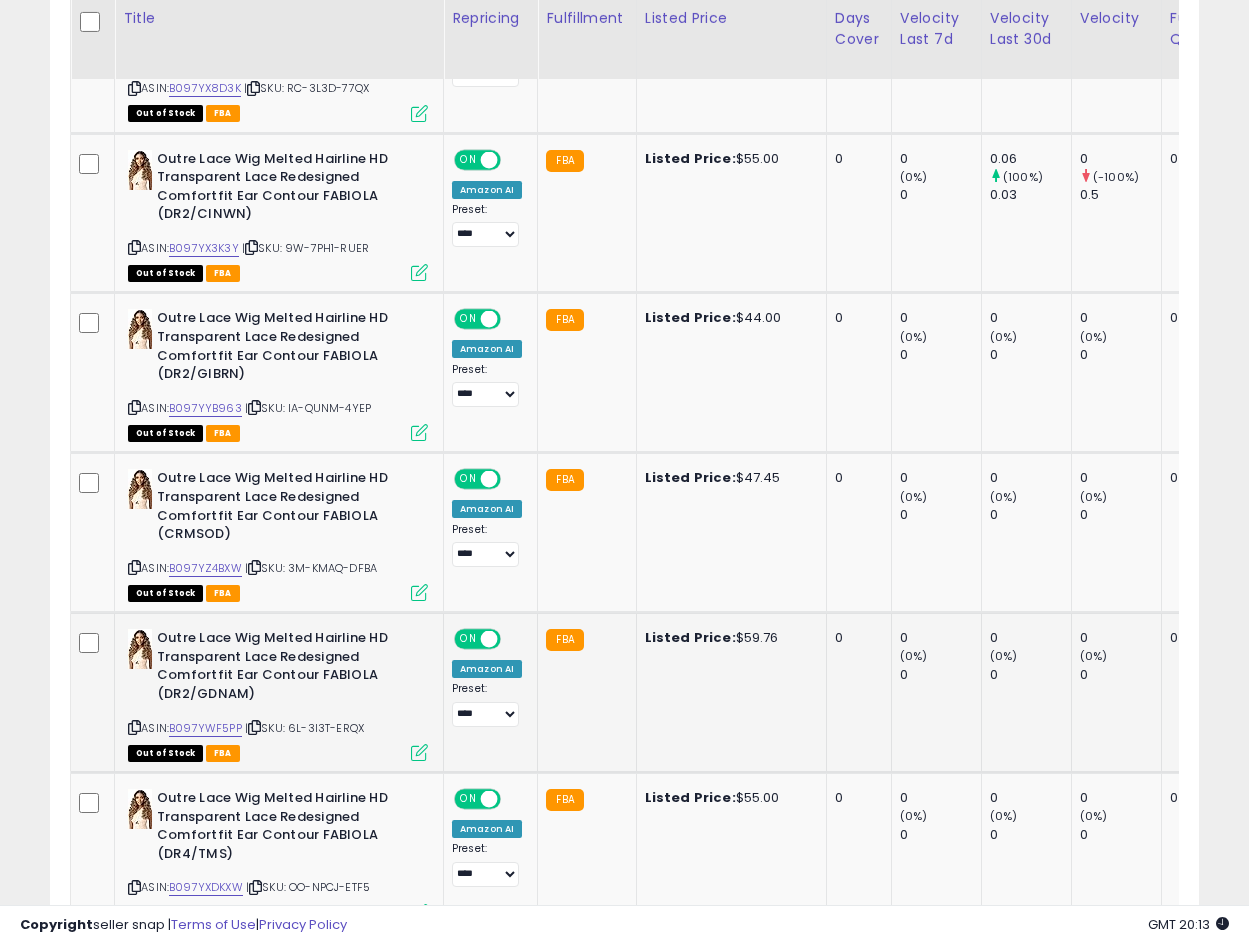 click at bounding box center (419, 752) 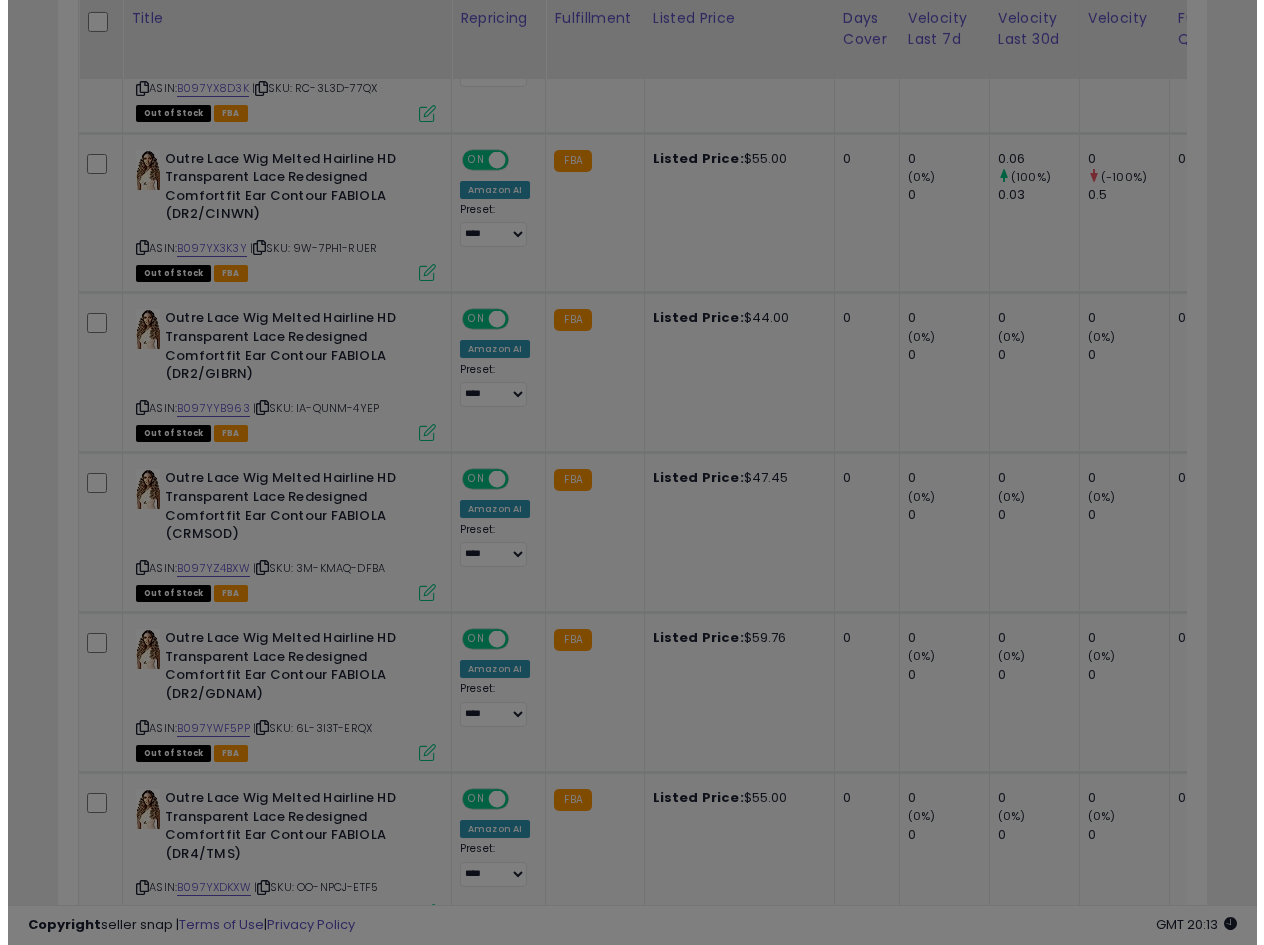 scroll, scrollTop: 999590, scrollLeft: 999327, axis: both 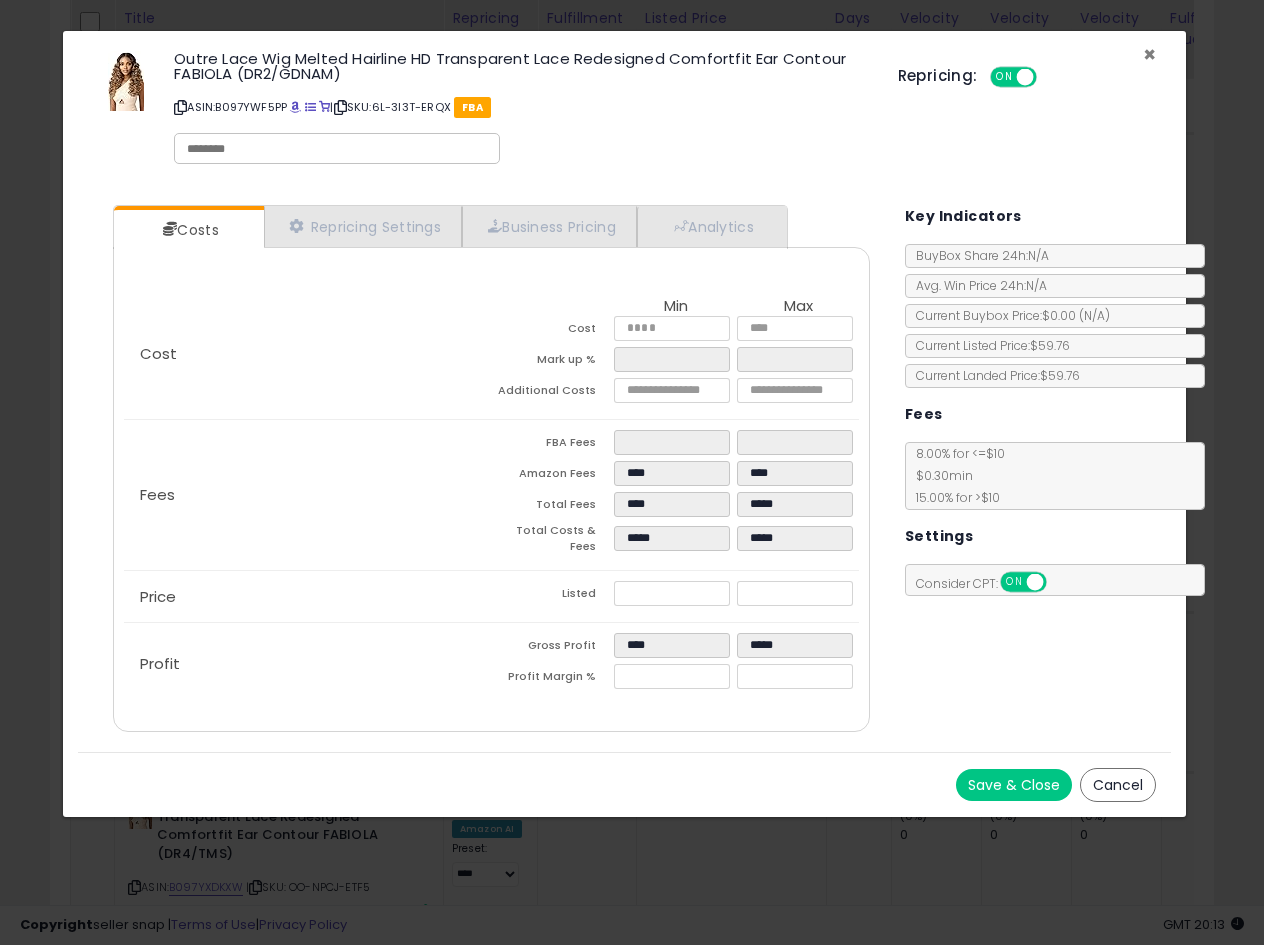 click on "×" at bounding box center [1149, 54] 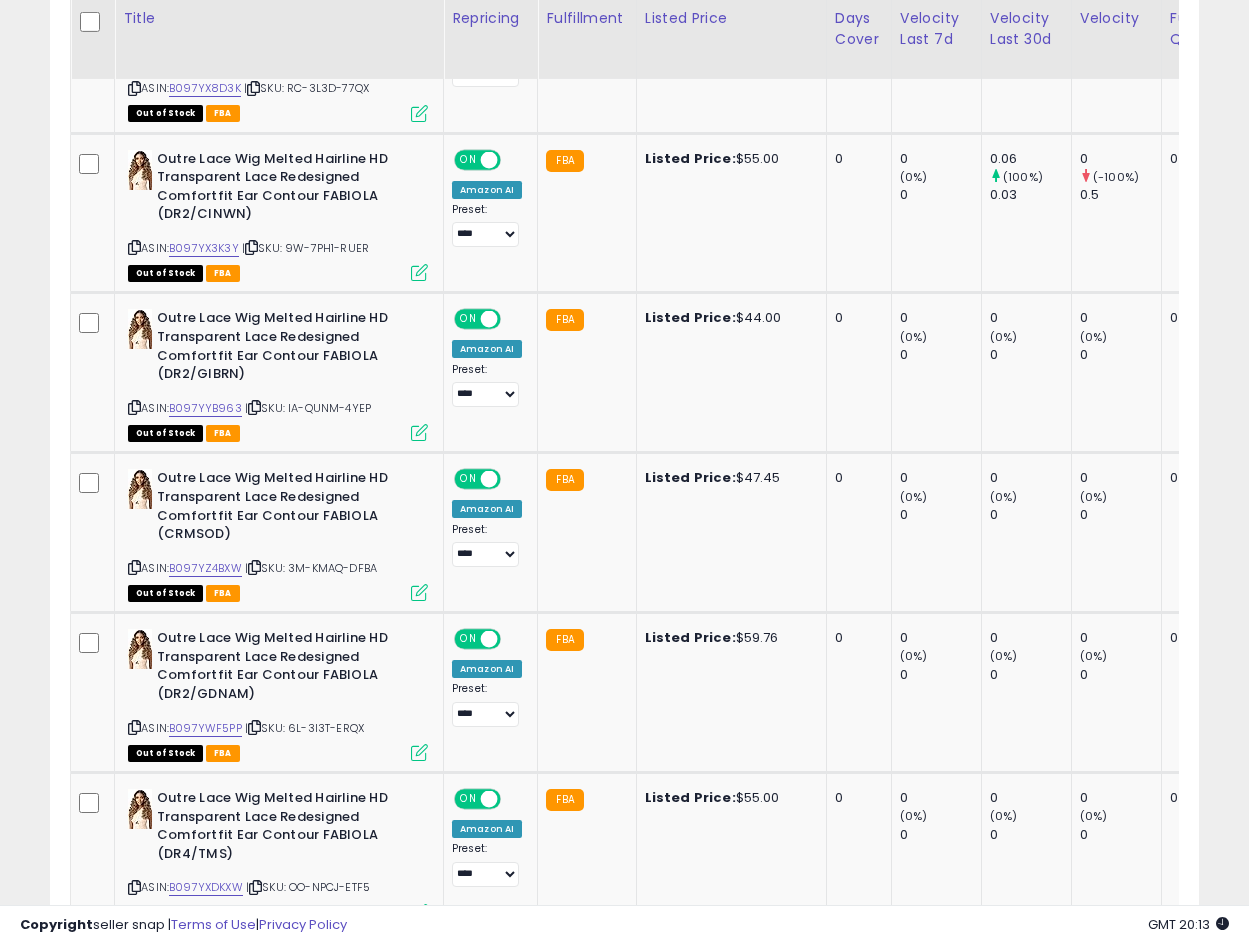 scroll, scrollTop: 410, scrollLeft: 665, axis: both 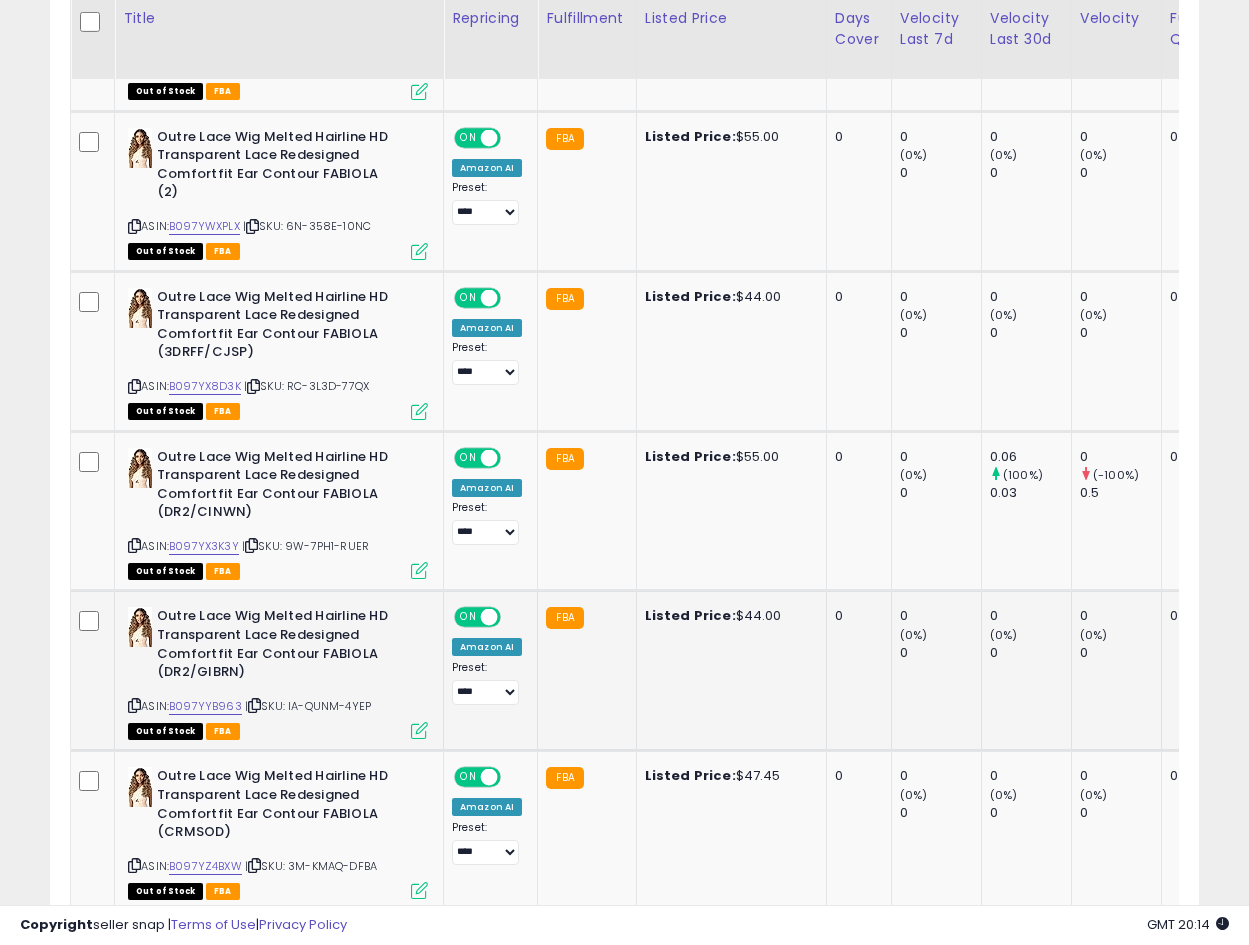 click on "Outre Lace Wig Melted Hairline HD Transparent Lace Redesigned Comfortfit Ear Contour FABIOLA (DR2/GIBRN)" at bounding box center (278, 646) 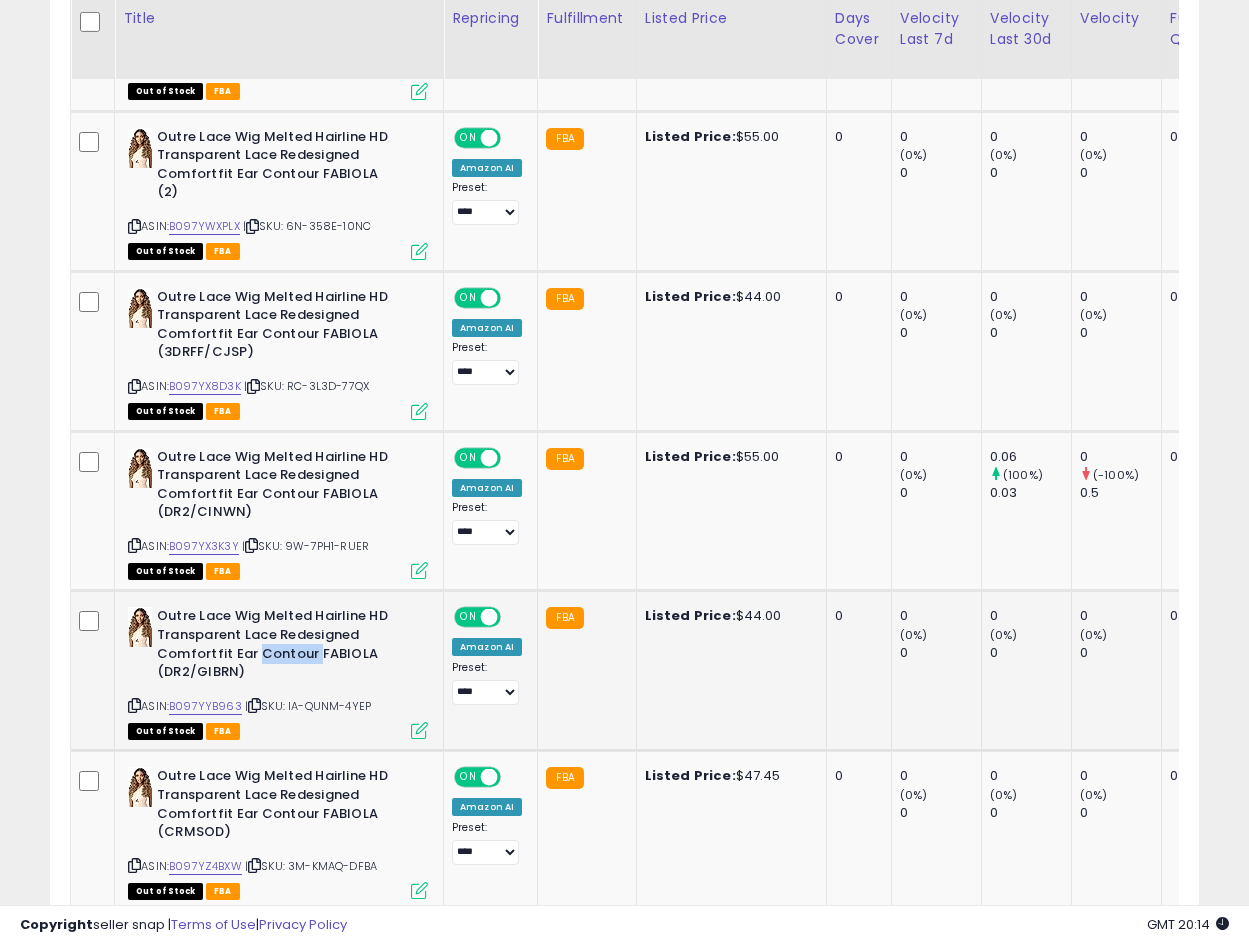 click on "Outre Lace Wig Melted Hairline HD Transparent Lace Redesigned Comfortfit Ear Contour FABIOLA (DR2/GIBRN)" at bounding box center (278, 646) 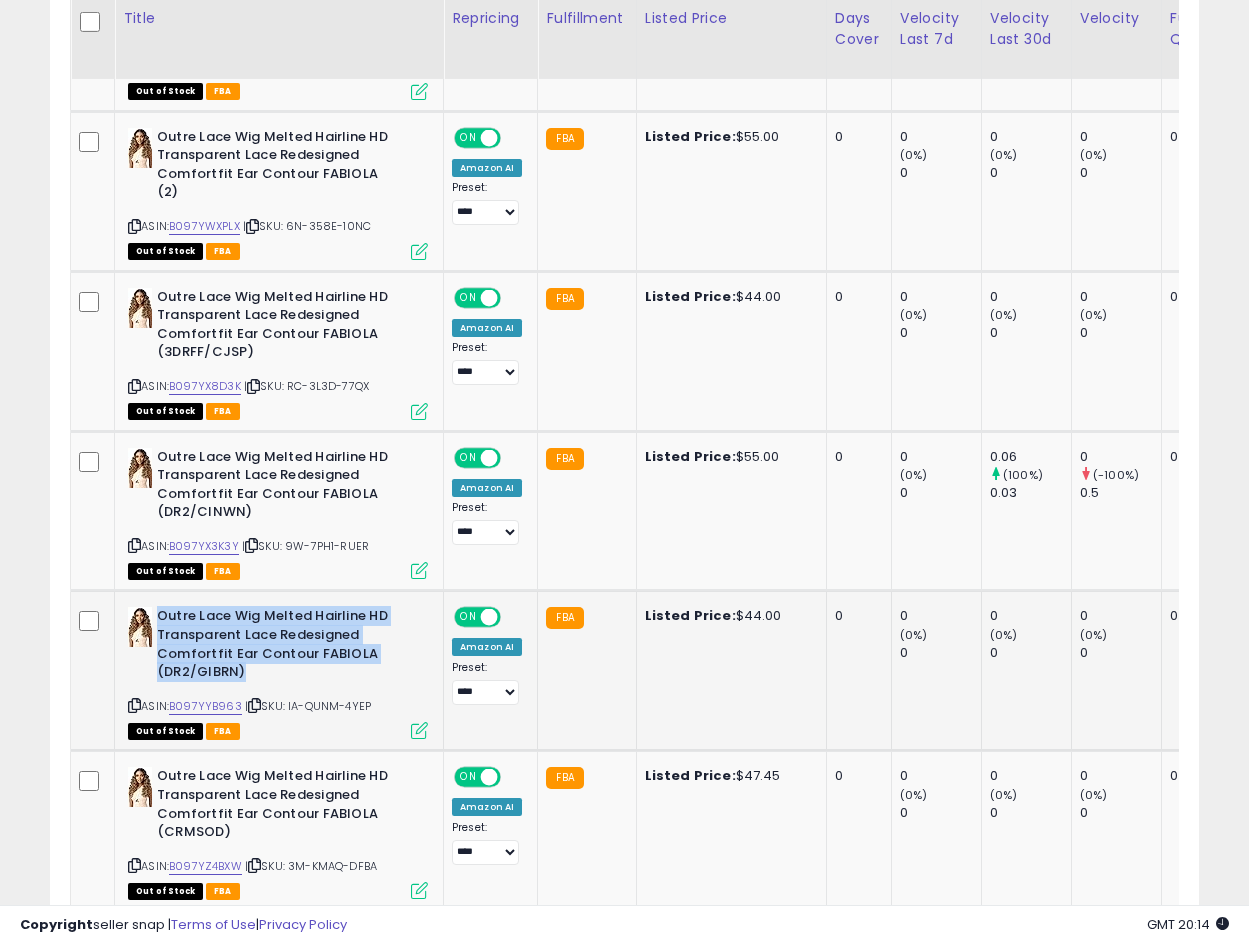 click on "Outre Lace Wig Melted Hairline HD Transparent Lace Redesigned Comfortfit Ear Contour FABIOLA (DR2/GIBRN)" at bounding box center [278, 646] 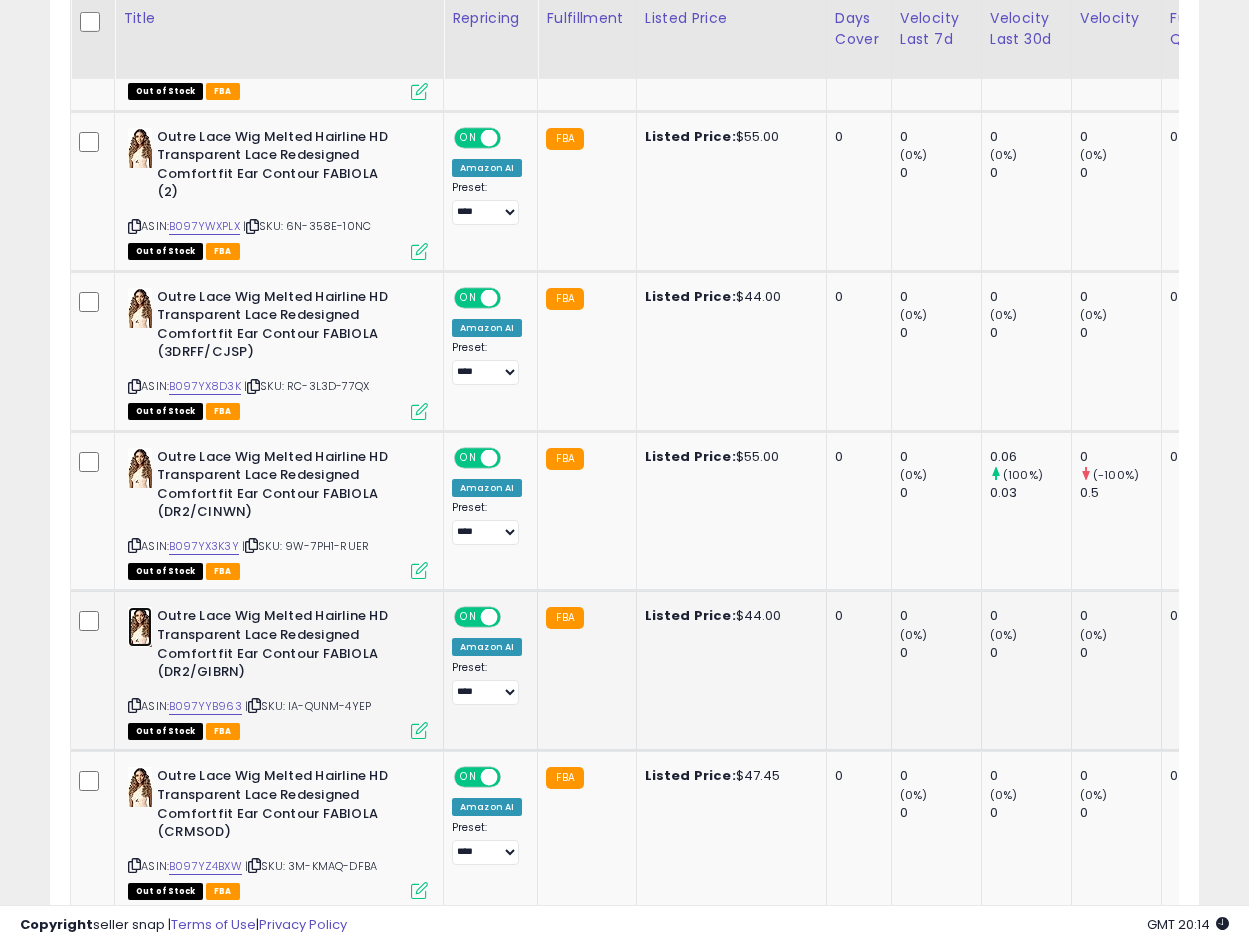 click at bounding box center (140, 627) 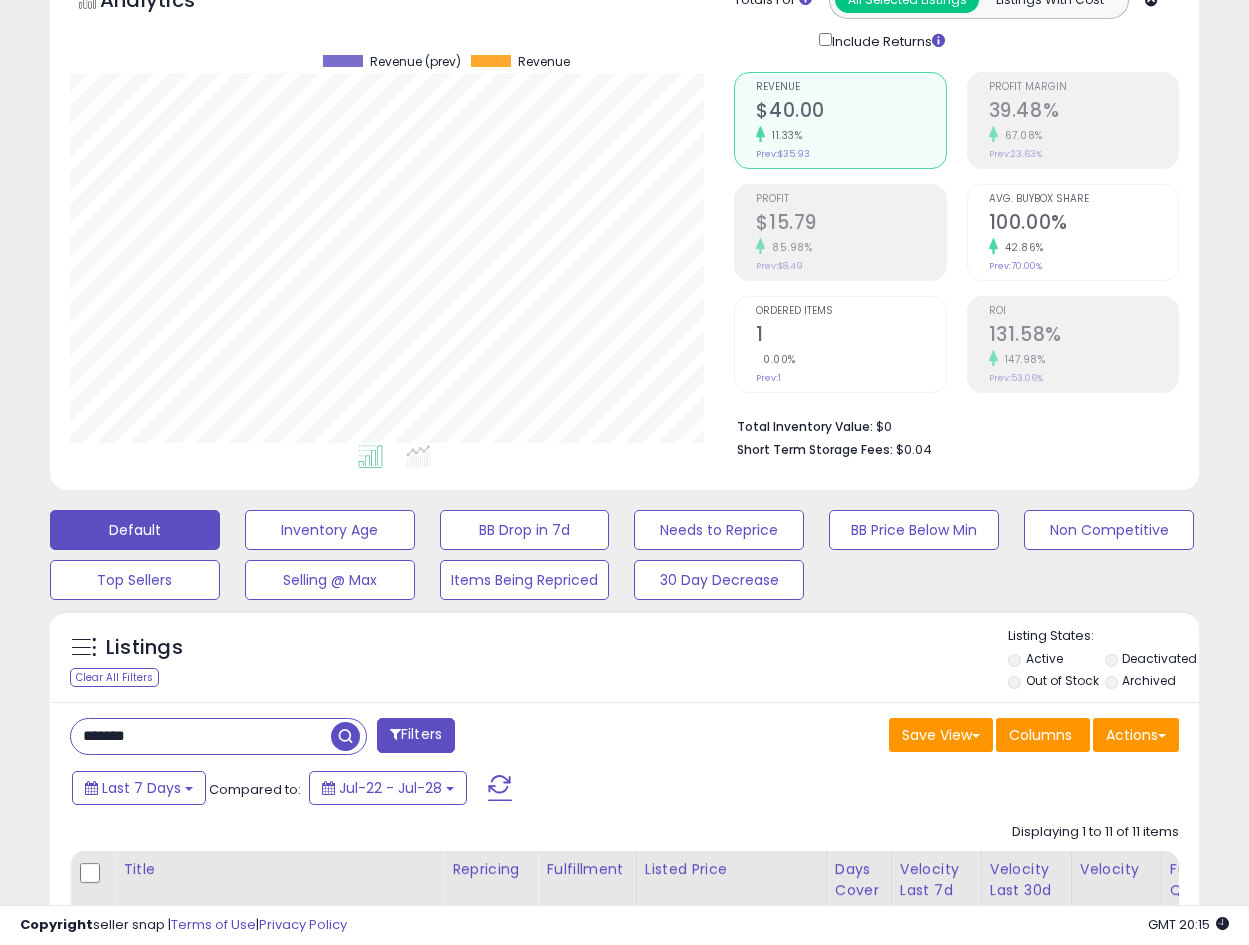 scroll, scrollTop: 110, scrollLeft: 0, axis: vertical 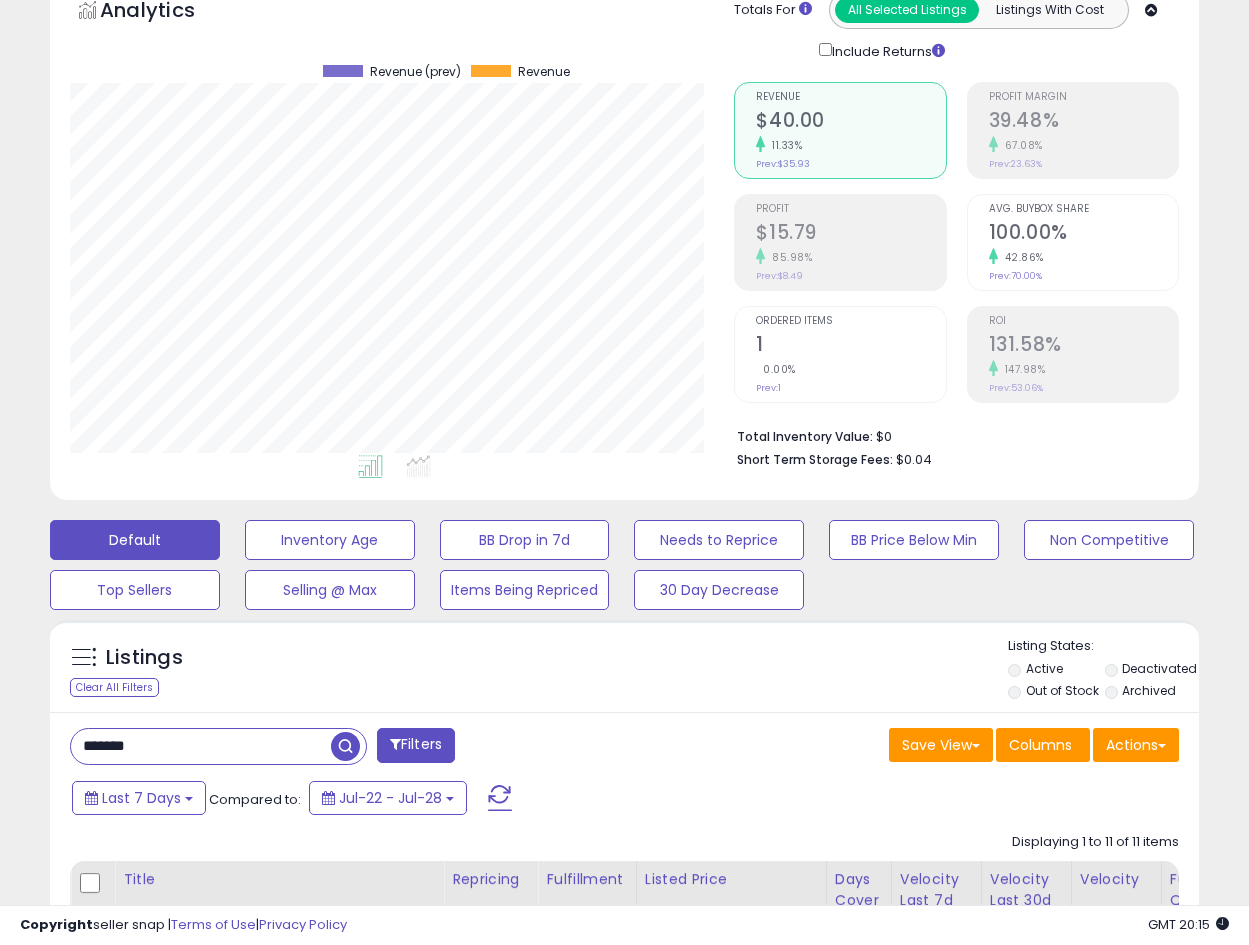 click on "*******" at bounding box center (201, 746) 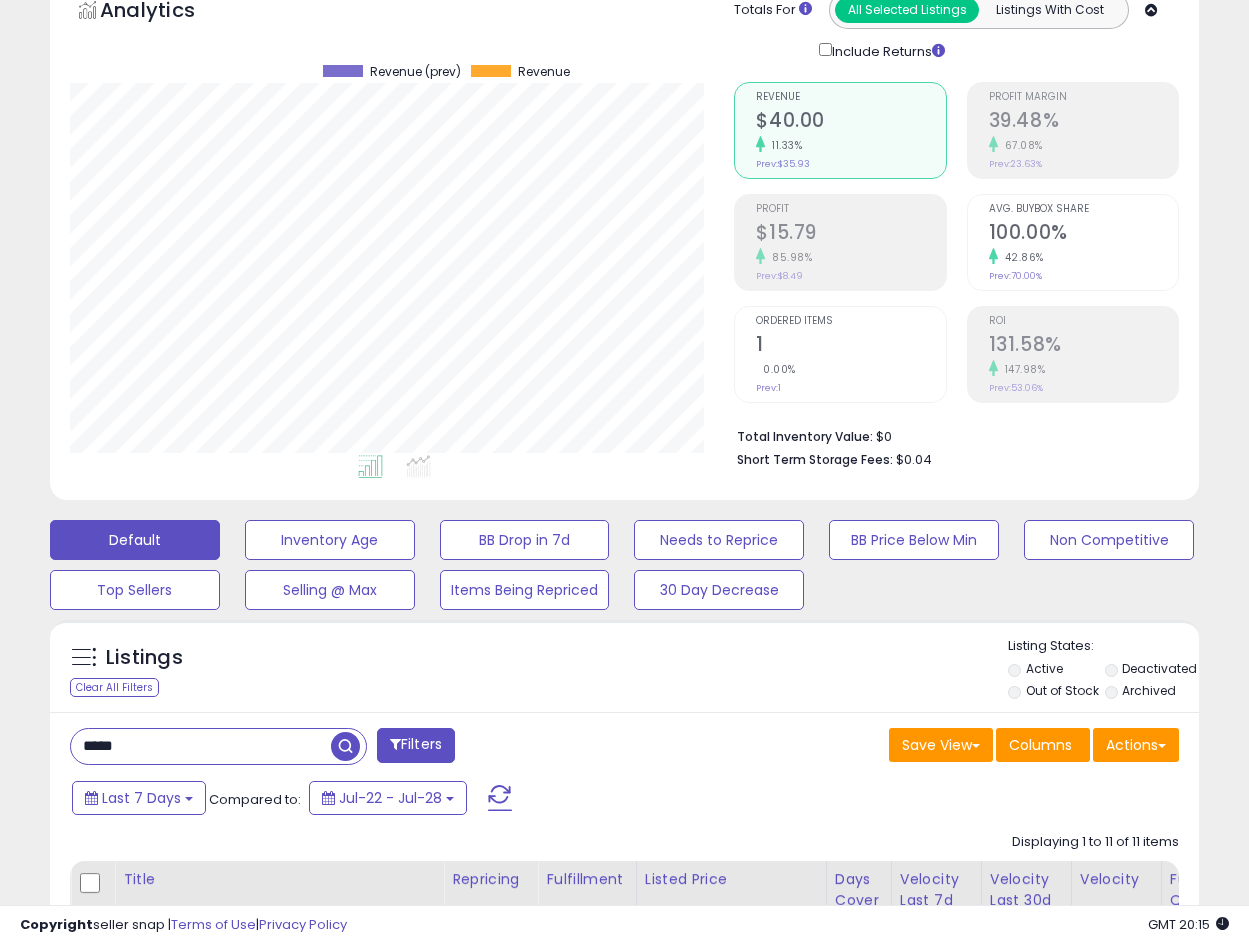 type on "*****" 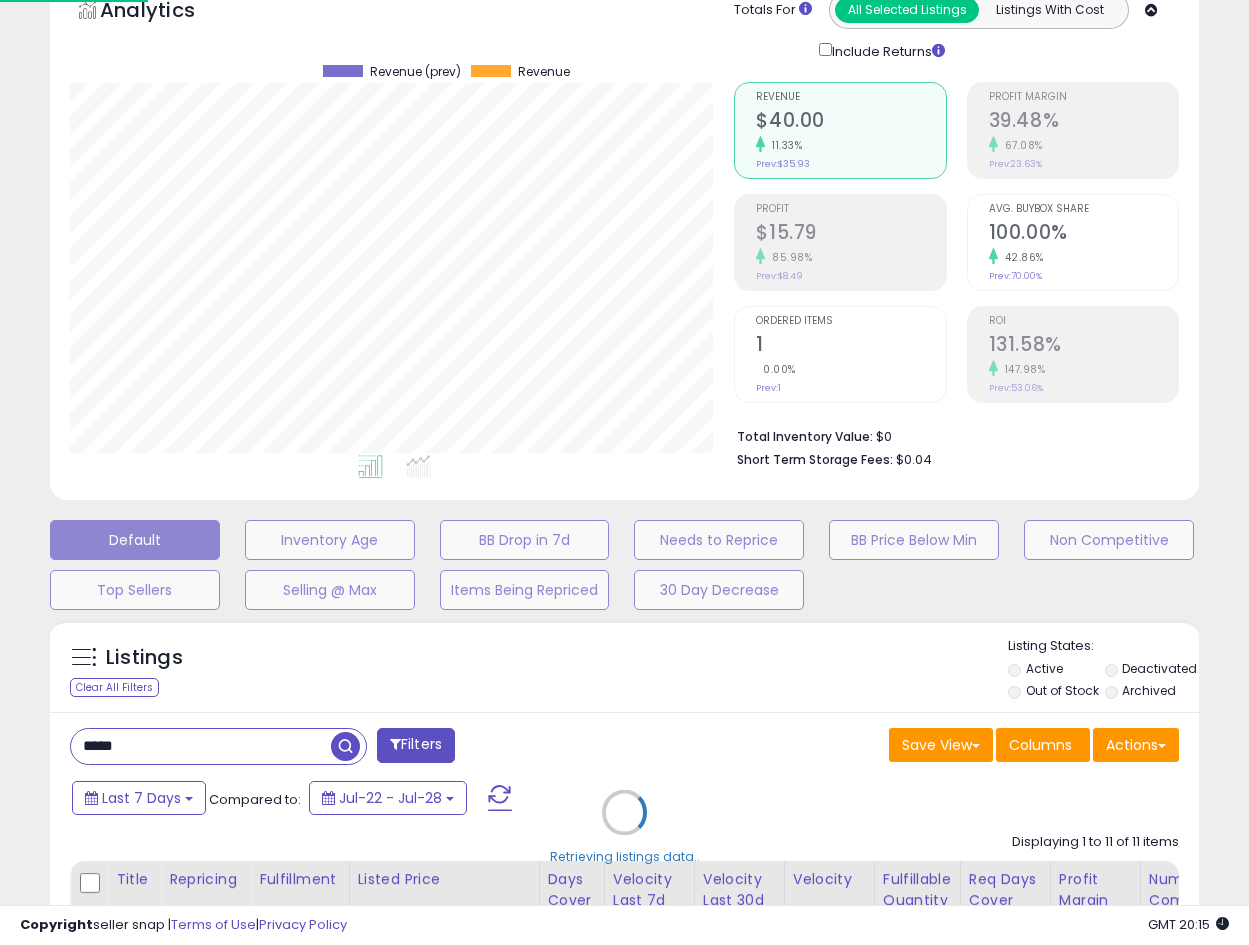 scroll, scrollTop: 999590, scrollLeft: 999327, axis: both 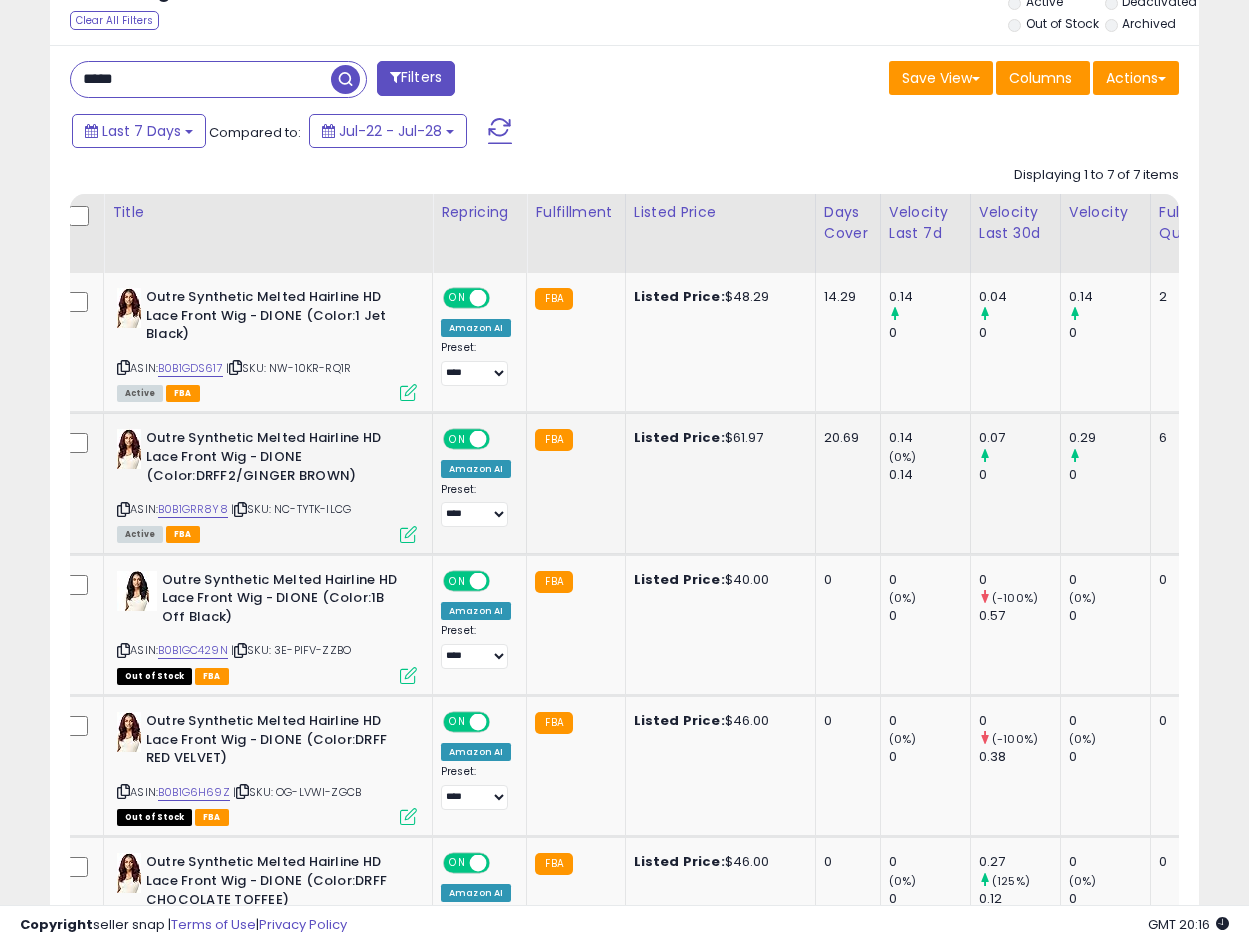click at bounding box center (408, 534) 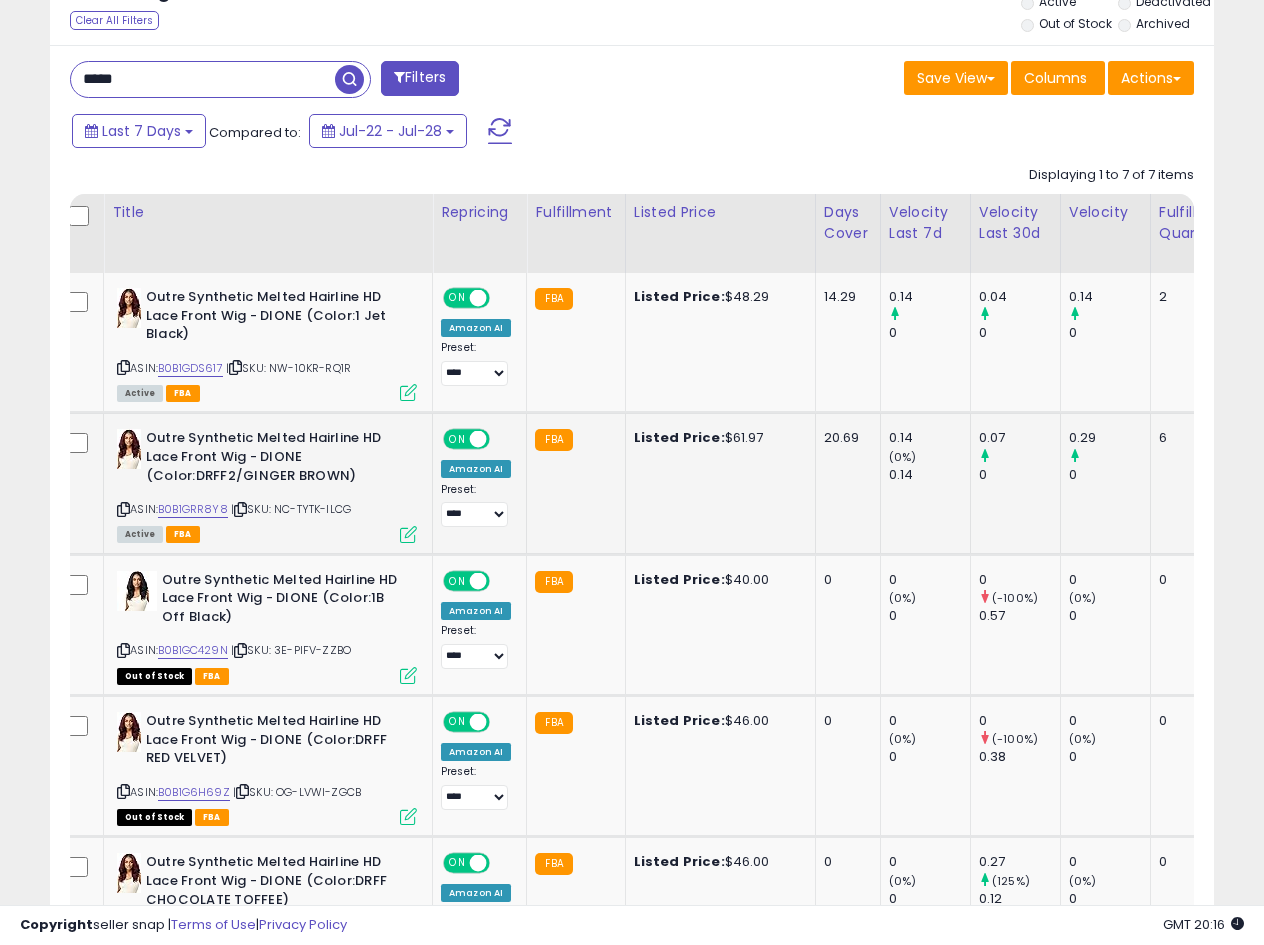 scroll, scrollTop: 999590, scrollLeft: 999327, axis: both 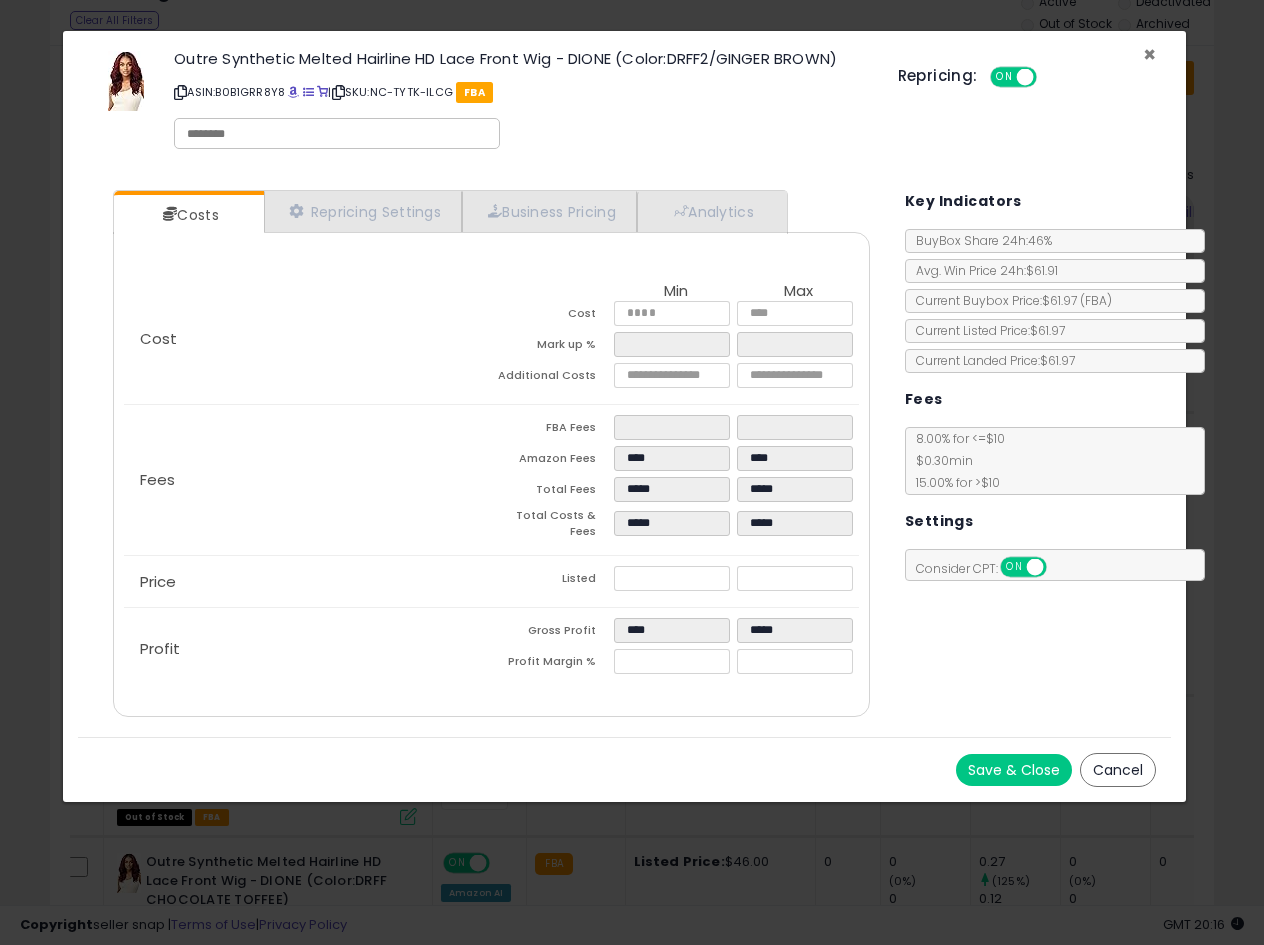 click on "×" at bounding box center [1149, 54] 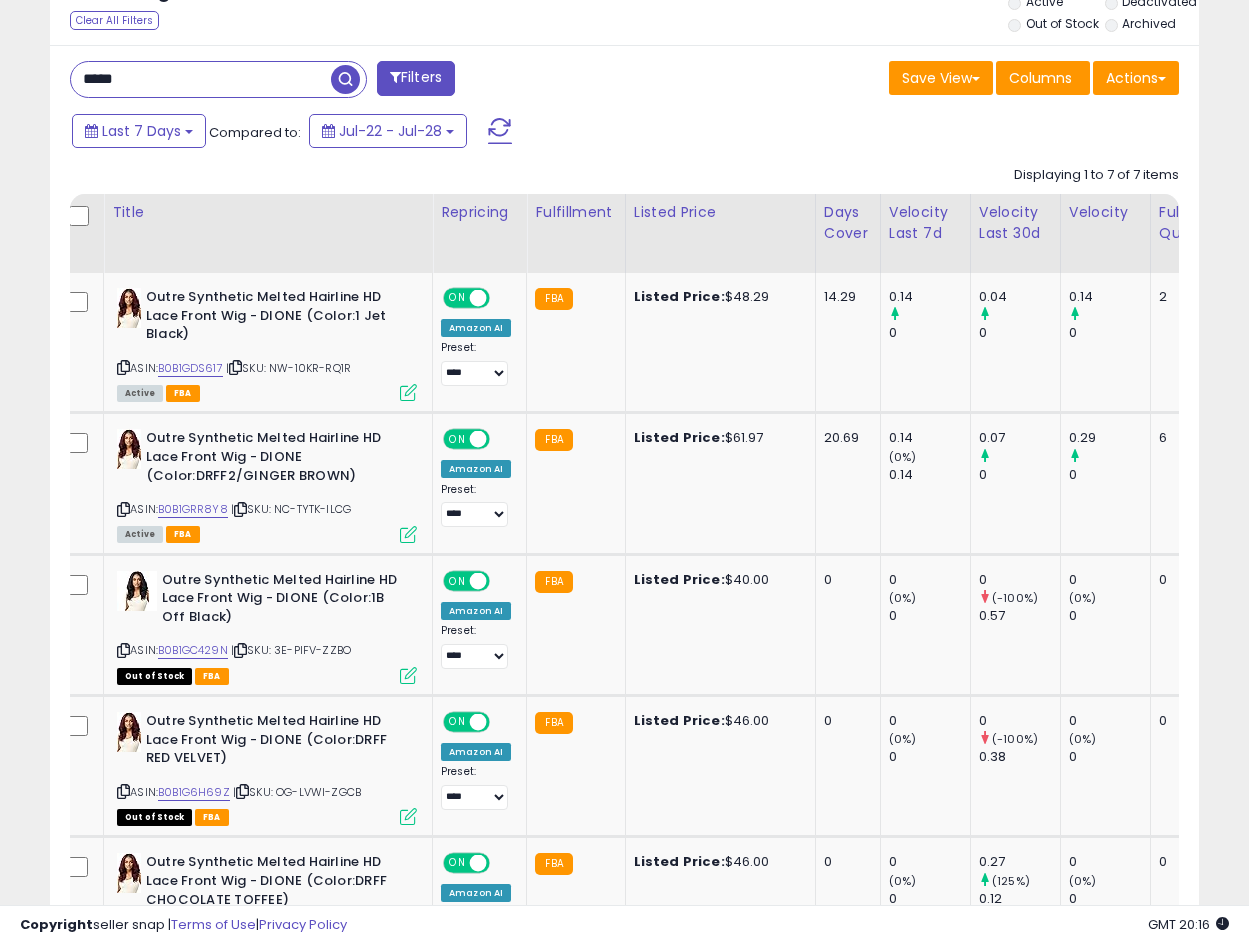 scroll, scrollTop: 410, scrollLeft: 665, axis: both 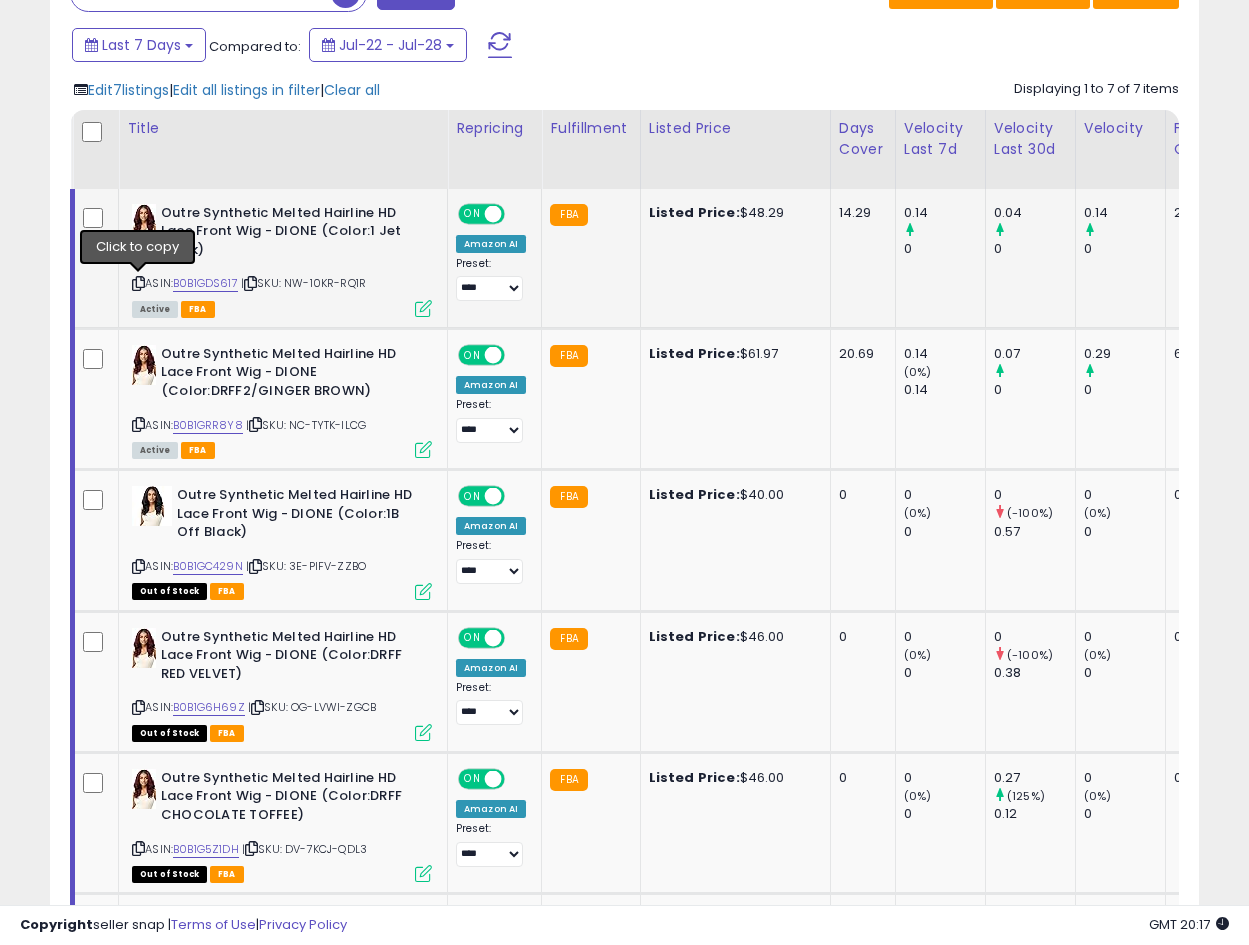click at bounding box center (138, 283) 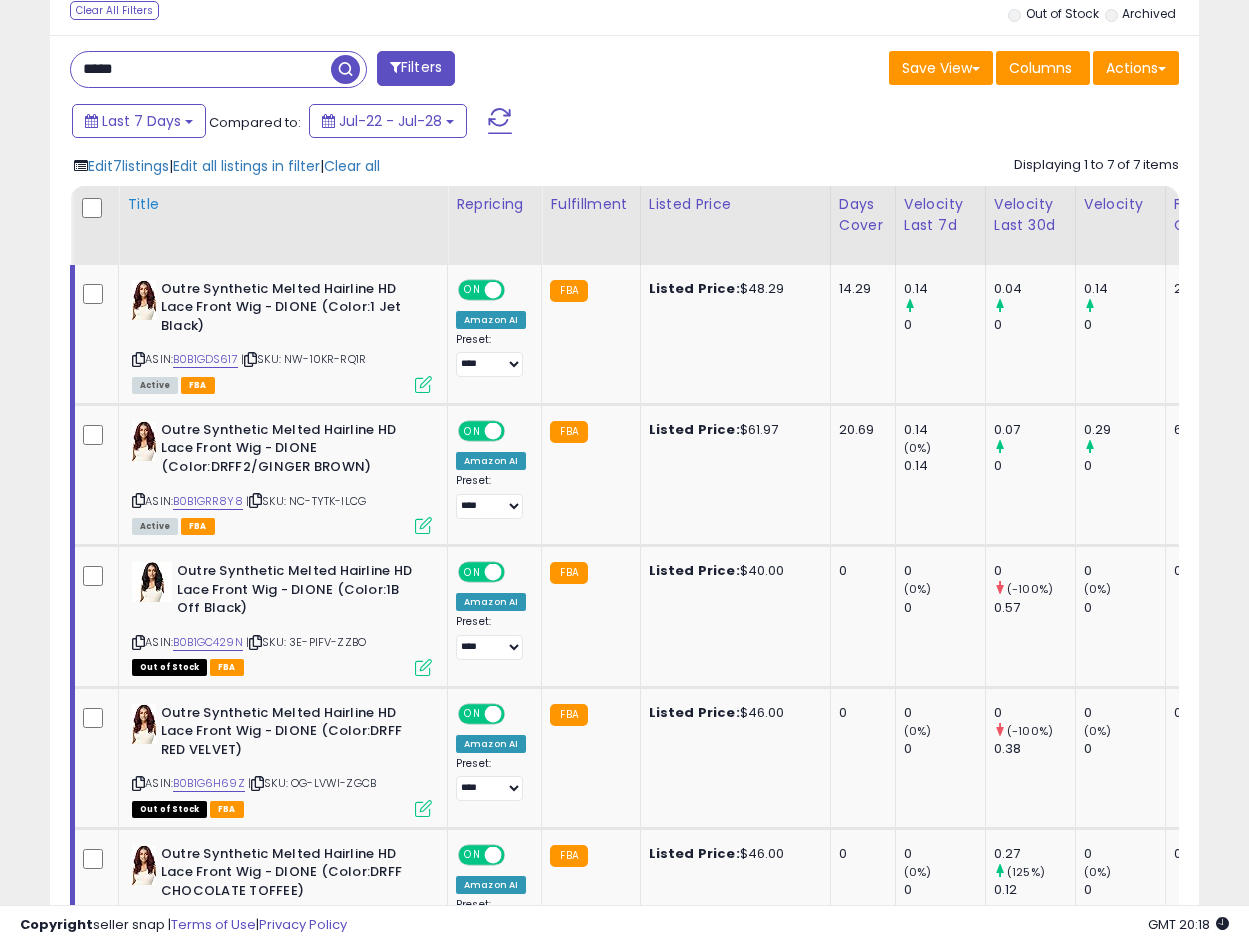 scroll, scrollTop: 730, scrollLeft: 0, axis: vertical 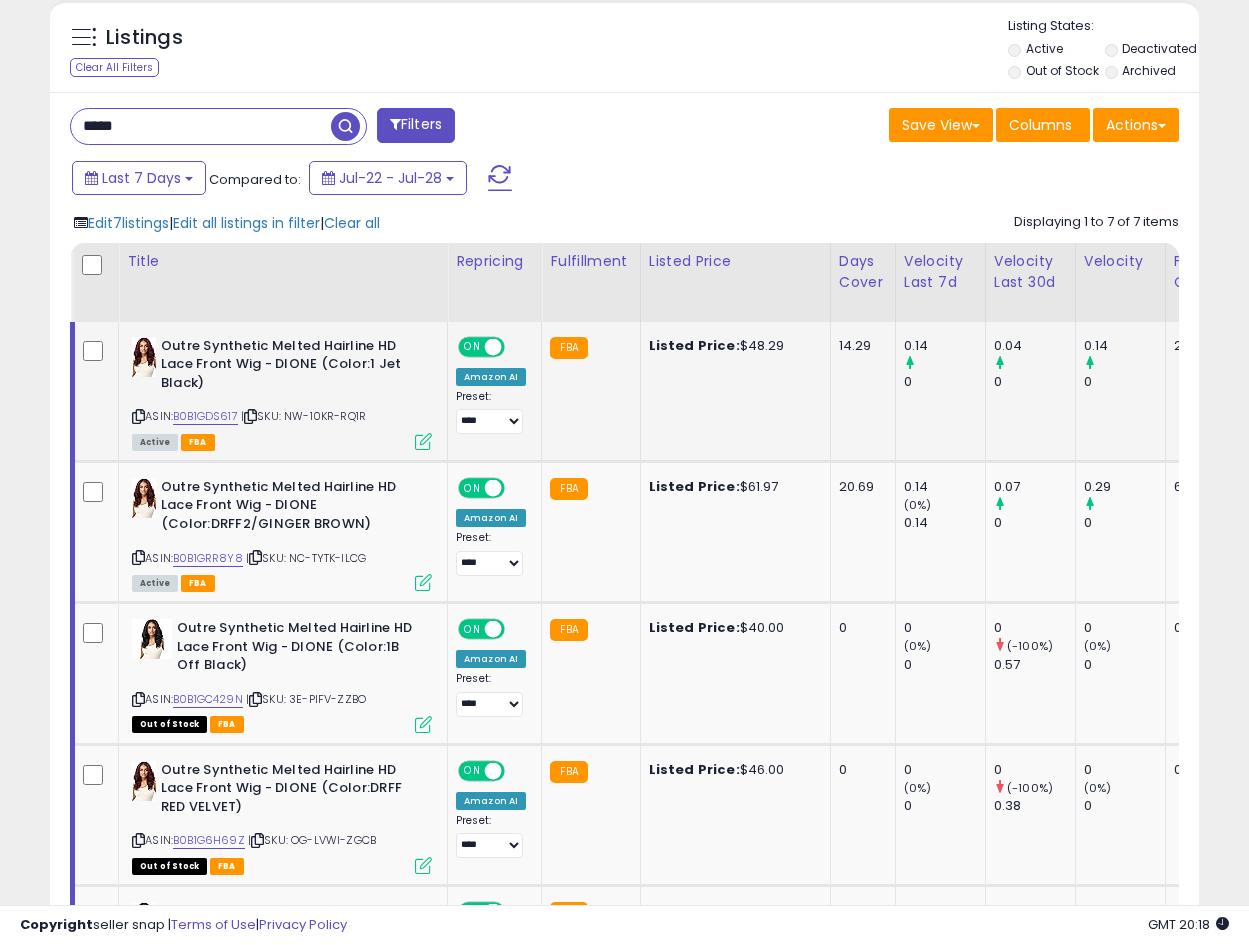 click on "Outre Synthetic Melted Hairline HD Lace Front Wig - DIONE (Color:1 Jet Black)" at bounding box center (282, 367) 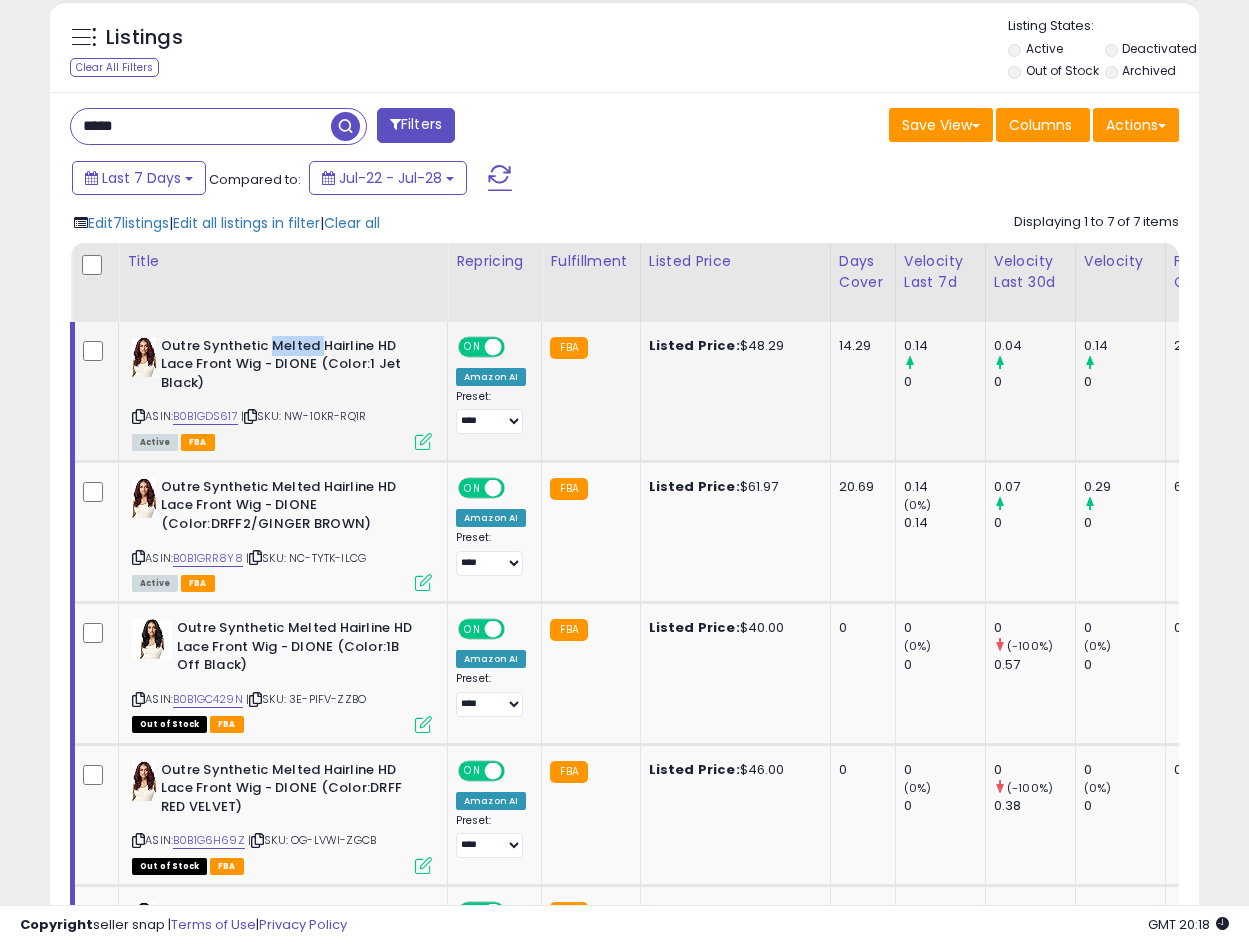 click on "Outre Synthetic Melted Hairline HD Lace Front Wig - DIONE (Color:1 Jet Black)" at bounding box center (282, 367) 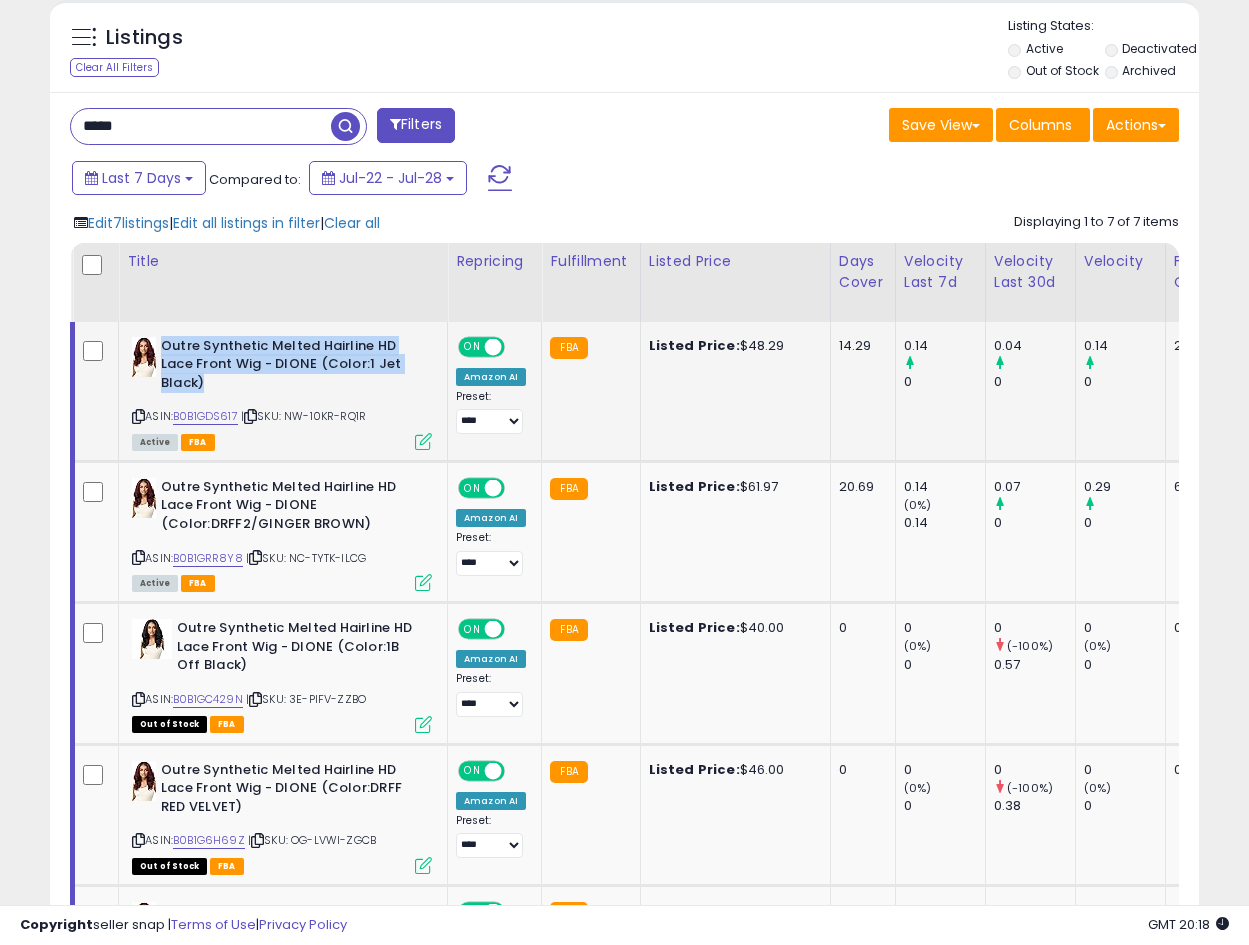 click on "Outre Synthetic Melted Hairline HD Lace Front Wig - DIONE (Color:1 Jet Black)" at bounding box center (282, 367) 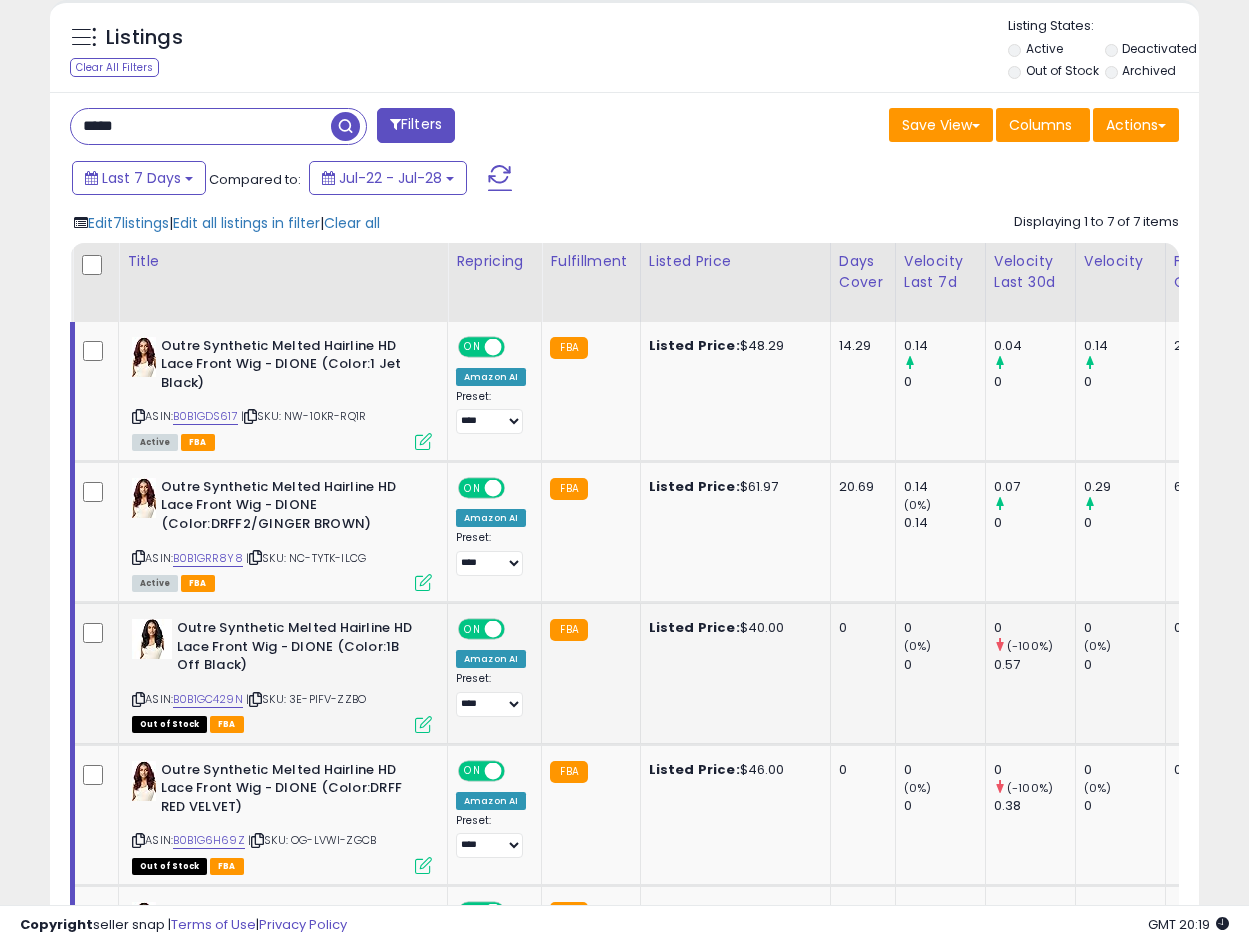 click on "Outre Synthetic Melted Hairline HD Lace Front Wig - DIONE (Color:1B Off Black)" at bounding box center [298, 649] 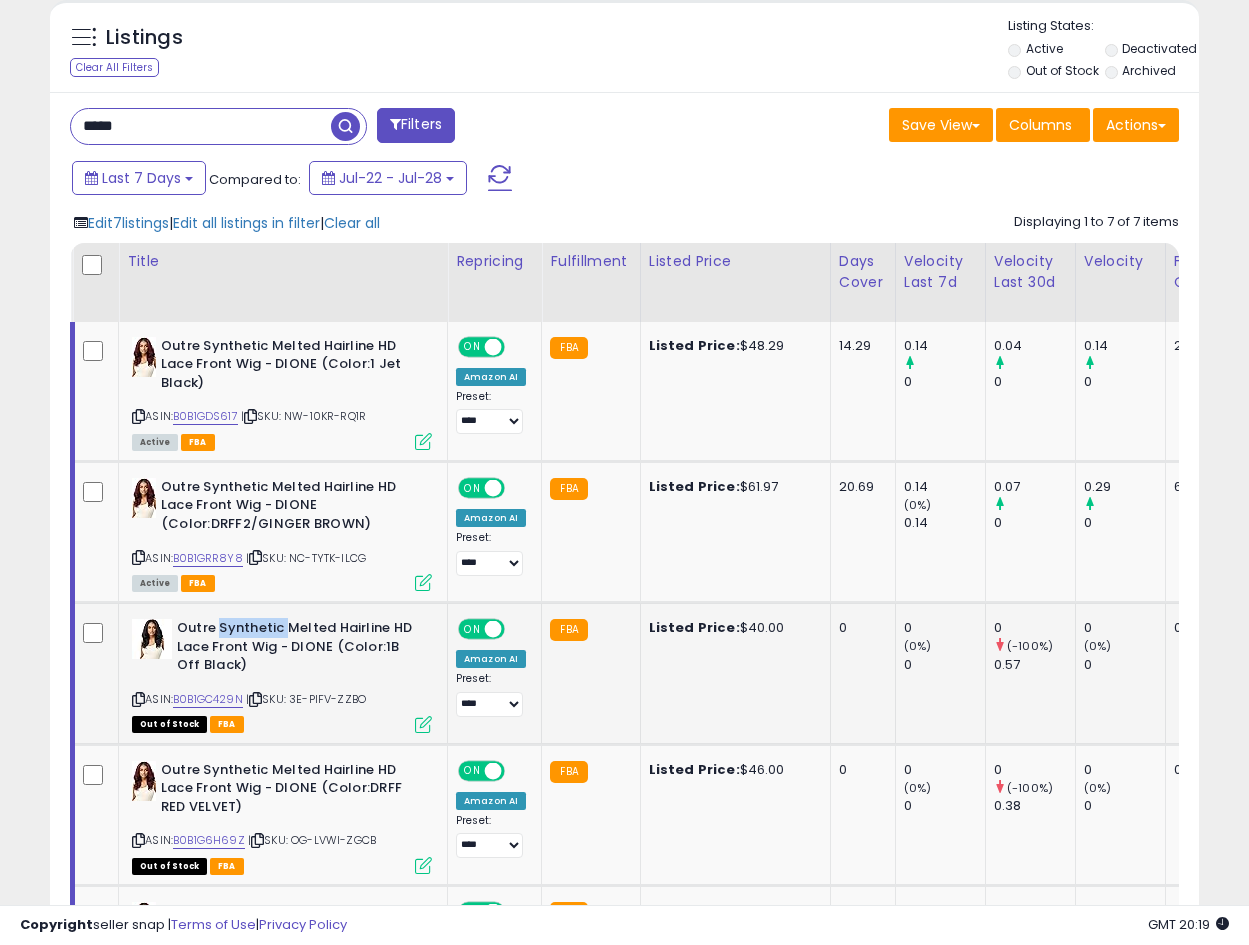 click on "Outre Synthetic Melted Hairline HD Lace Front Wig - DIONE (Color:1B Off Black)" at bounding box center (298, 649) 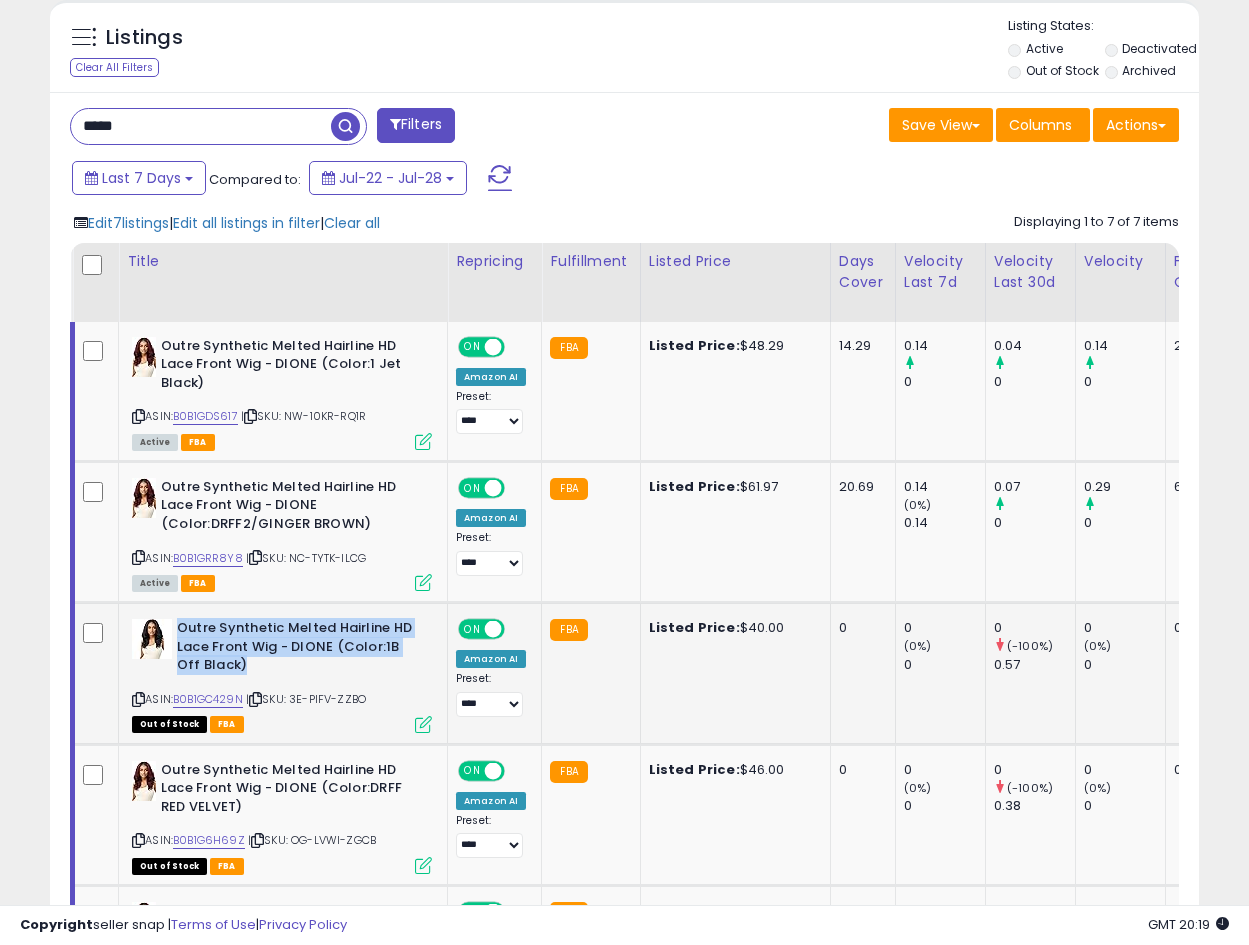 click on "Outre Synthetic Melted Hairline HD Lace Front Wig - DIONE (Color:1B Off Black)" at bounding box center (298, 649) 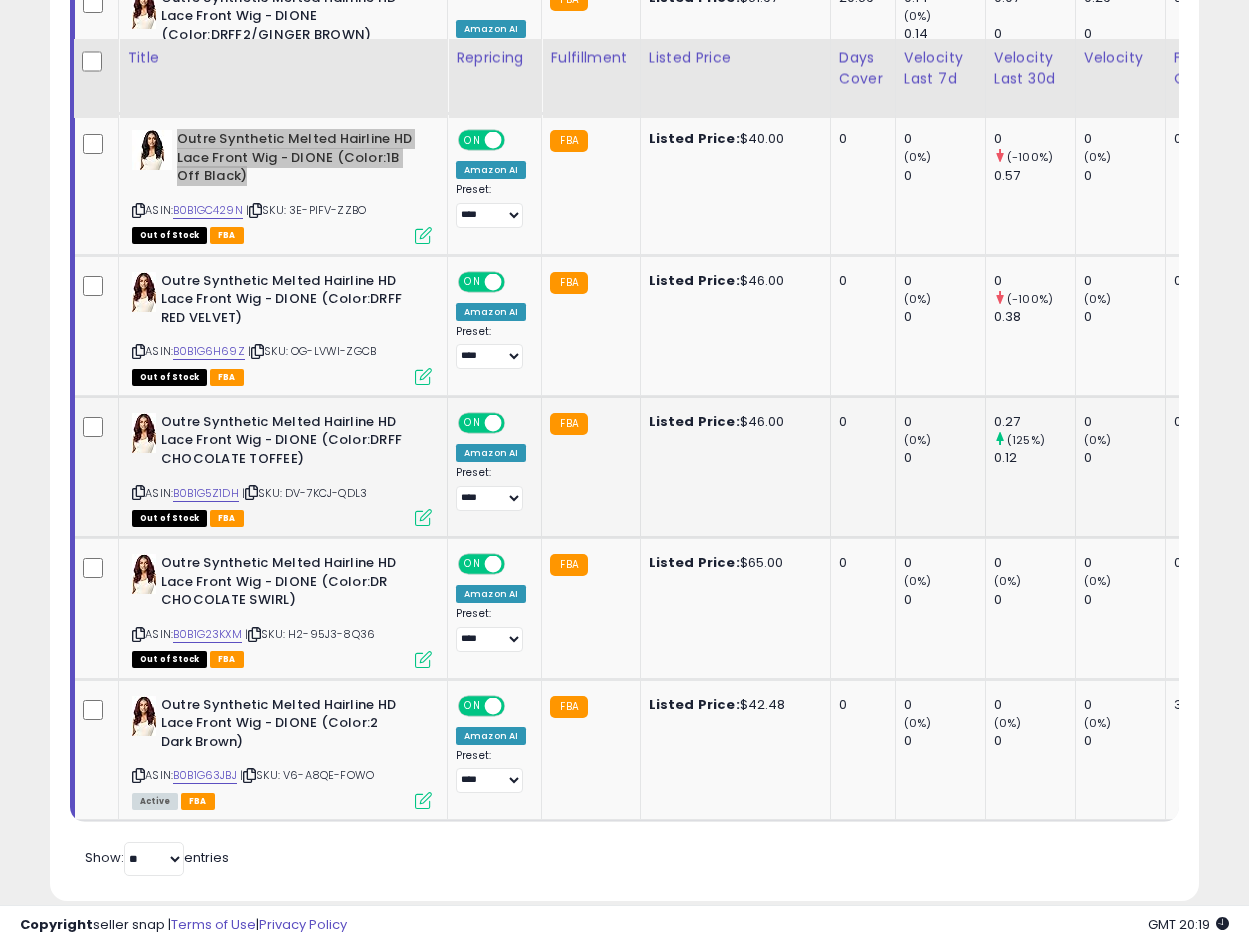 scroll, scrollTop: 1263, scrollLeft: 0, axis: vertical 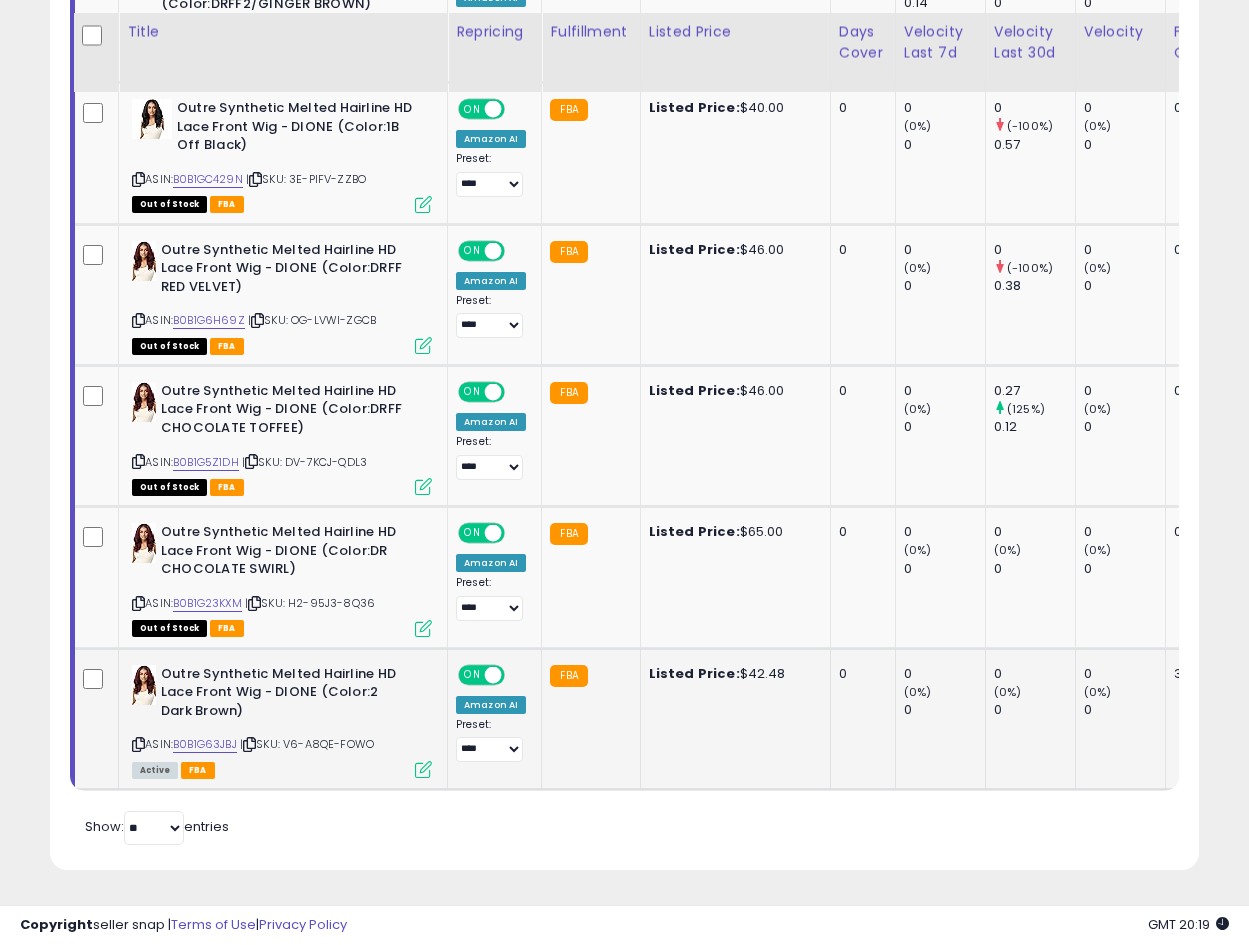 click on "Outre Synthetic Melted Hairline HD Lace Front Wig - DIONE (Color:2 Dark Brown)" at bounding box center (282, 695) 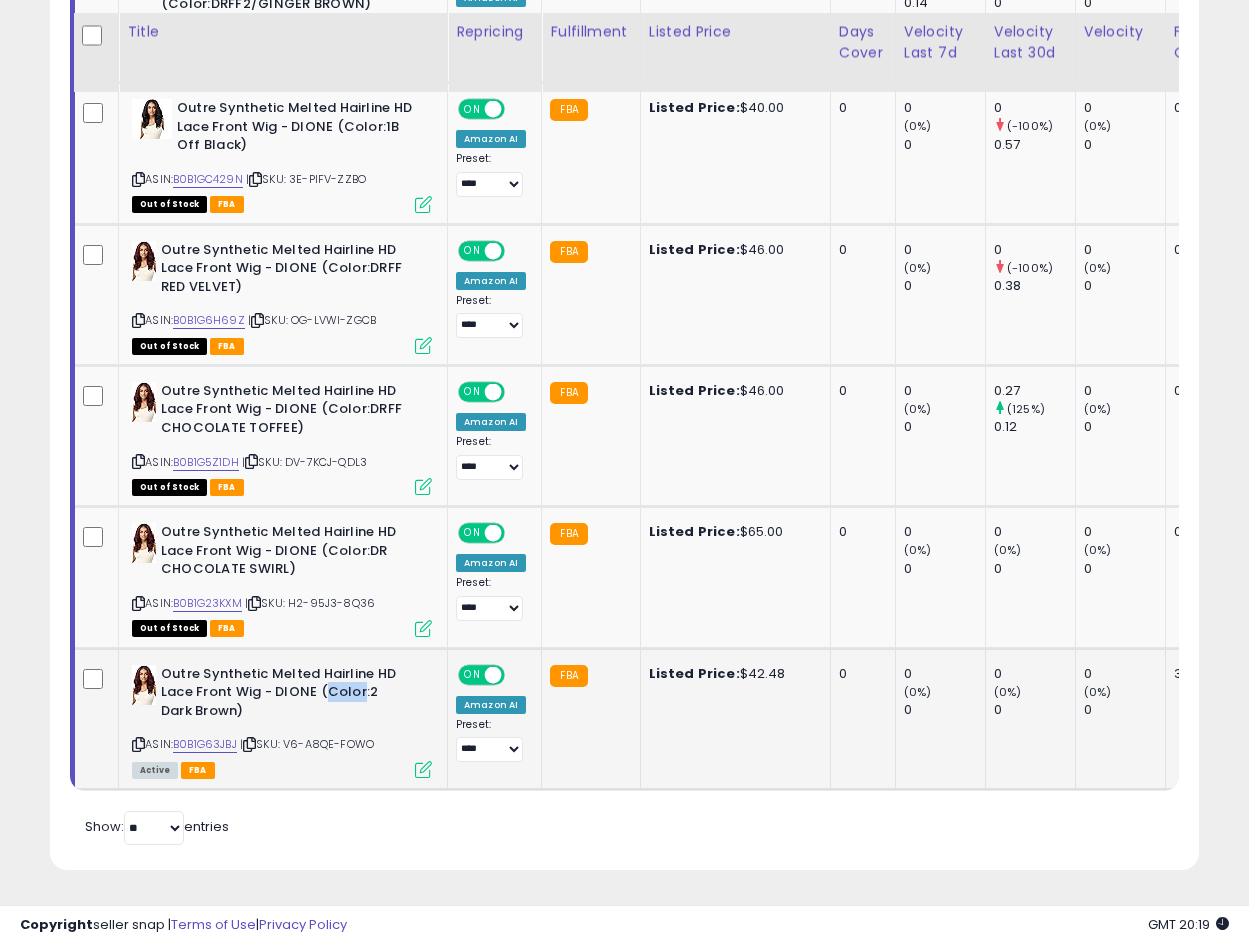 click on "Outre Synthetic Melted Hairline HD Lace Front Wig - DIONE (Color:2 Dark Brown)" at bounding box center [282, 695] 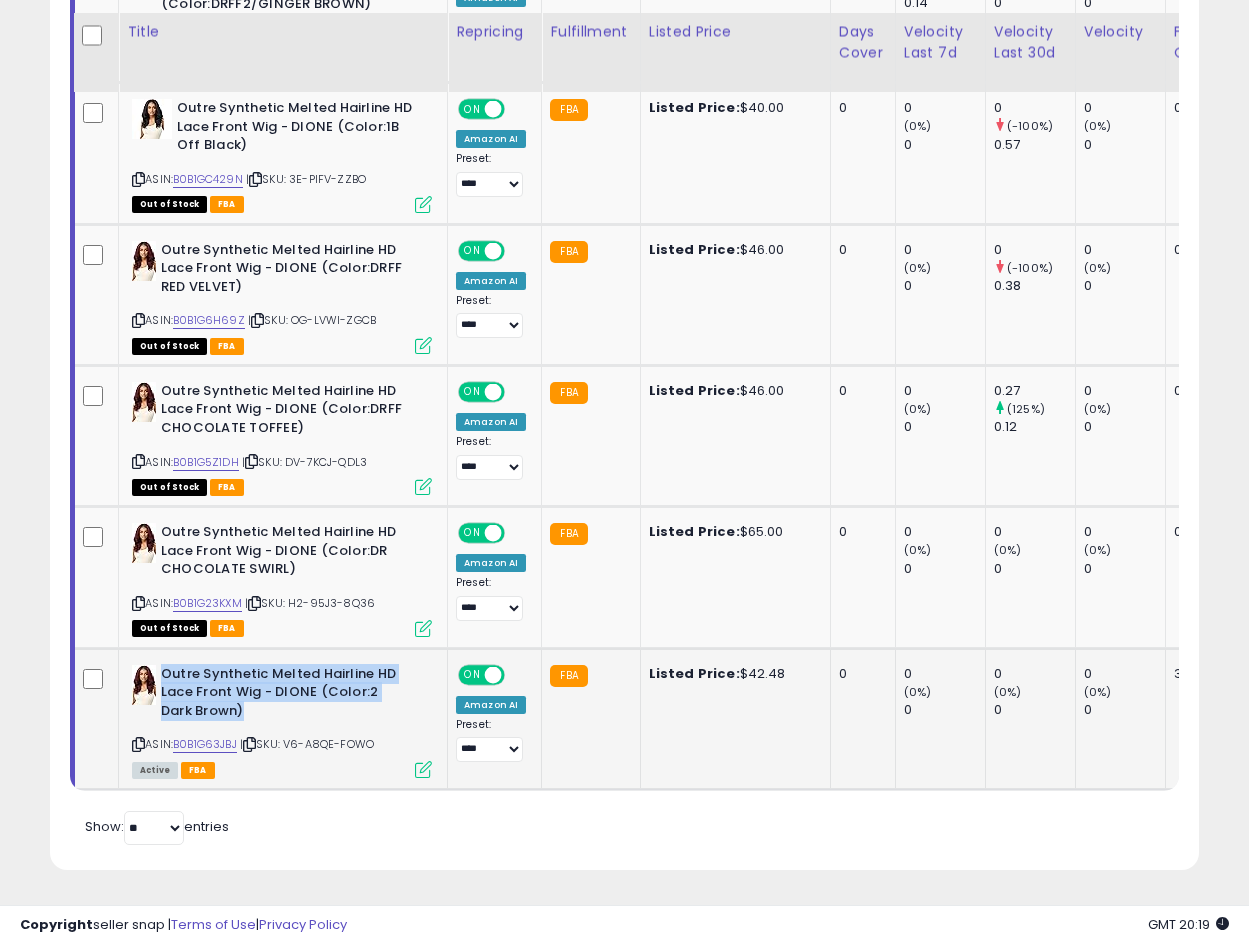 click on "Outre Synthetic Melted Hairline HD Lace Front Wig - DIONE (Color:2 Dark Brown)" at bounding box center [282, 695] 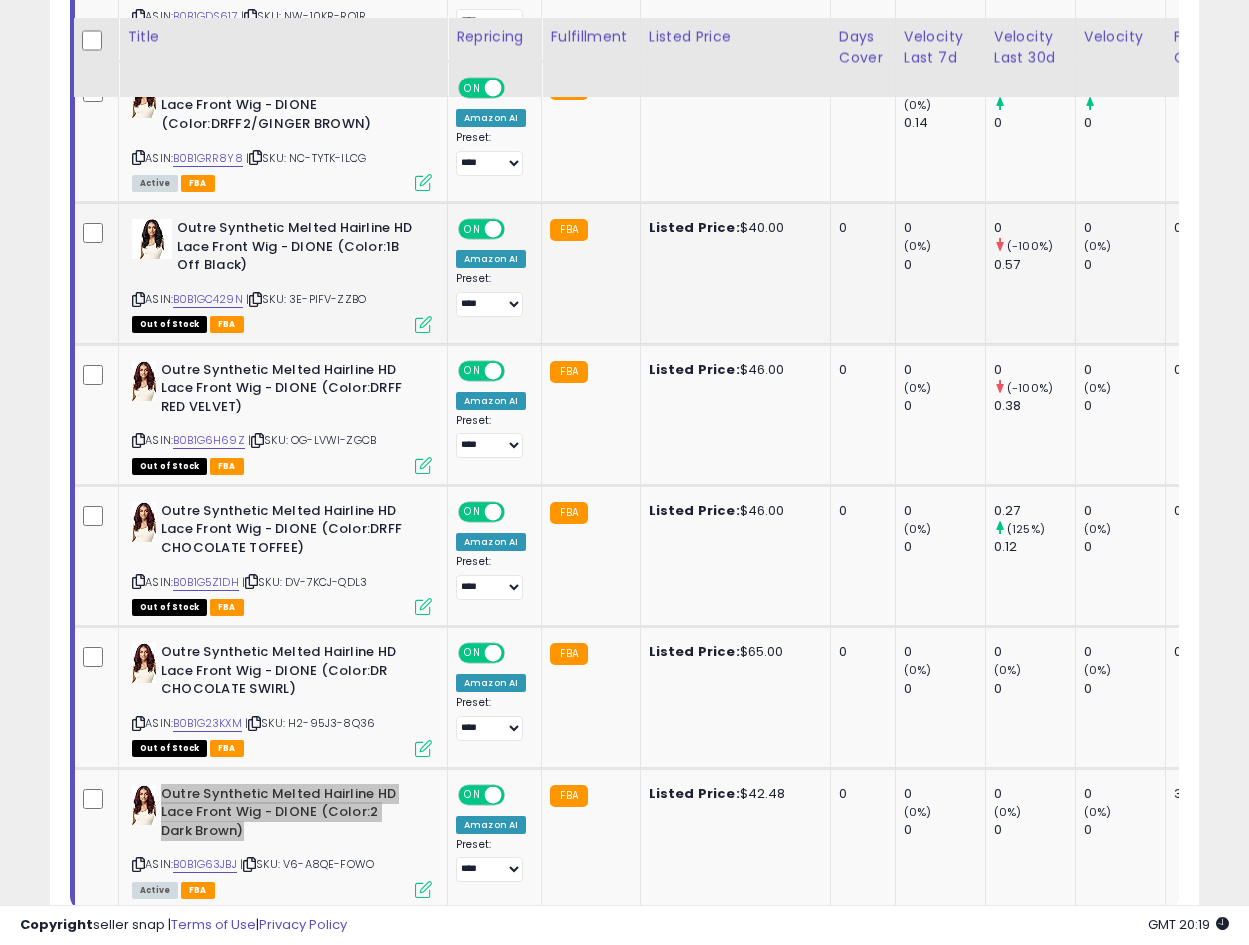 scroll, scrollTop: 1265, scrollLeft: 0, axis: vertical 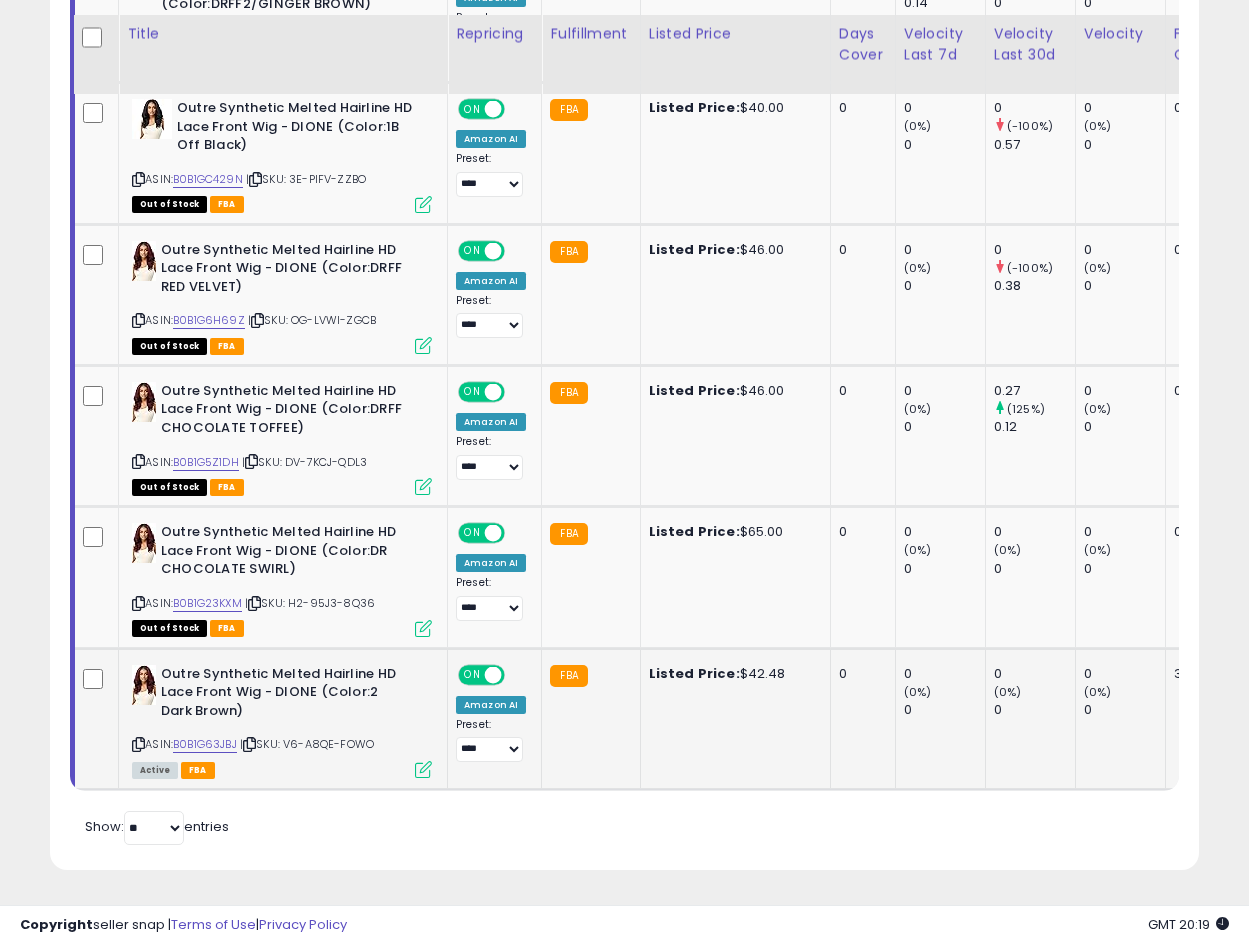 click on "Outre Synthetic Melted Hairline HD Lace Front Wig - DIONE (Color:2 Dark Brown)" at bounding box center [282, 695] 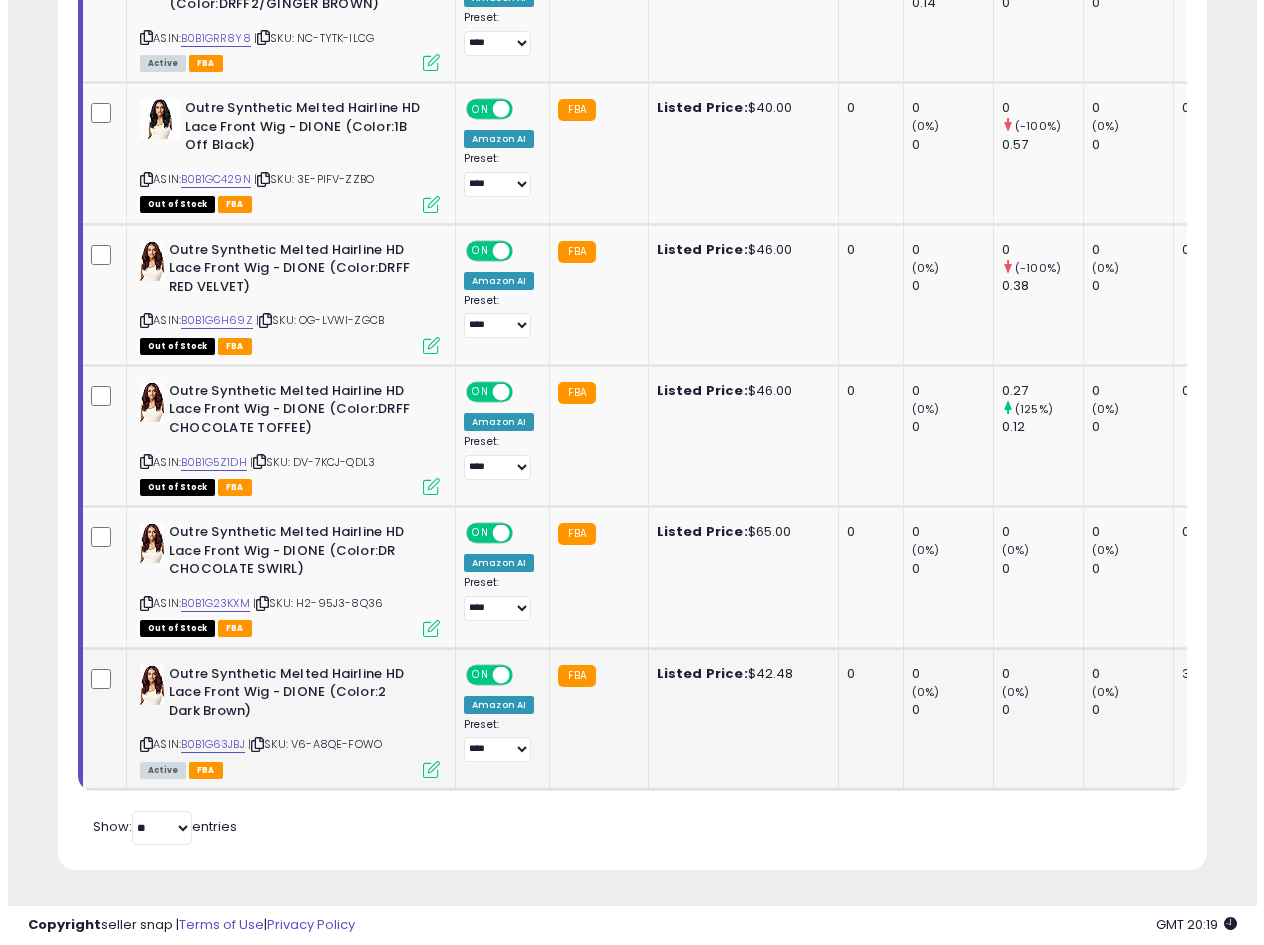 scroll, scrollTop: 865, scrollLeft: 0, axis: vertical 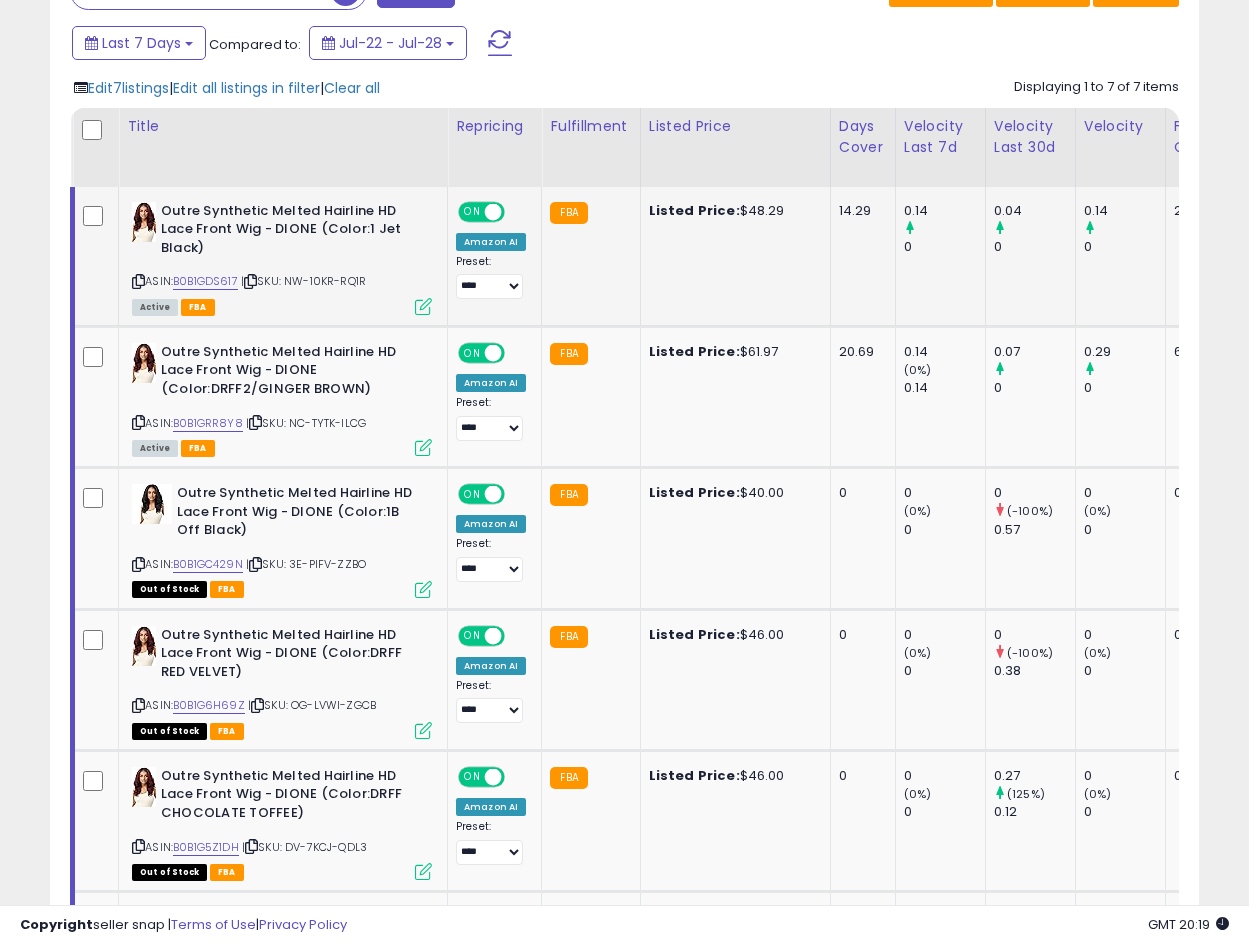 click at bounding box center [423, 306] 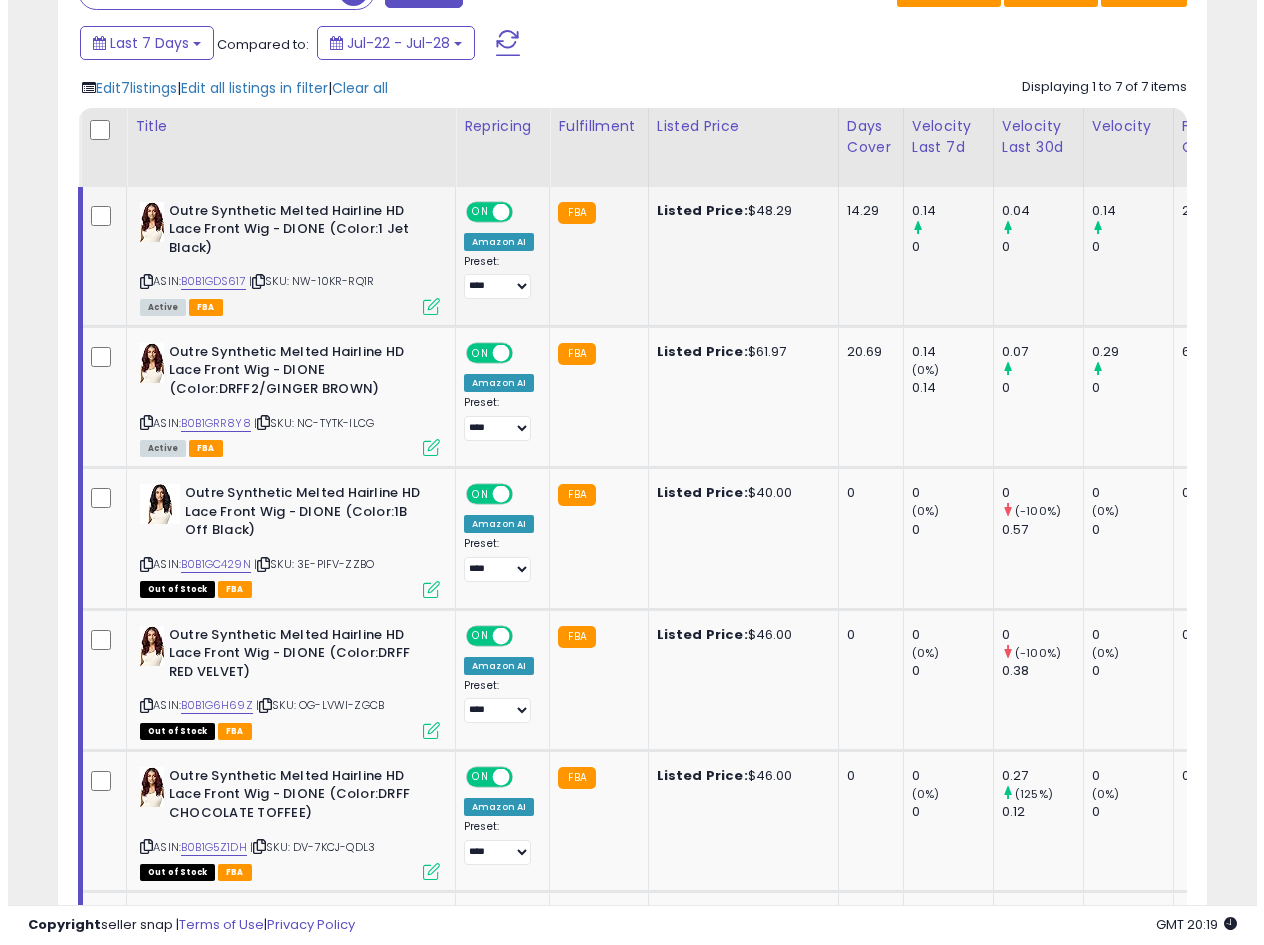scroll, scrollTop: 999590, scrollLeft: 999327, axis: both 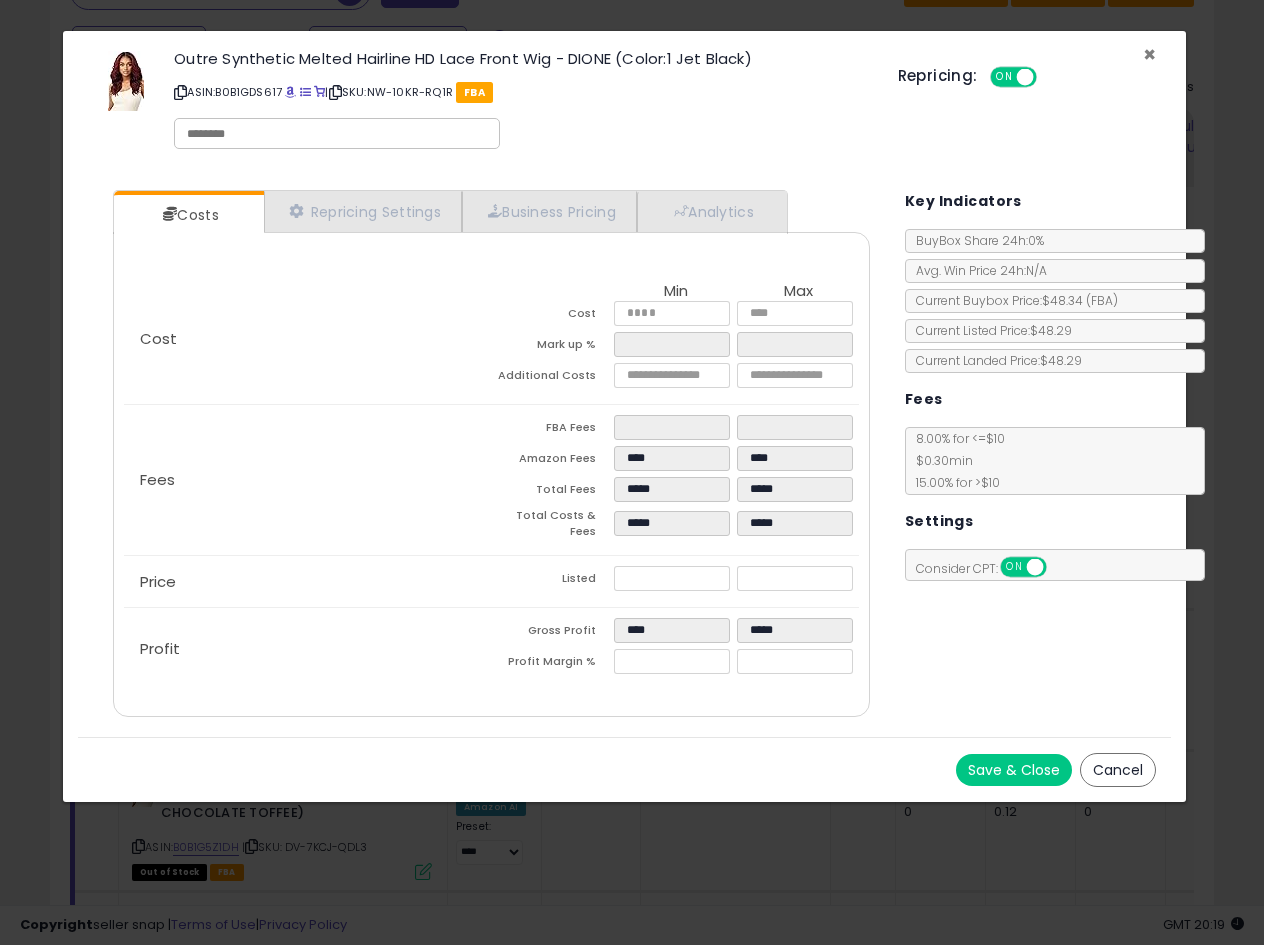 click on "×" at bounding box center (1149, 54) 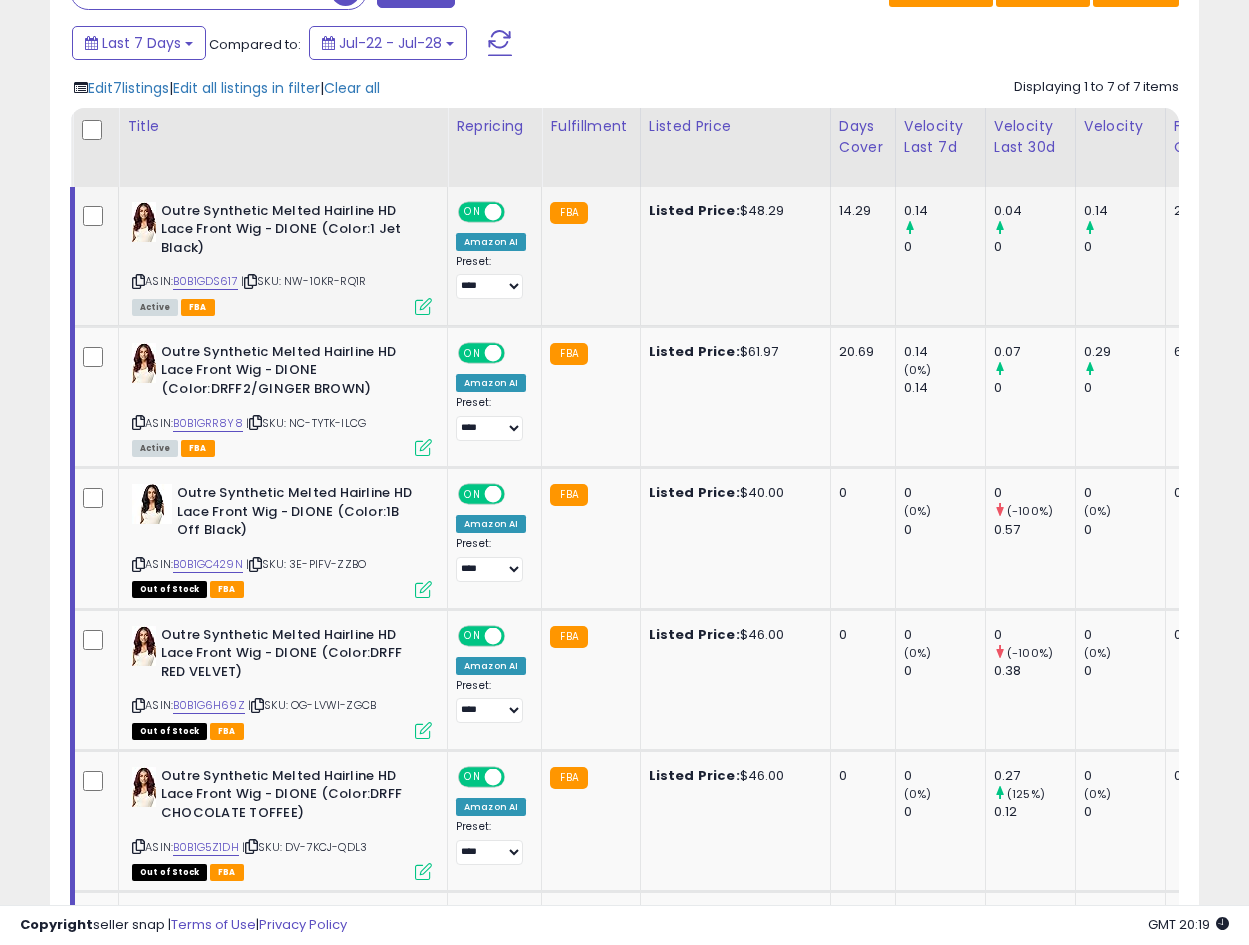 scroll, scrollTop: 410, scrollLeft: 665, axis: both 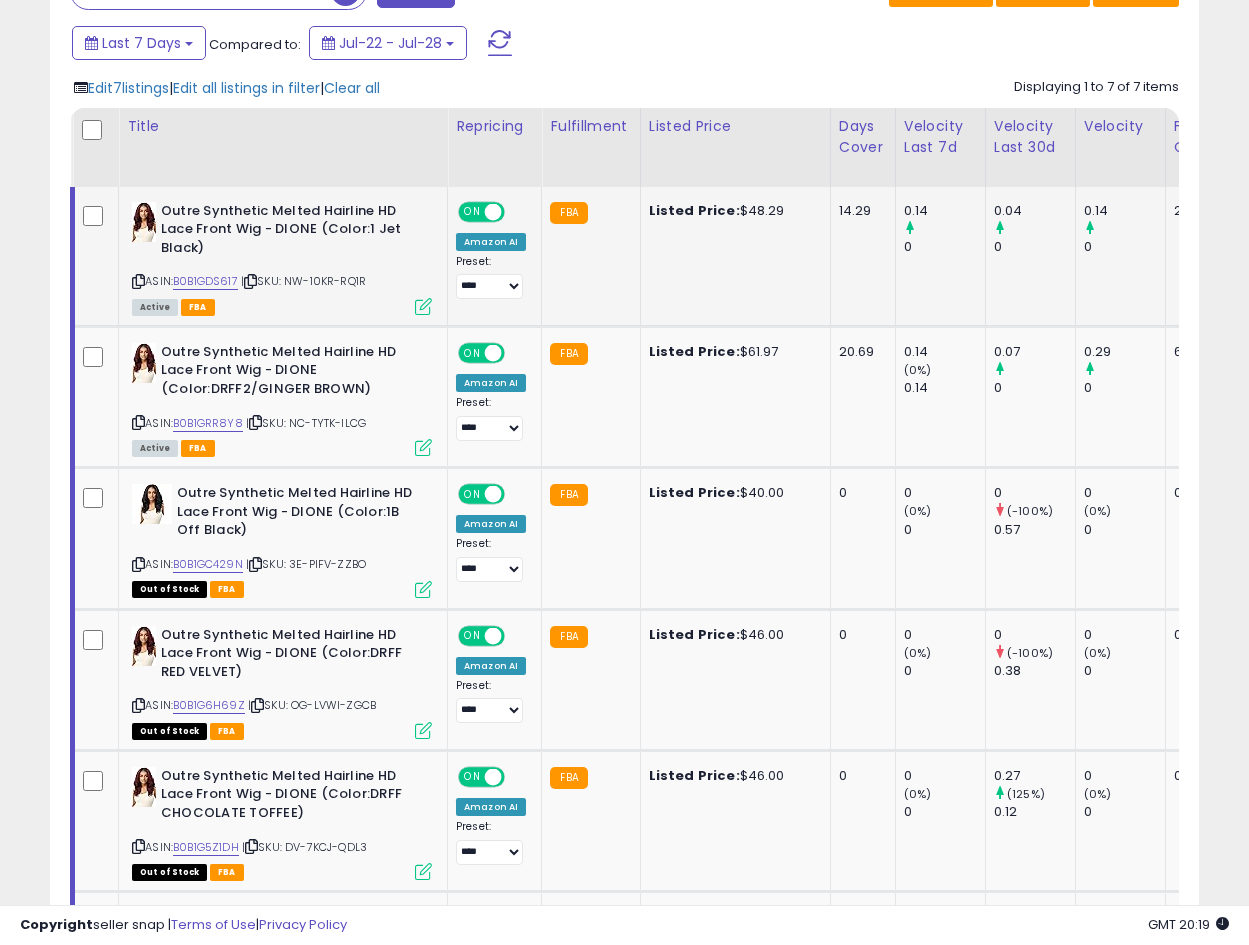 click on "Outre Synthetic Melted Hairline HD Lace Front Wig - DIONE (Color:1 Jet Black)" at bounding box center (282, 232) 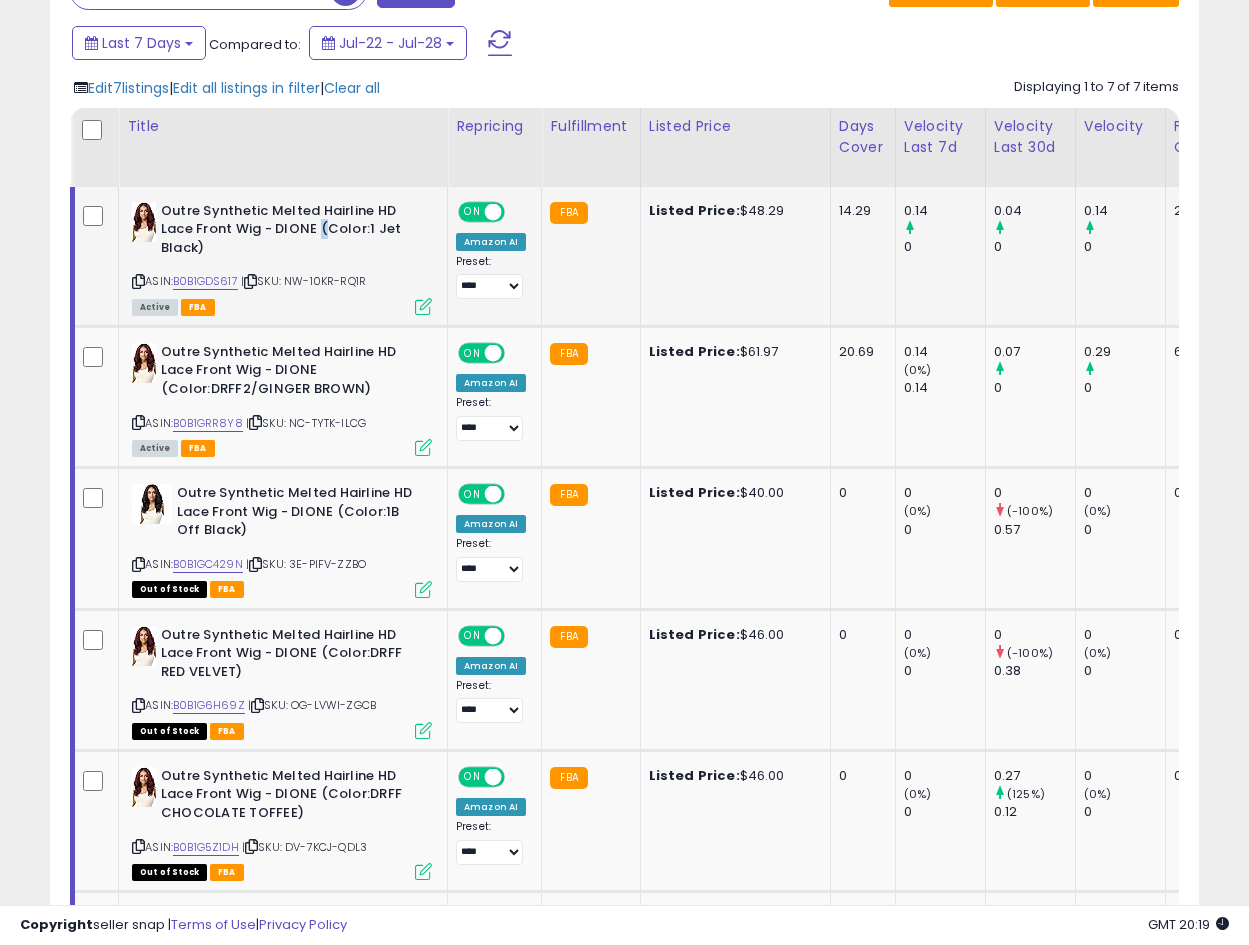 click on "Outre Synthetic Melted Hairline HD Lace Front Wig - DIONE (Color:1 Jet Black)" at bounding box center (282, 232) 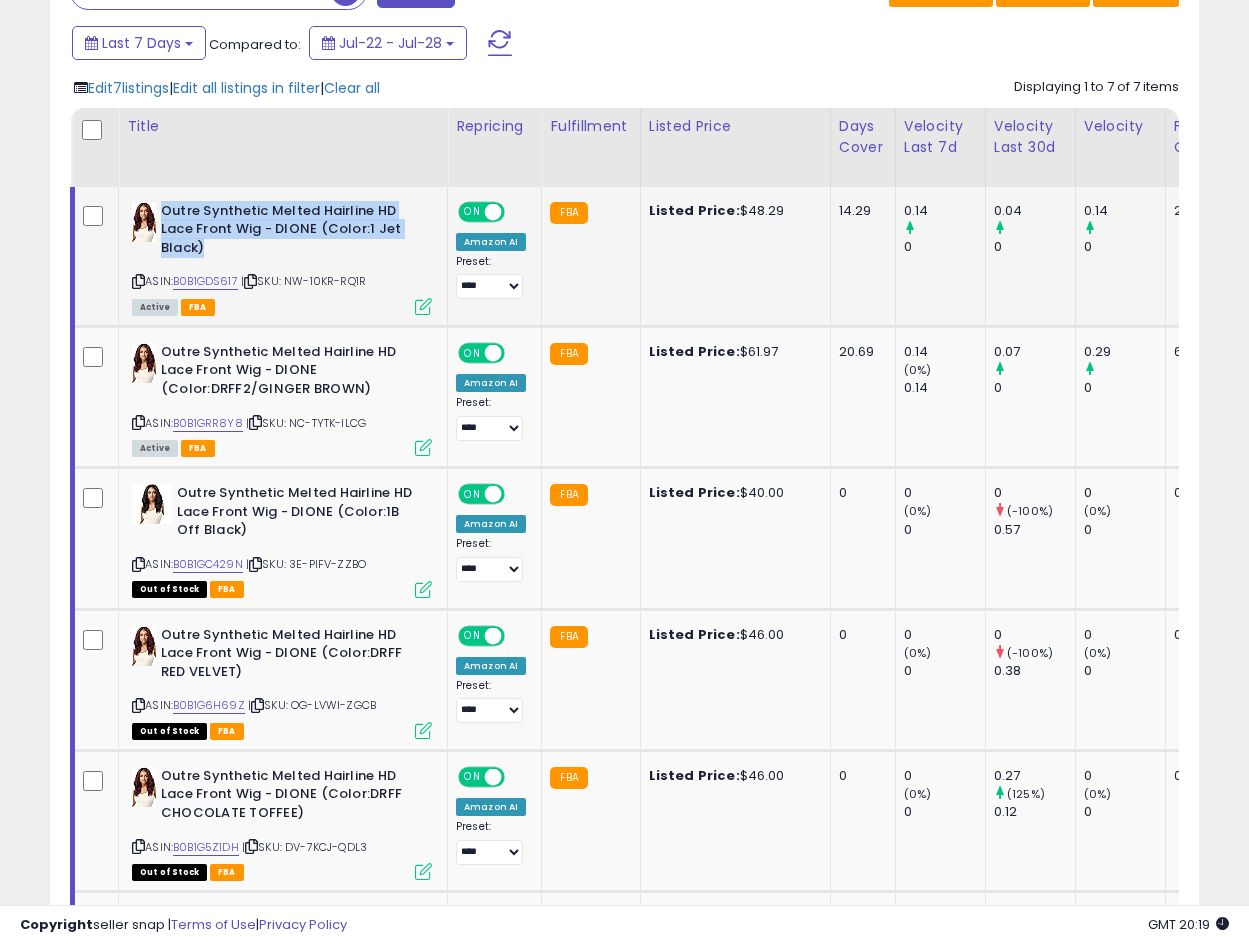 click on "Outre Synthetic Melted Hairline HD Lace Front Wig - DIONE (Color:1 Jet Black)" at bounding box center [282, 232] 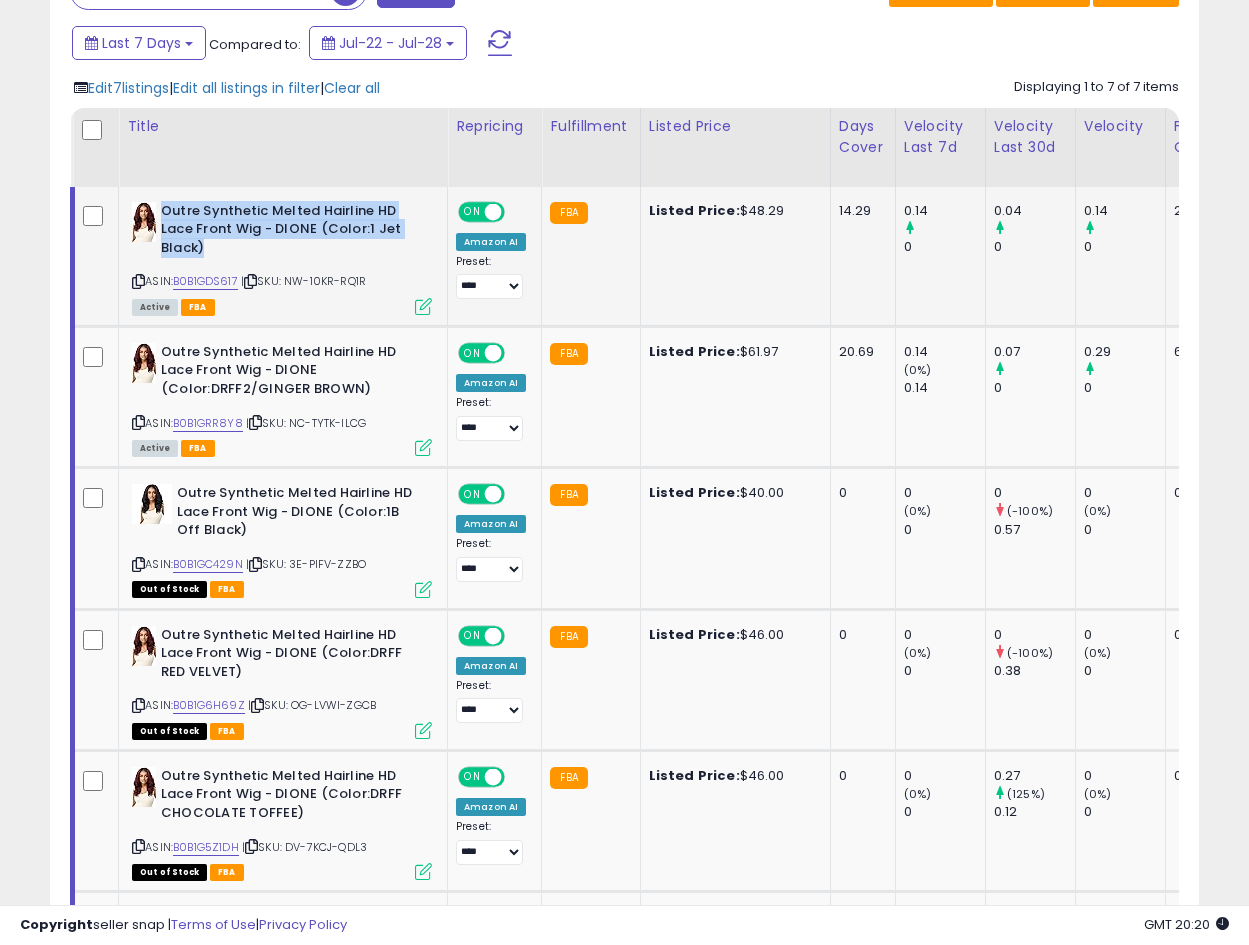 click at bounding box center (138, 281) 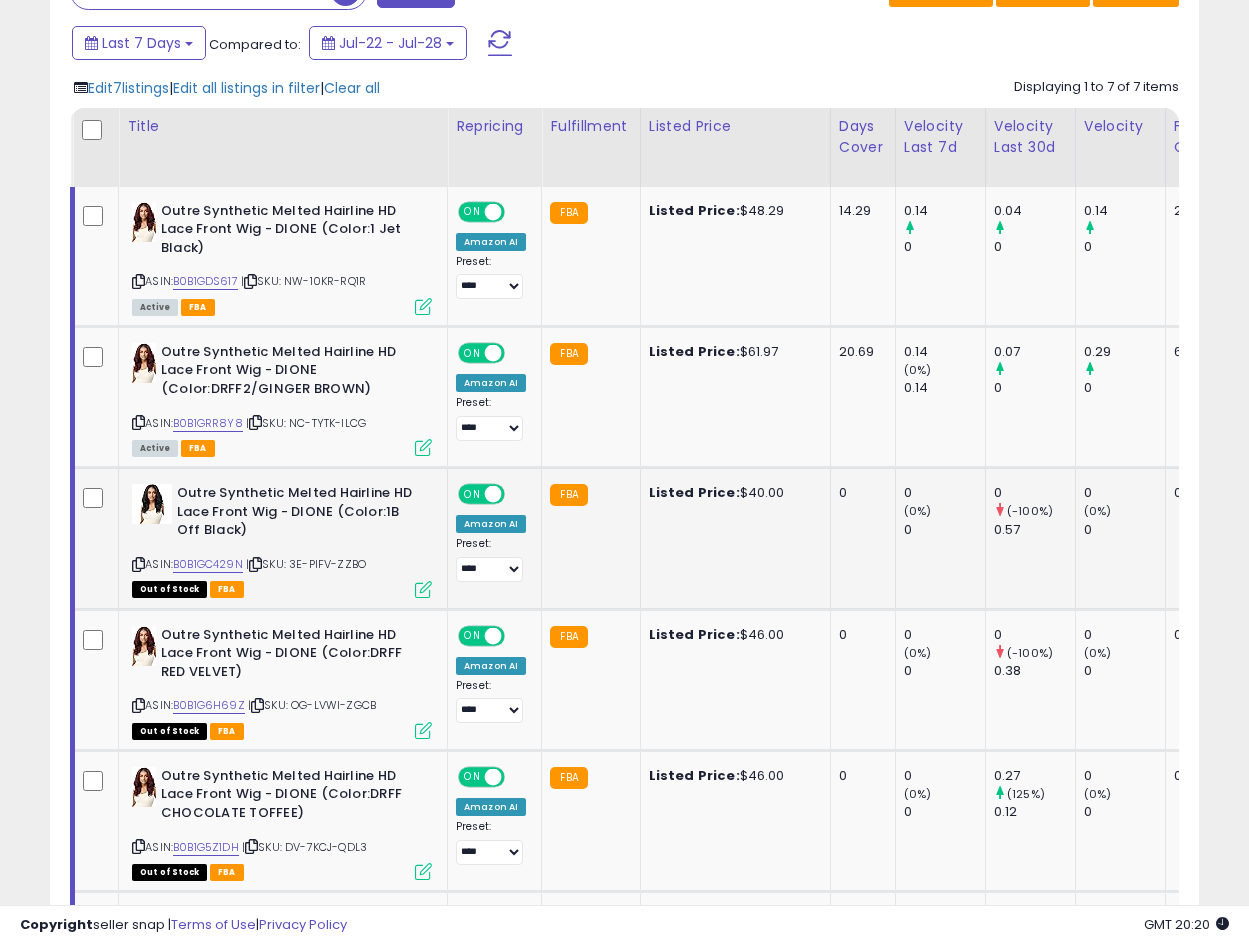 click at bounding box center [138, 564] 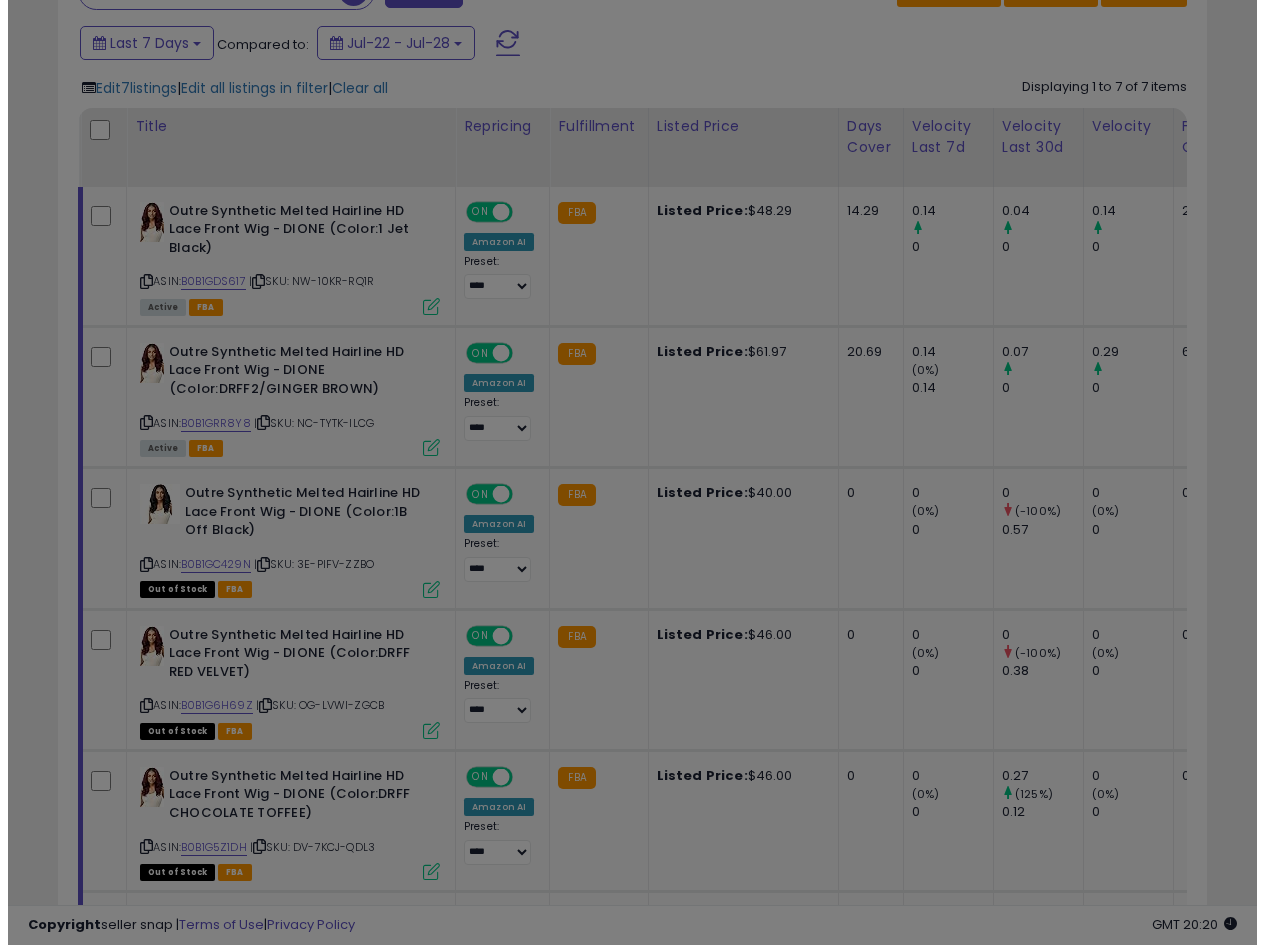 scroll, scrollTop: 999590, scrollLeft: 999327, axis: both 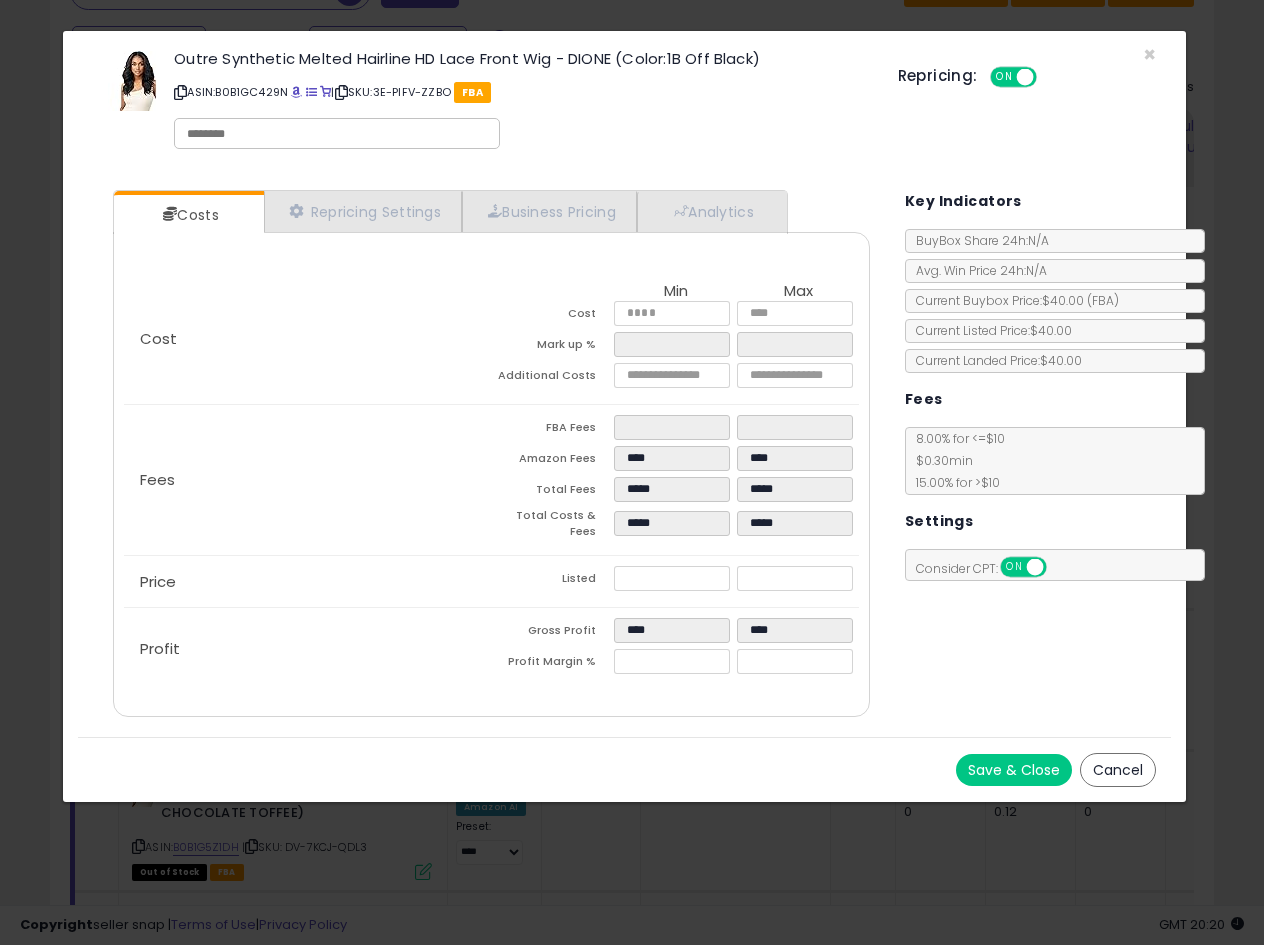 click on "Outre Synthetic Melted Hairline HD Lace Front Wig - DIONE (Color:1B Off Black)" at bounding box center [520, 58] 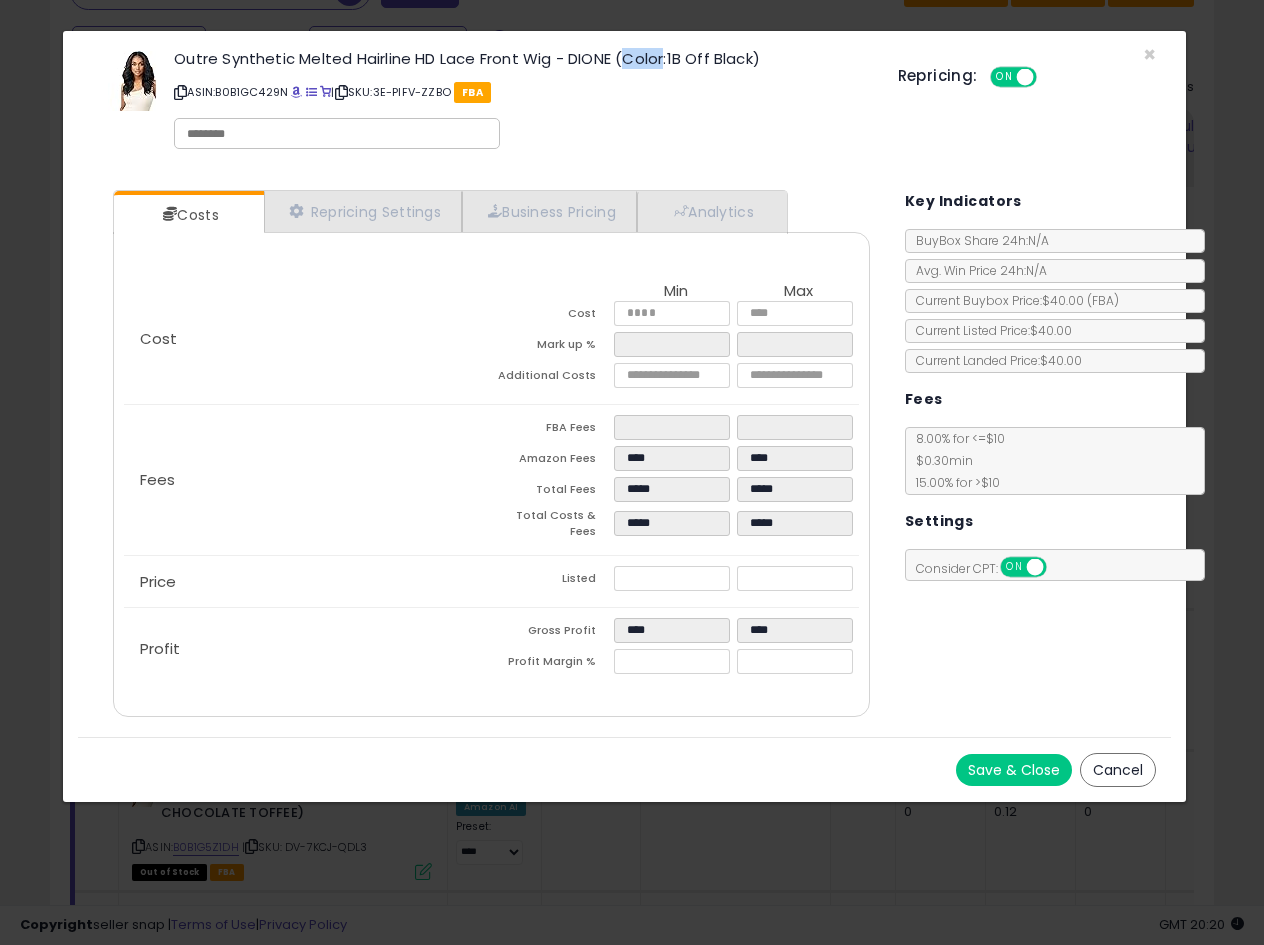 click on "Outre Synthetic Melted Hairline HD Lace Front Wig - DIONE (Color:1B Off Black)" at bounding box center [520, 58] 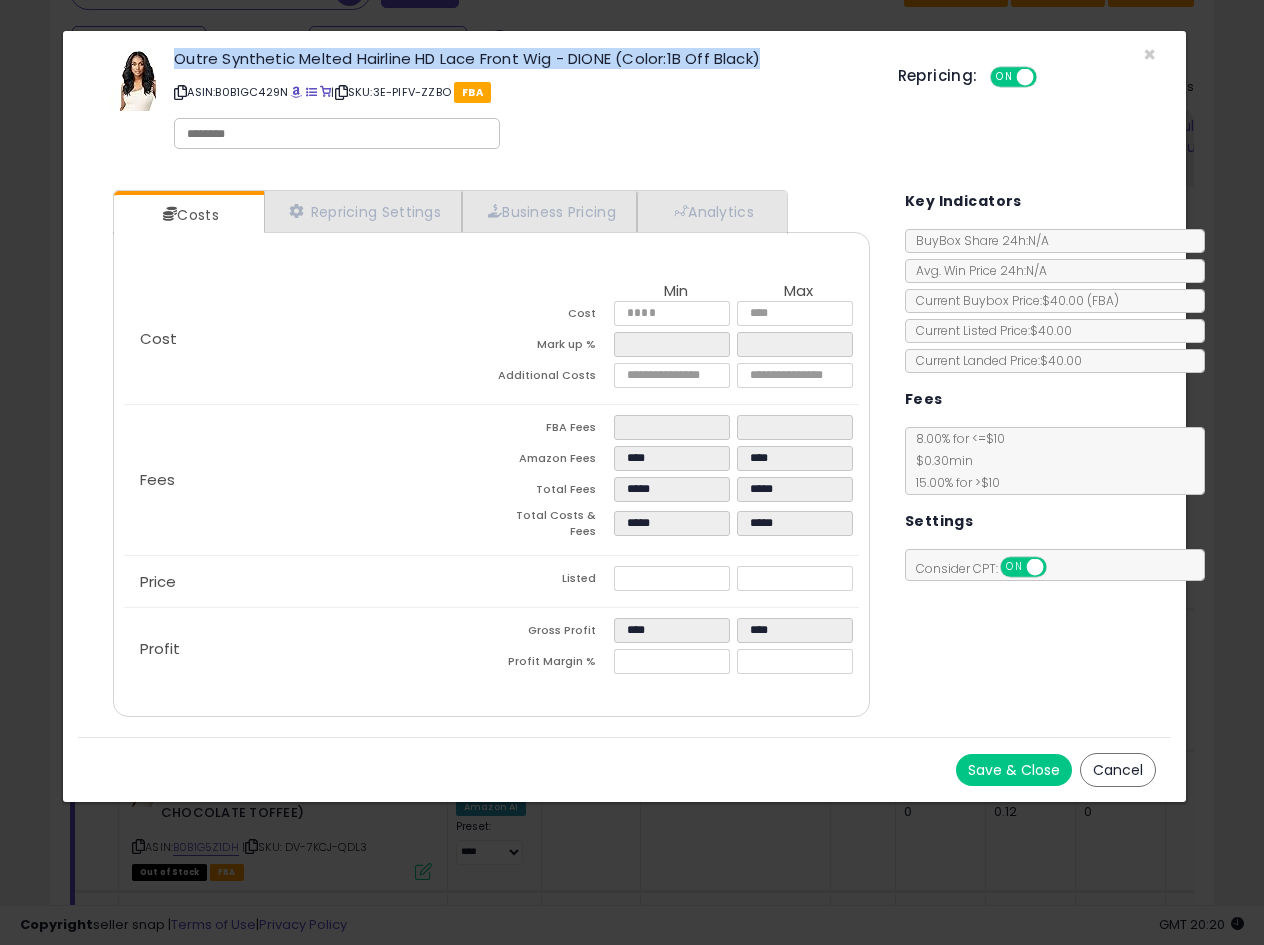 click on "Outre Synthetic Melted Hairline HD Lace Front Wig - DIONE (Color:1B Off Black)" at bounding box center (520, 58) 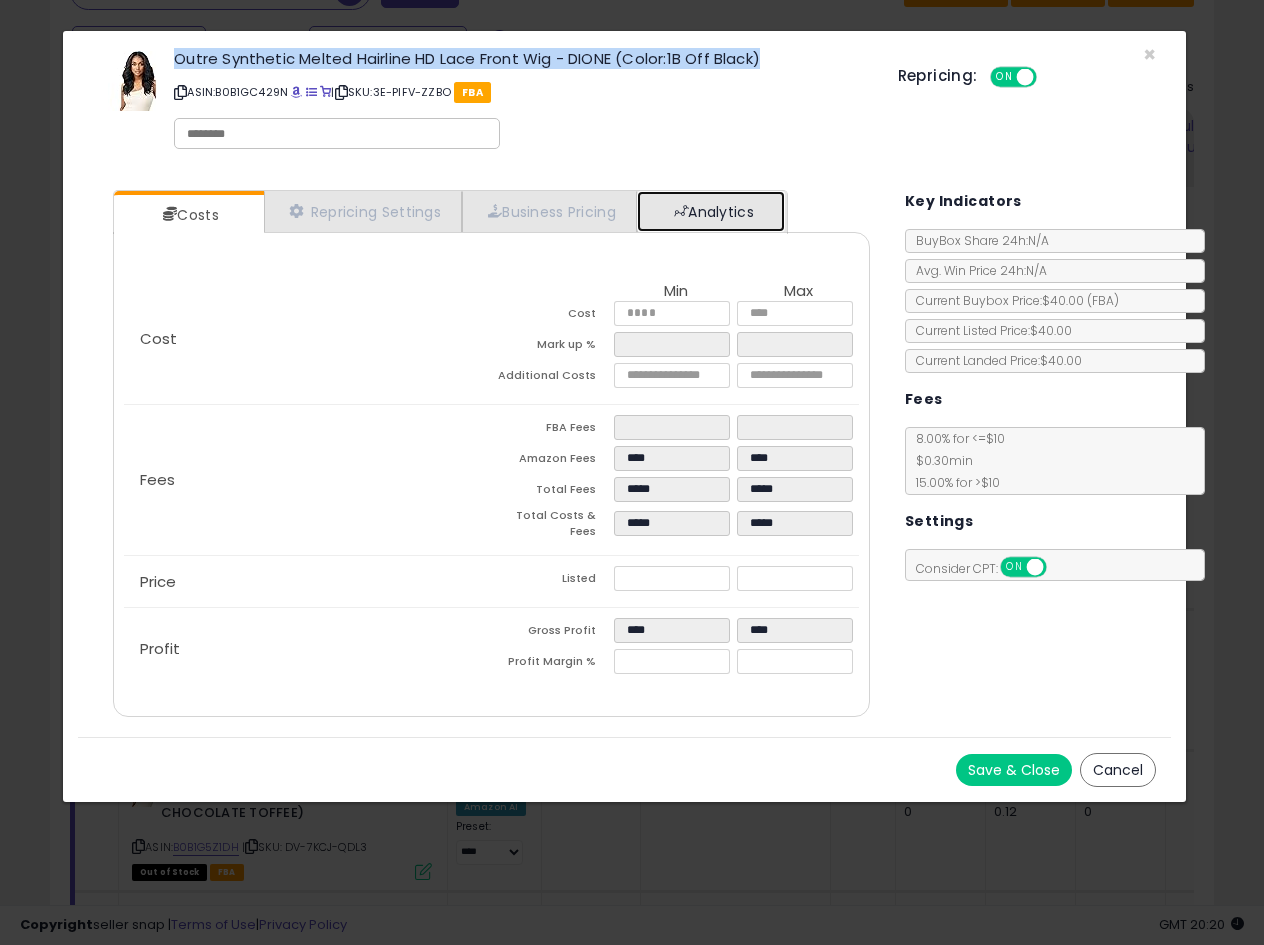click on "Analytics" at bounding box center [711, 211] 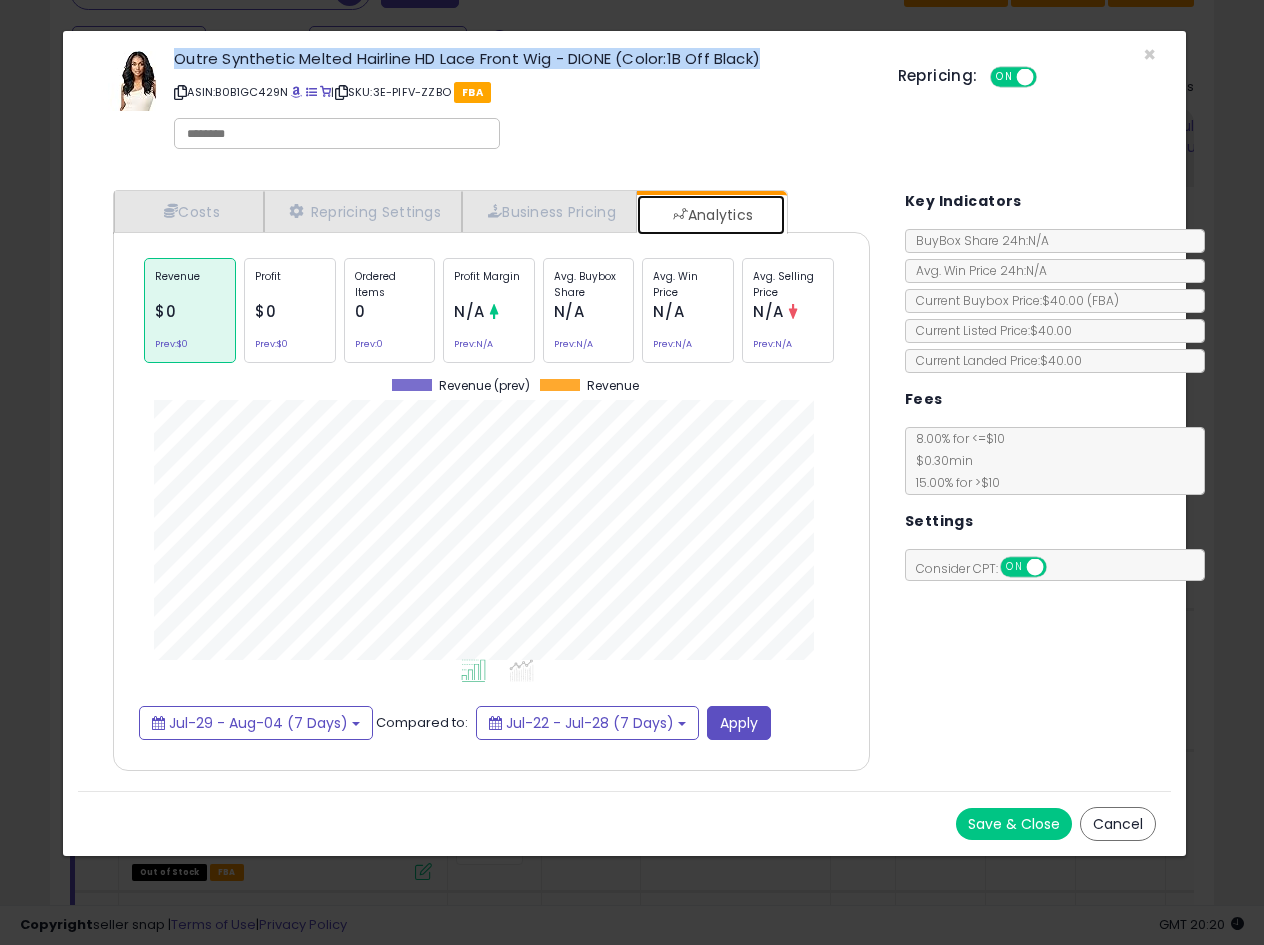 scroll, scrollTop: 999384, scrollLeft: 999203, axis: both 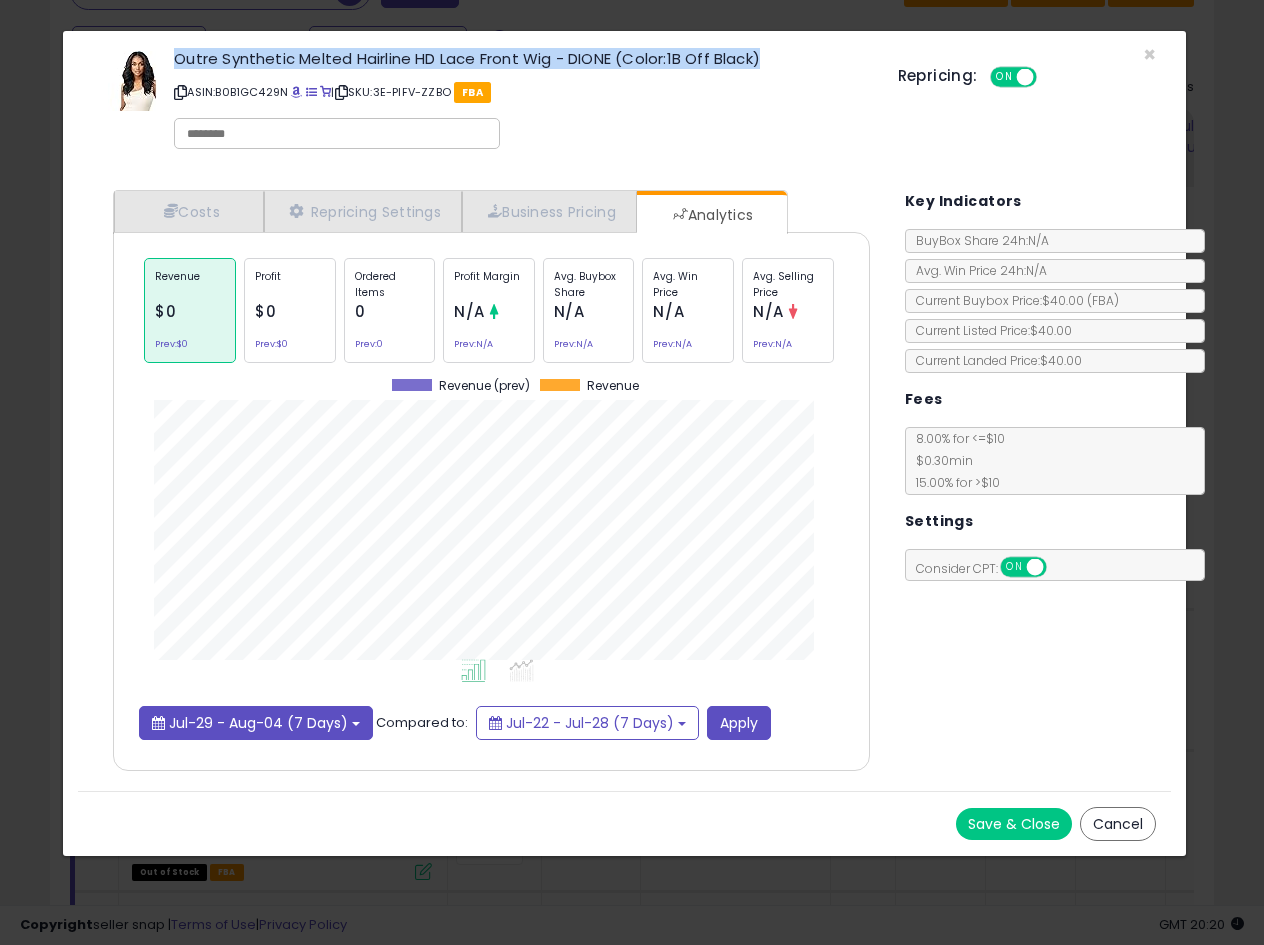 click on "Jul-29 - Aug-04 (7 Days)" at bounding box center [258, 723] 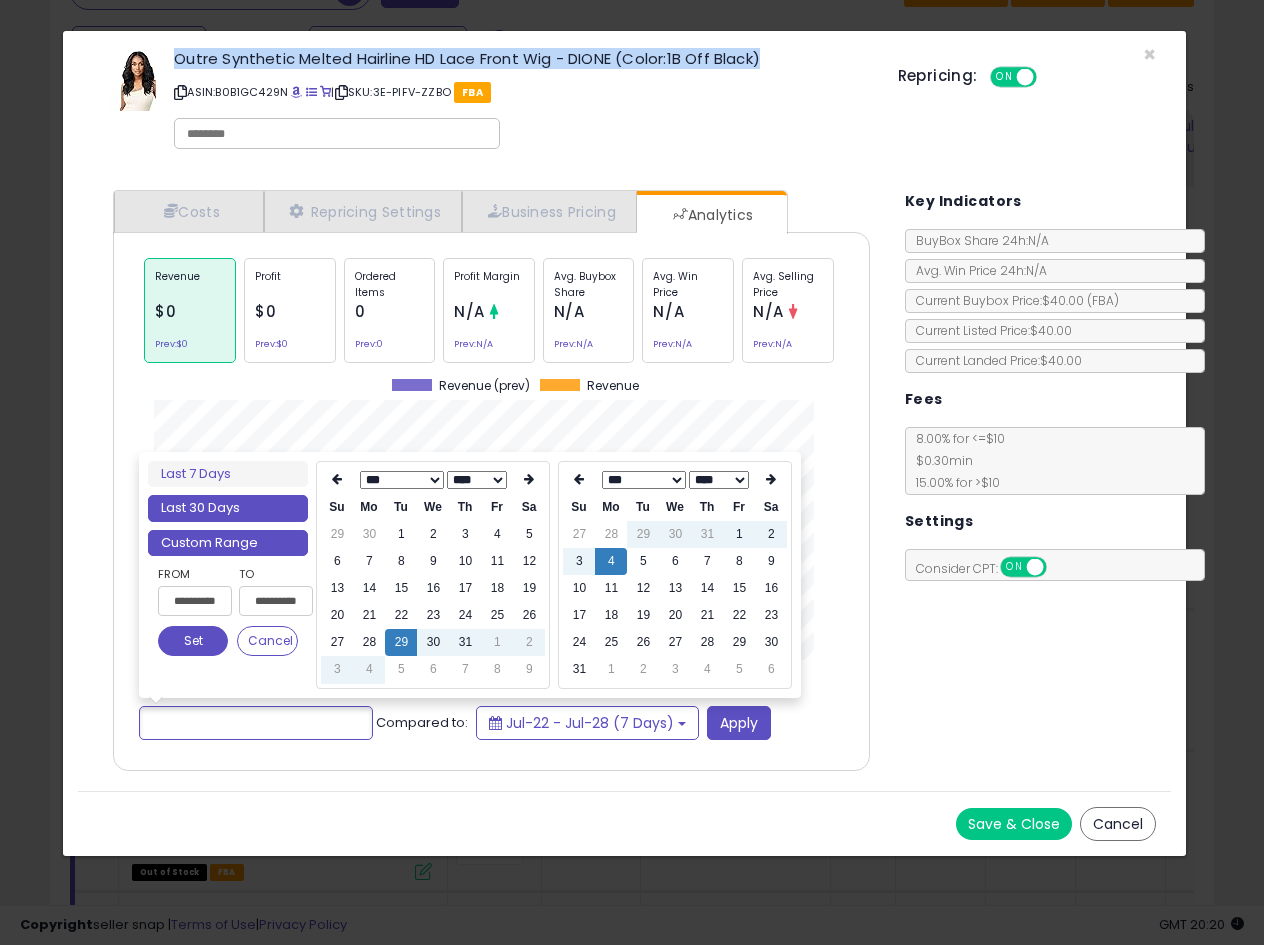 type on "**********" 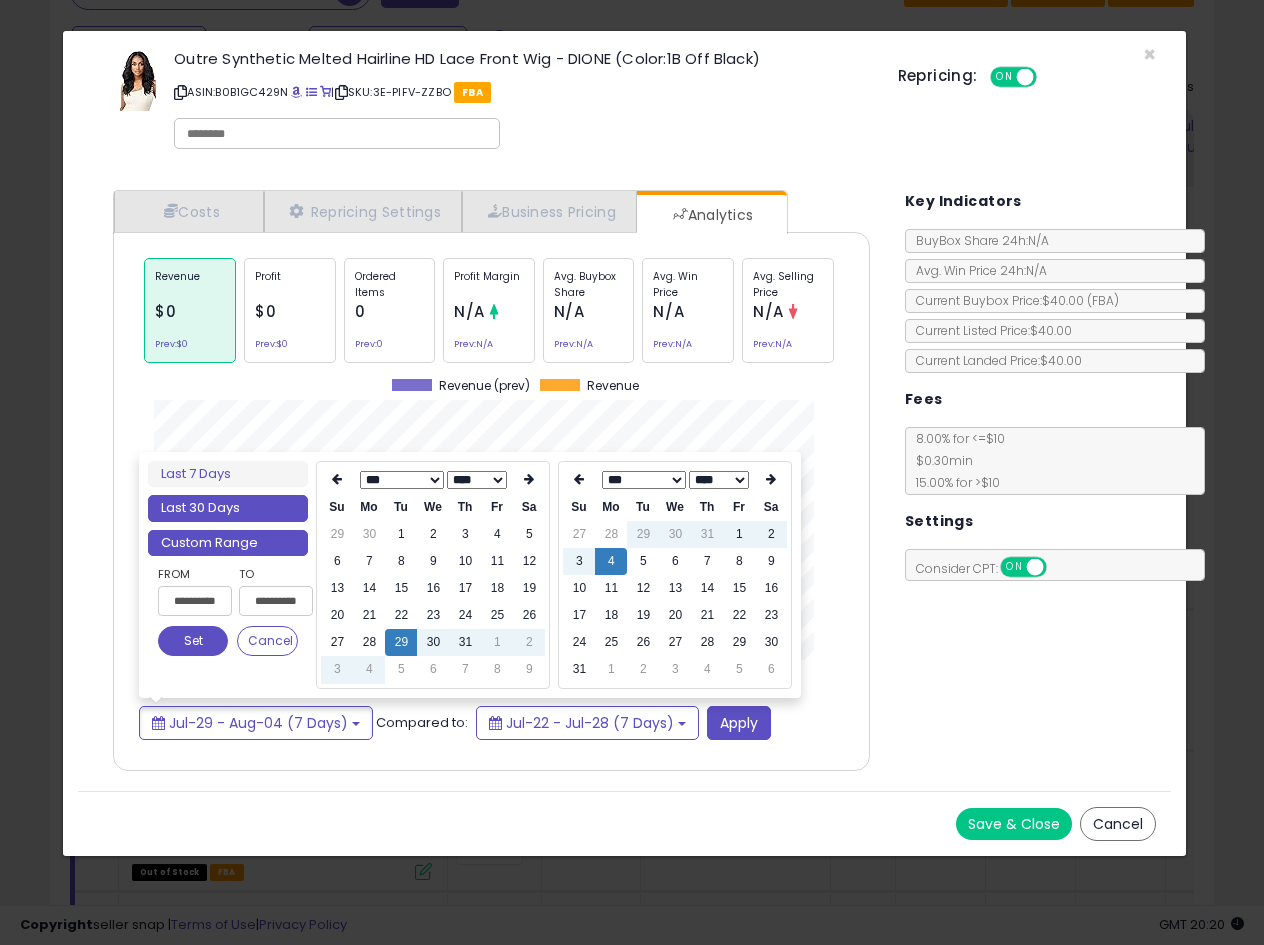 click on "Last 30 Days" at bounding box center (228, 508) 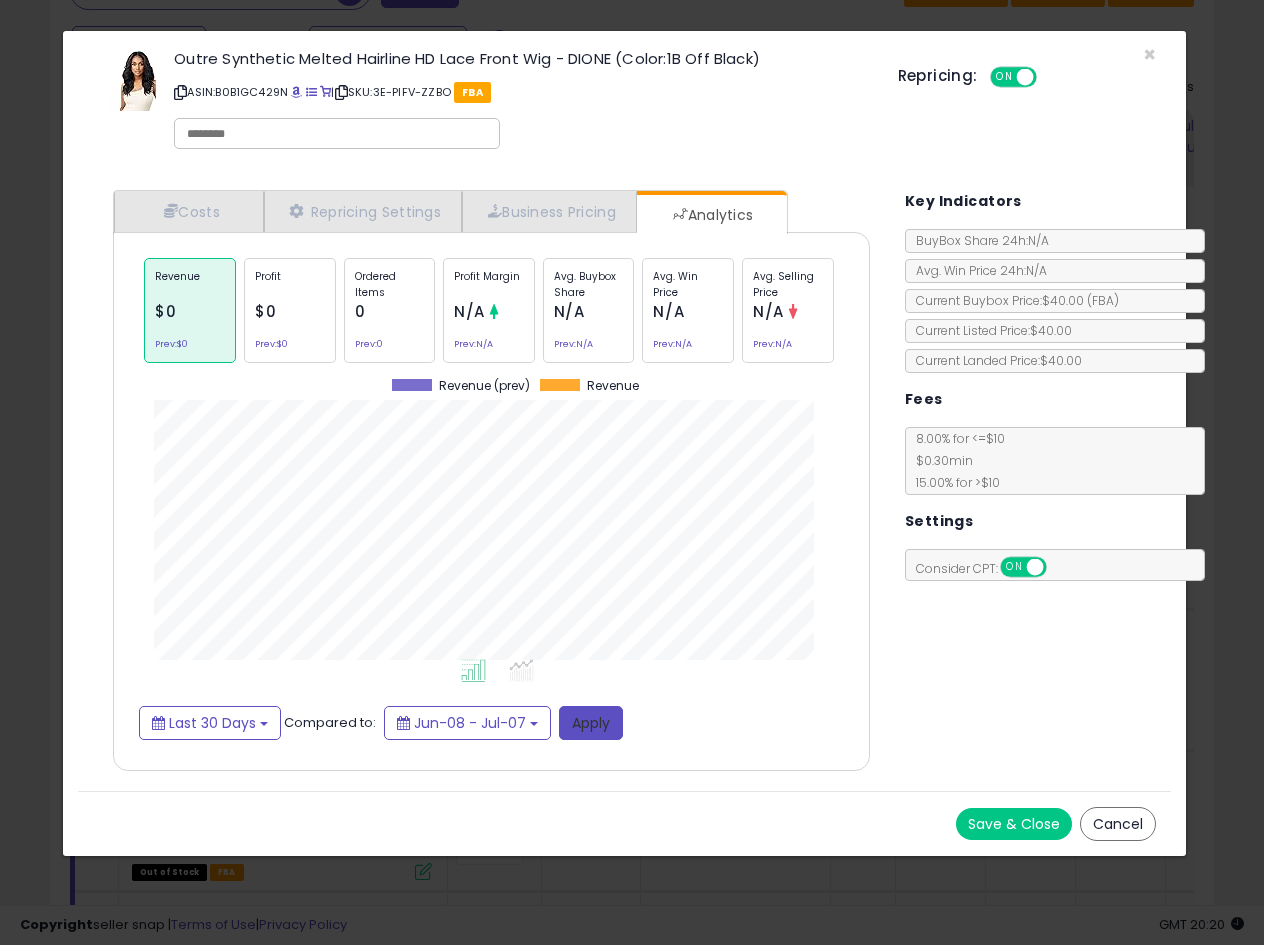 click on "Apply" at bounding box center (591, 723) 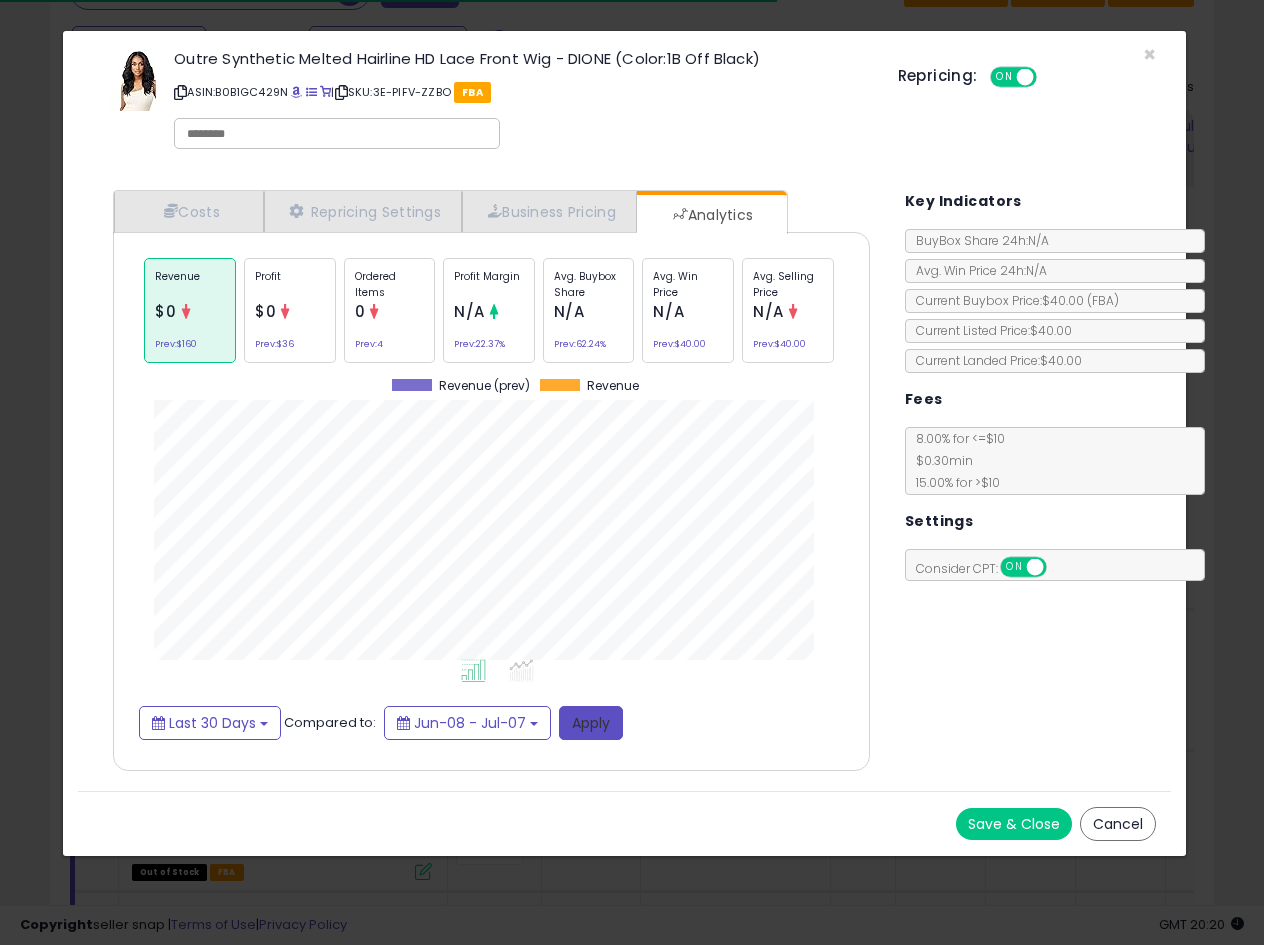 scroll, scrollTop: 999384, scrollLeft: 999203, axis: both 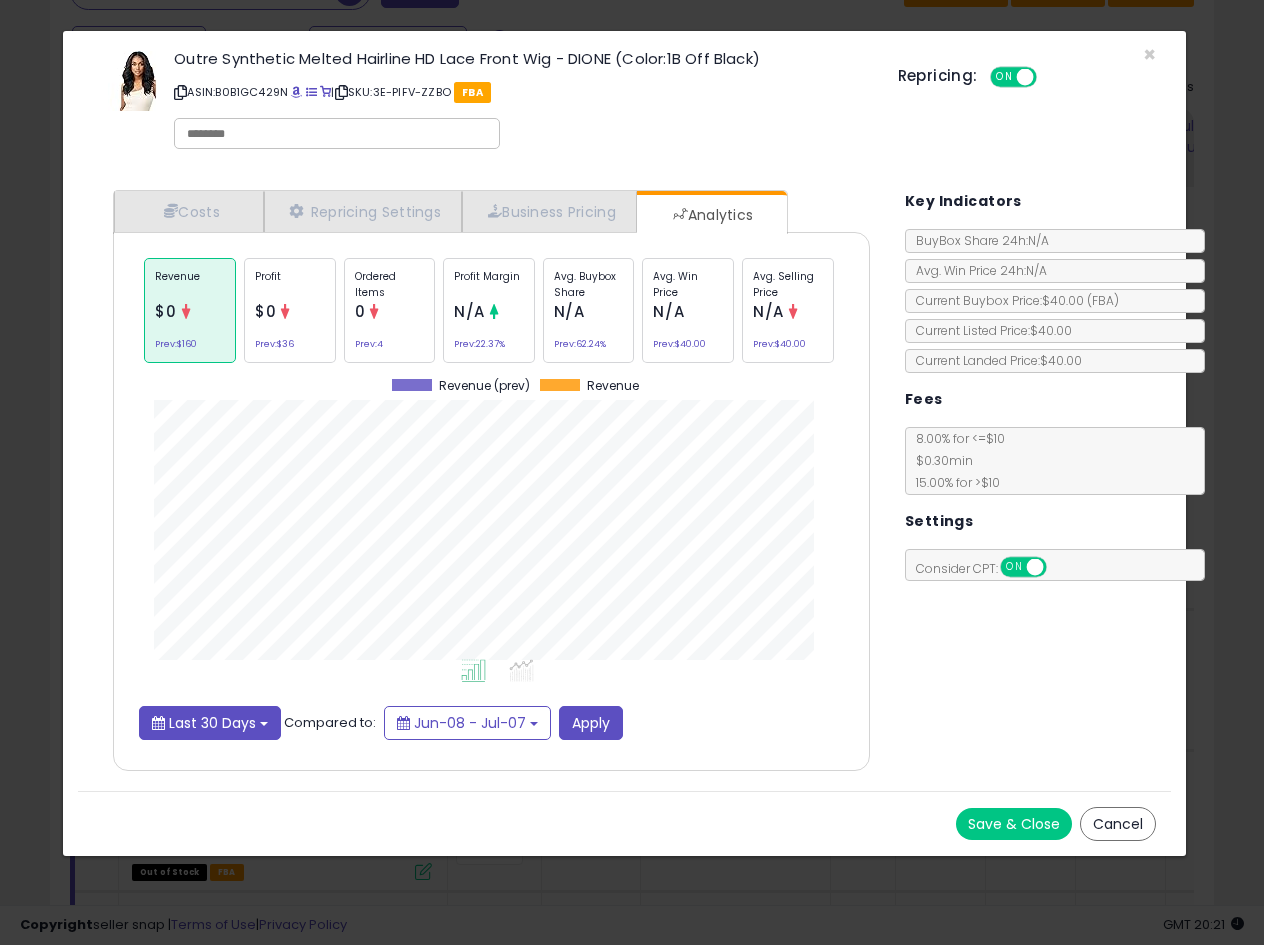 click on "Last 30 Days" at bounding box center (210, 723) 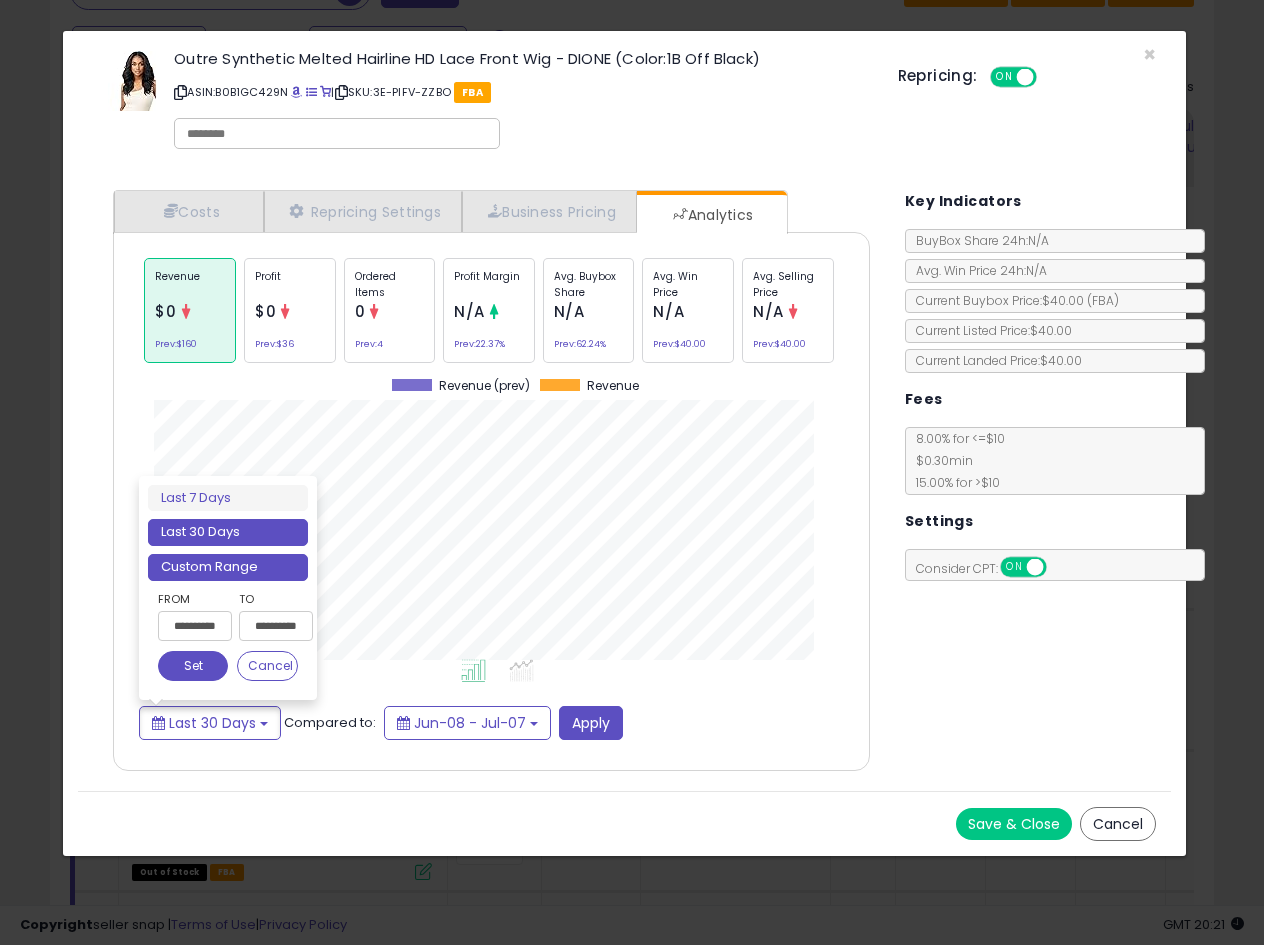 click on "Custom Range" at bounding box center (228, 567) 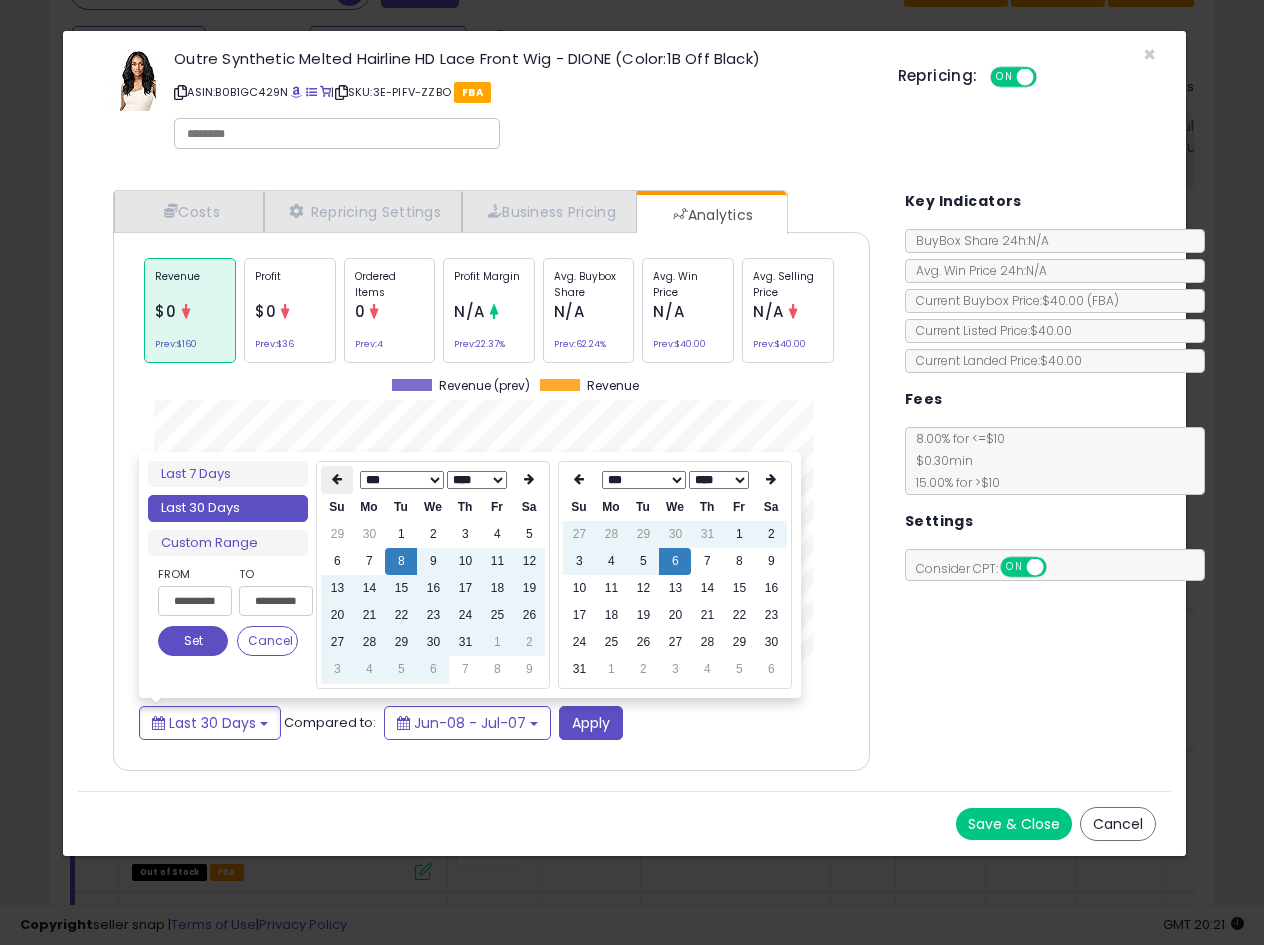 click at bounding box center (337, 479) 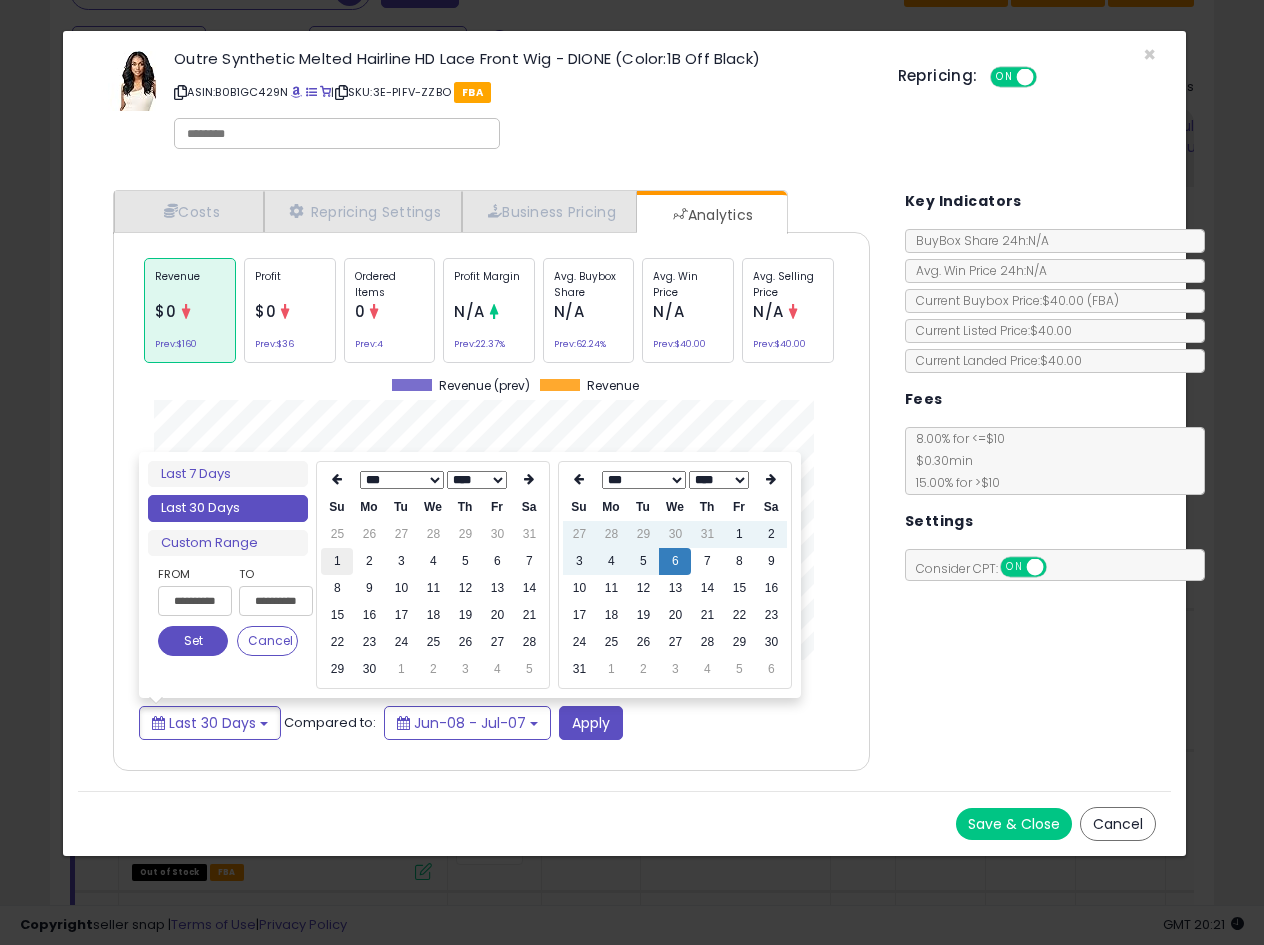 click on "1" at bounding box center [337, 561] 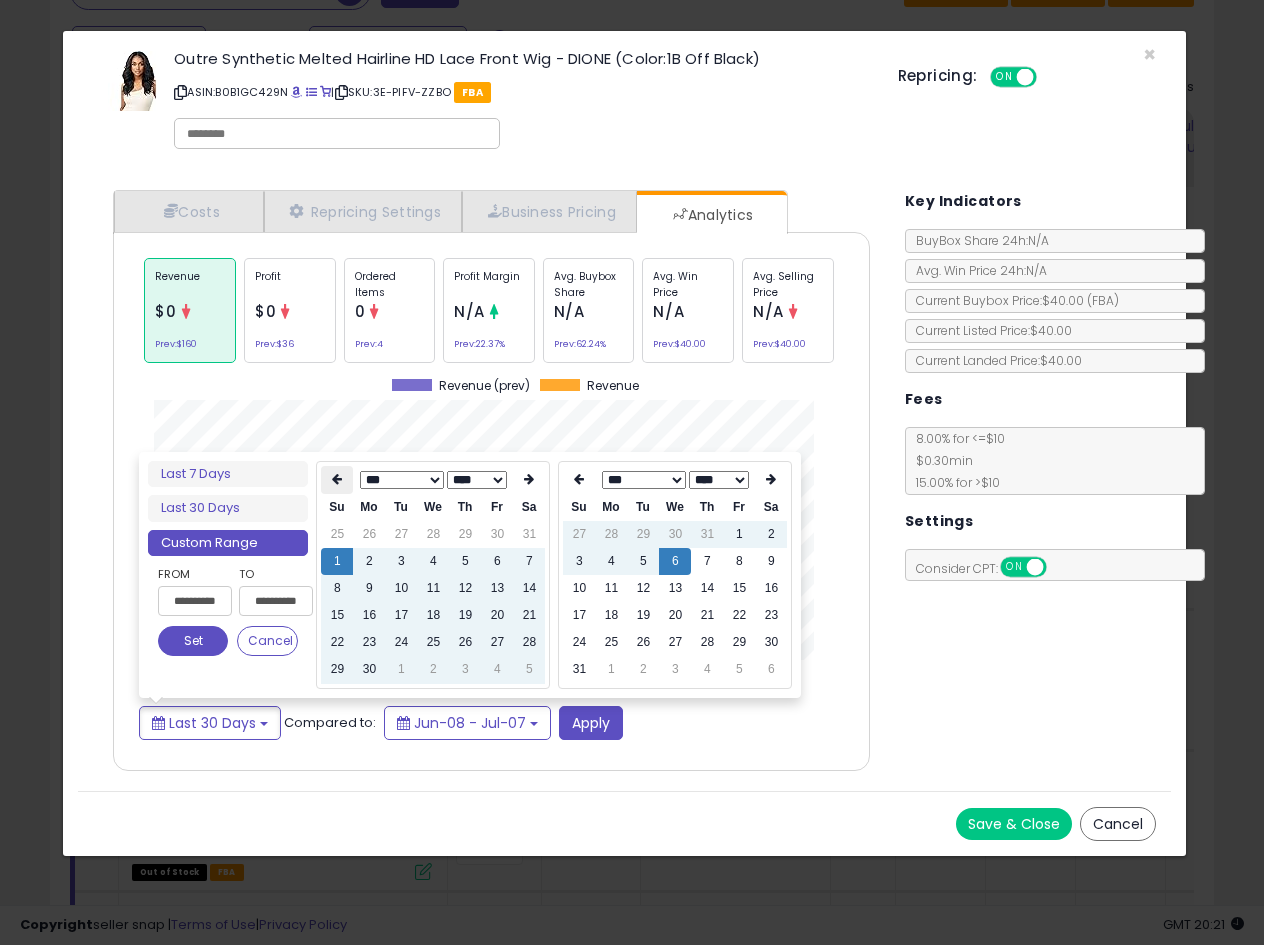 click at bounding box center (337, 479) 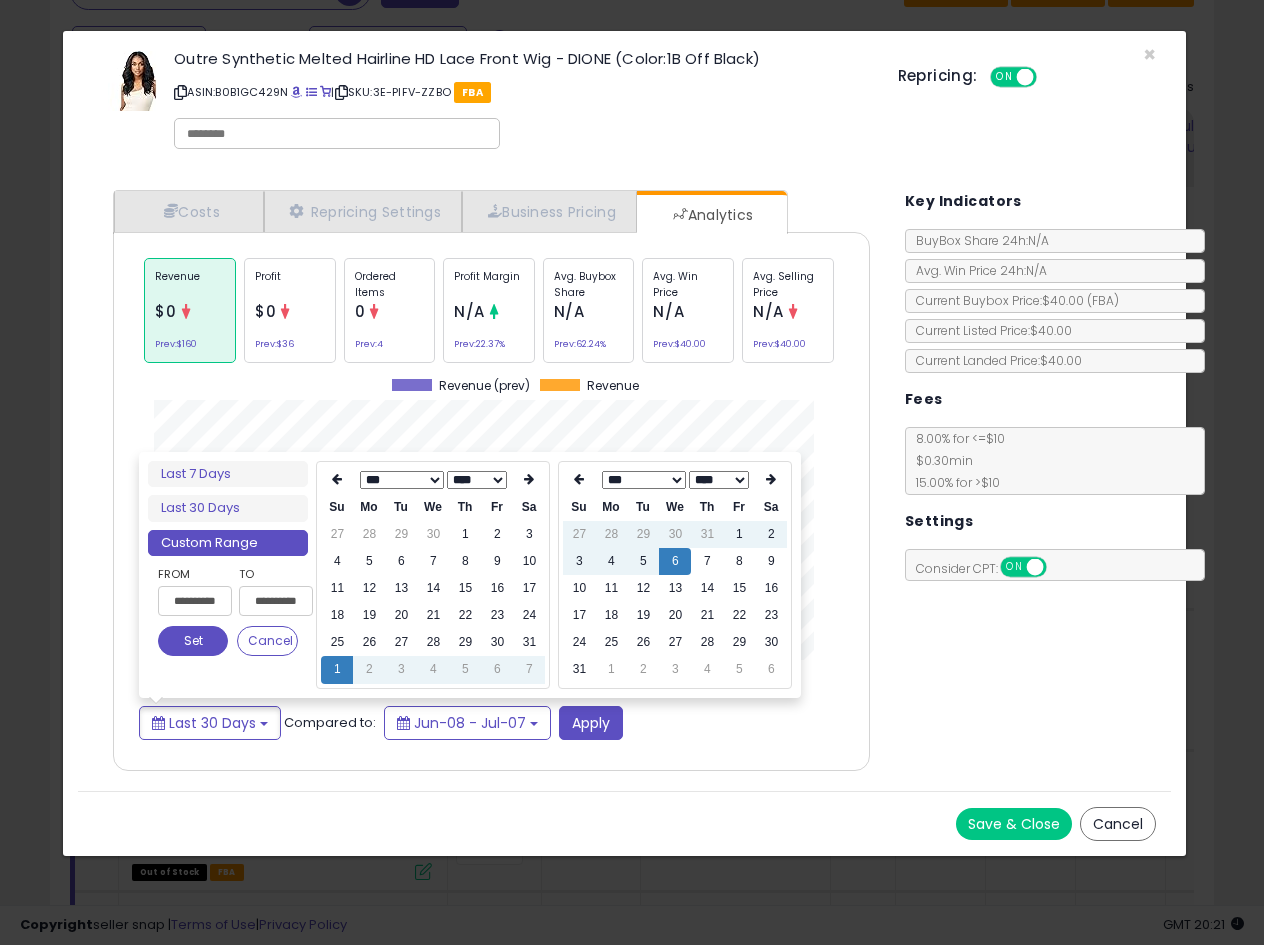click on "1" at bounding box center [337, 669] 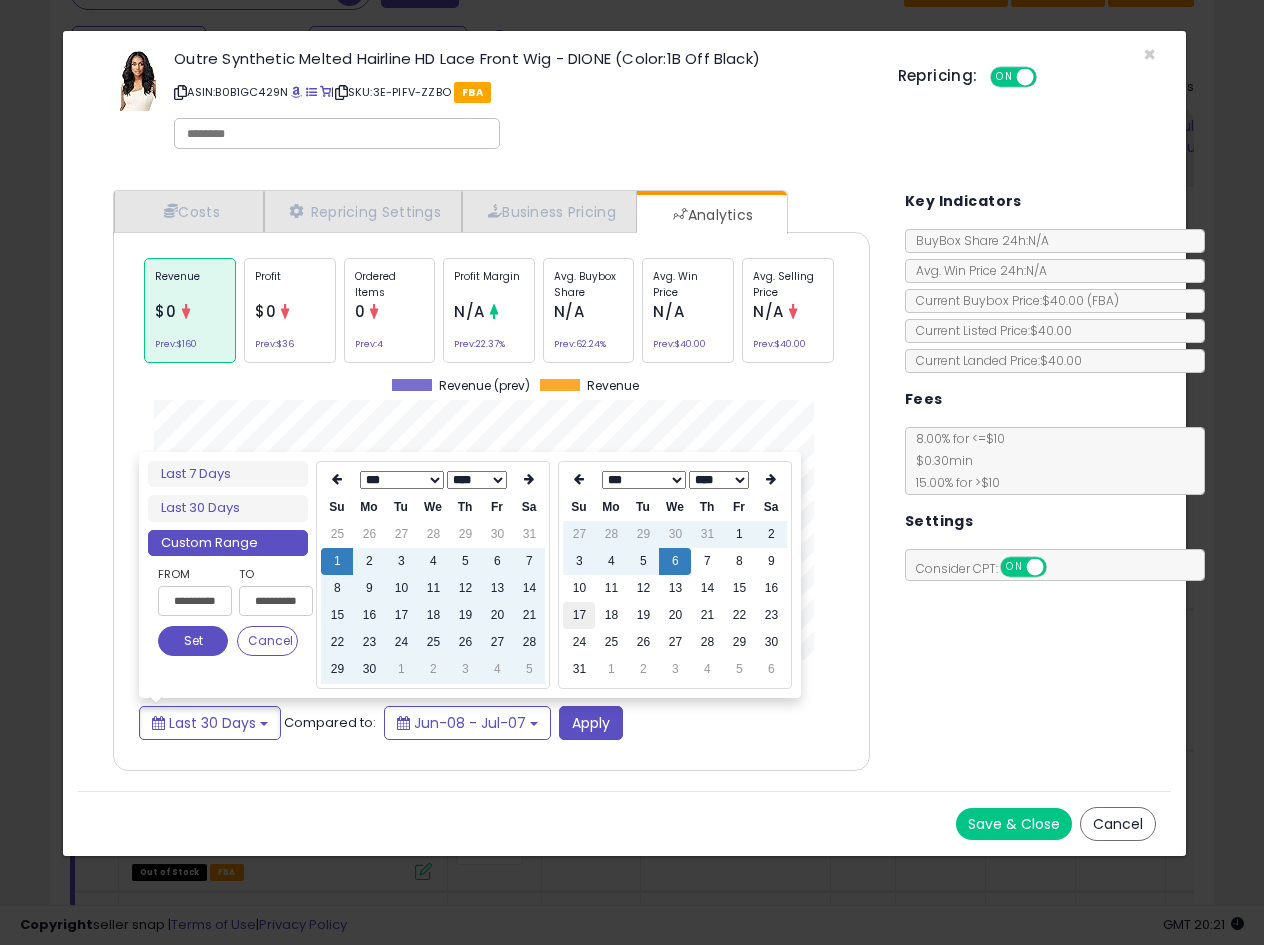 type on "**********" 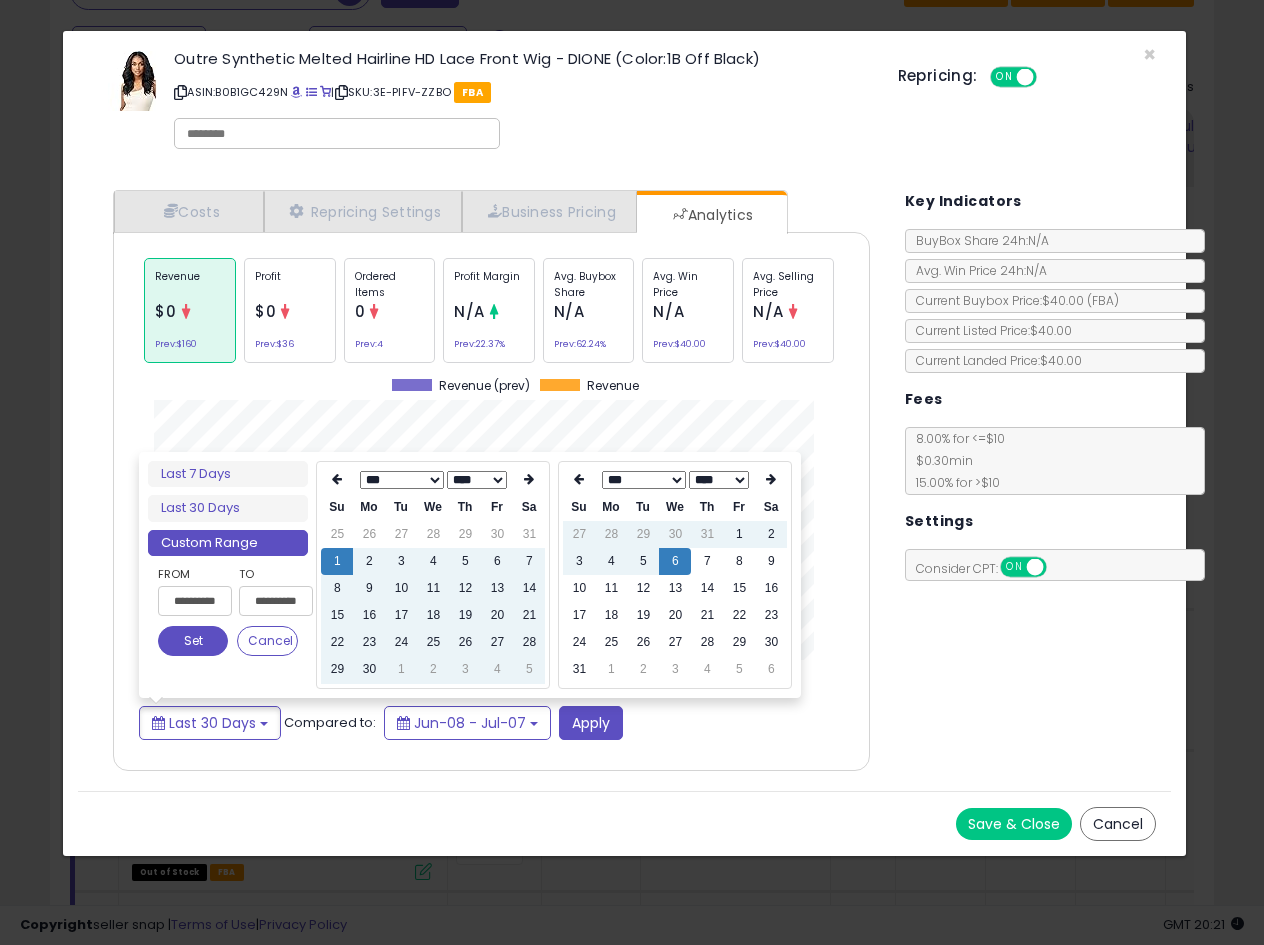 type on "**********" 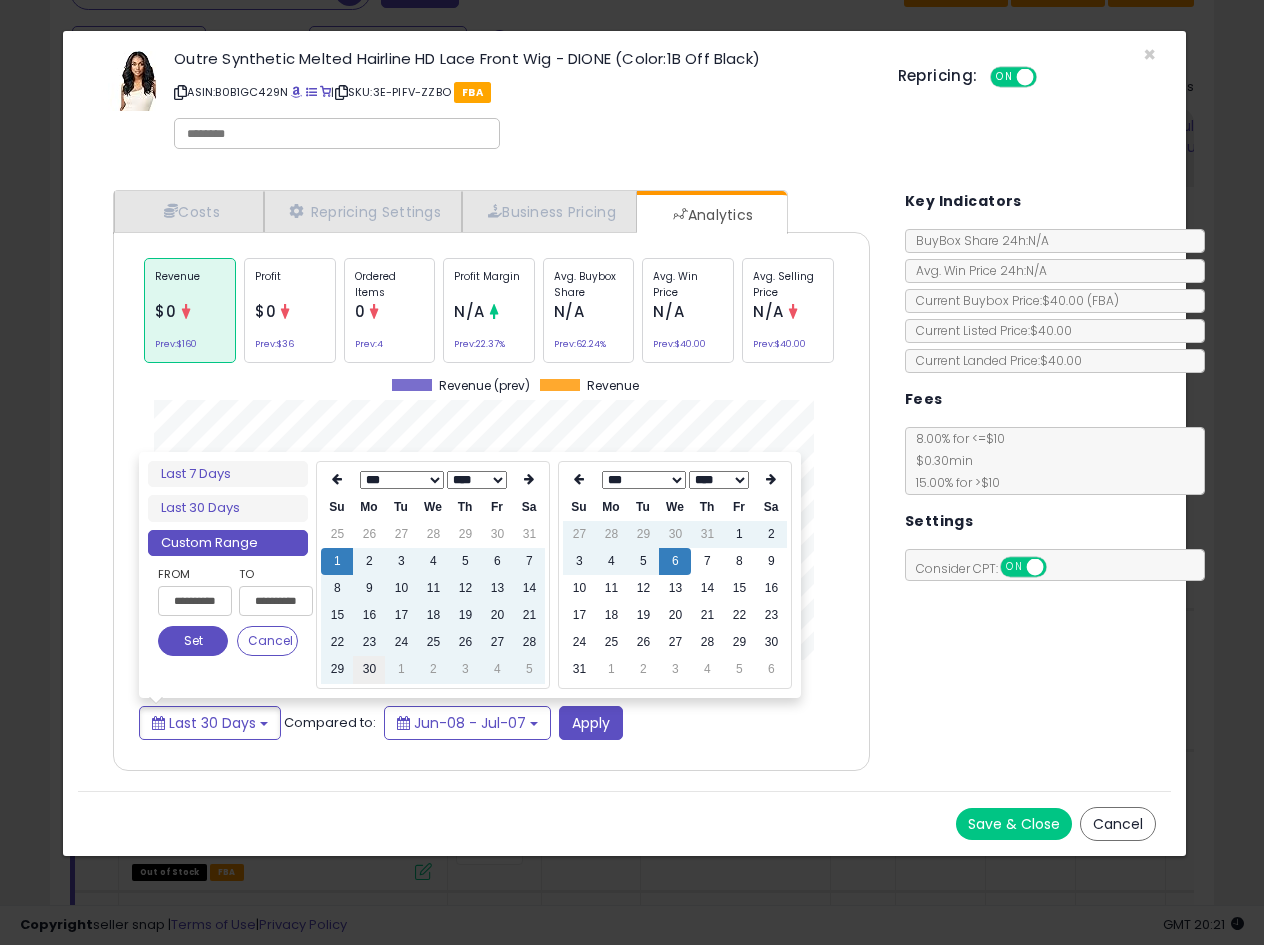 click on "30" at bounding box center [369, 669] 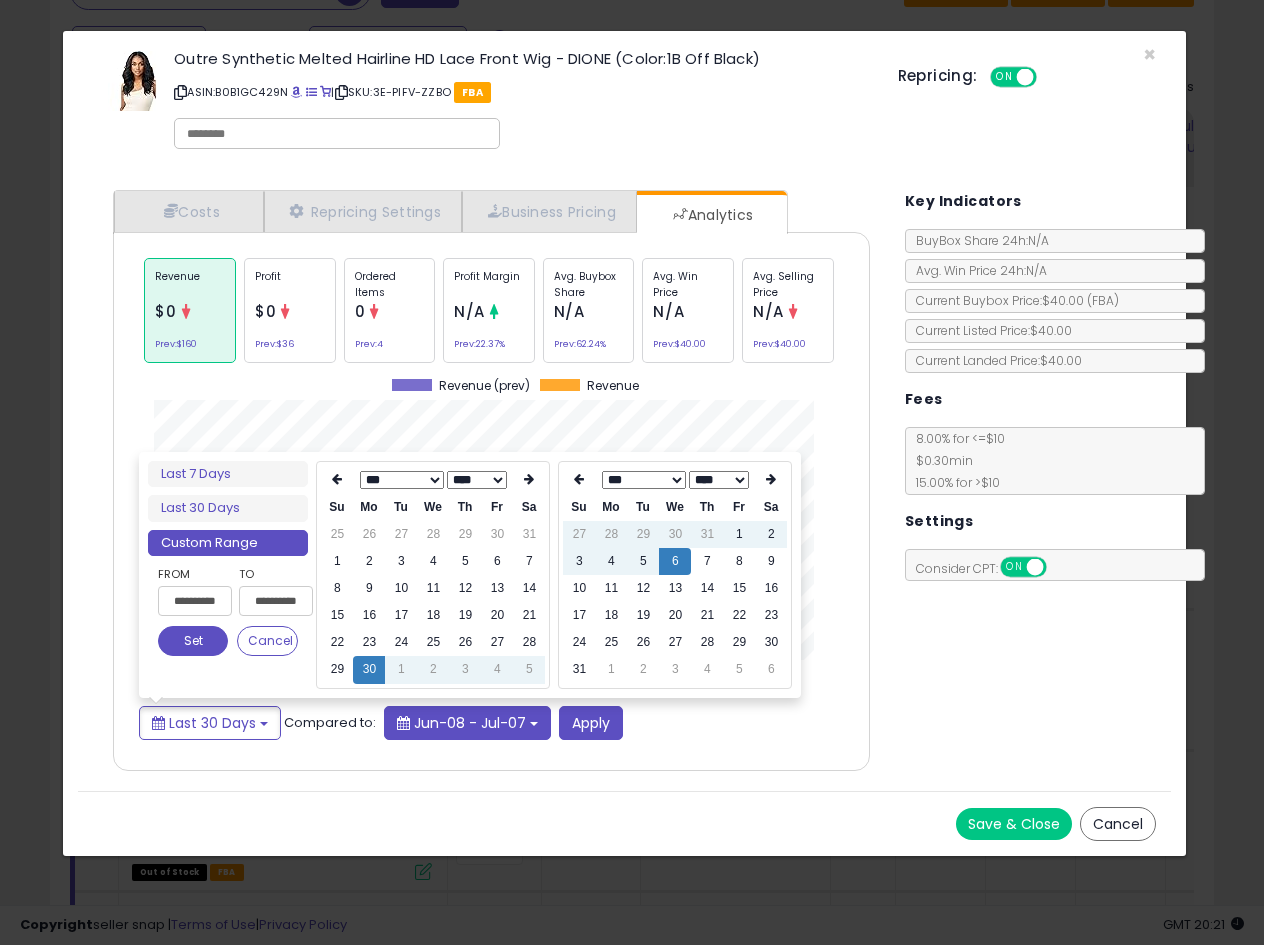 type on "**********" 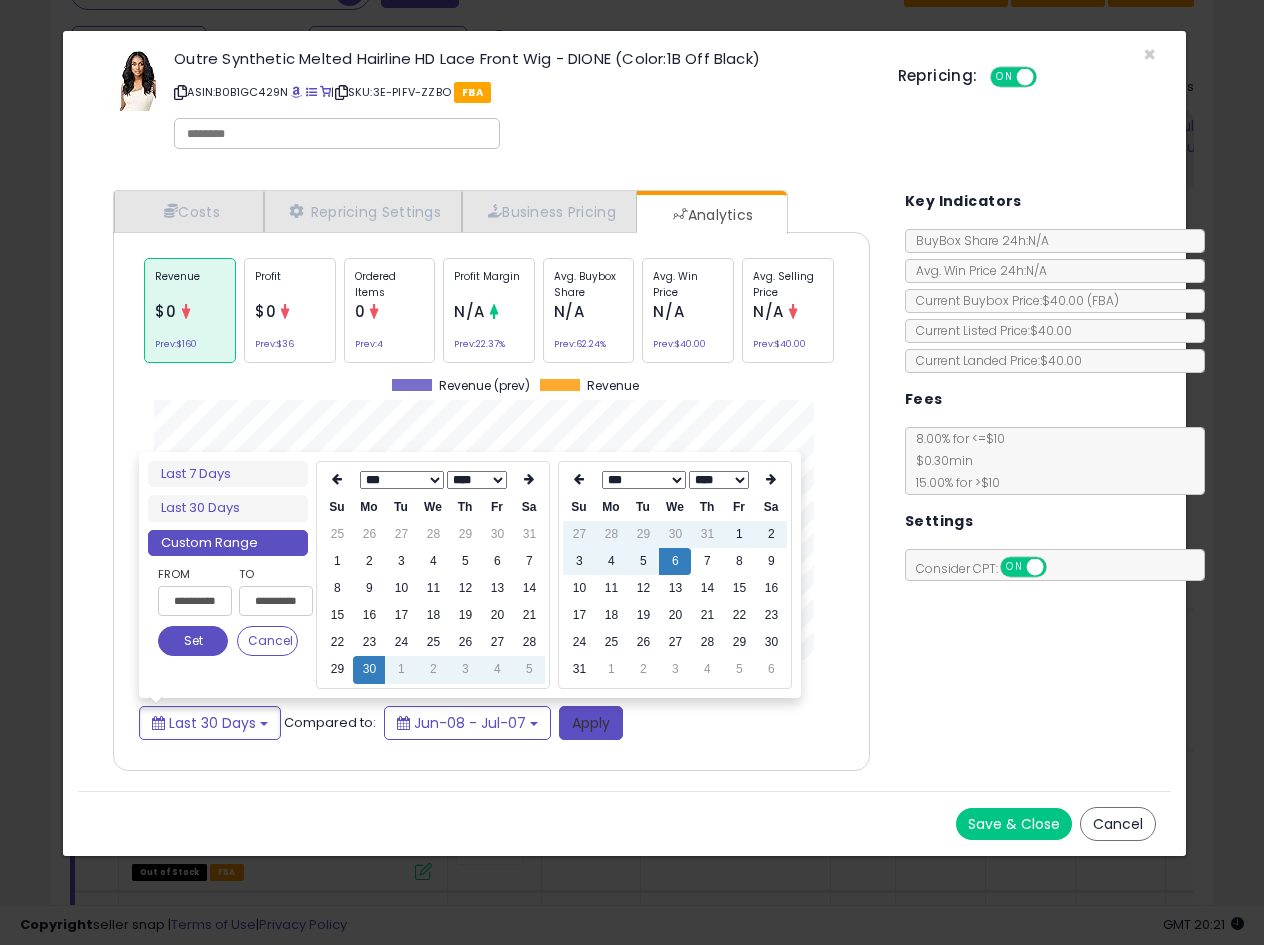 click on "Last 30 Days
Compared to:
Jun-08 - Jul-07
Apply" 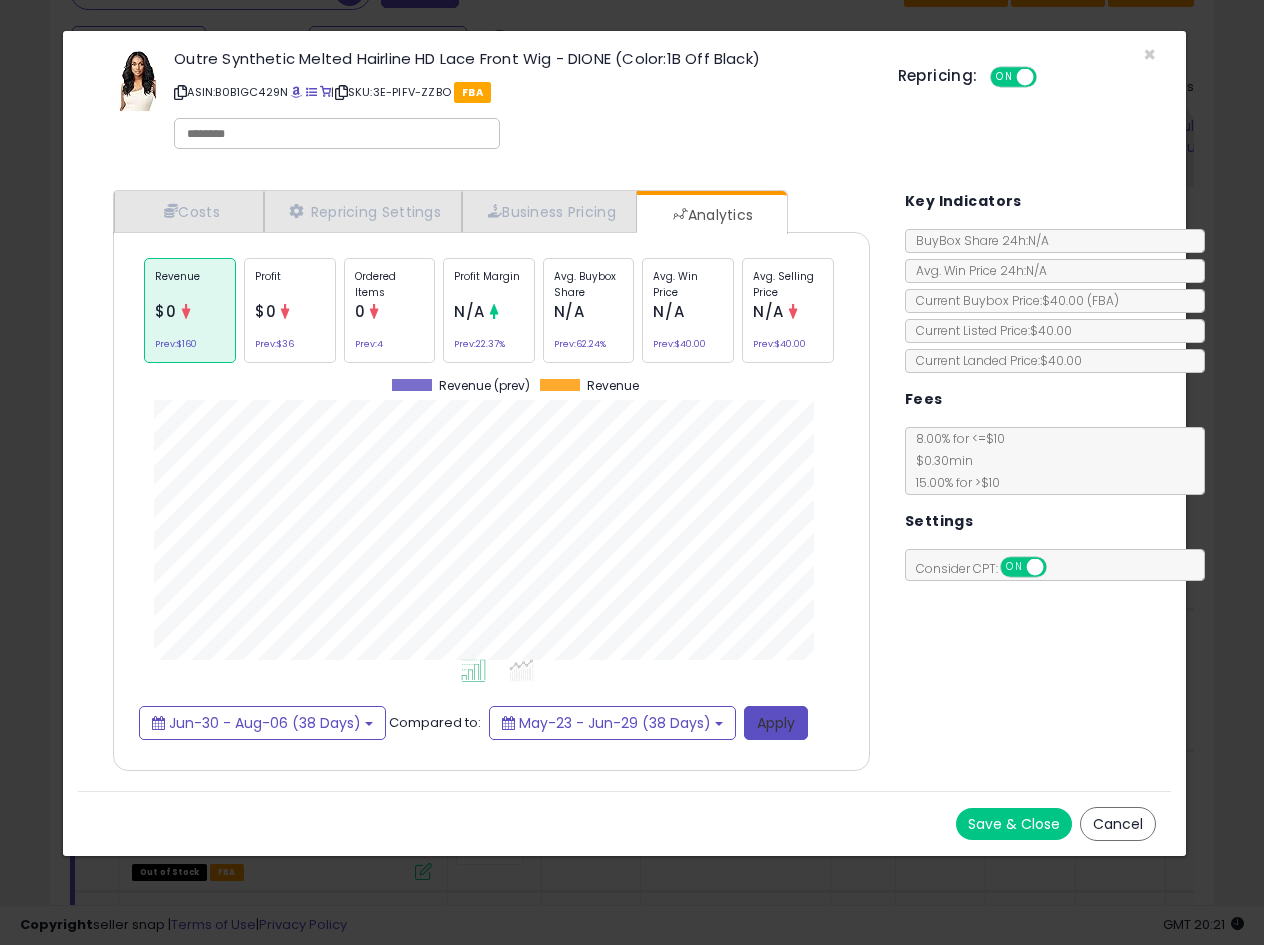 click on "Apply" at bounding box center (776, 723) 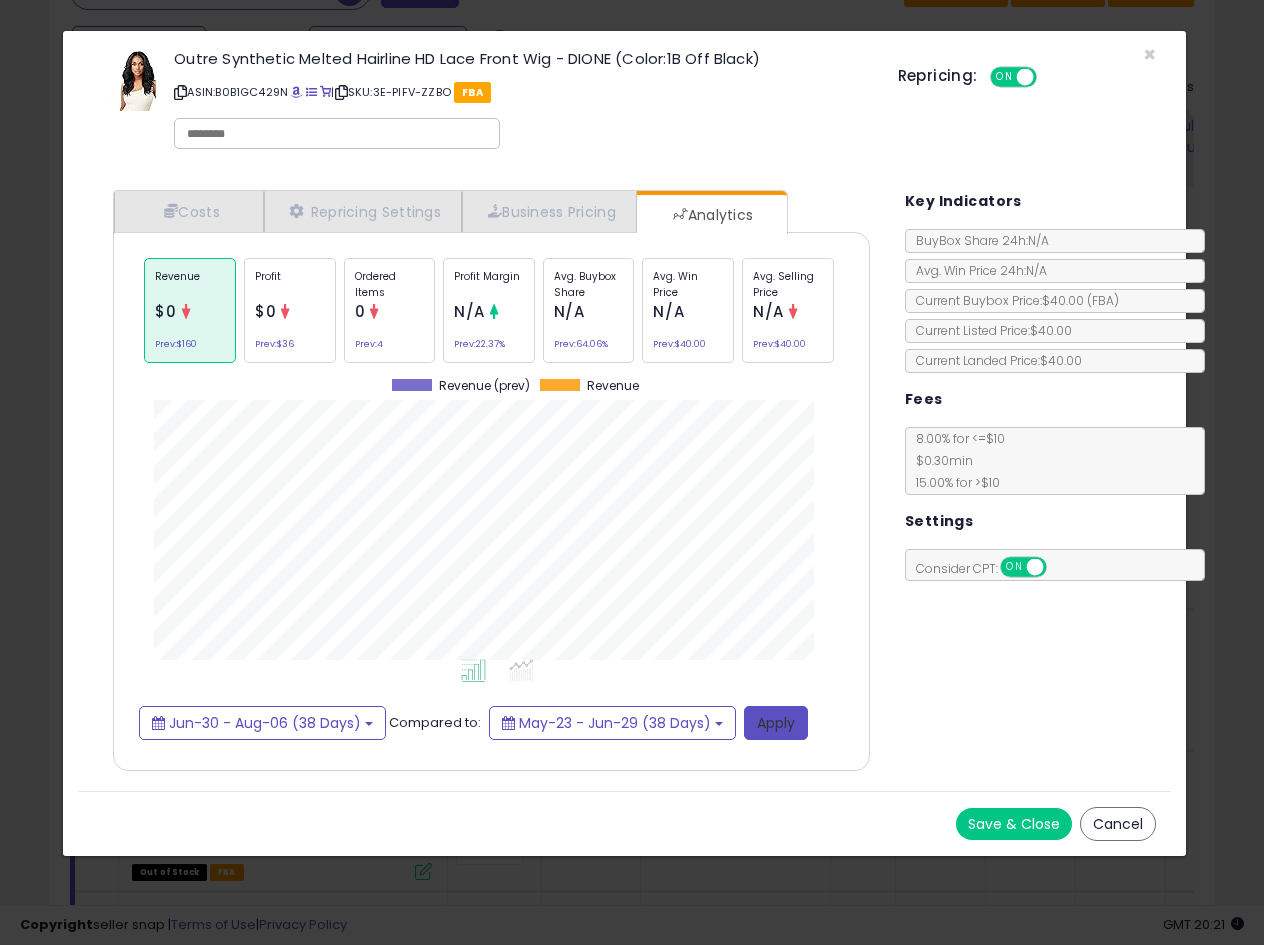 scroll, scrollTop: 999384, scrollLeft: 999203, axis: both 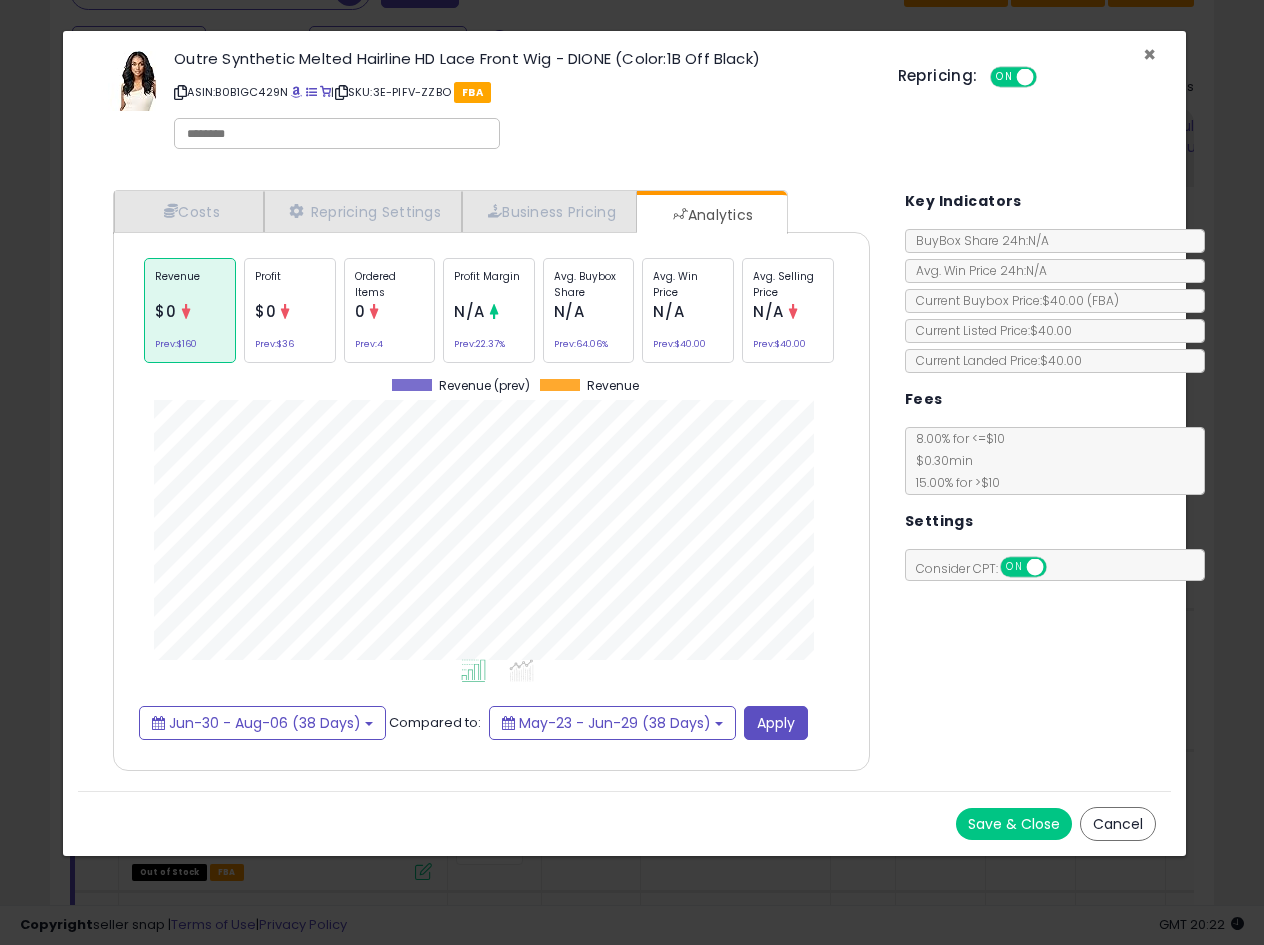 click on "×" at bounding box center (1149, 54) 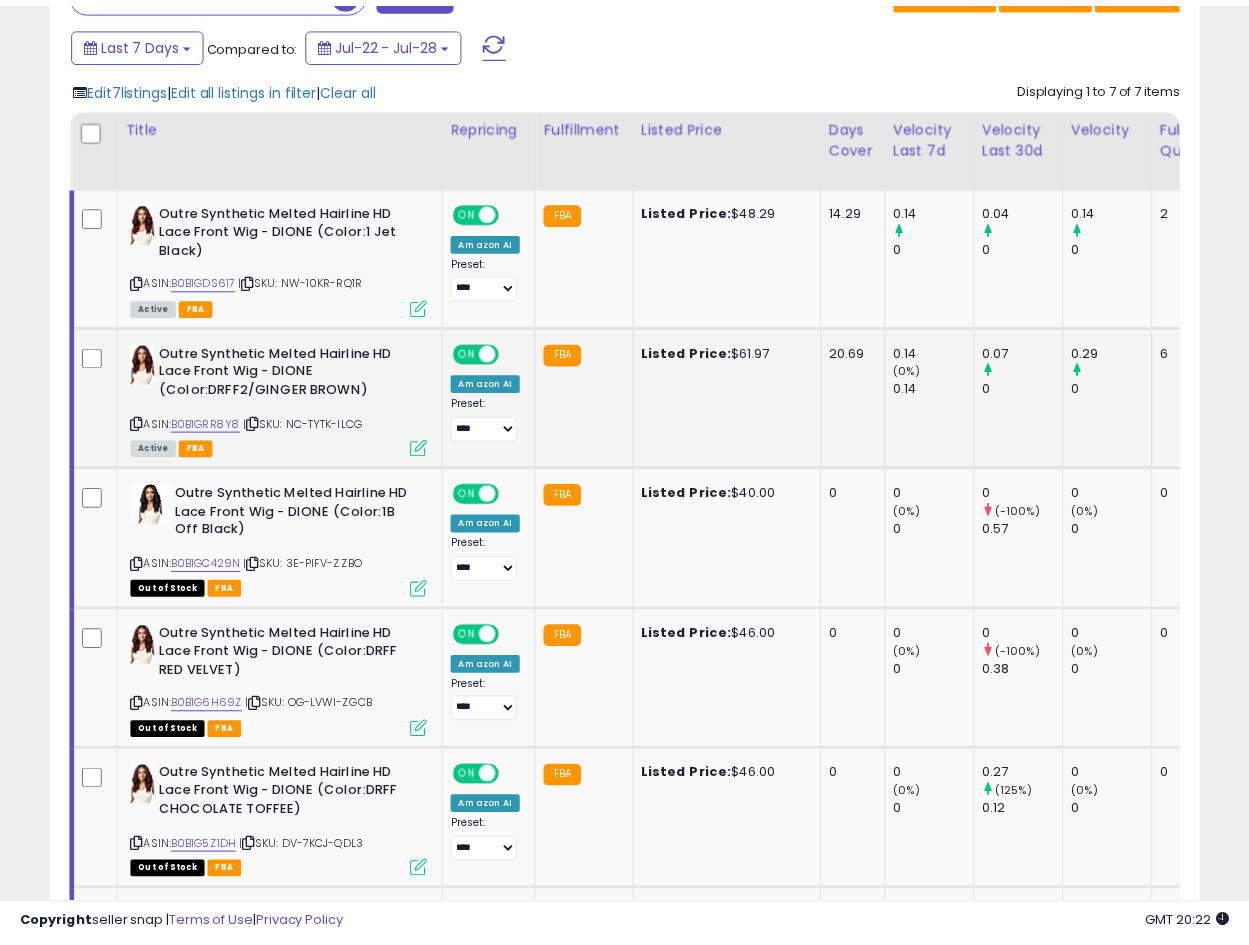 scroll, scrollTop: 410, scrollLeft: 665, axis: both 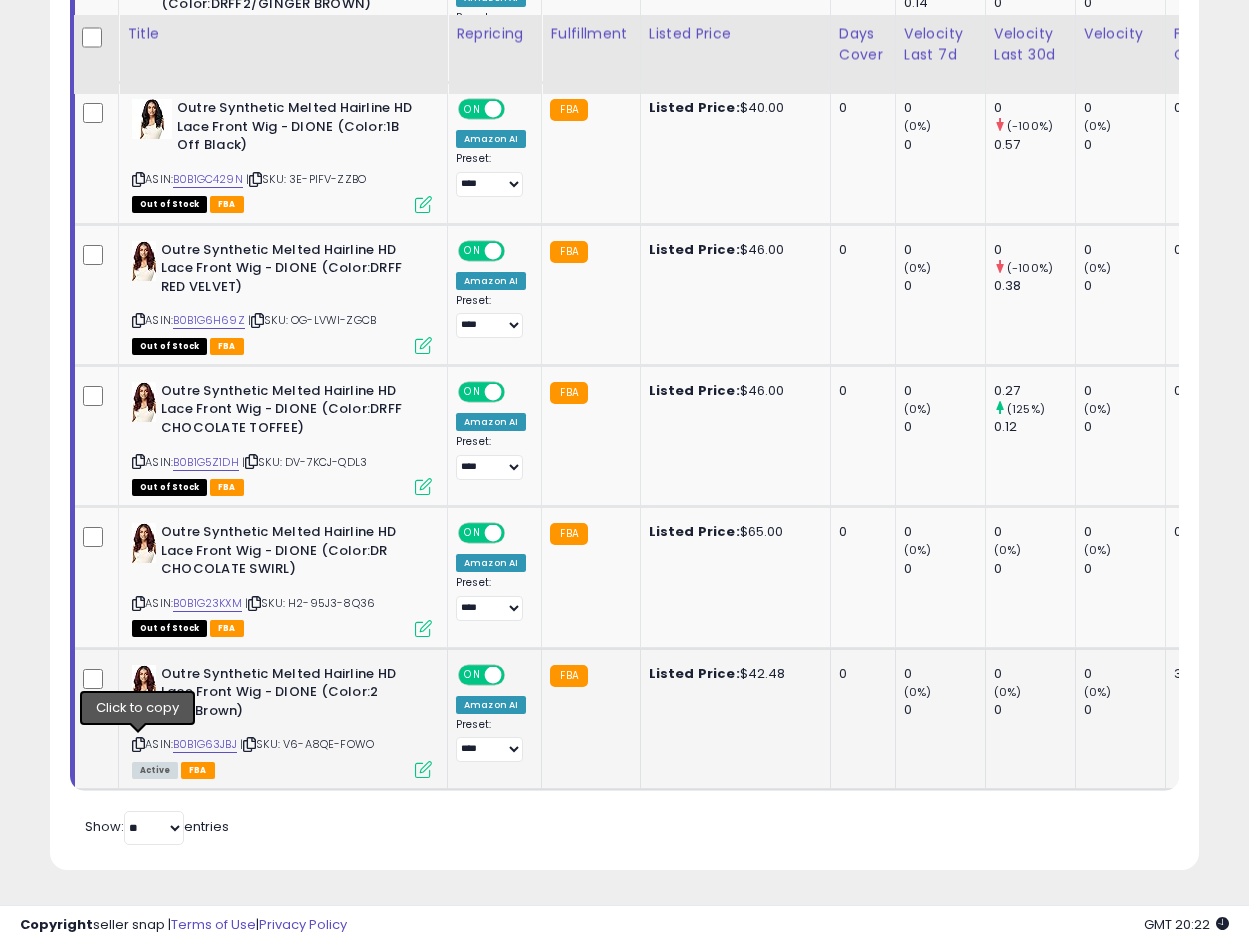 click at bounding box center (138, 744) 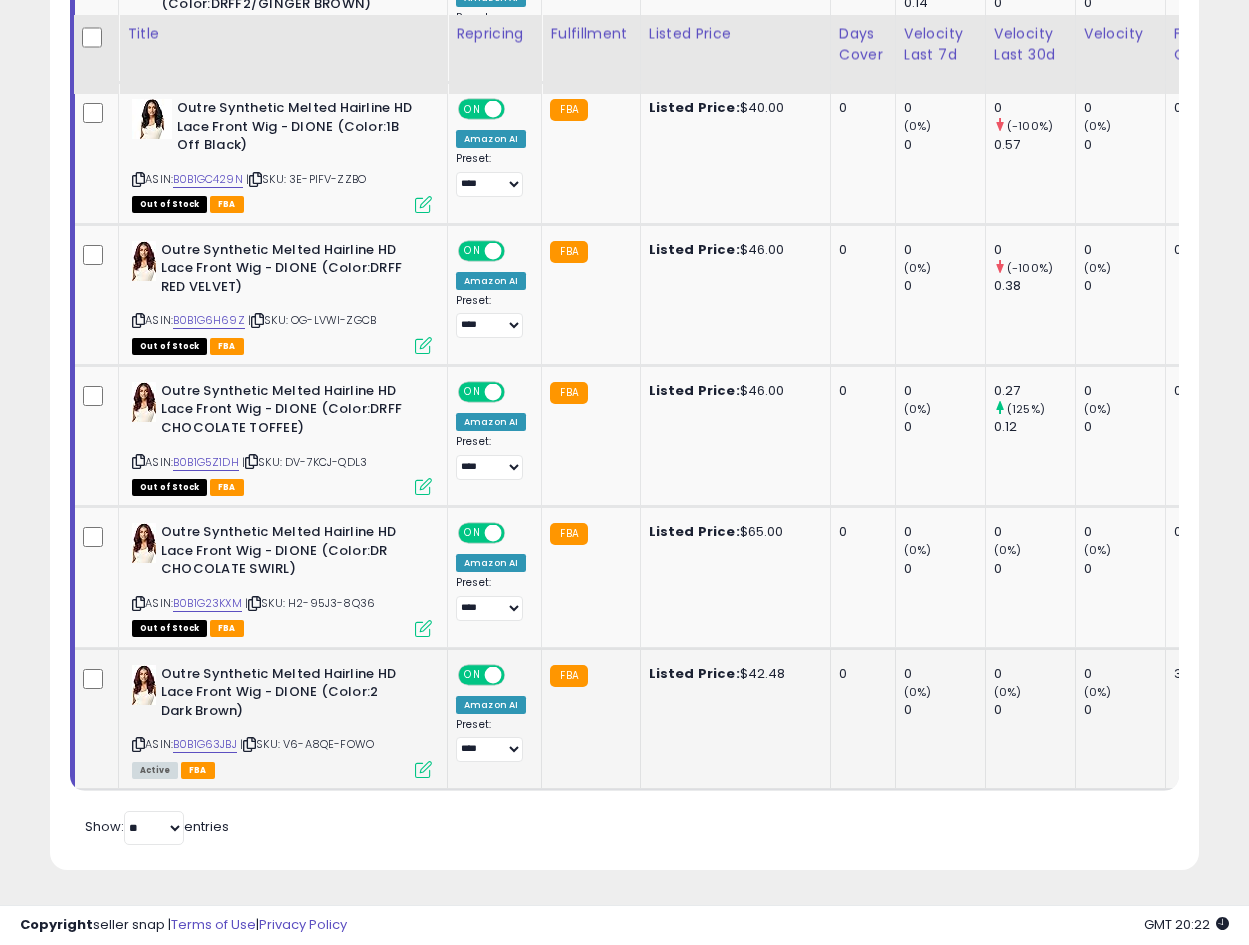scroll, scrollTop: 0, scrollLeft: 483, axis: horizontal 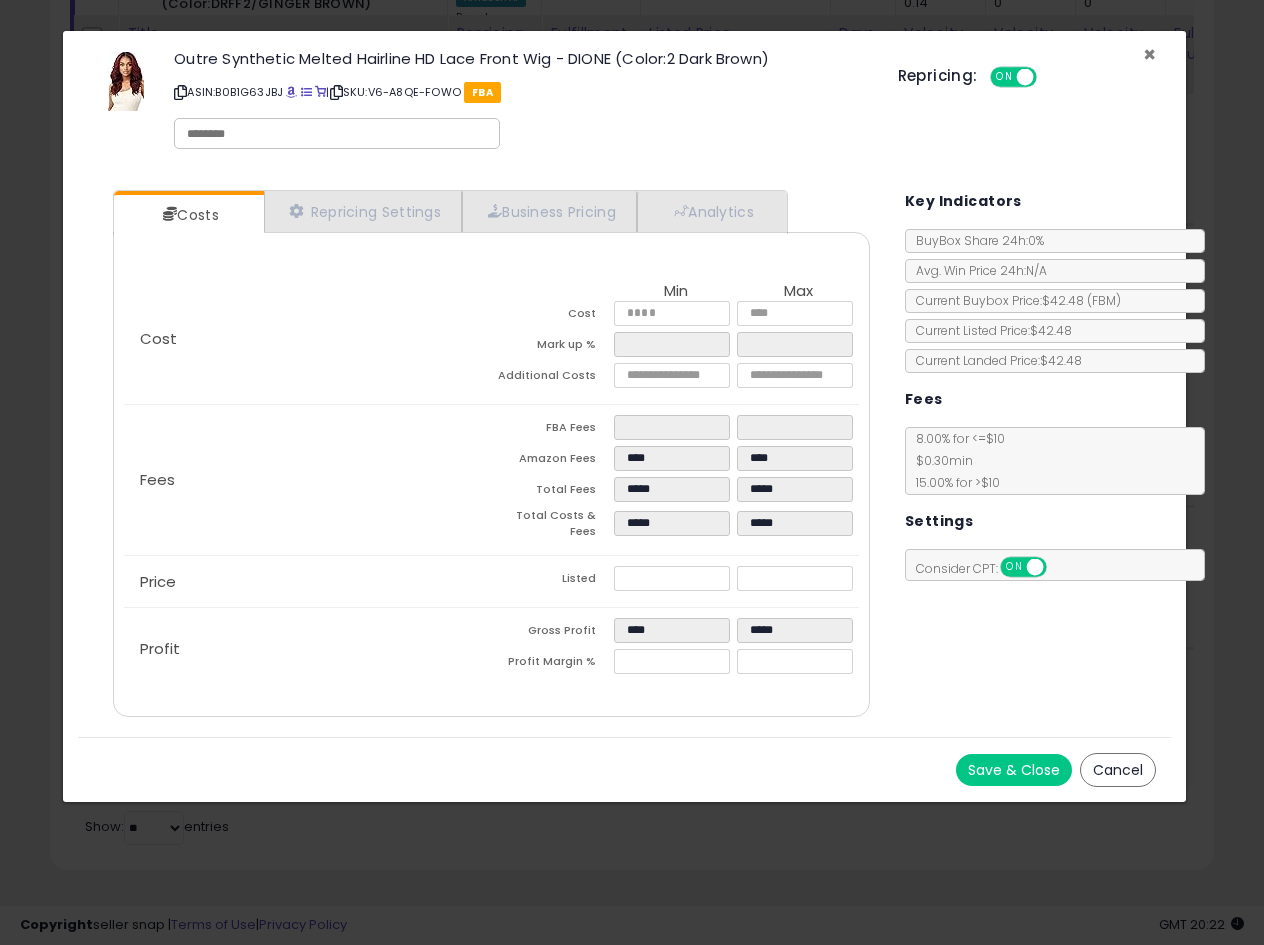 click on "×" at bounding box center [1149, 54] 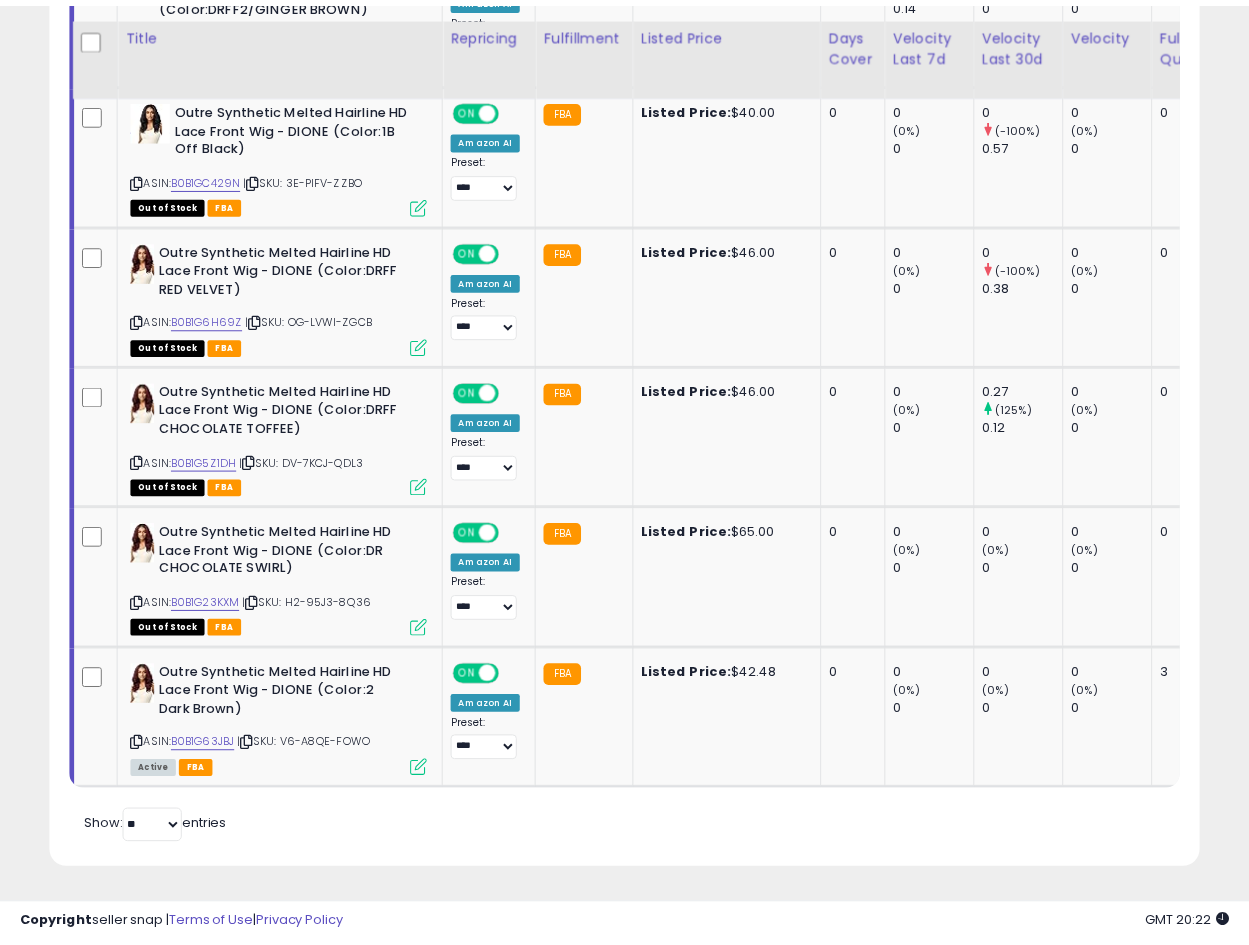 scroll, scrollTop: 410, scrollLeft: 665, axis: both 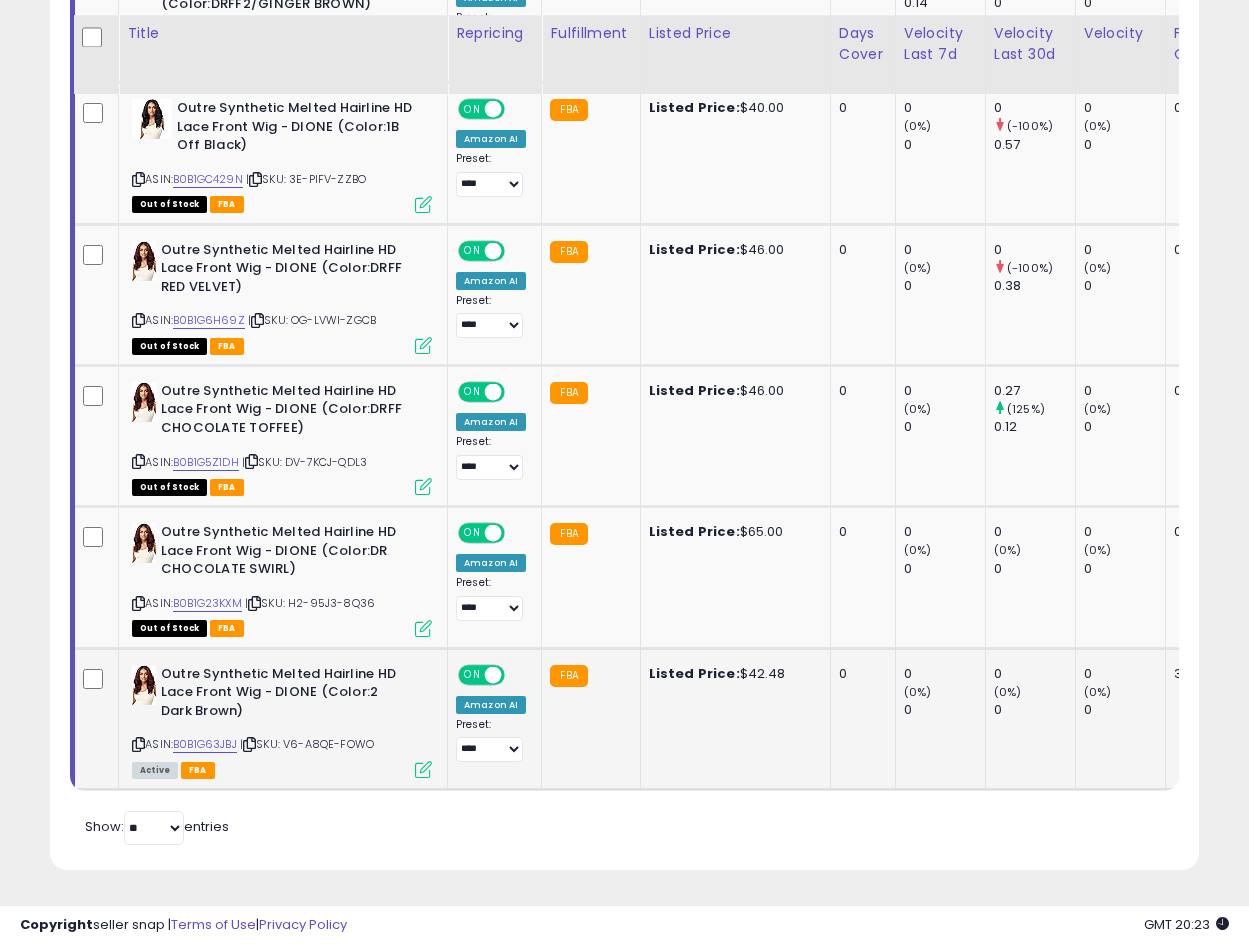 click at bounding box center (249, 744) 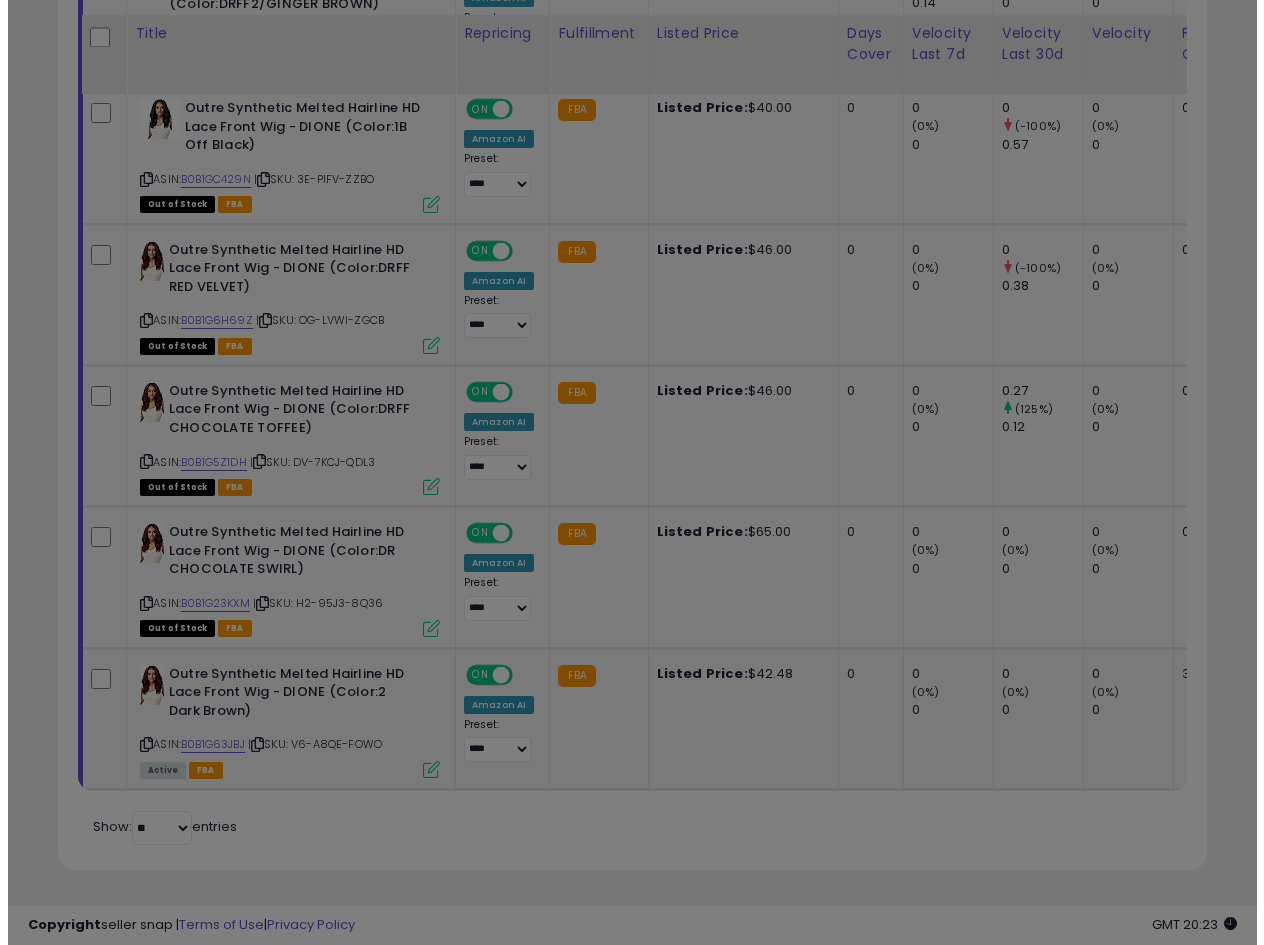 scroll, scrollTop: 999590, scrollLeft: 999327, axis: both 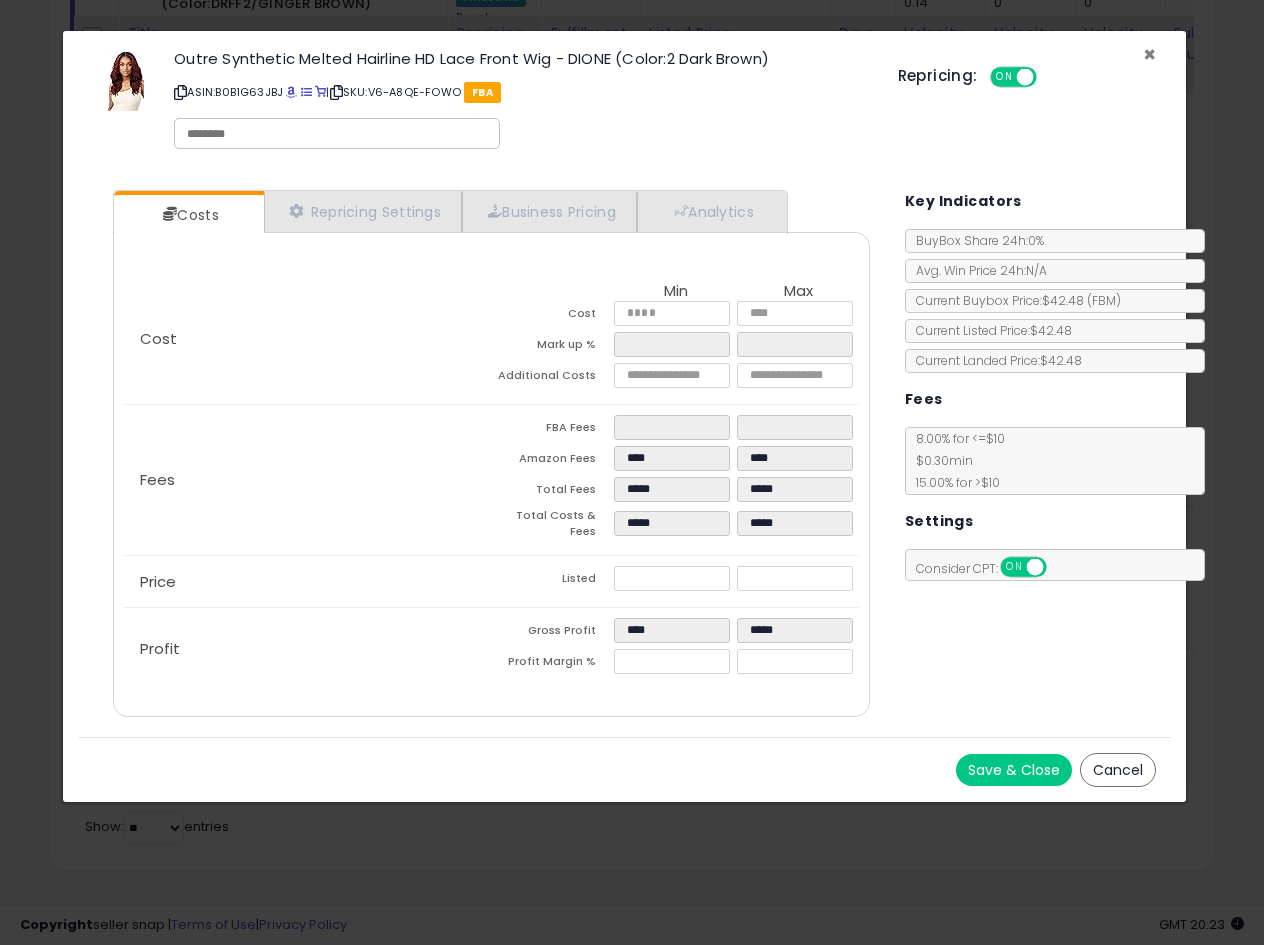 click on "×" at bounding box center [1149, 54] 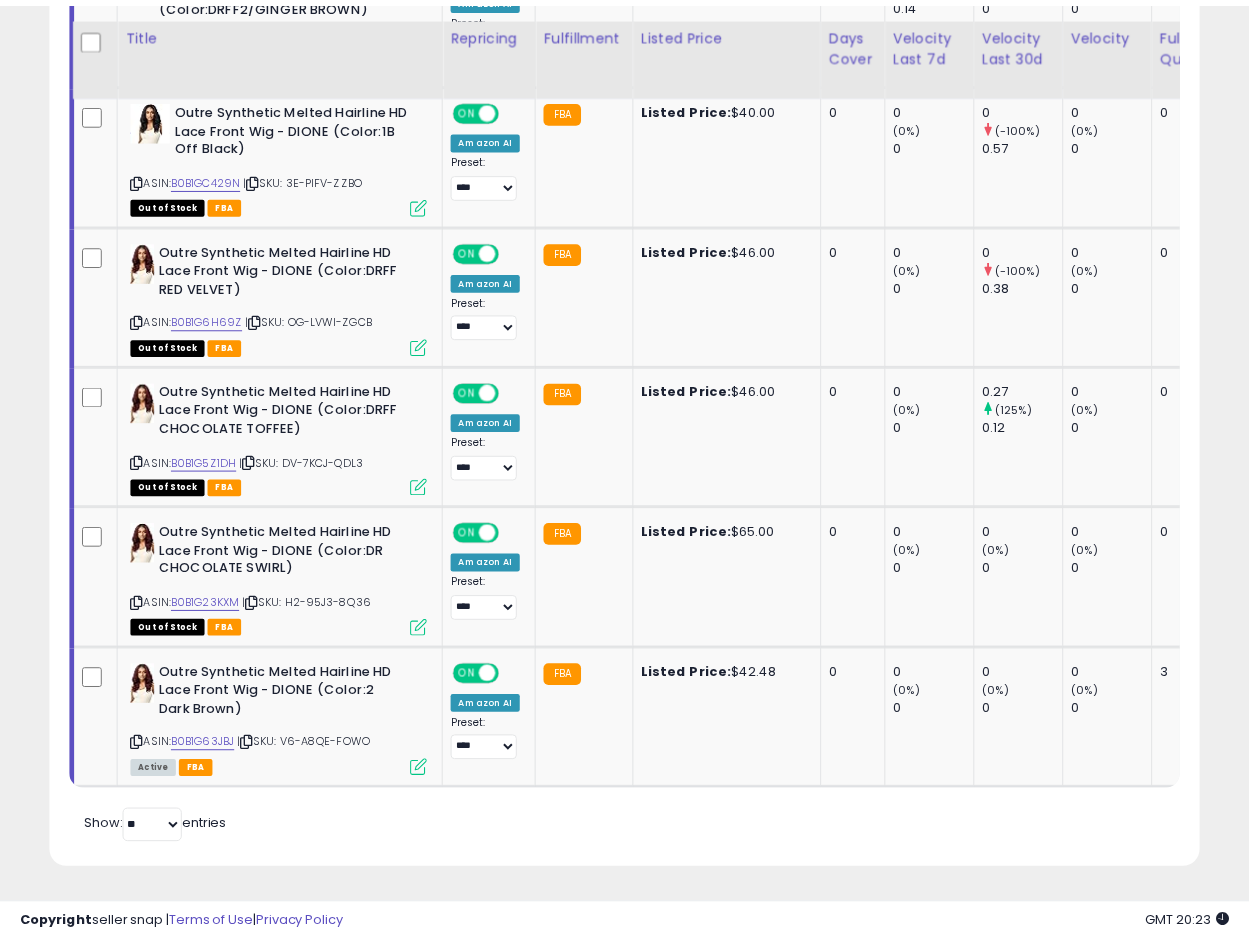 scroll, scrollTop: 410, scrollLeft: 665, axis: both 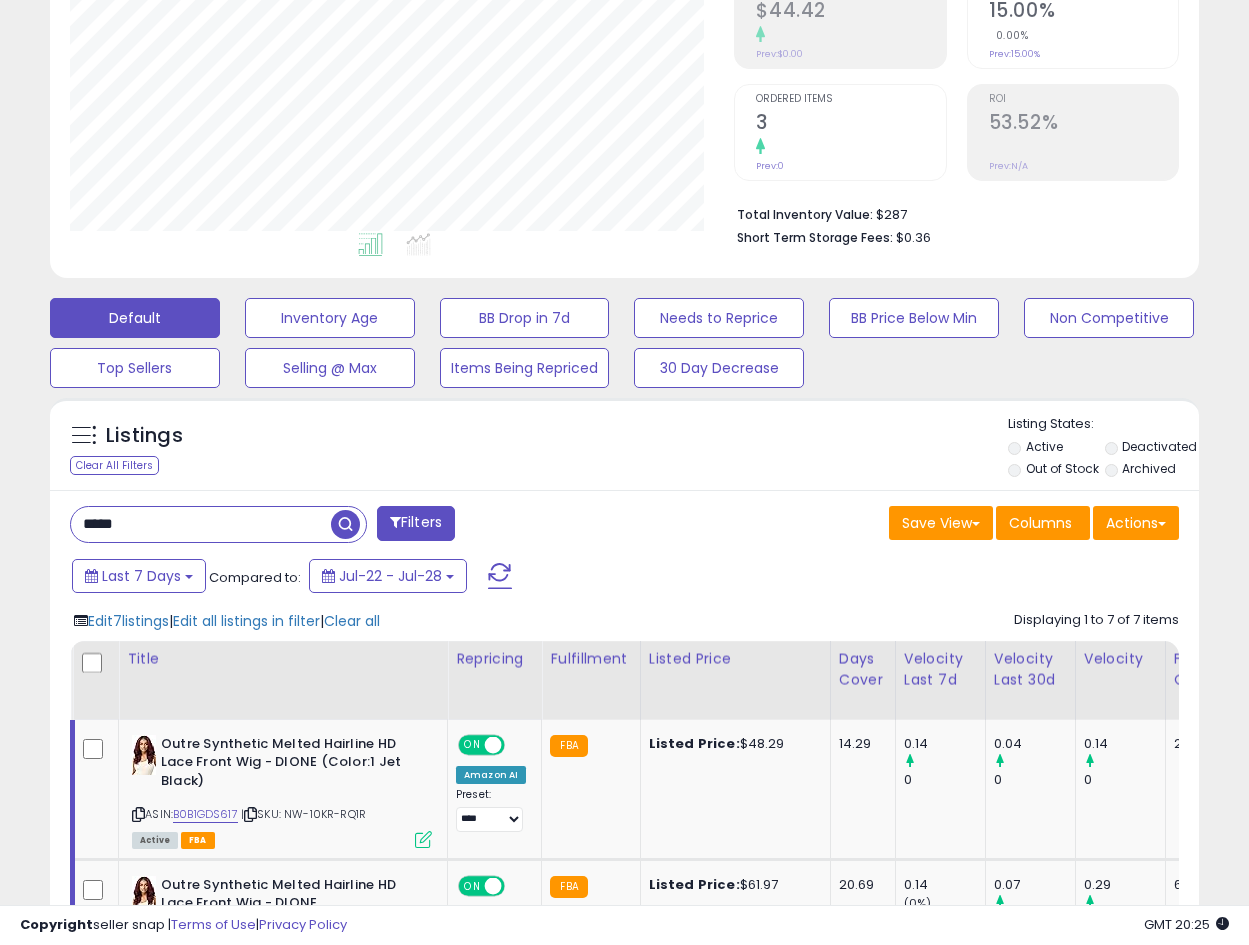 click on "*****" at bounding box center (201, 524) 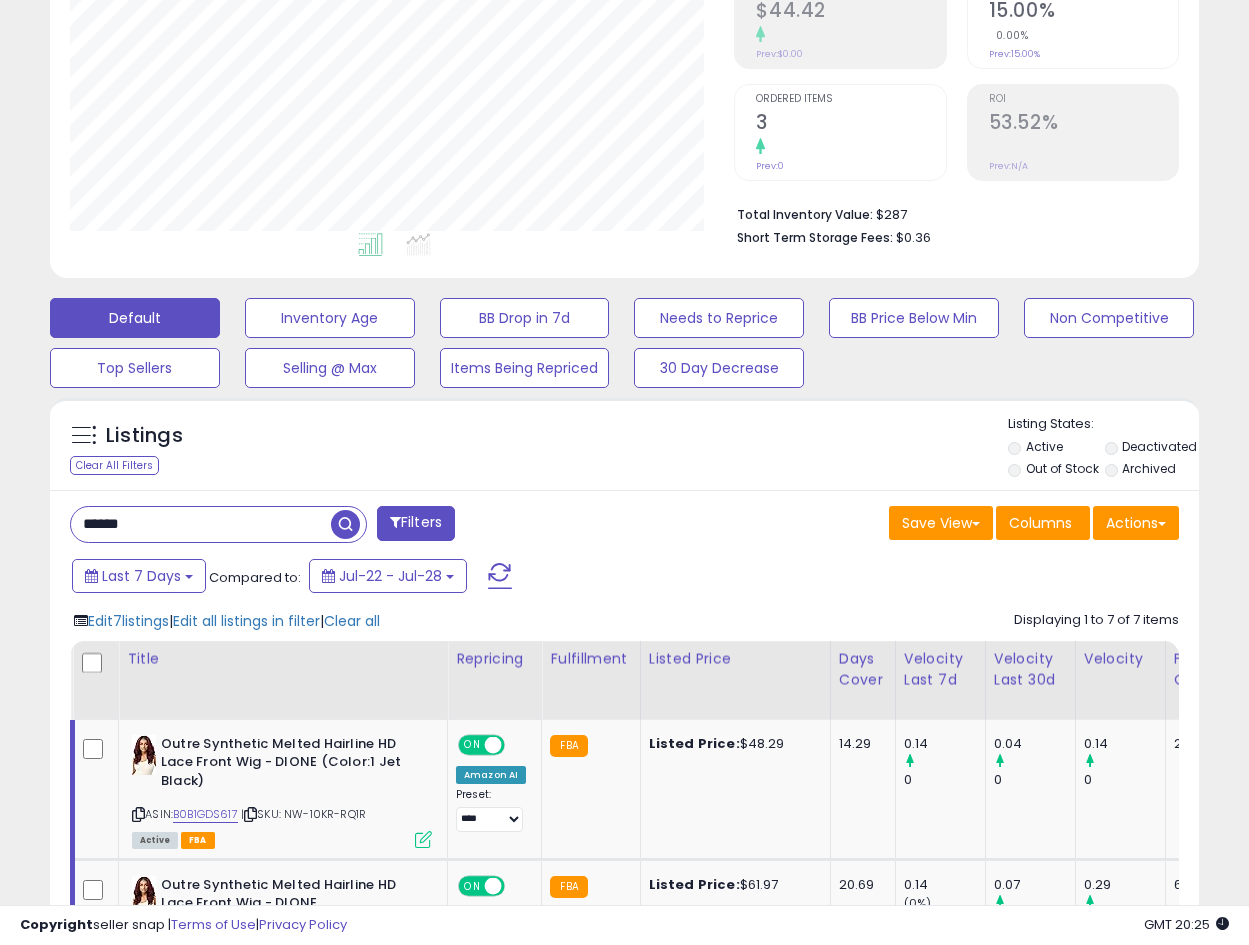 type on "******" 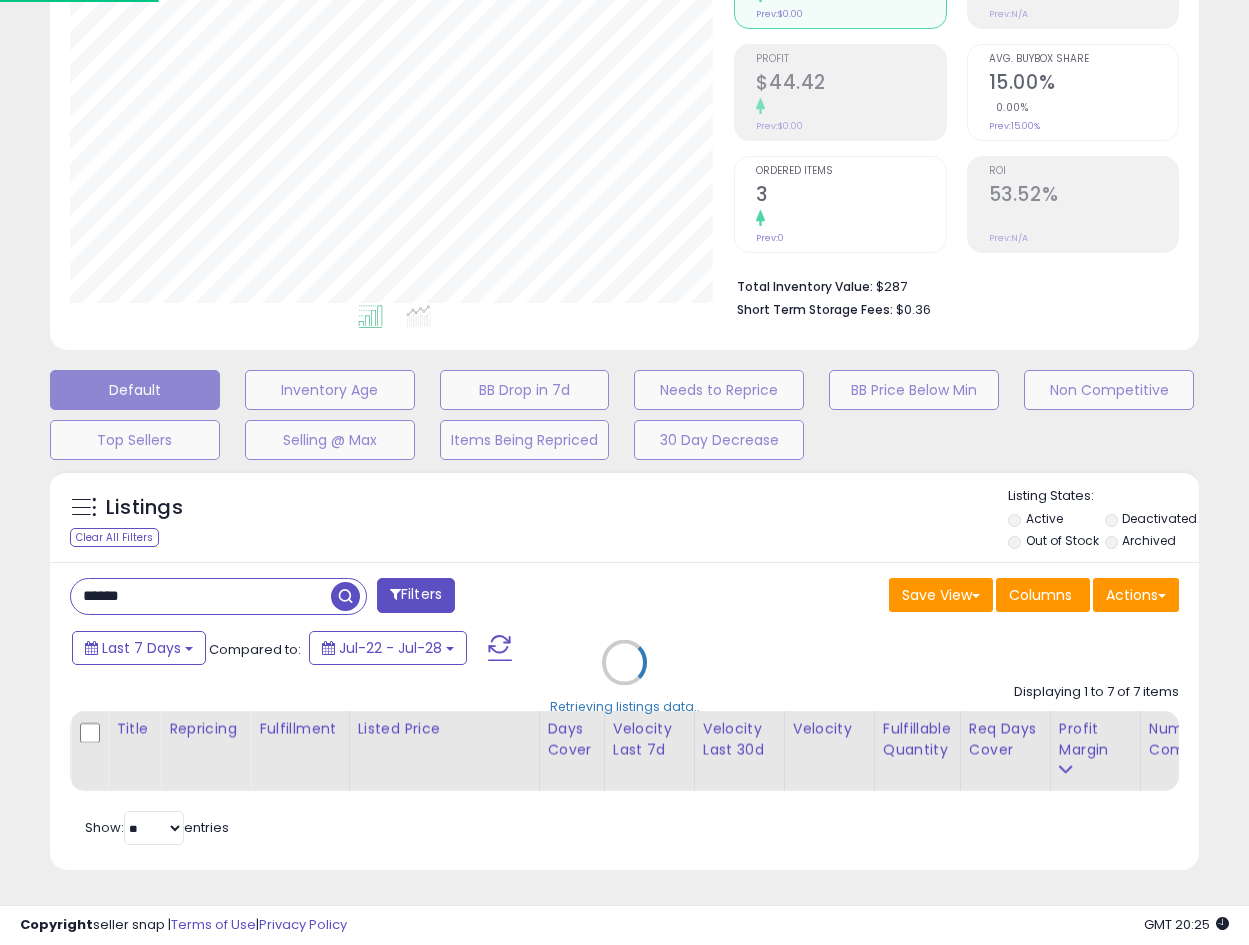 scroll, scrollTop: 999590, scrollLeft: 999327, axis: both 